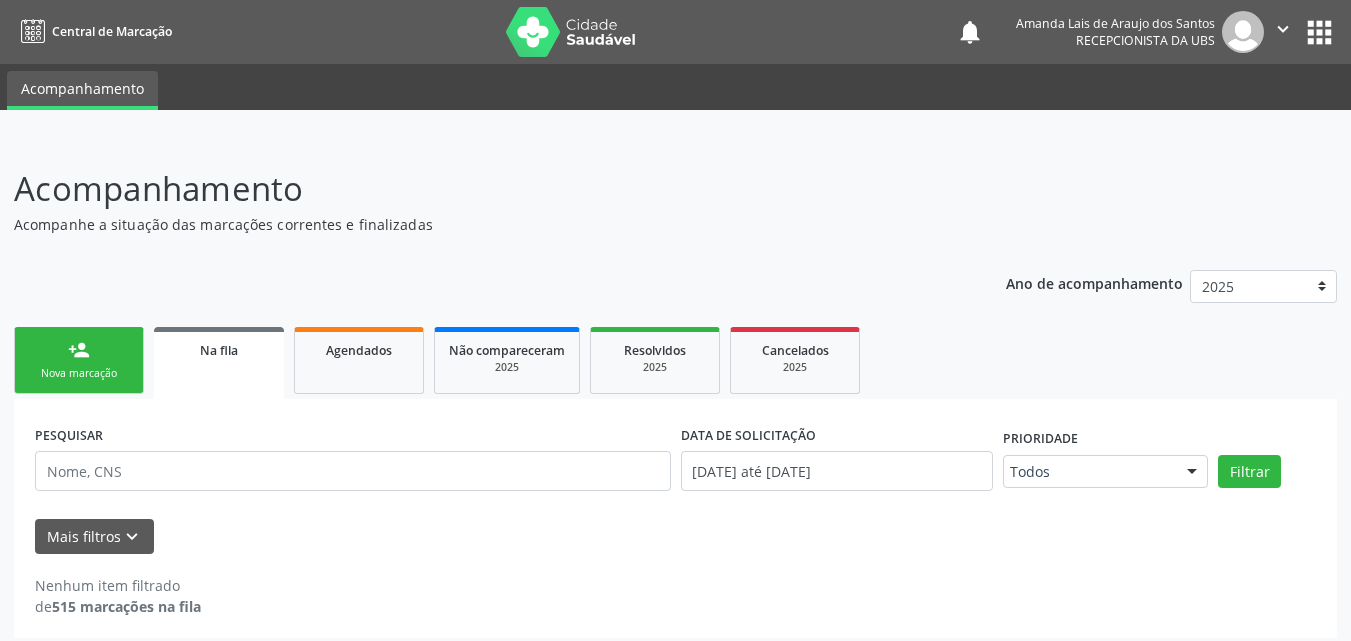 scroll, scrollTop: 11, scrollLeft: 0, axis: vertical 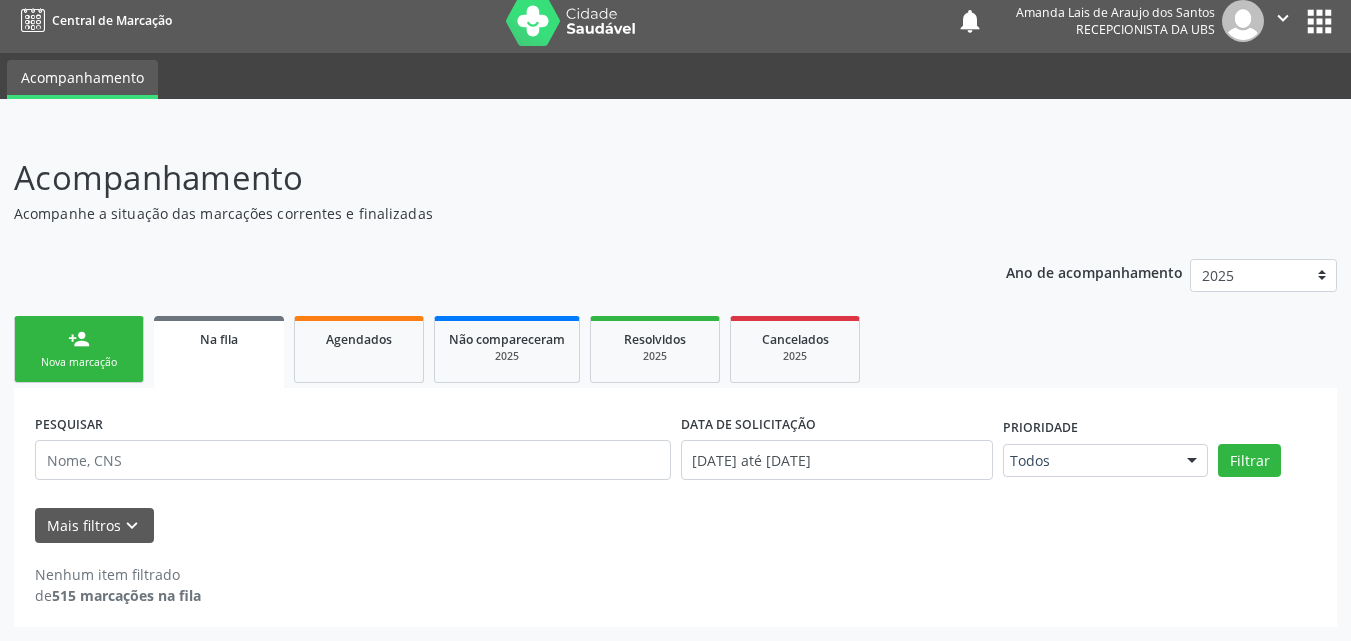 drag, startPoint x: 68, startPoint y: 350, endPoint x: 68, endPoint y: 380, distance: 30 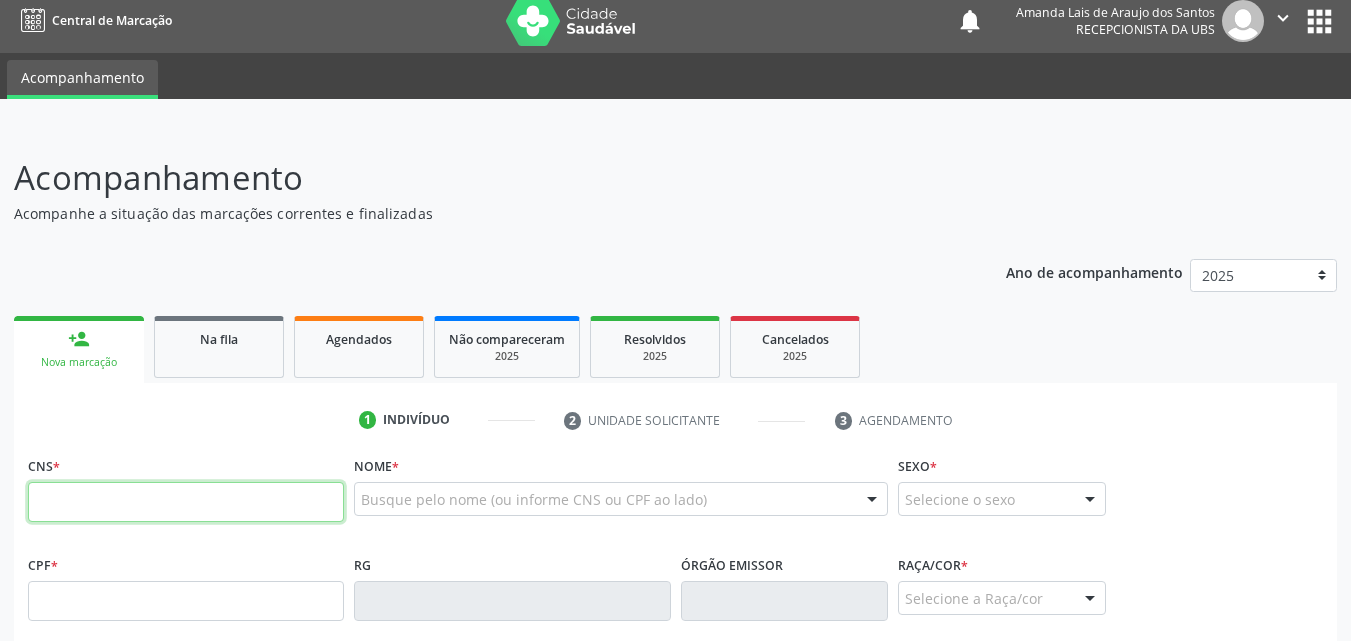 click at bounding box center [186, 502] 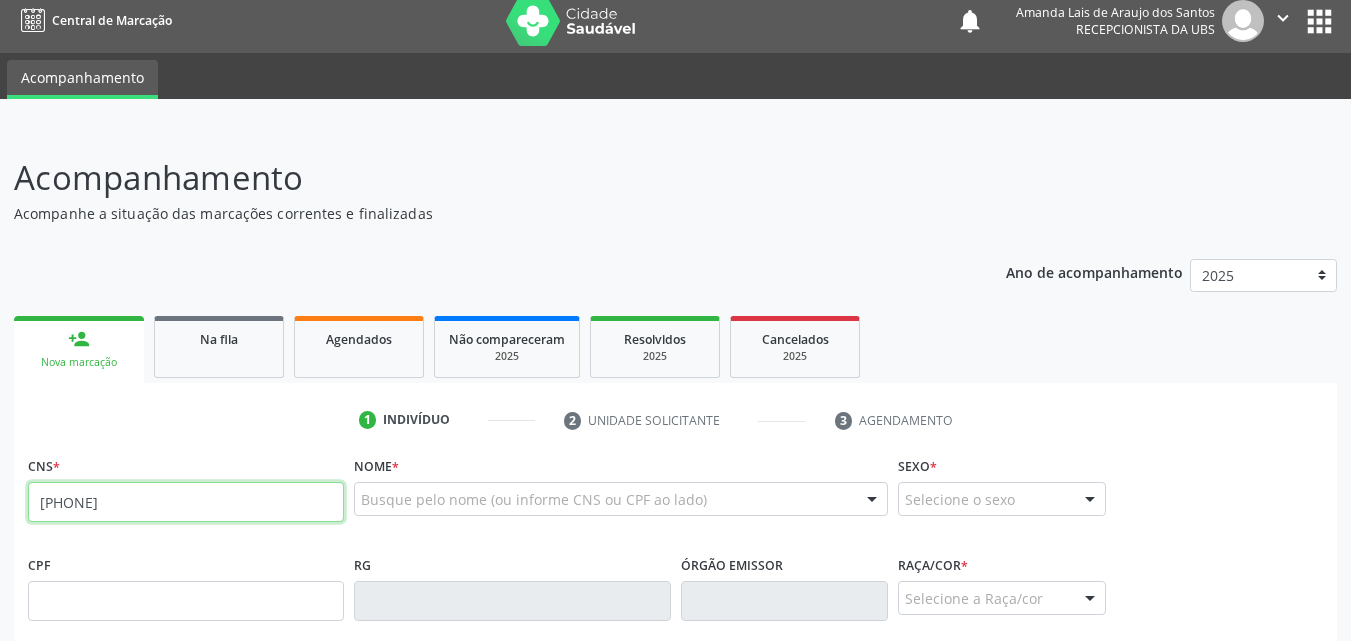 type on "[PHONE]" 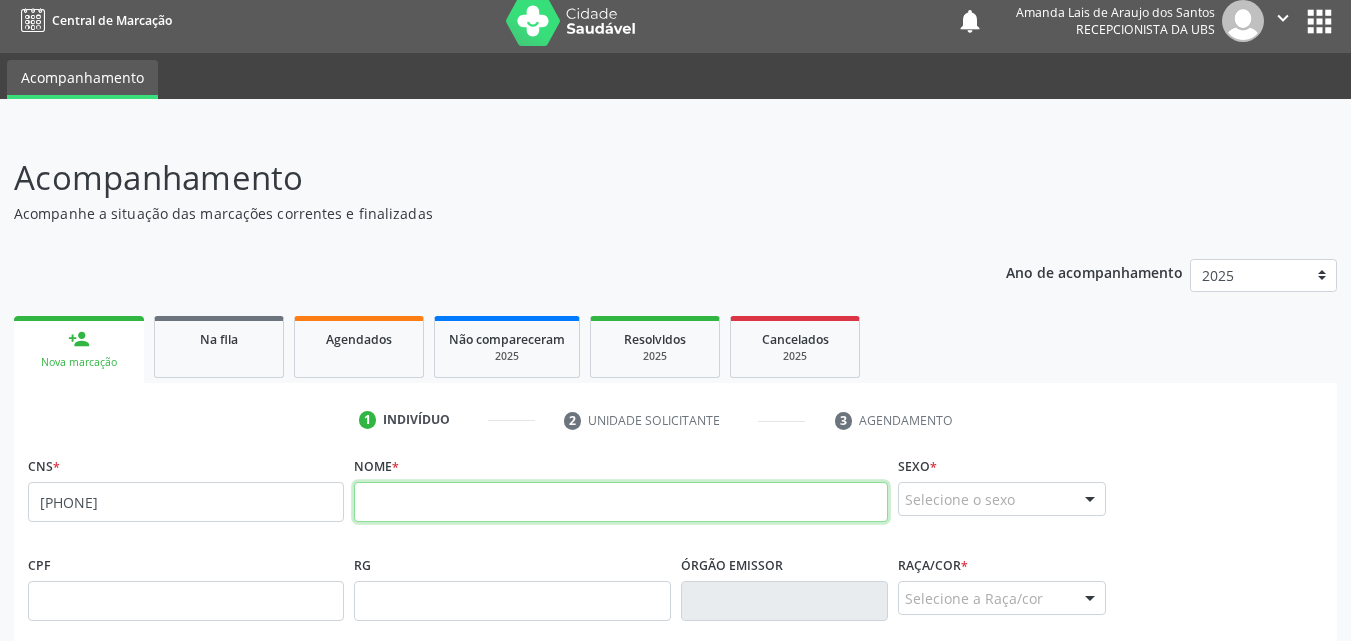 click at bounding box center [621, 502] 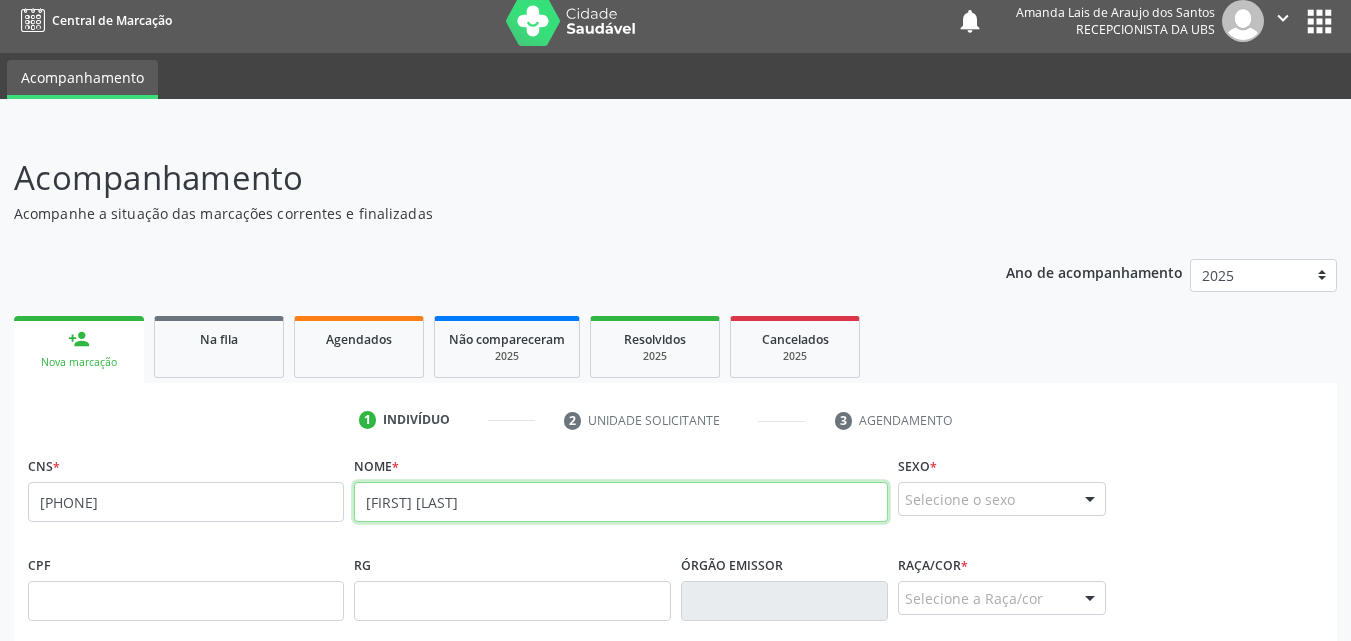 scroll, scrollTop: 471, scrollLeft: 0, axis: vertical 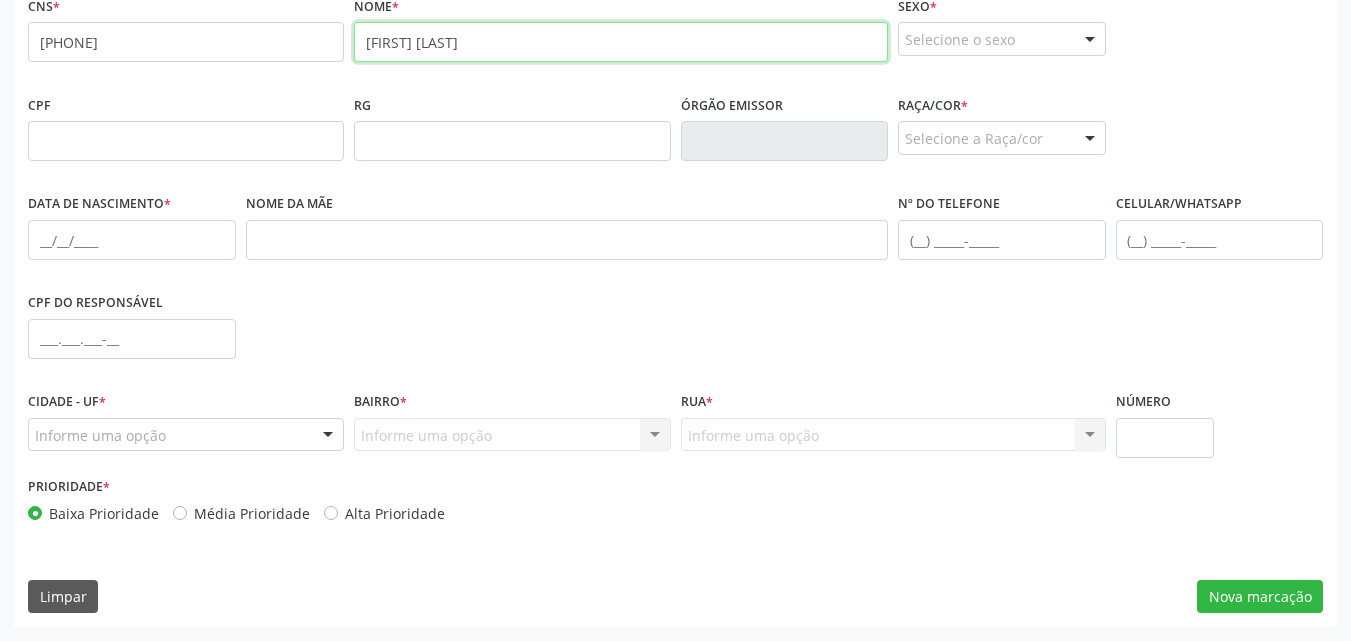 type on "[FIRST] [LAST]" 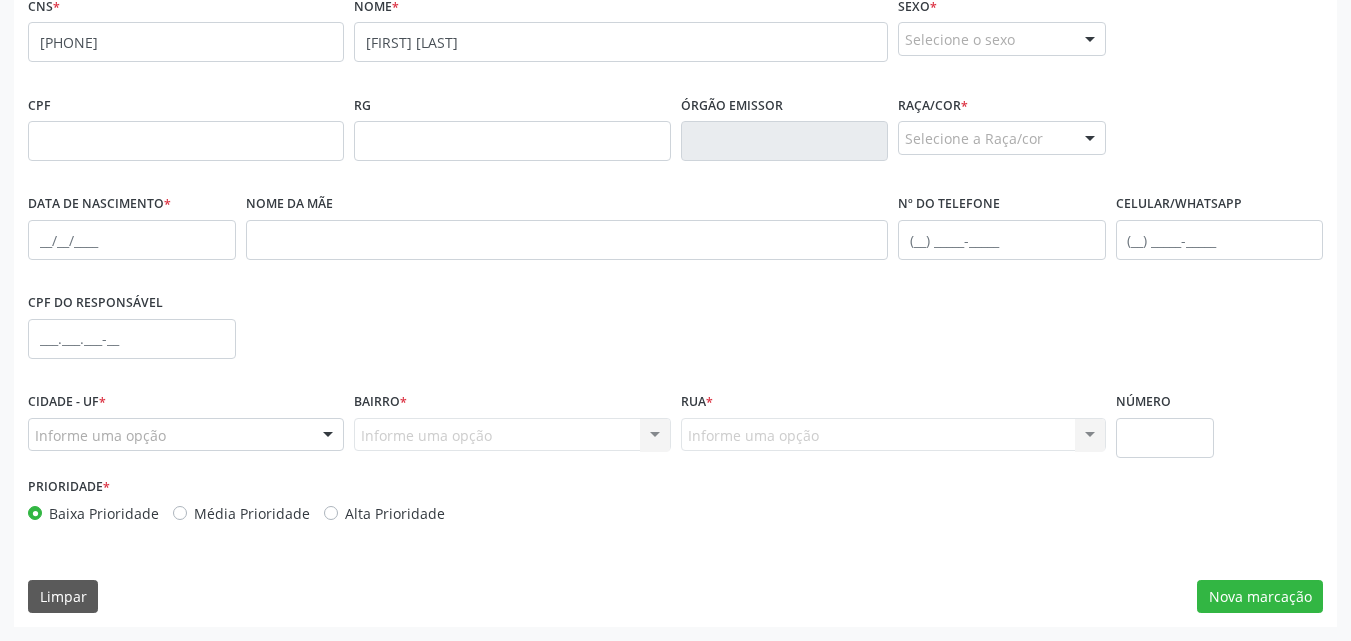 click on "Selecione o sexo" at bounding box center [1002, 39] 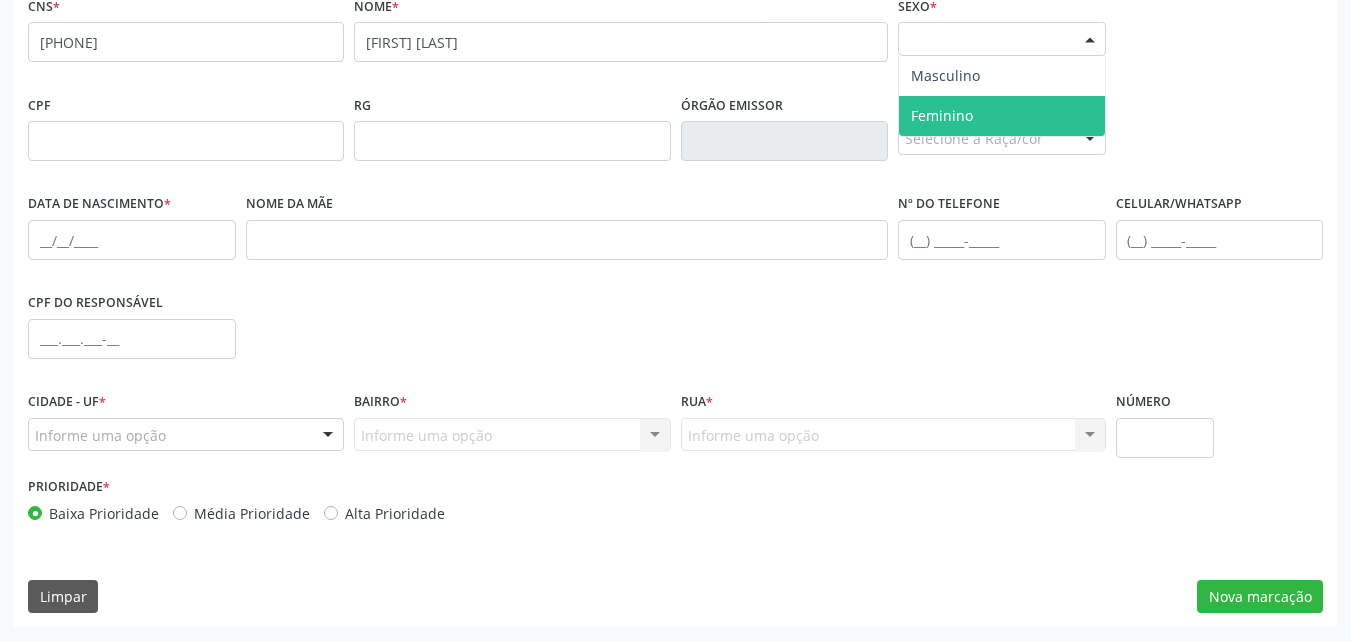 click on "Feminino" at bounding box center (942, 115) 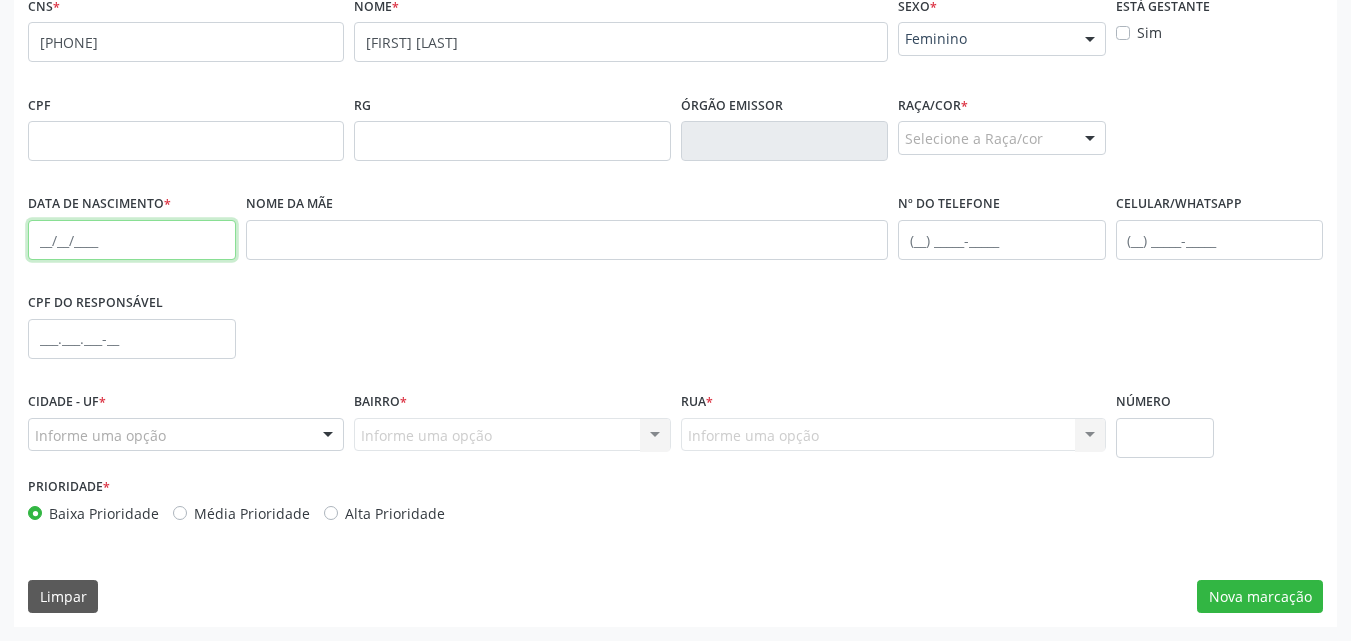 click at bounding box center [132, 240] 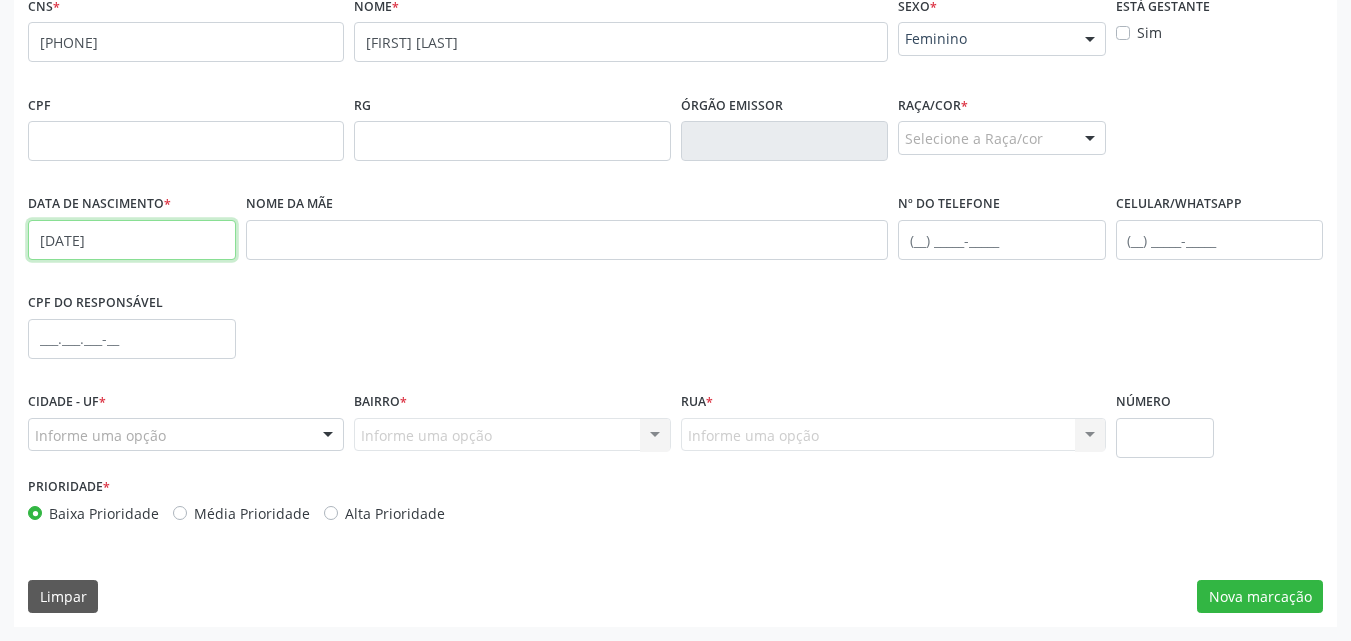 type on "[DATE]" 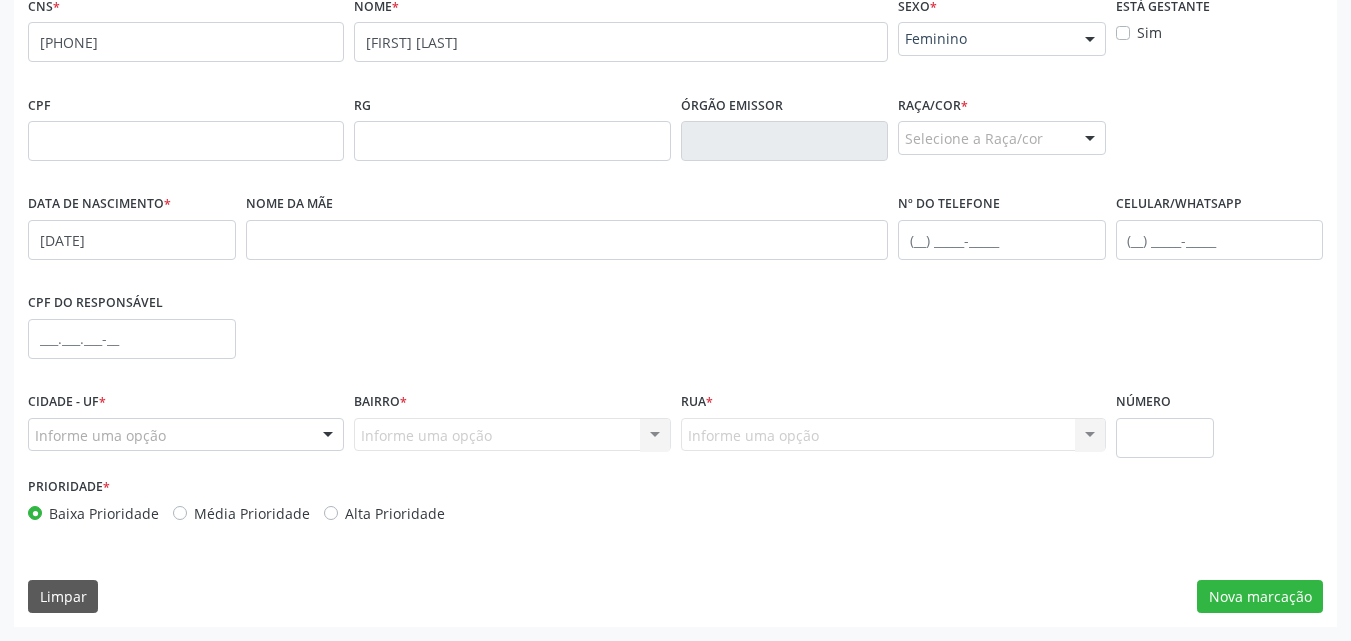 click on "Selecione a Raça/cor" at bounding box center (1002, 138) 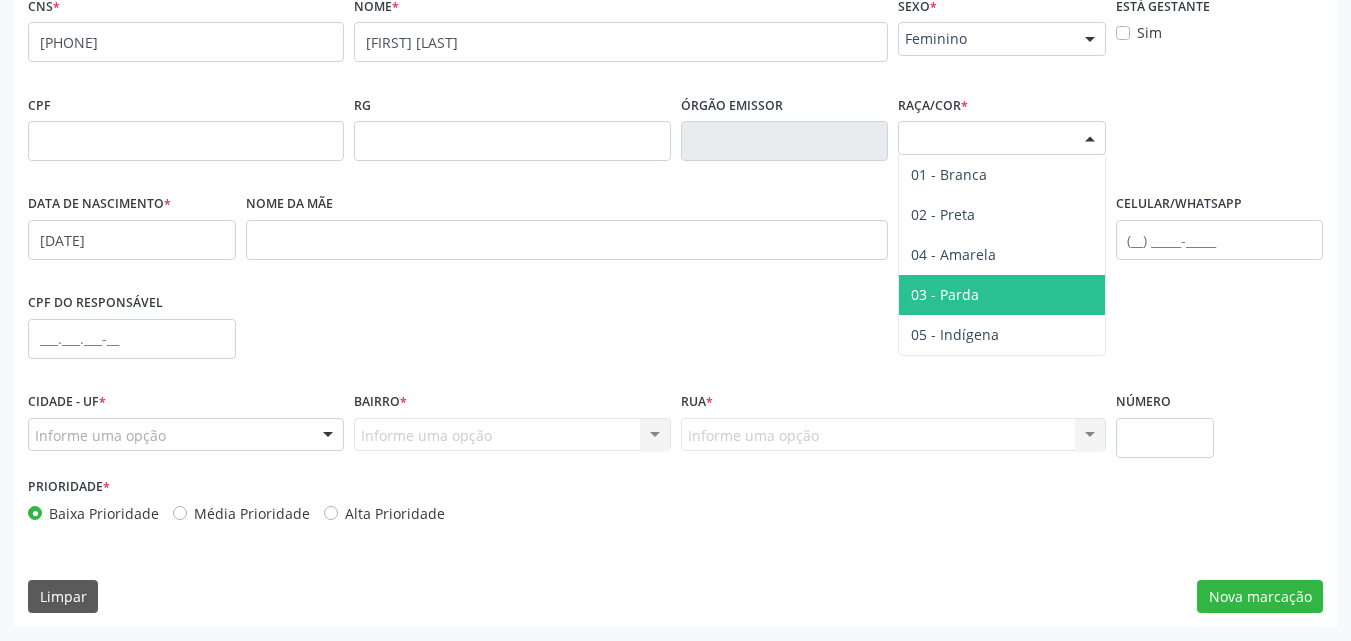 click on "03 - Parda" at bounding box center [945, 294] 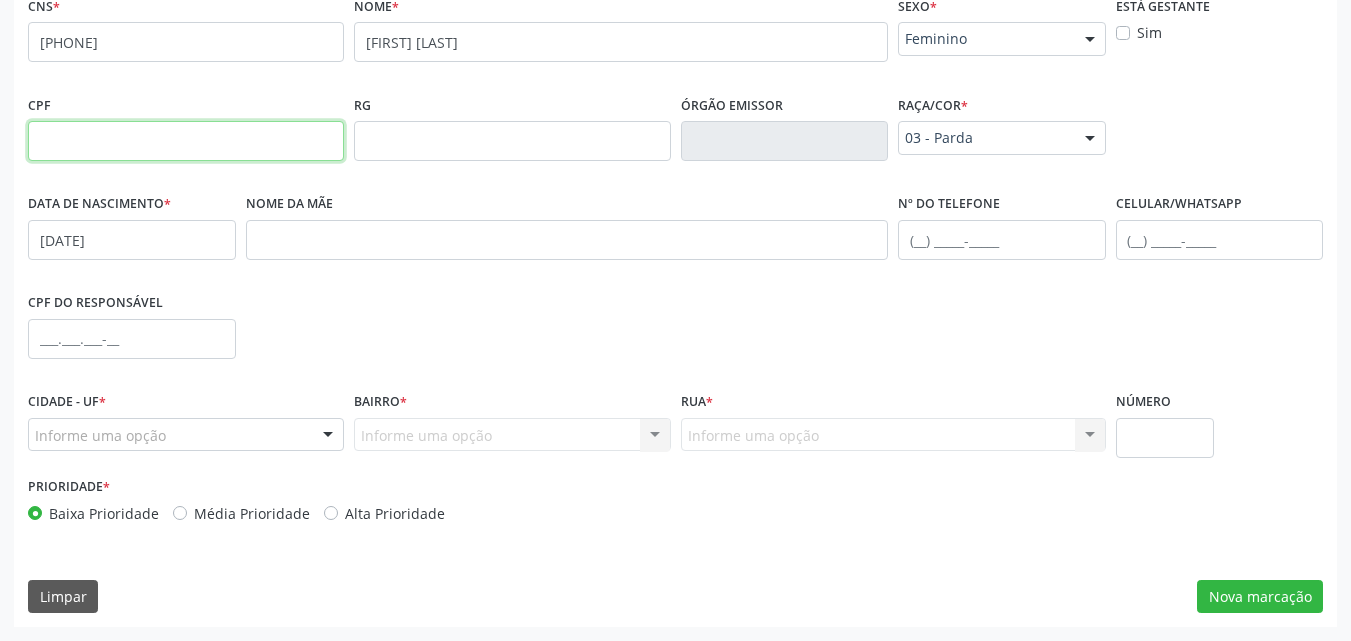 drag, startPoint x: 50, startPoint y: 134, endPoint x: 103, endPoint y: 44, distance: 104.44616 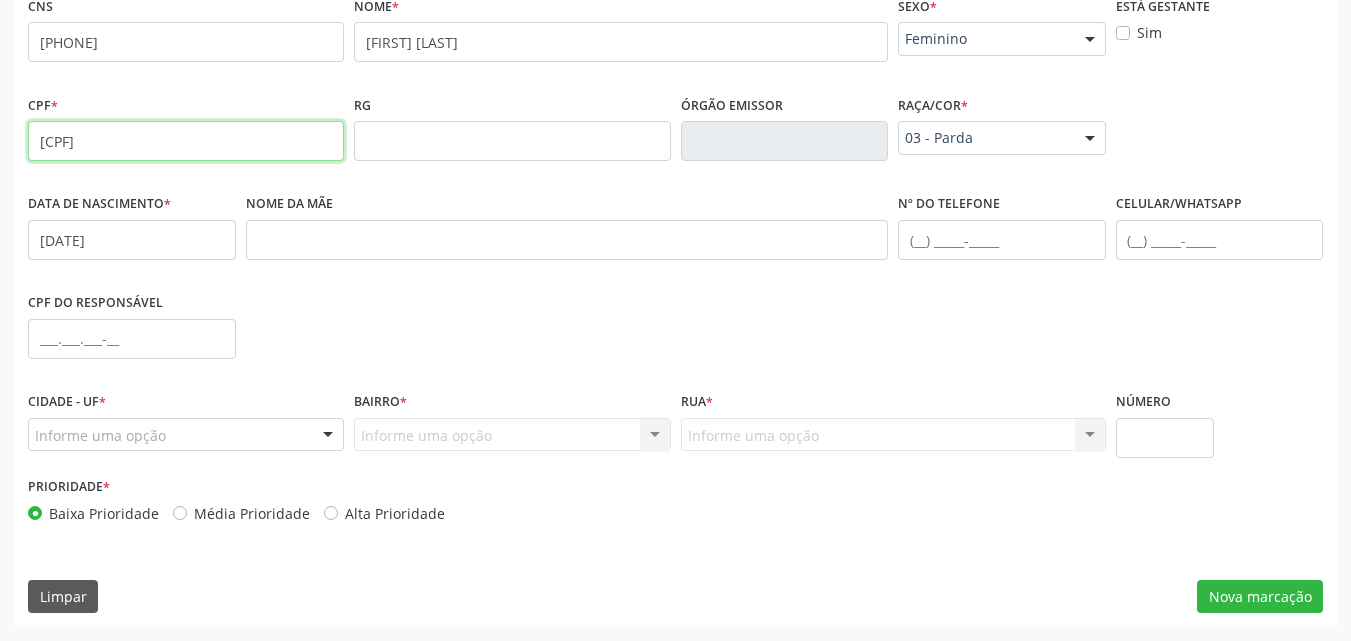 type on "[CPF]" 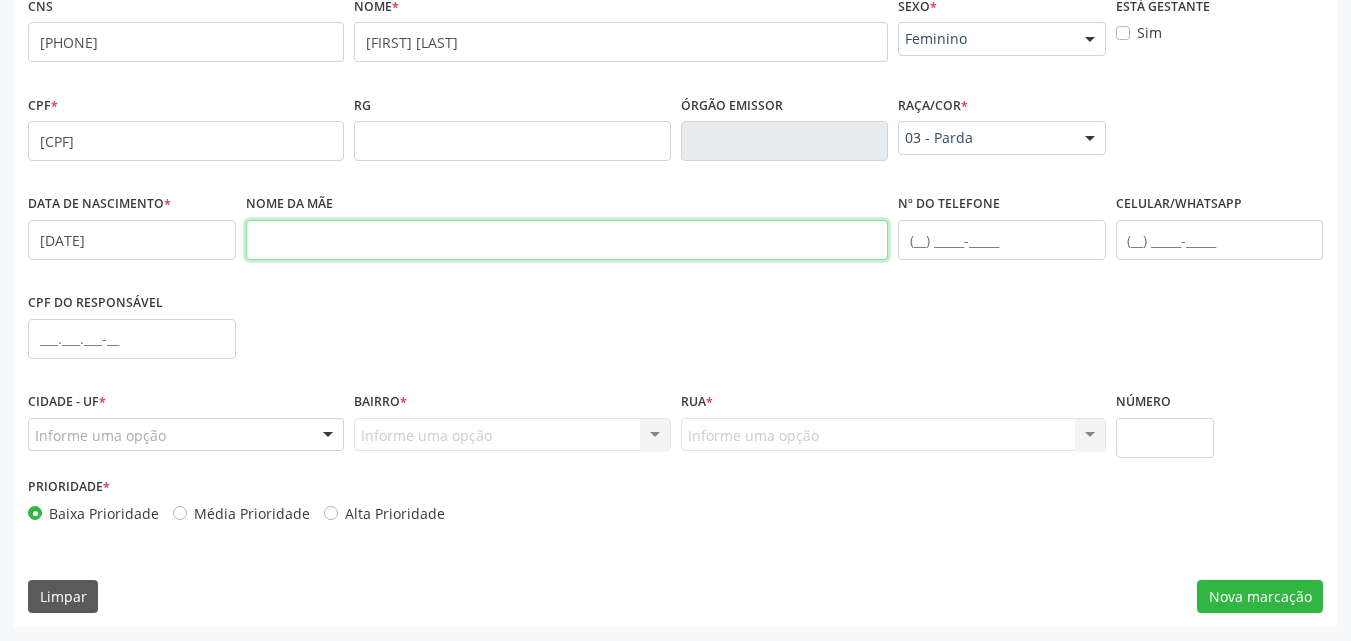 click at bounding box center [567, 240] 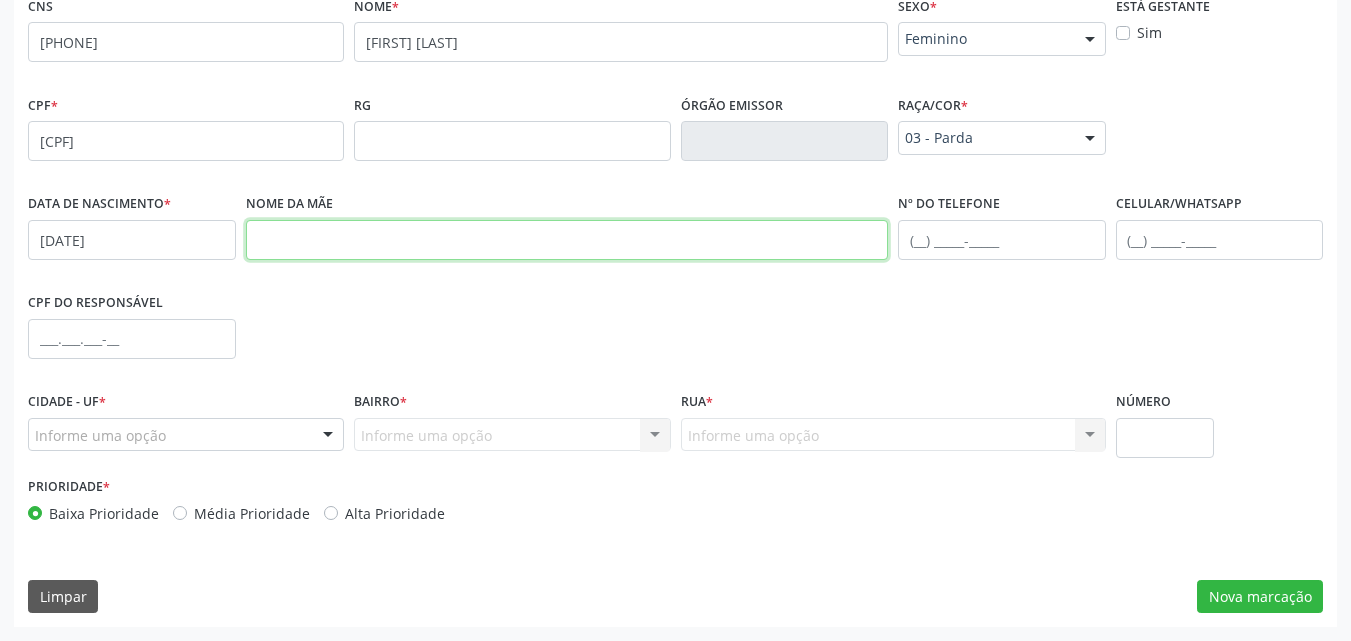 paste on "[FIRST] [LAST]" 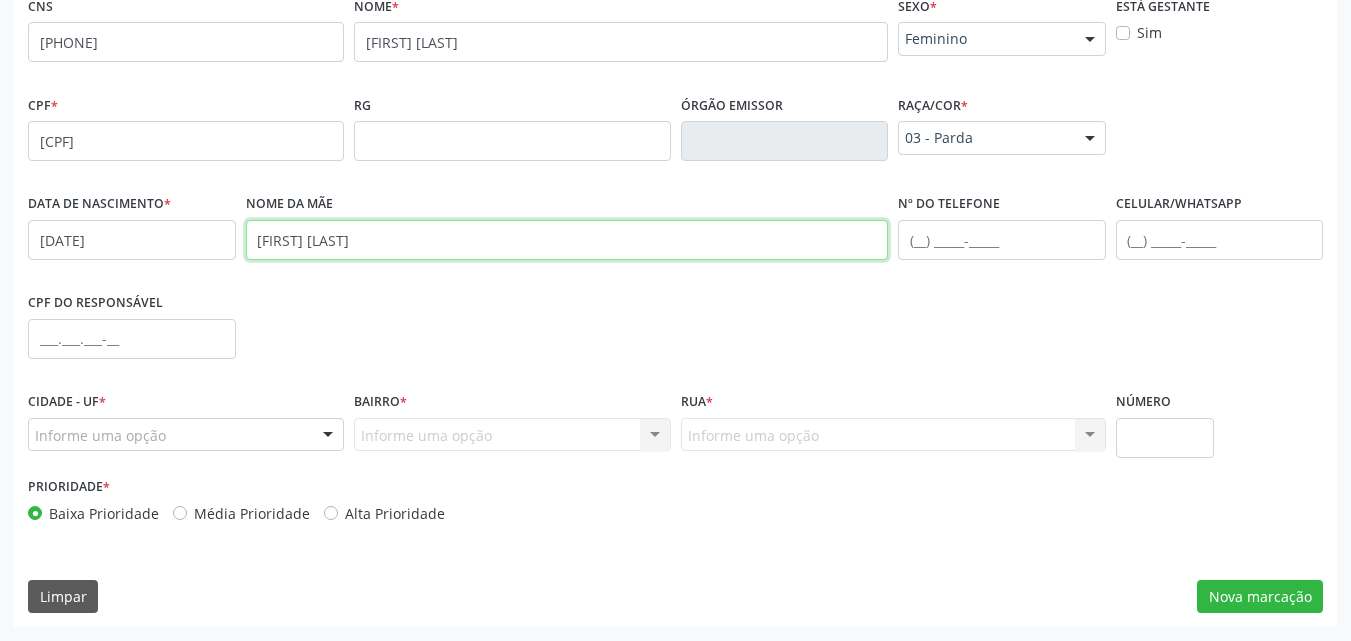 type on "[FIRST] [LAST]" 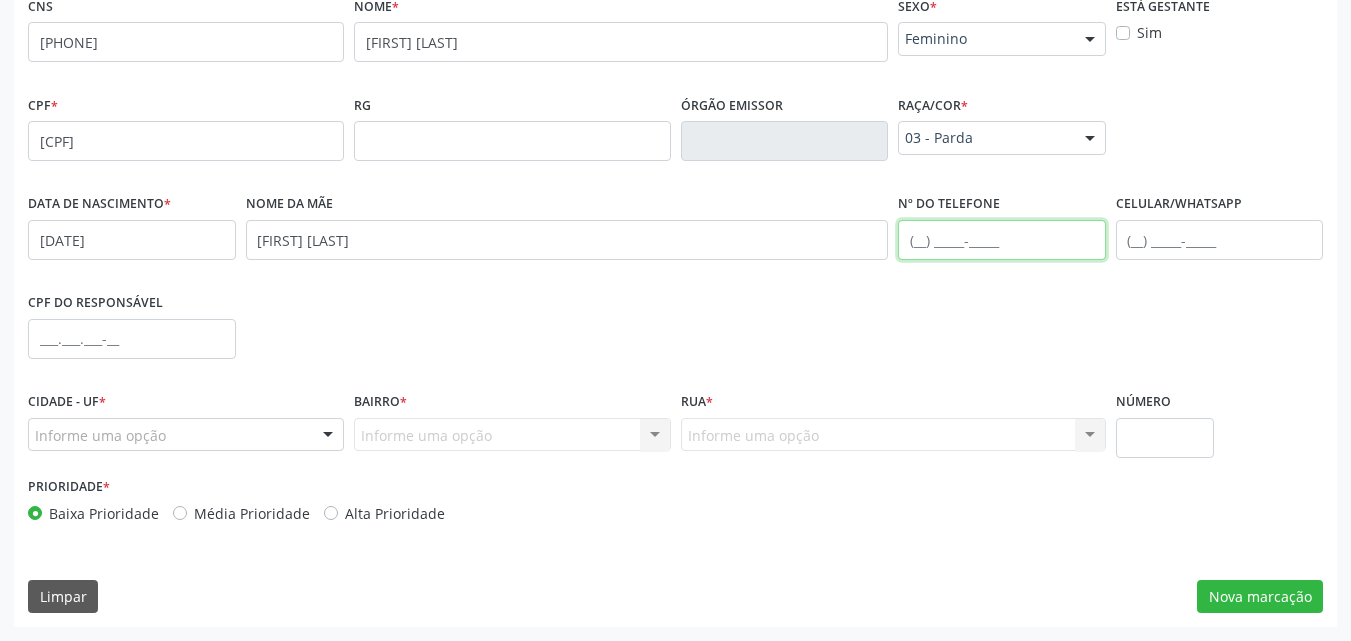 click at bounding box center [1002, 240] 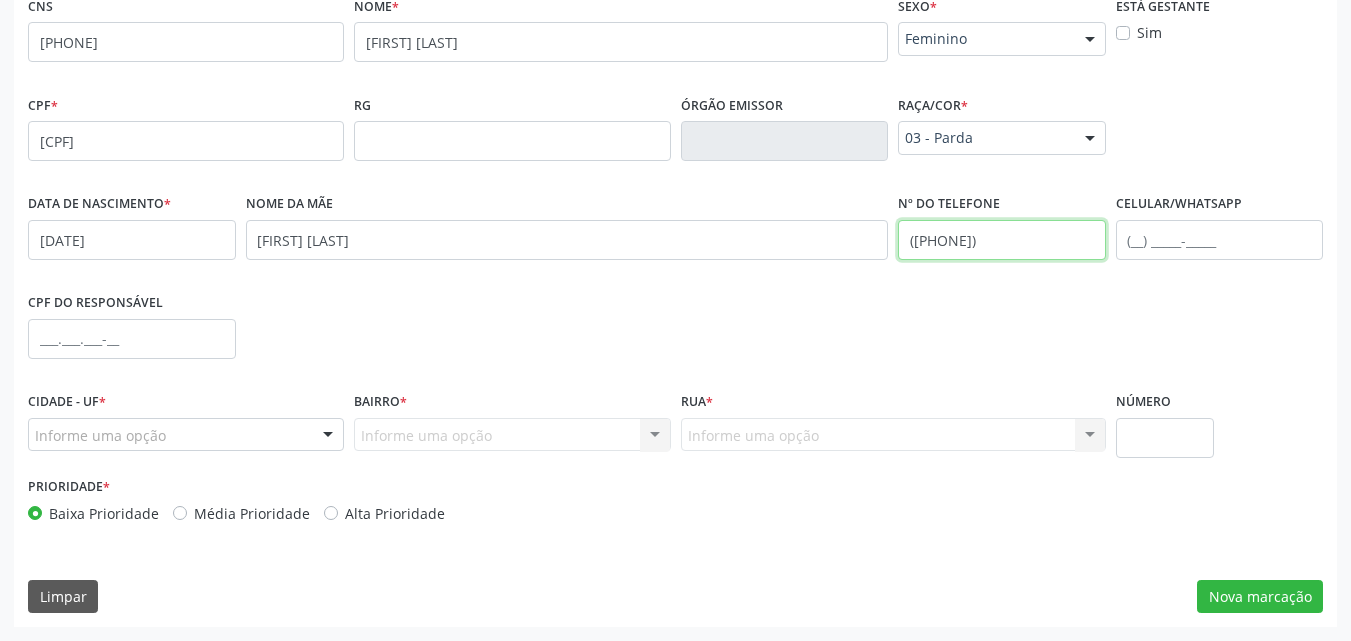 type on "([PHONE])" 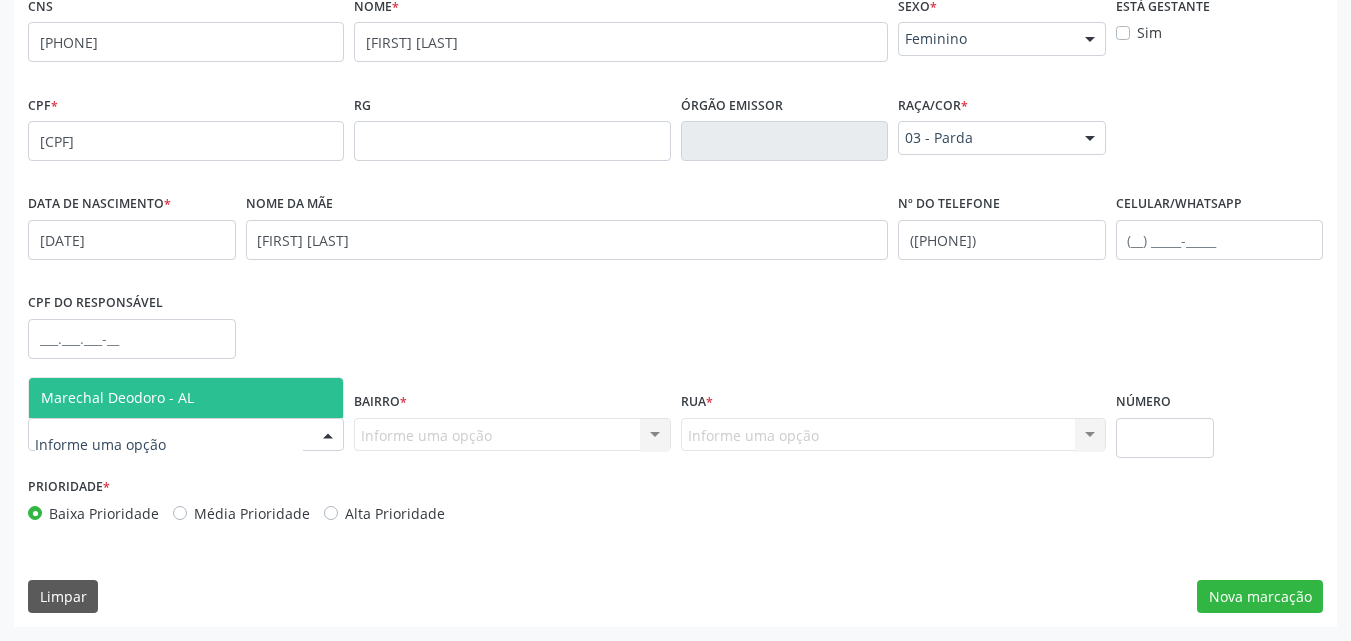 click on "Marechal Deodoro - AL" at bounding box center [117, 397] 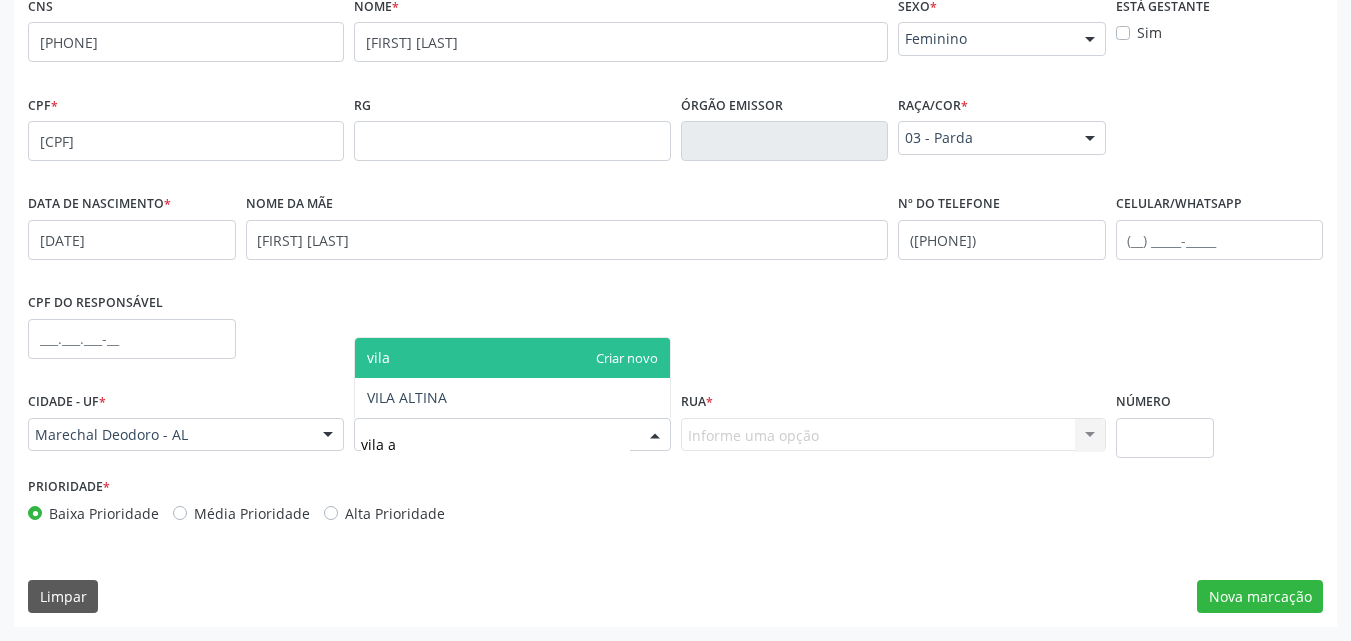 type on "vila al" 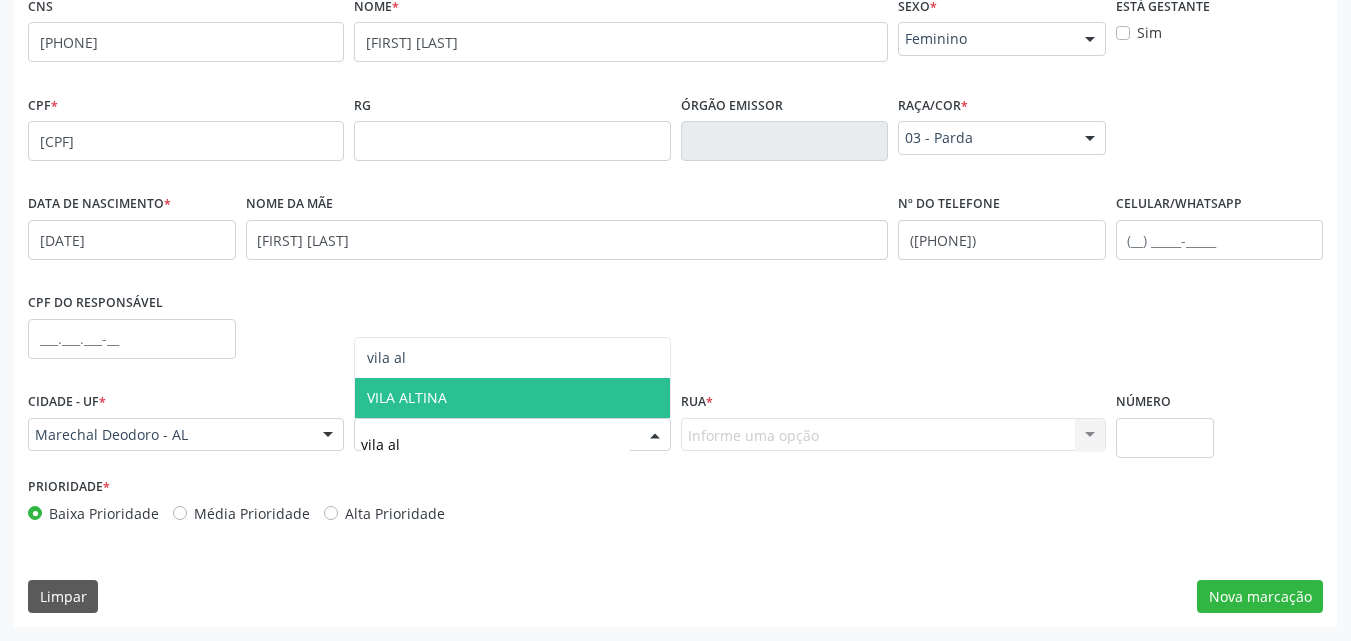 click on "VILA ALTINA" at bounding box center [407, 397] 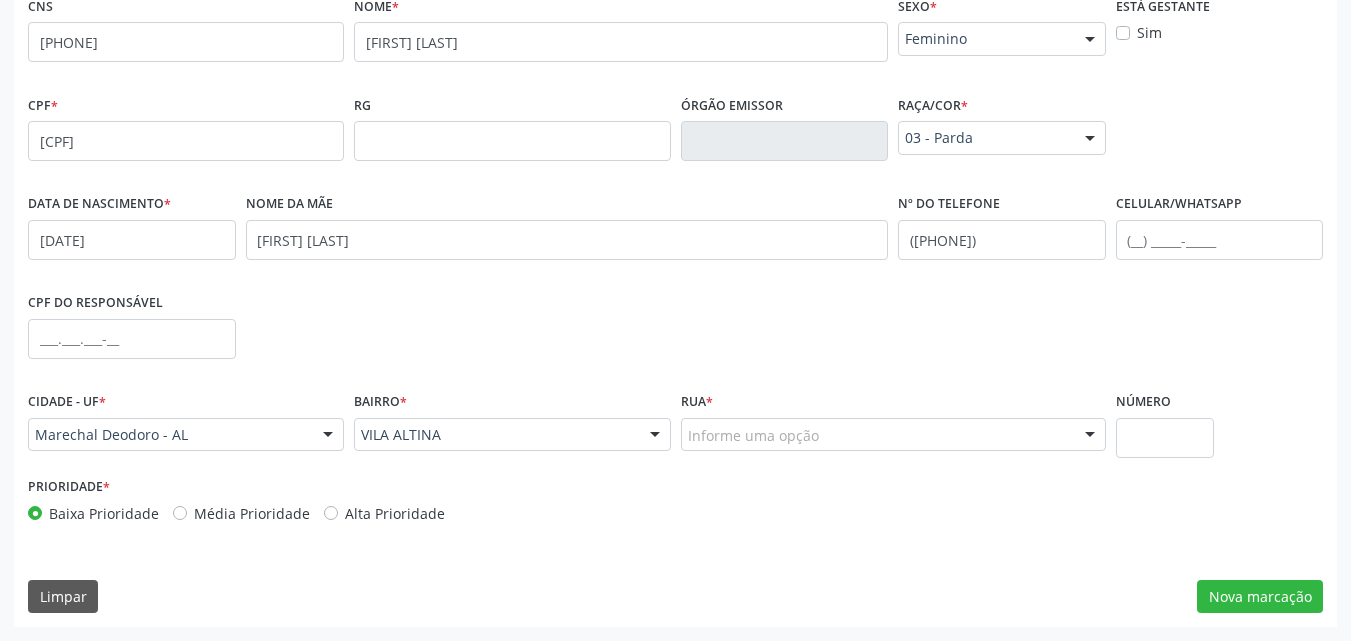 click on "Informe uma opção" at bounding box center [893, 435] 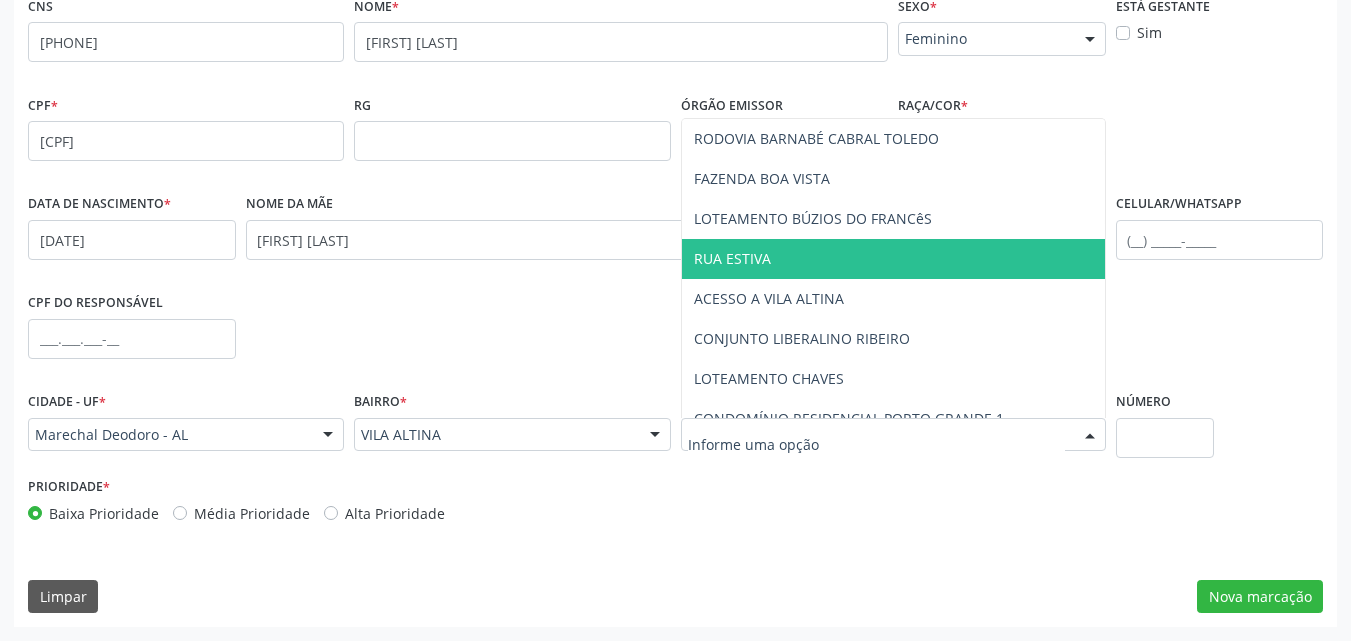 click on "RUA ESTIVA" at bounding box center [893, 259] 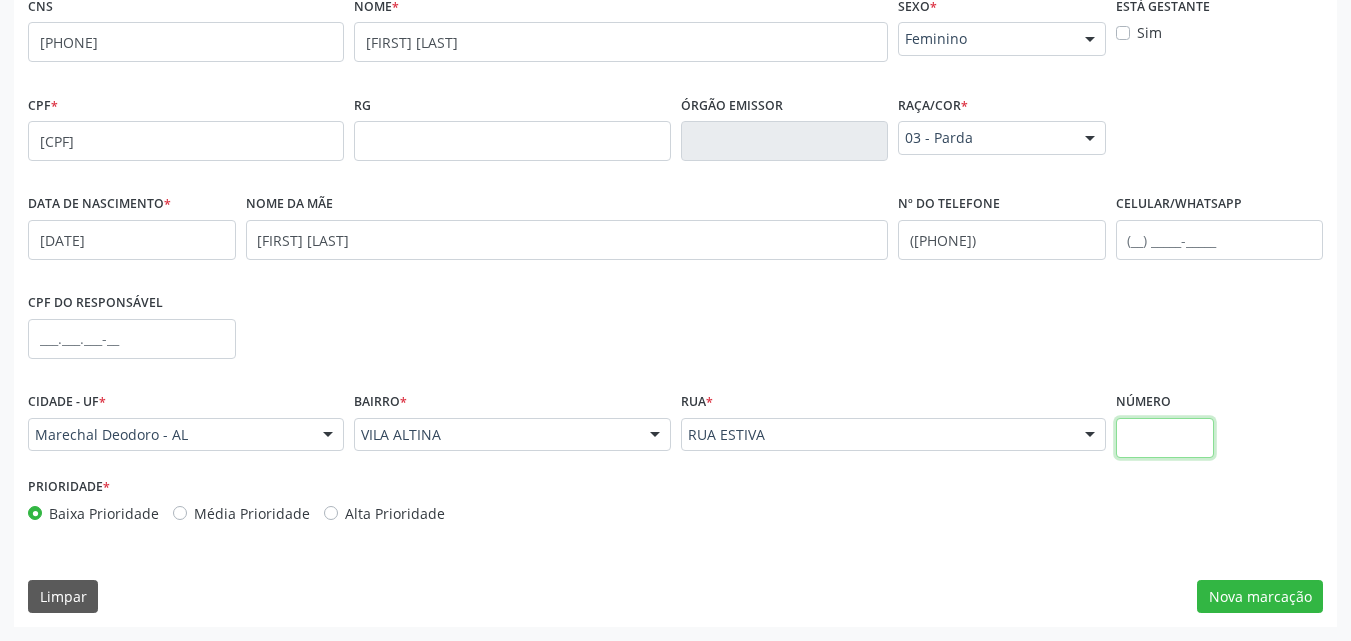 click at bounding box center [1165, 438] 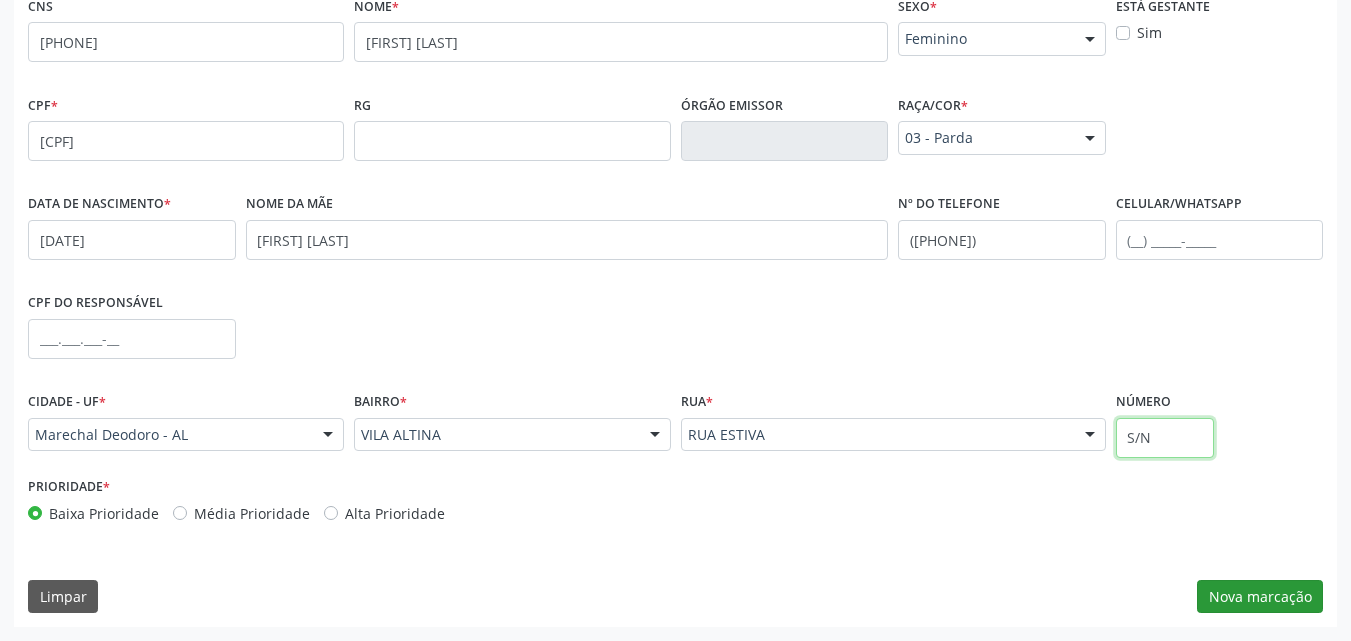 type on "S/N" 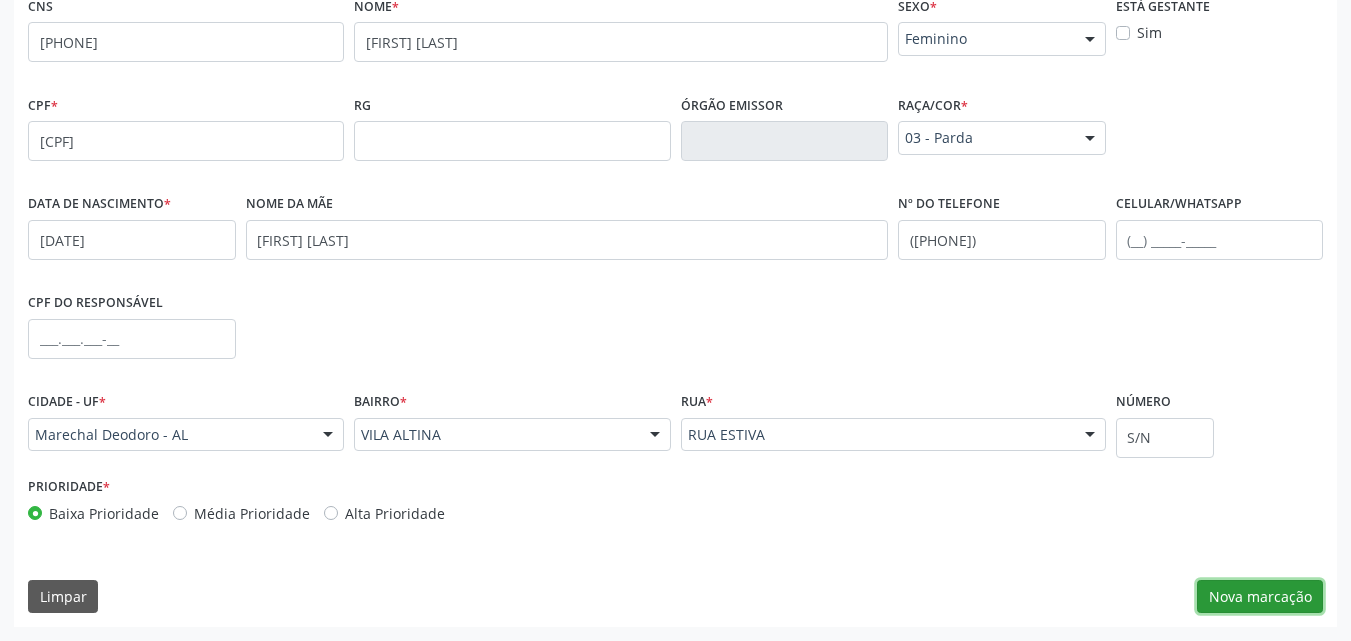click on "Nova marcação" at bounding box center [1260, 597] 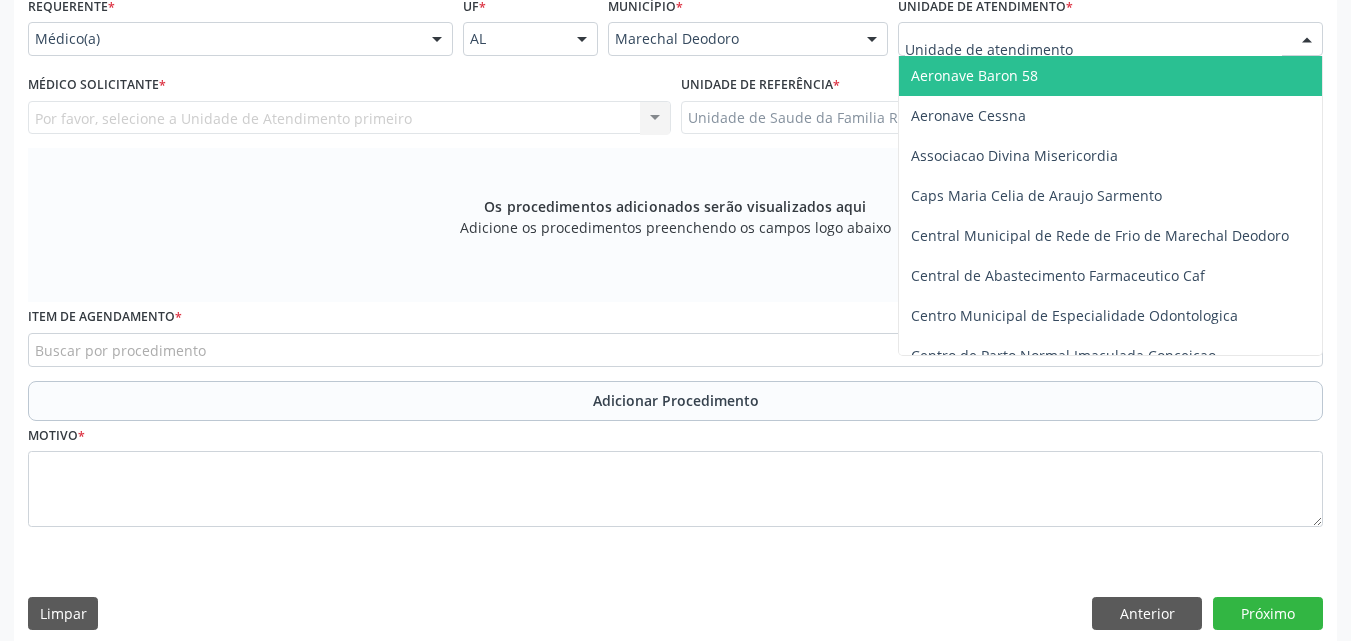 click at bounding box center [1110, 39] 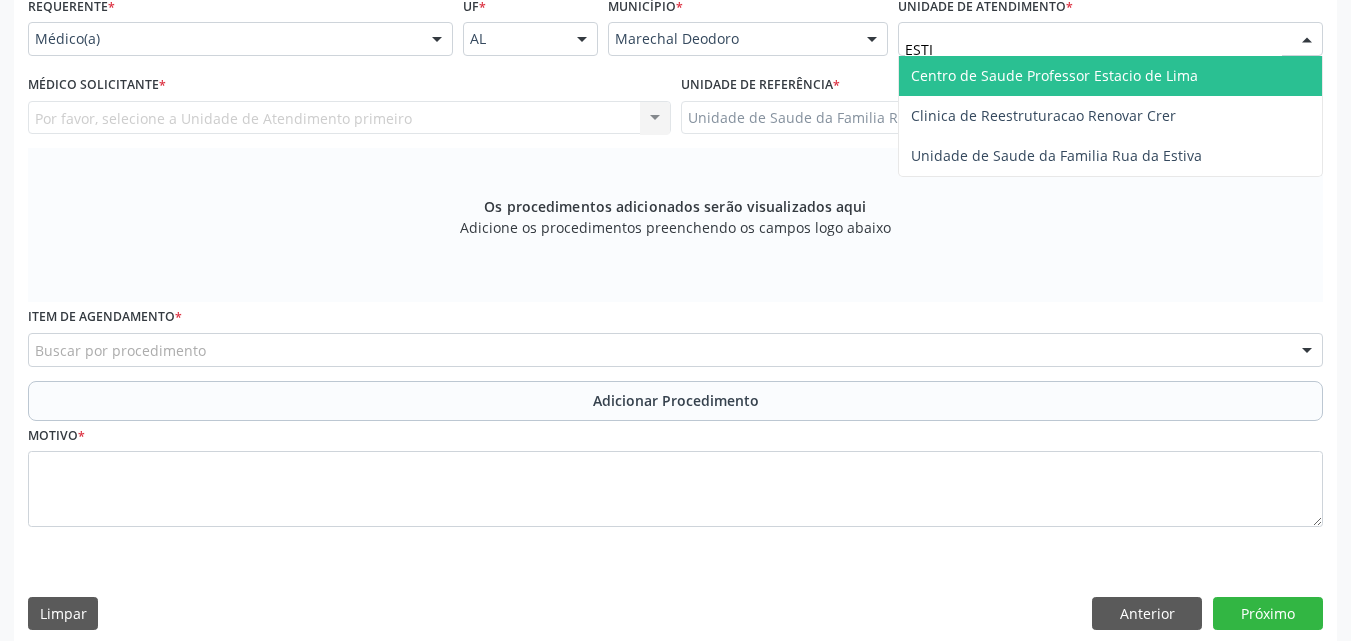 type on "ESTIV" 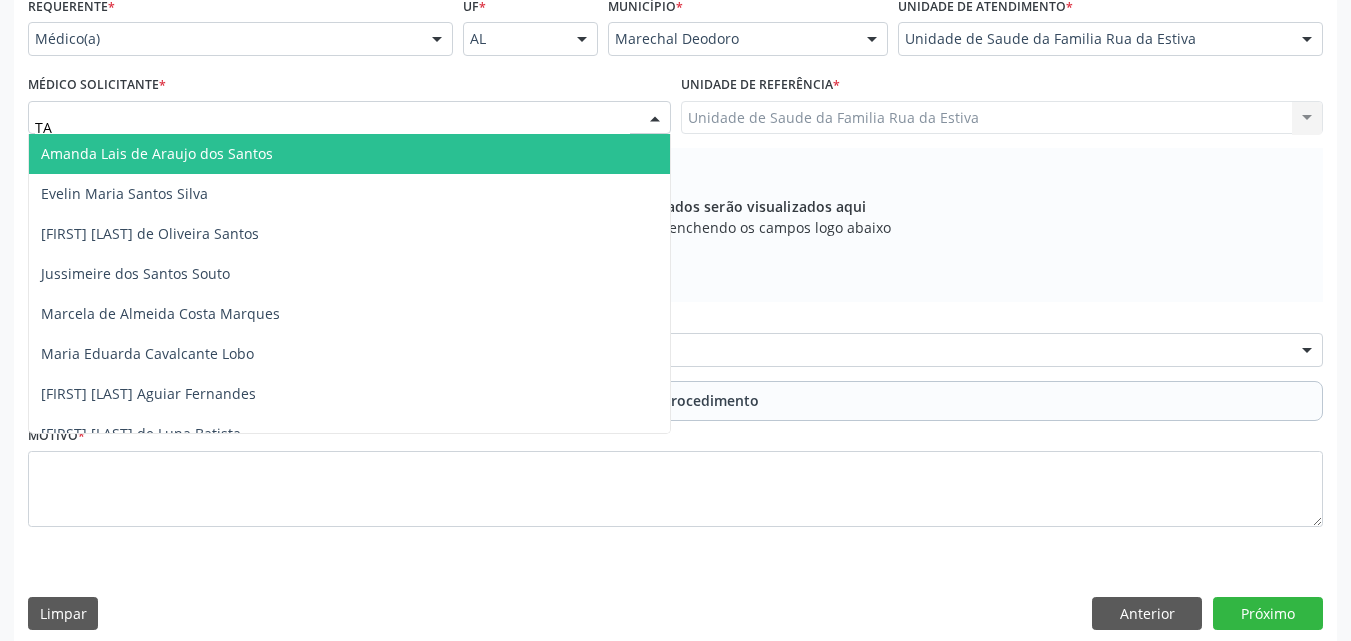 type on "TAC" 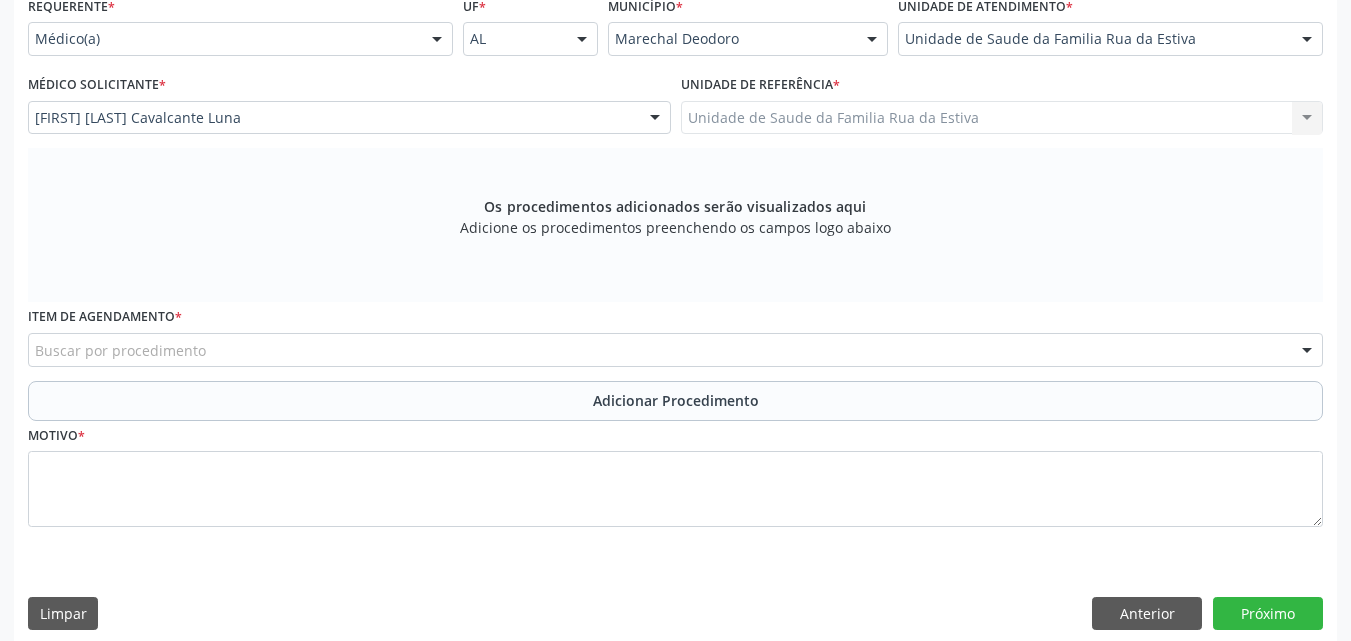 click on "Buscar por procedimento" at bounding box center (675, 350) 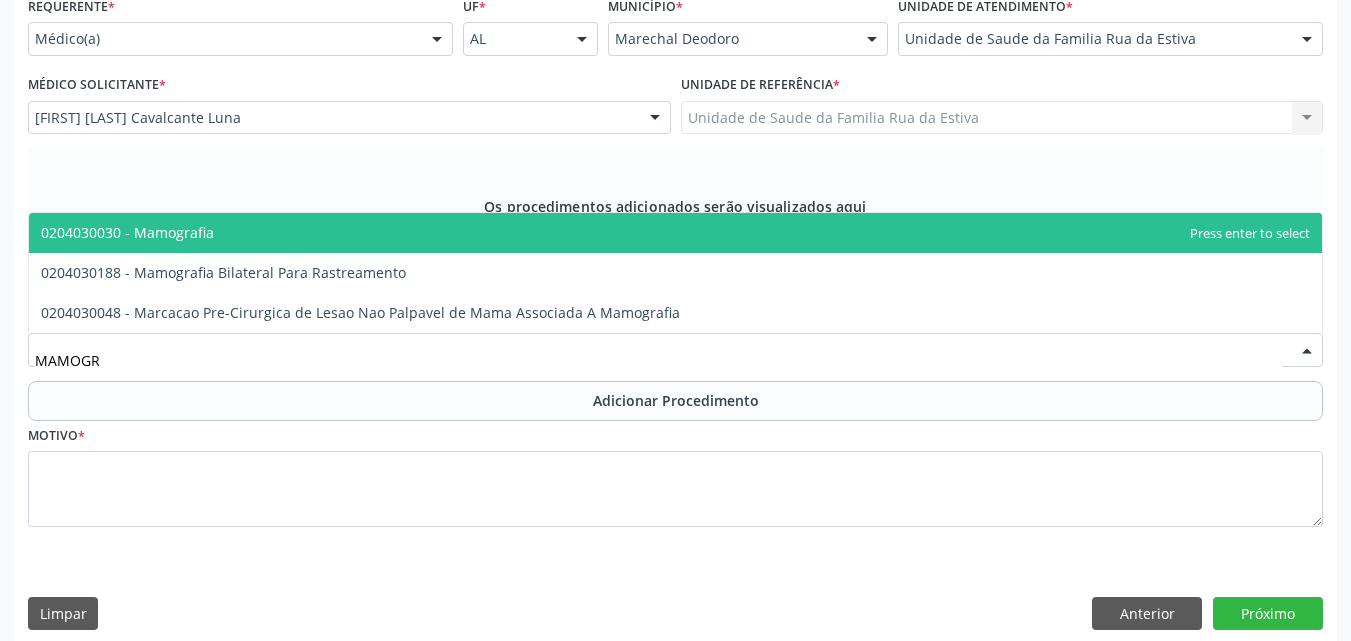 type on "MAMOGRA" 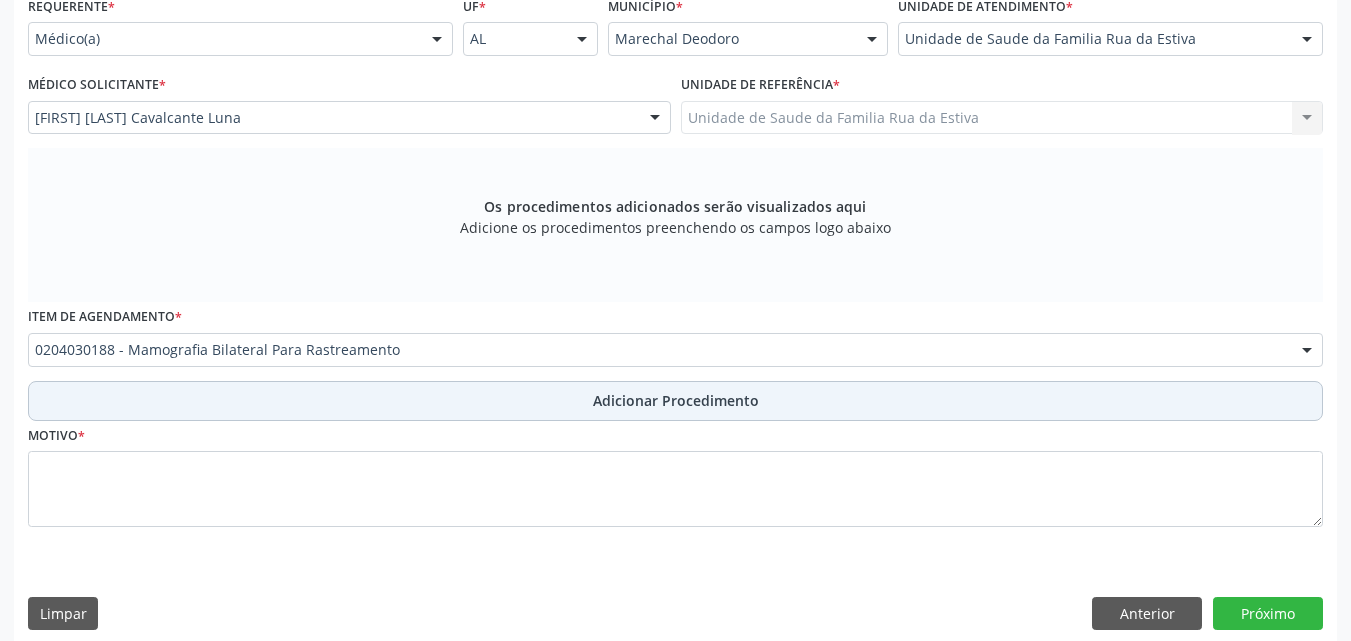 click on "Adicionar Procedimento" at bounding box center [675, 401] 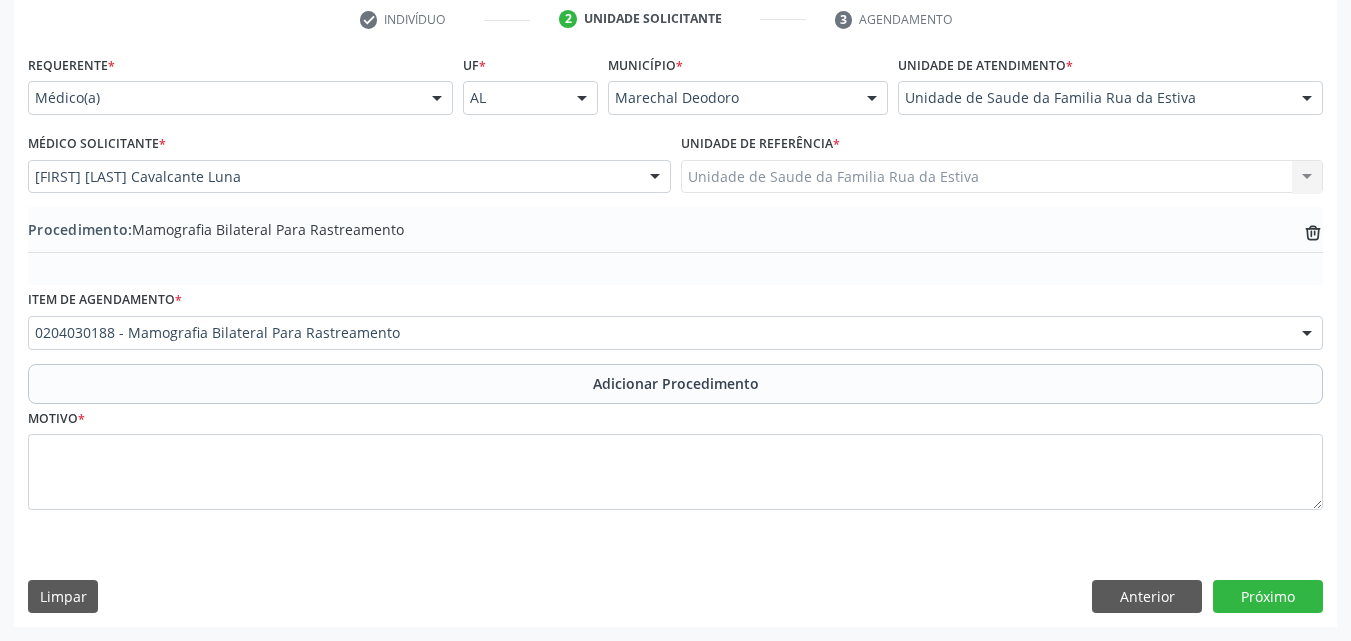 scroll, scrollTop: 412, scrollLeft: 0, axis: vertical 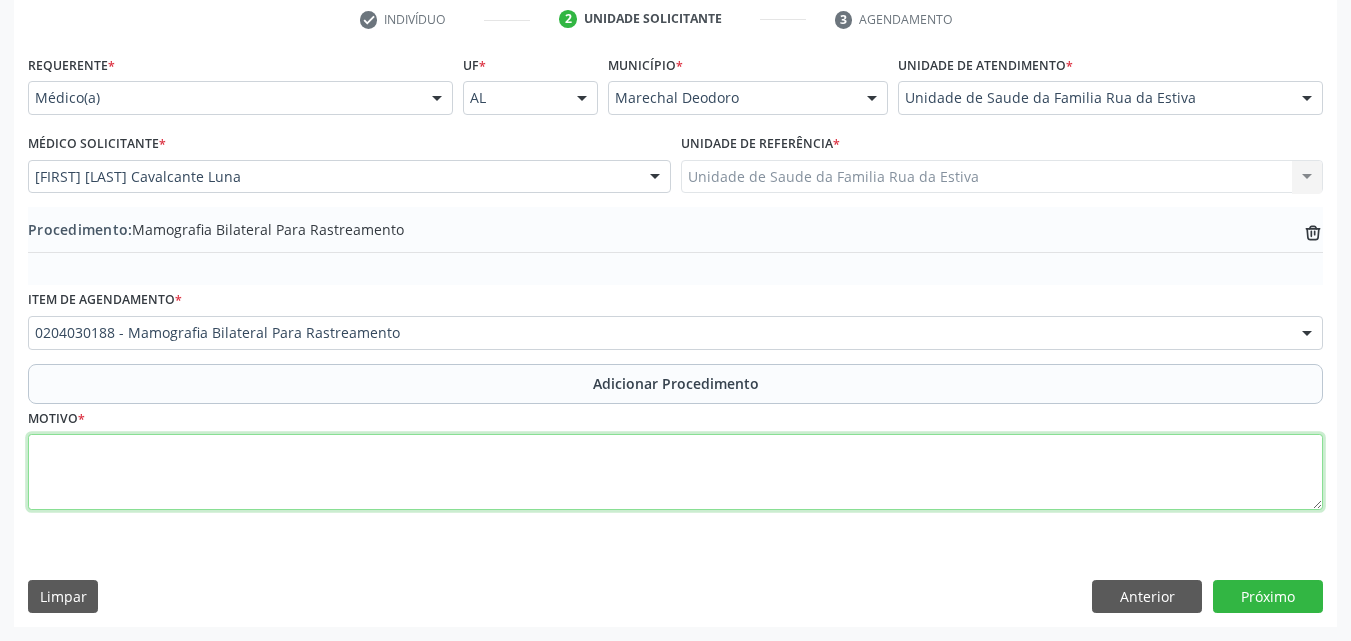 click at bounding box center (675, 472) 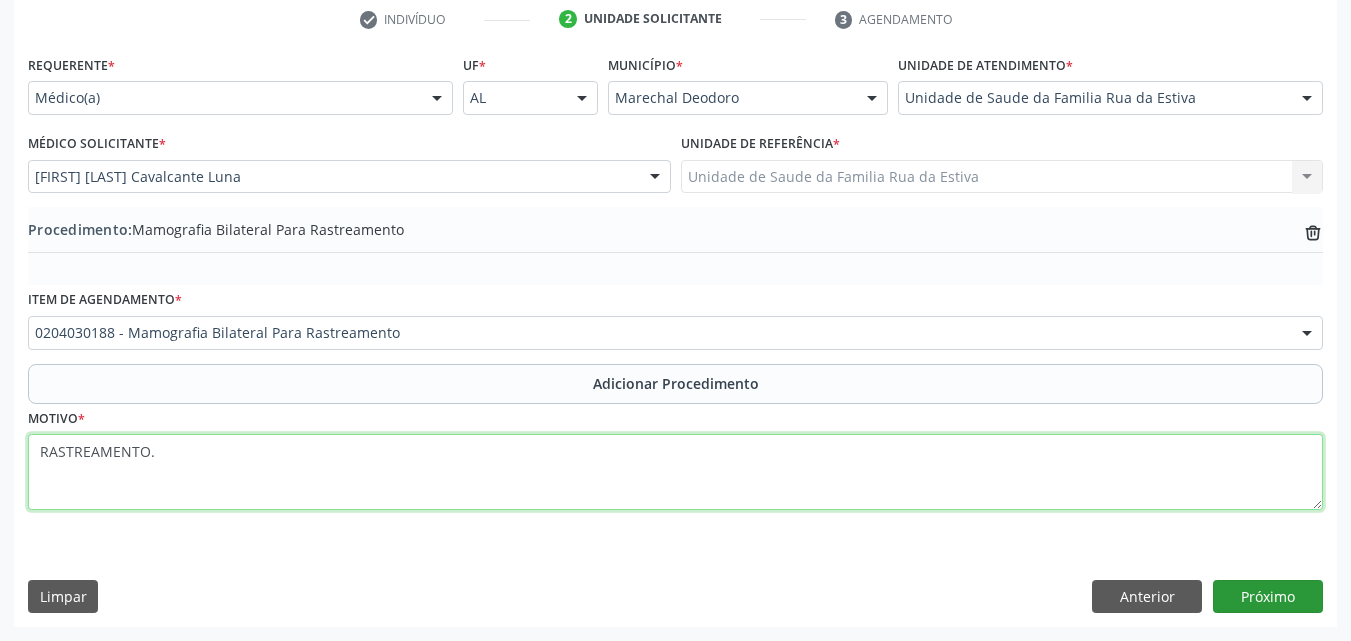 type on "RASTREAMENTO." 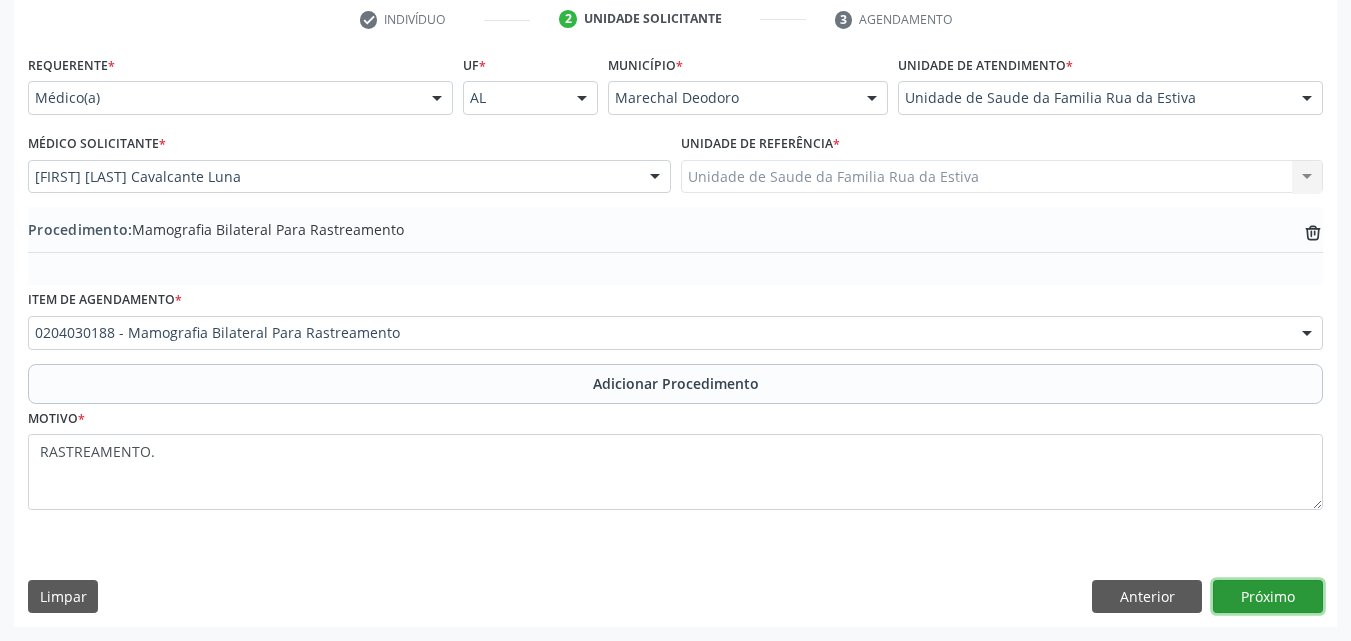 click on "Próximo" at bounding box center (1268, 597) 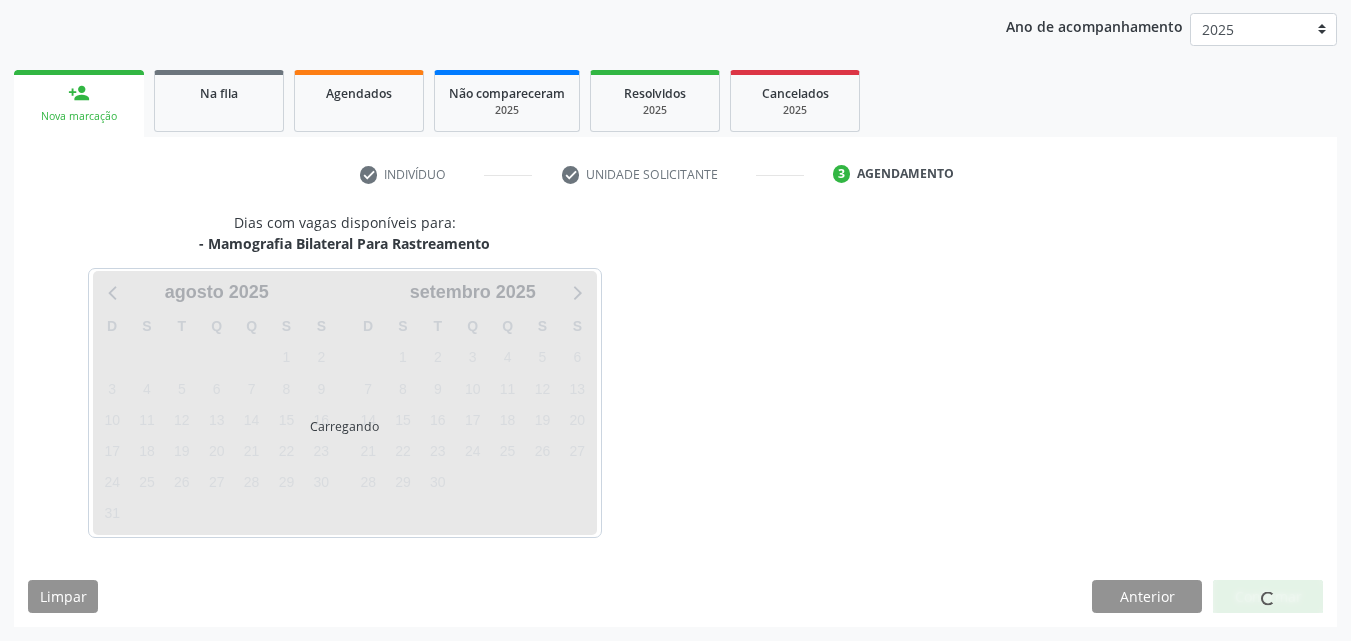 scroll, scrollTop: 316, scrollLeft: 0, axis: vertical 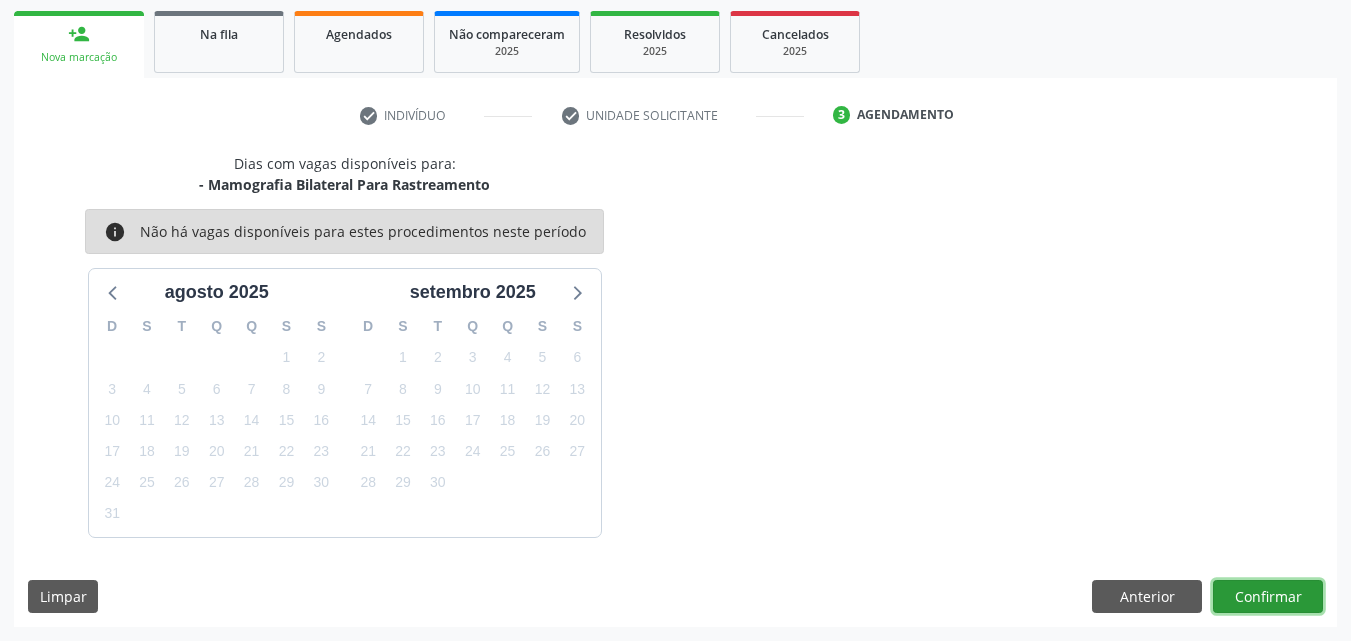 click on "Confirmar" at bounding box center (1268, 597) 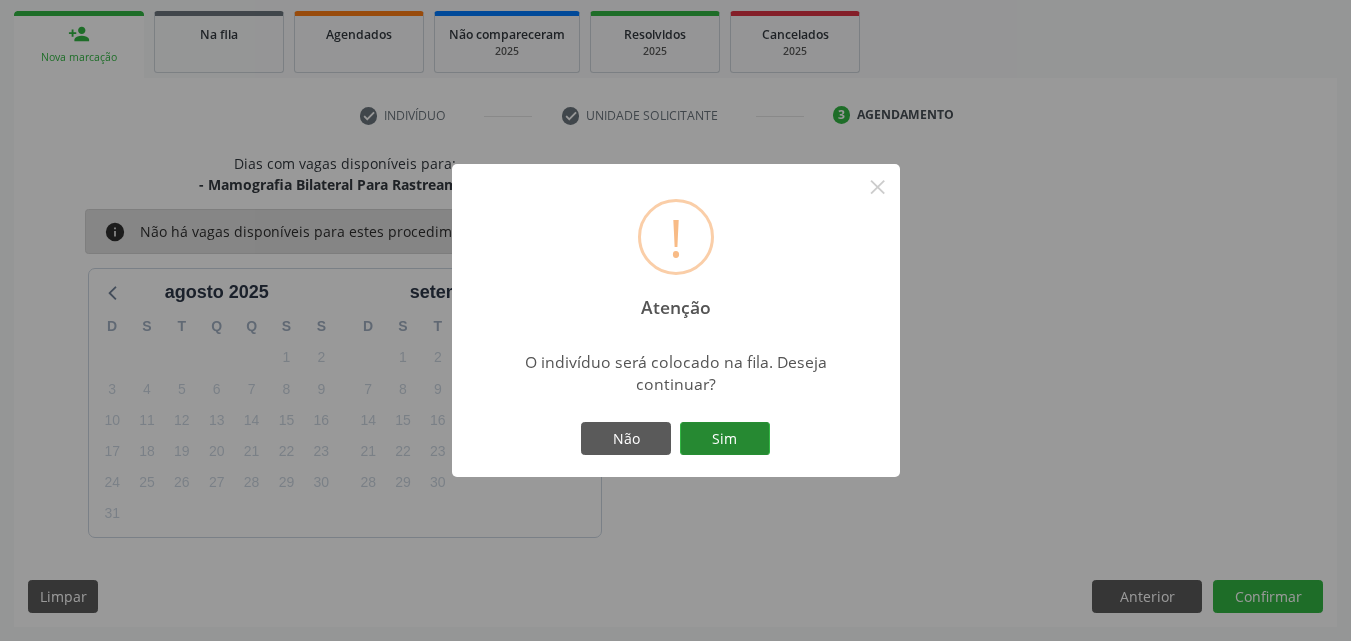 click on "Sim" at bounding box center (725, 439) 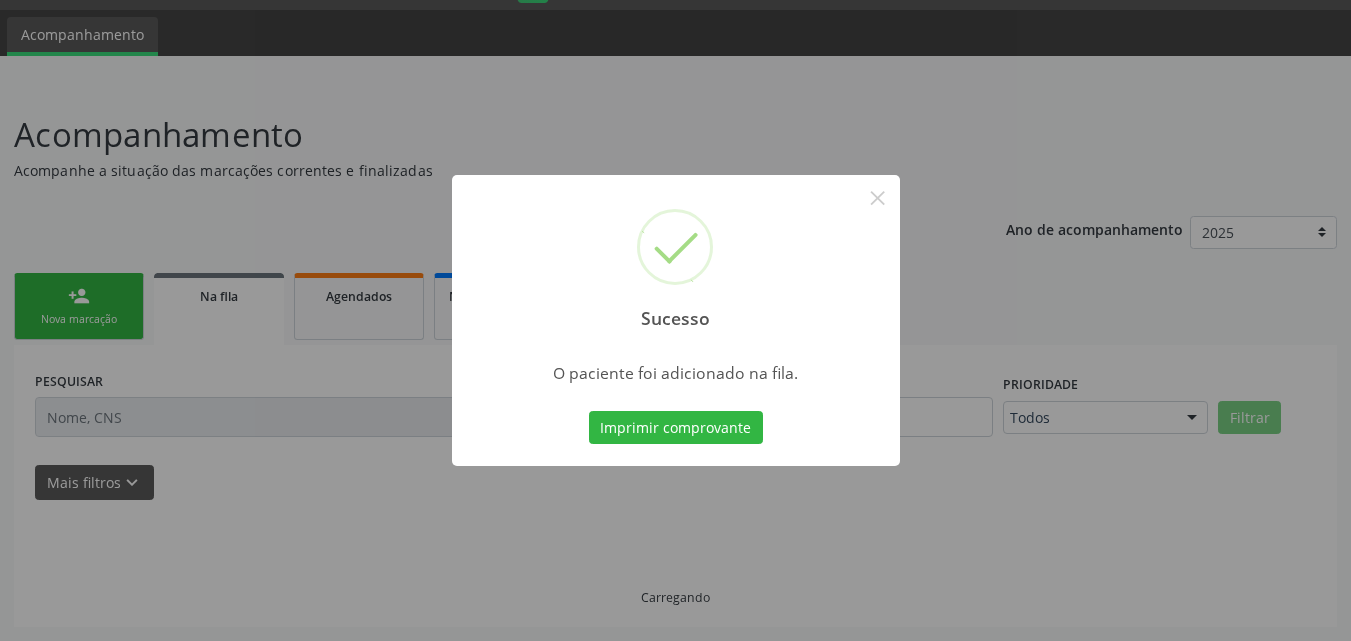 scroll, scrollTop: 54, scrollLeft: 0, axis: vertical 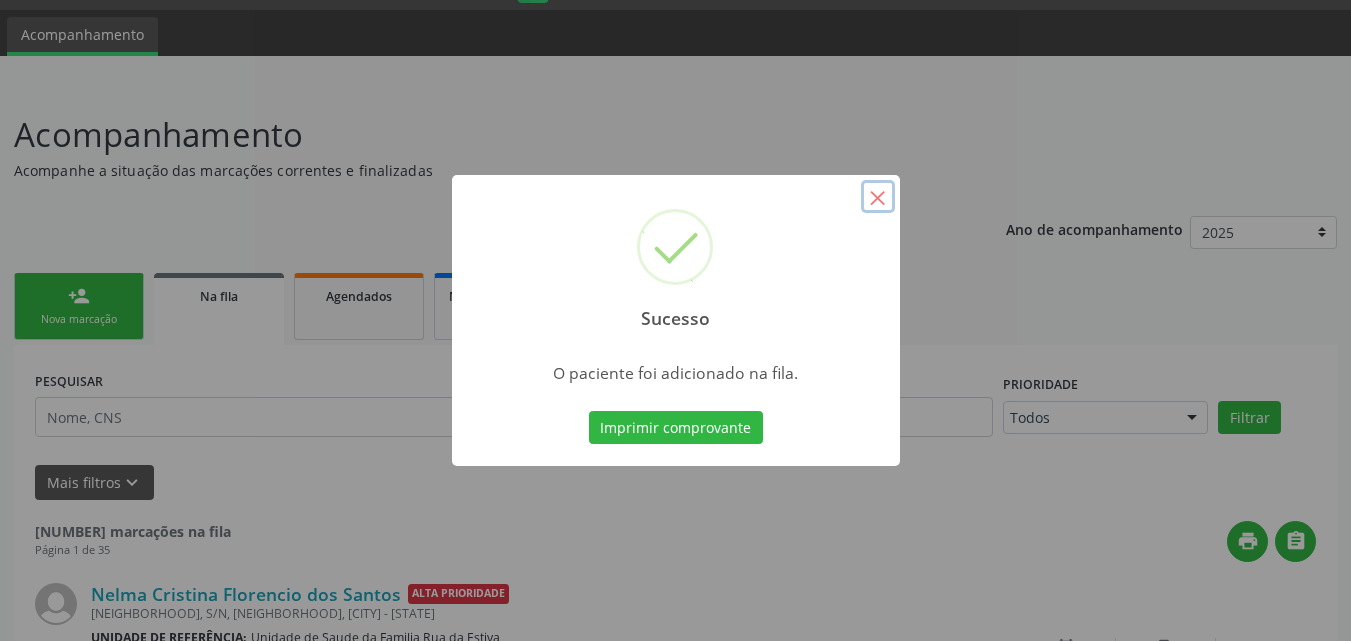 click on "×" at bounding box center [878, 197] 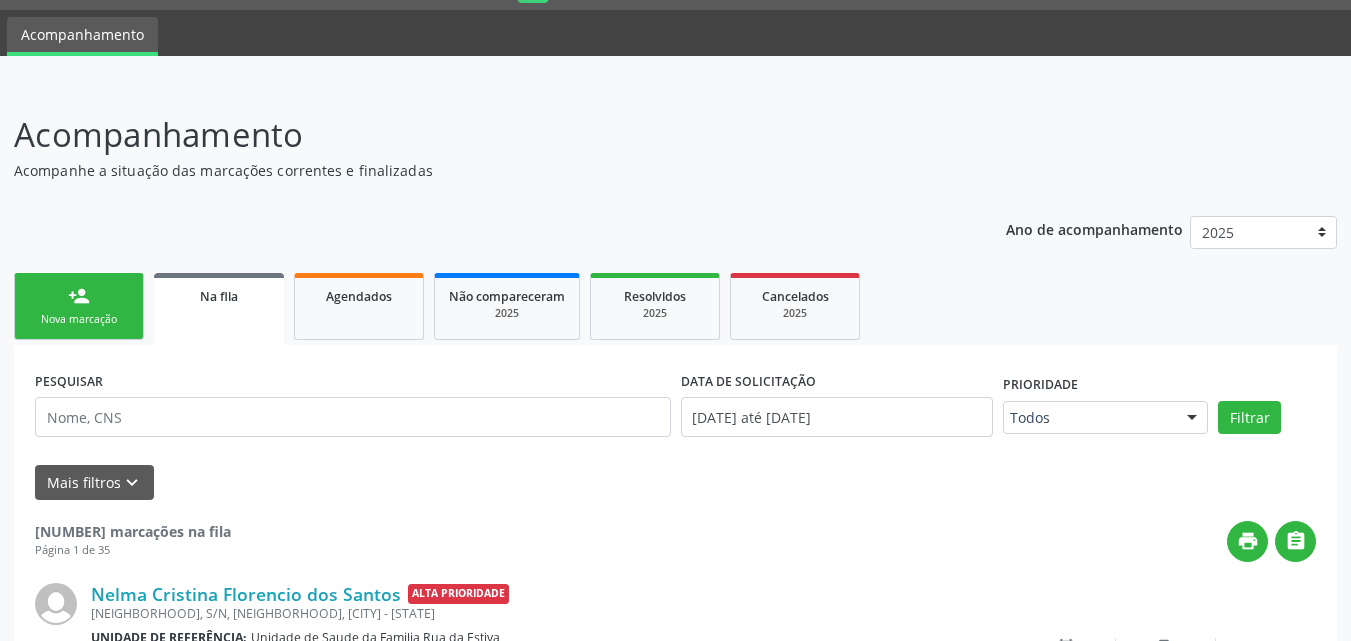 click on "person_add" at bounding box center [79, 296] 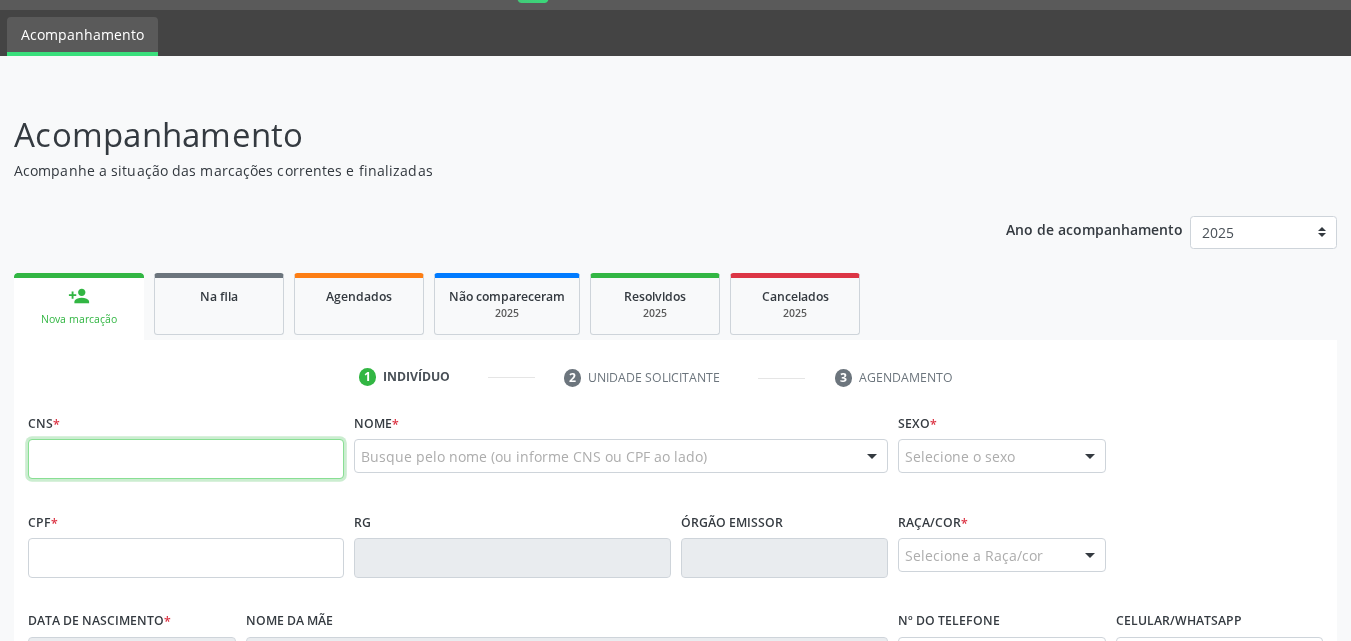 click at bounding box center (186, 459) 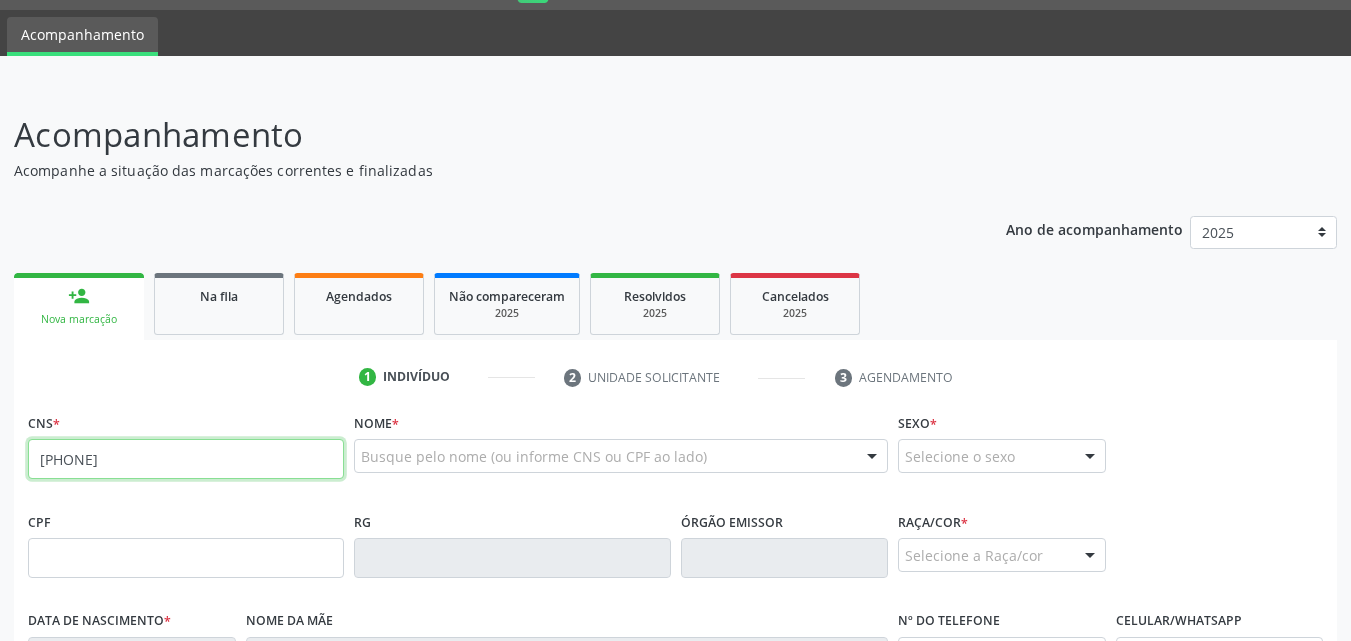 type on "[PHONE]" 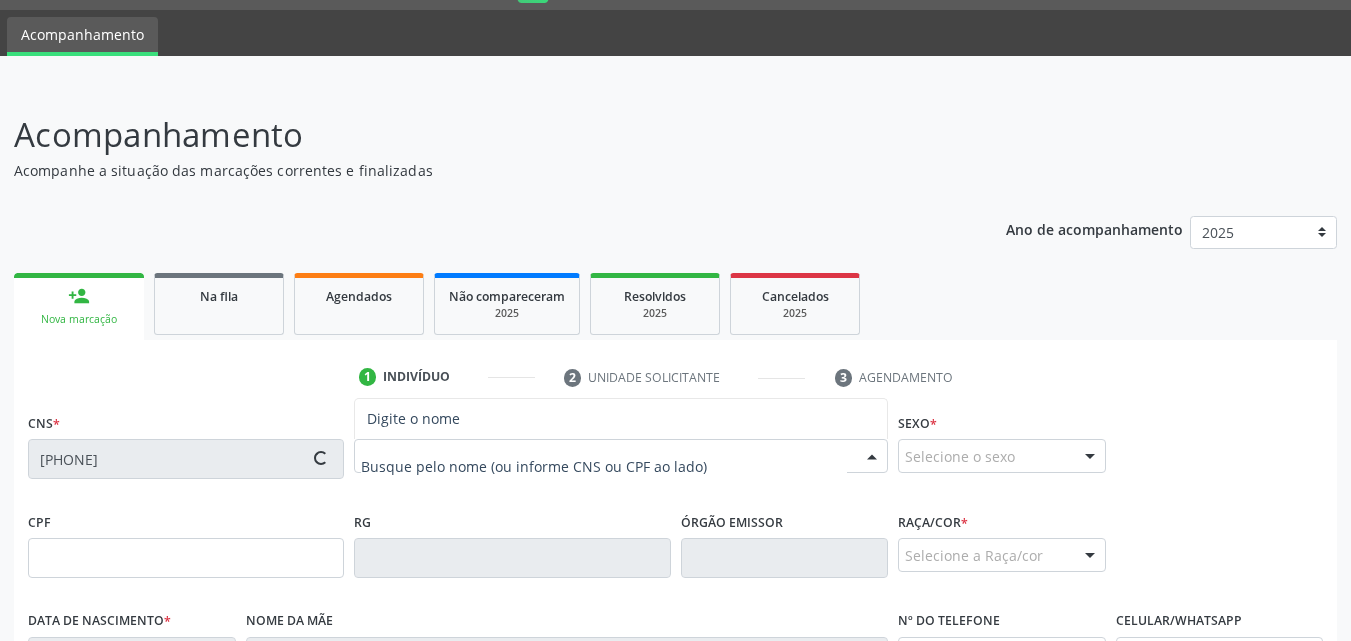 type on "[PHONE]" 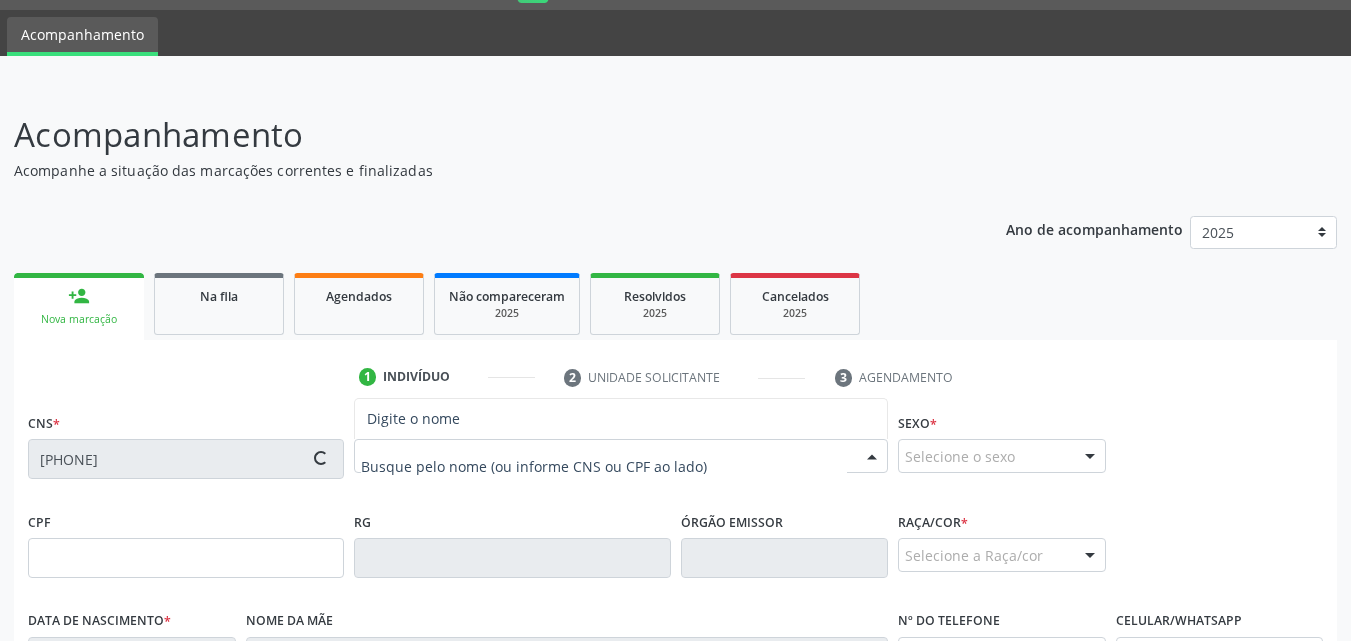 type on "[DATE]" 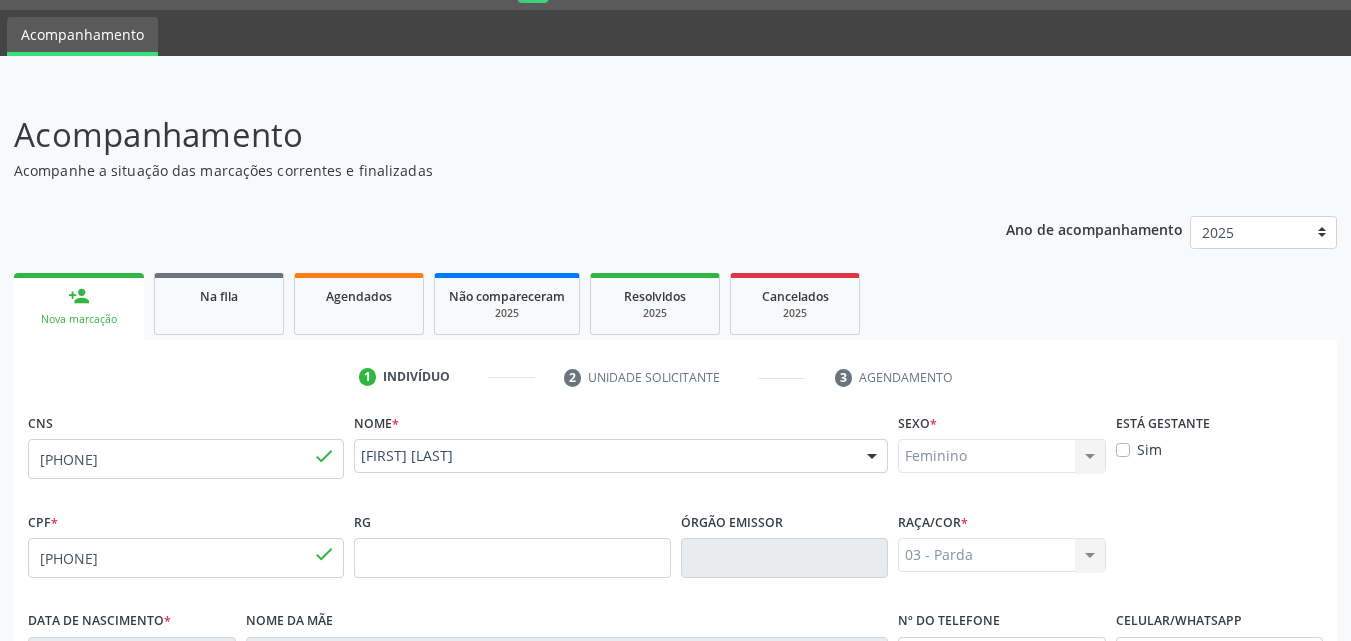 scroll, scrollTop: 471, scrollLeft: 0, axis: vertical 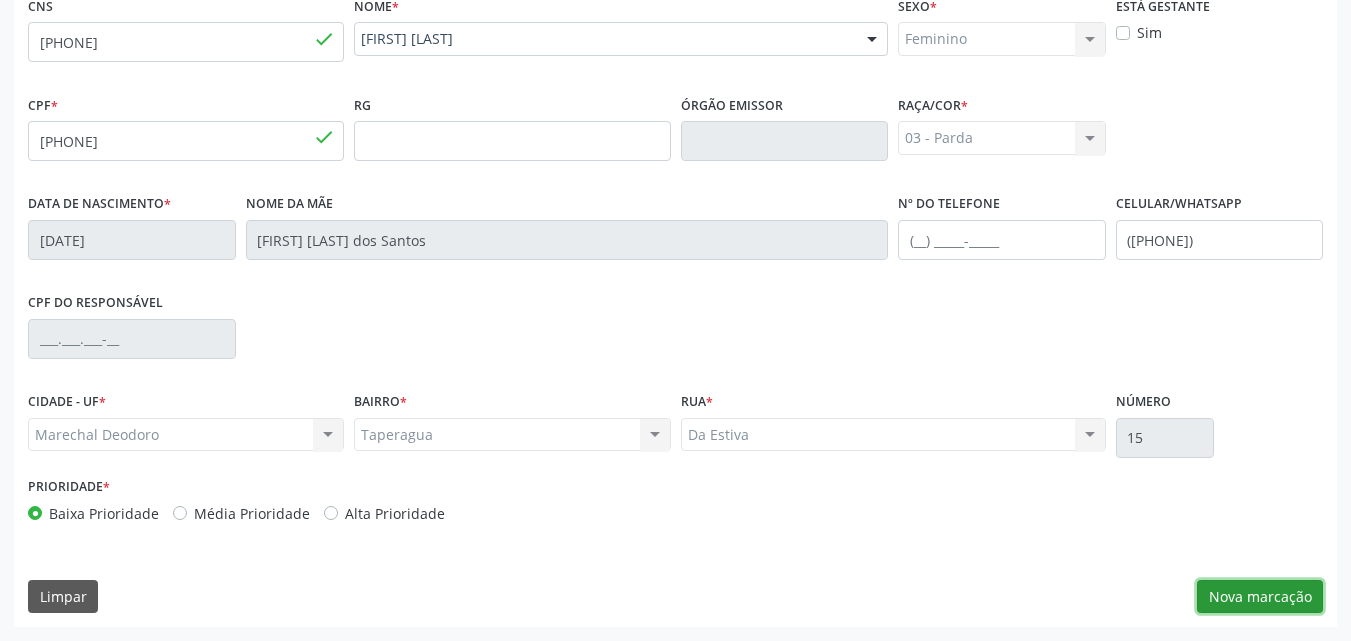 click on "Nova marcação" at bounding box center [1260, 597] 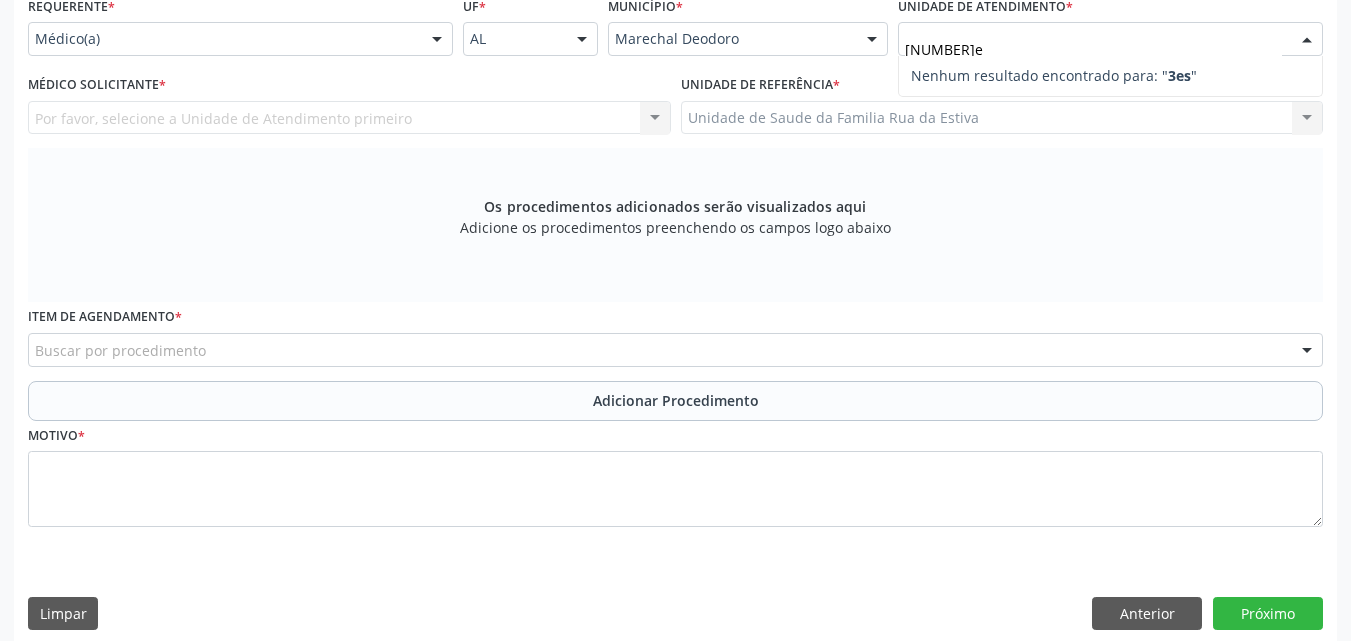 type on "3" 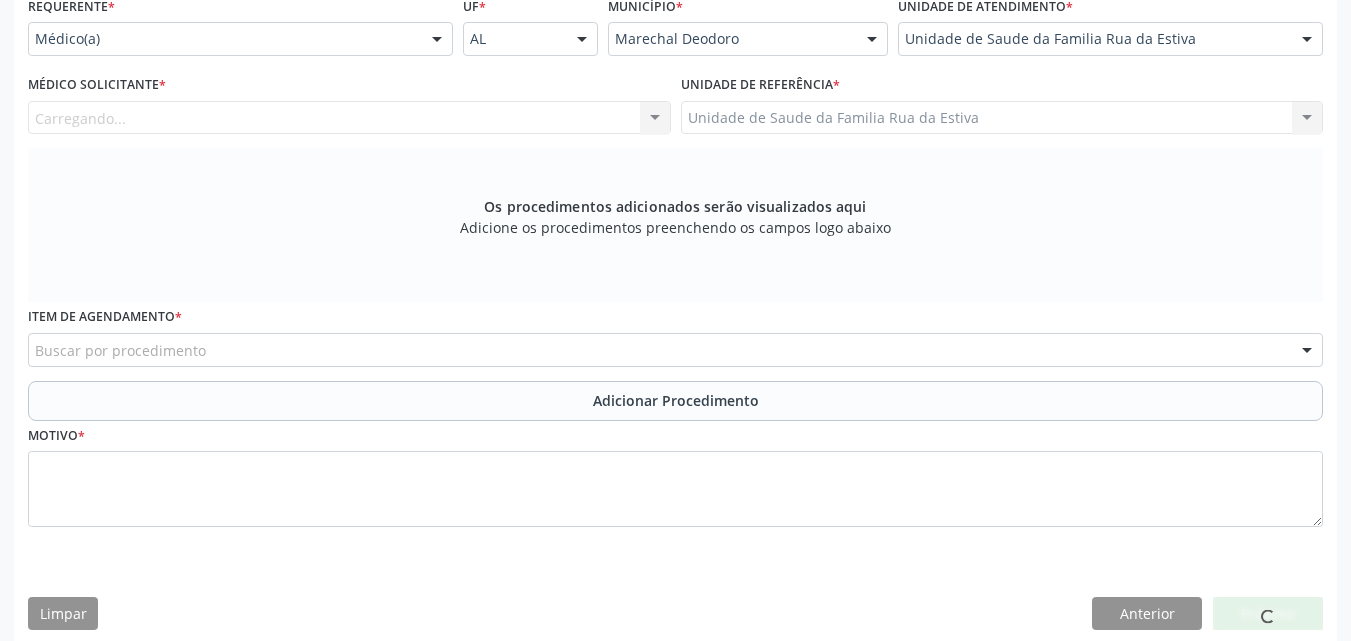 click on "Carregando...
Nenhum resultado encontrado para: "   "
Não há nenhuma opção para ser exibida." at bounding box center (349, 118) 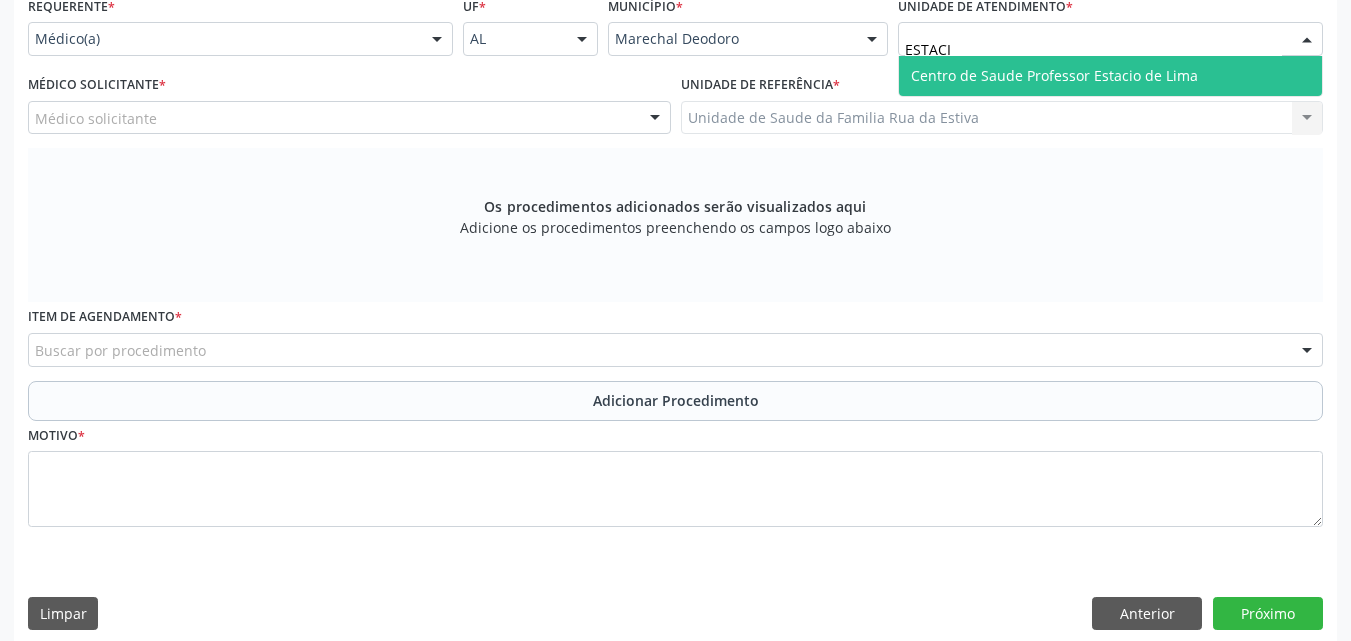 type on "ESTACIO" 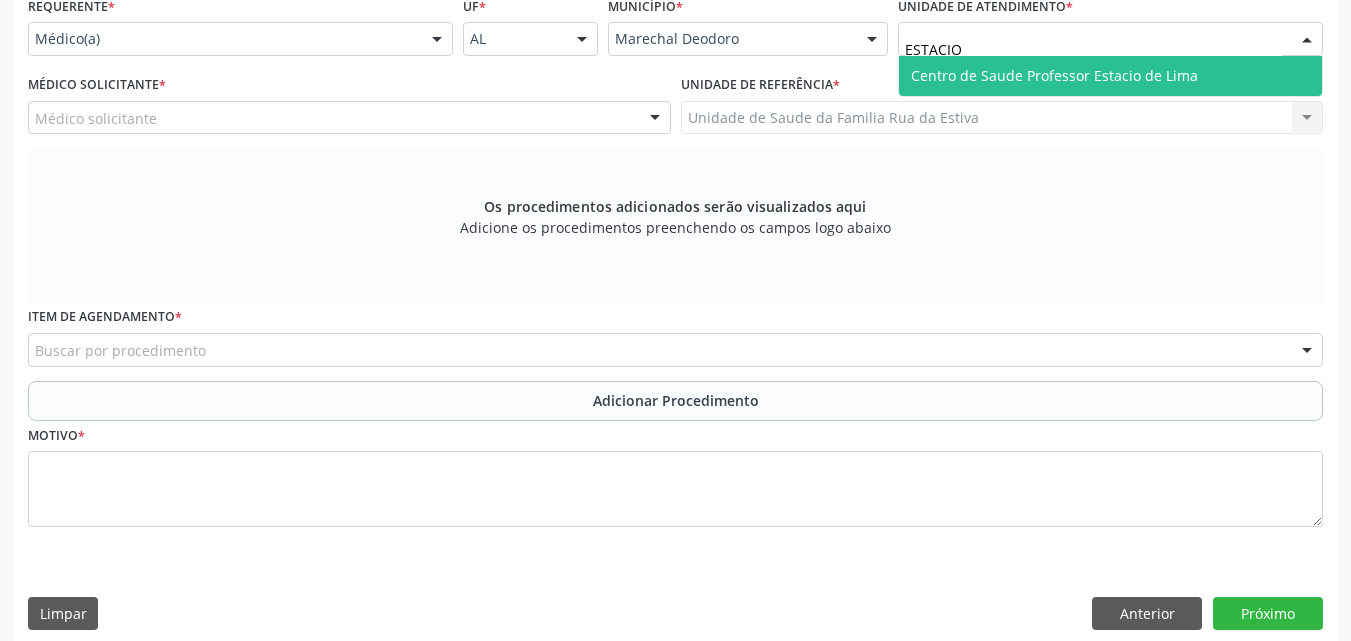 click on "Centro de Saude Professor Estacio de Lima" at bounding box center (1054, 75) 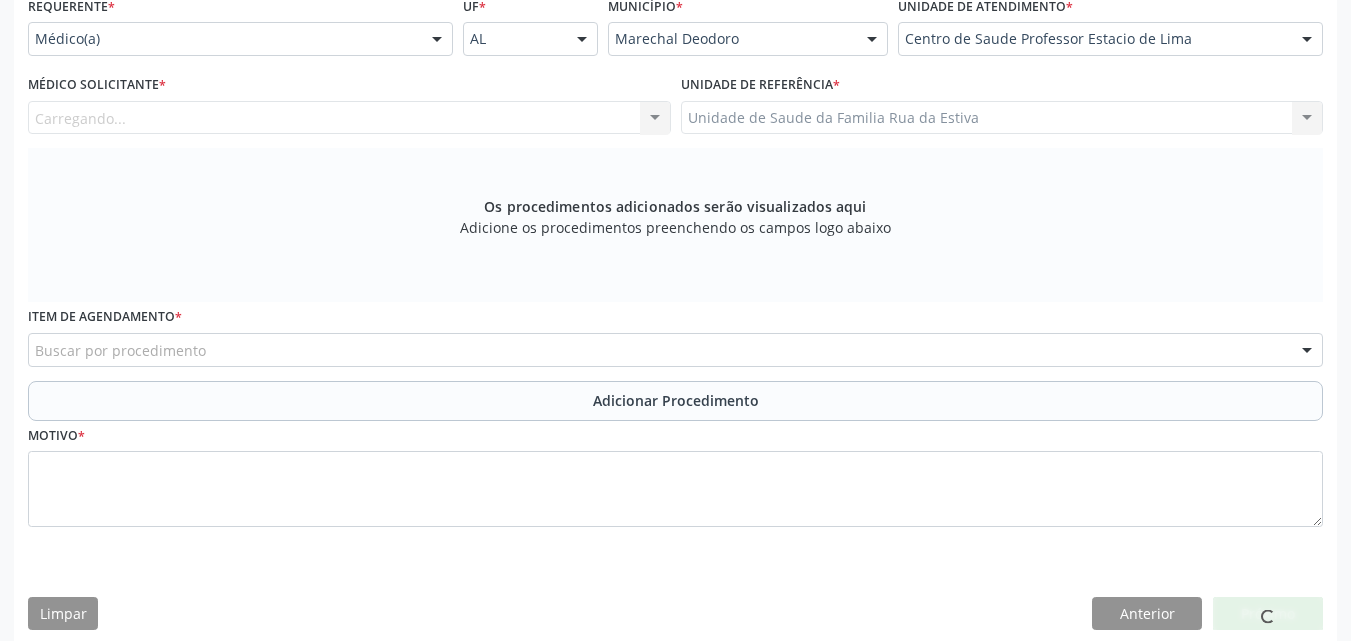 click on "Carregando...
[FIRST] [LAST] [LAST]   [FIRST] [LAST] de Farias   [FIRST] [LAST] Silva   [FIRST] [LAST] da Silva Sales   [FIRST] [LAST] de Oliveira Santos   [FIRST] [LAST] da Silva   [FIRST] [LAST] da Silva   [FIRST] [LAST] dos Santos Souto   [FIRST] [LAST] da Silva   [FIRST] [LAST] da Silva   [FIRST] [LAST] de Almeida Costa Marques   [FIRST] [LAST] Cavalcante Lobo   [FIRST] [LAST] Aguiar Fernandes   [FIRST] [LAST] de Luna Batista   [FIRST] [LAST] Cavalcante Luna
Nenhum resultado encontrado para: "   "
Não há nenhuma opção para ser exibida." at bounding box center (349, 118) 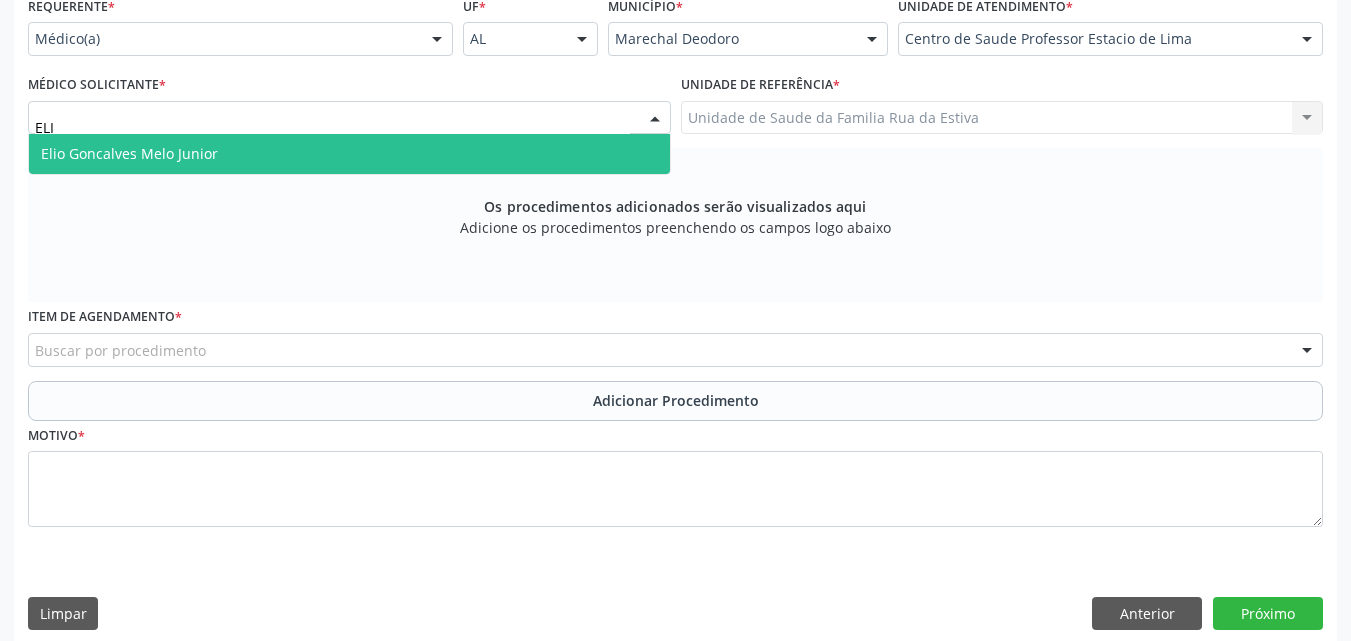 type on "ELIO" 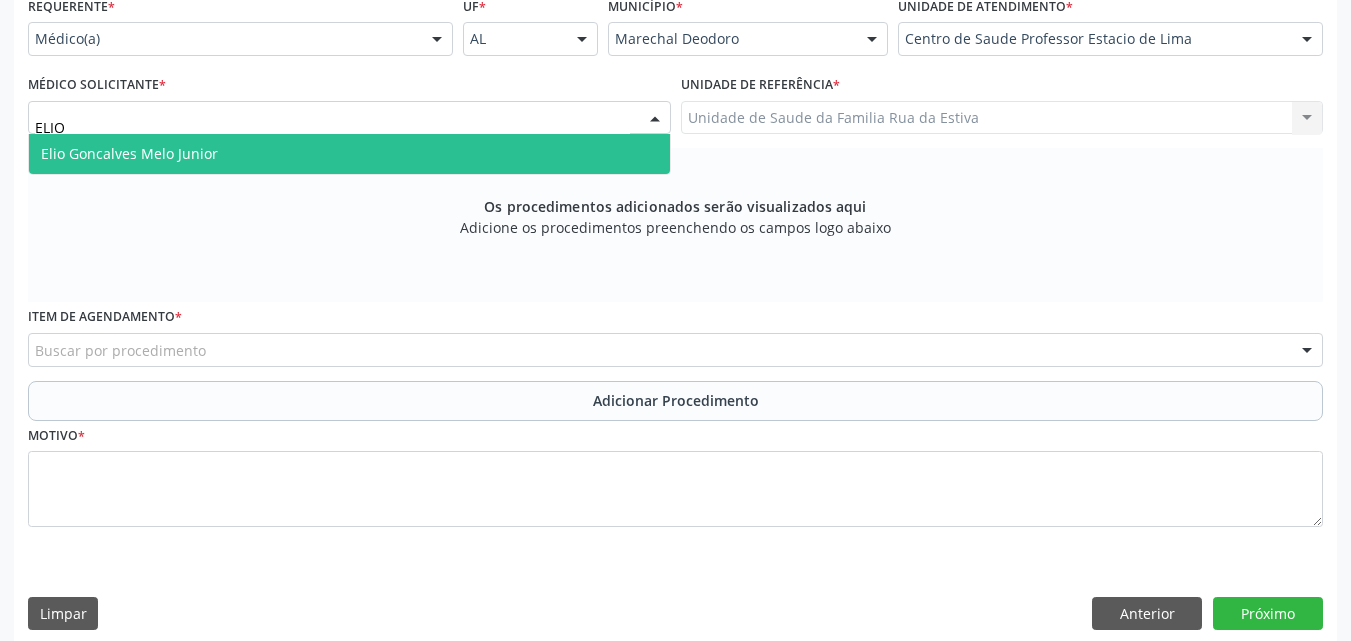 click on "Elio Goncalves Melo Junior" at bounding box center (129, 153) 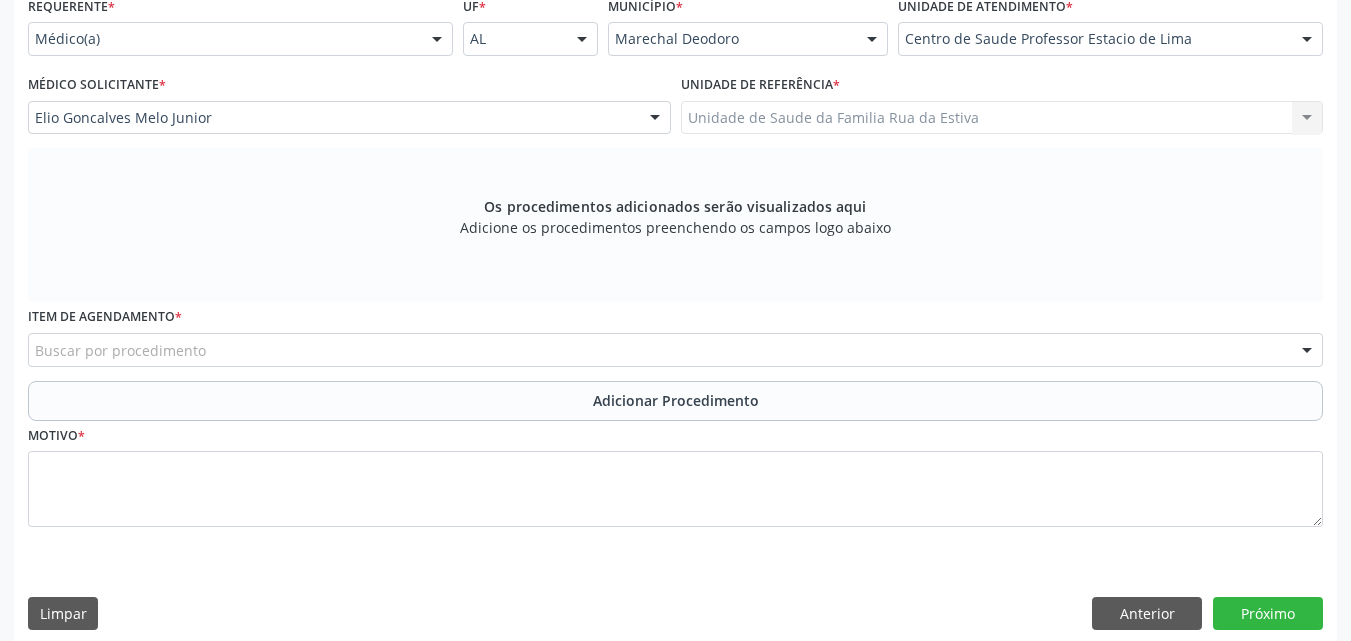 click on "Buscar por procedimento" at bounding box center [675, 350] 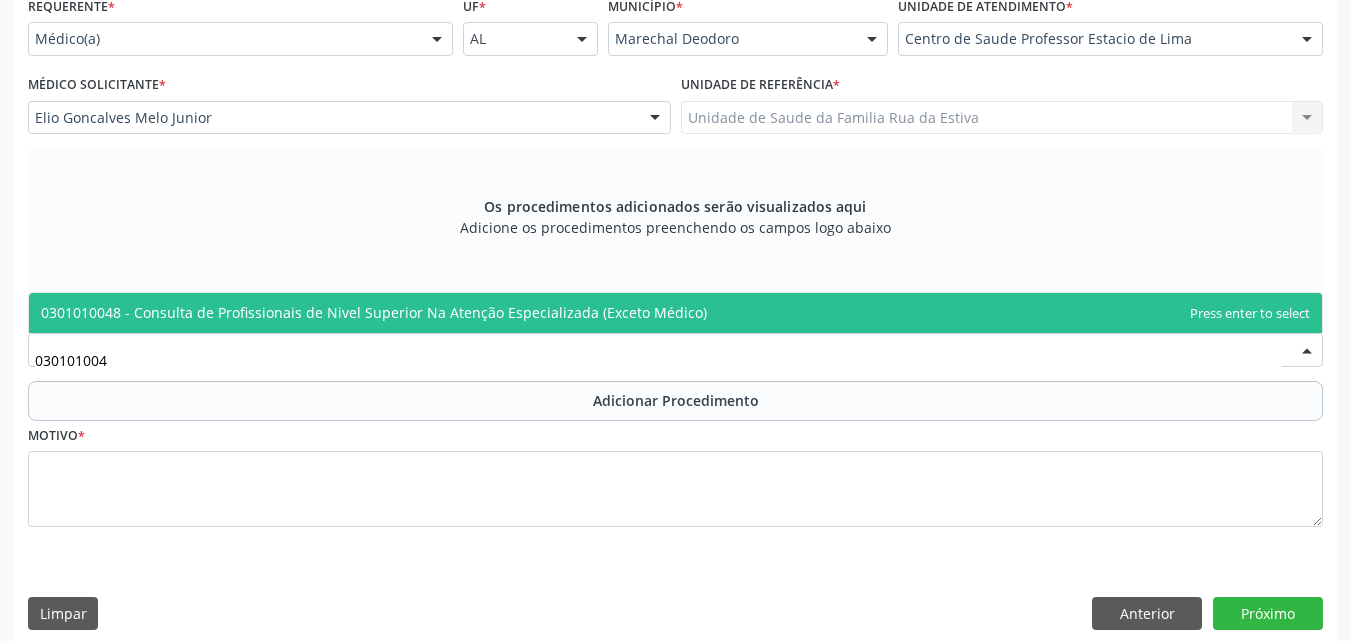 type on "0301010048" 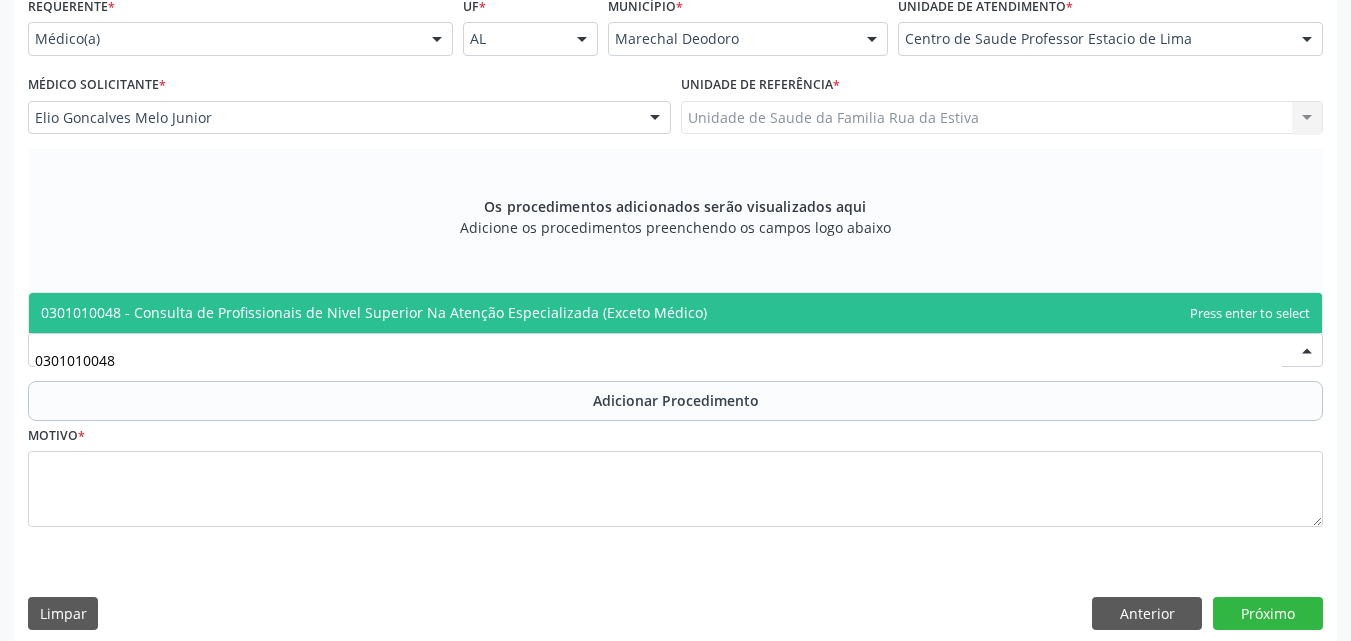 click on "0301010048 - Consulta de Profissionais de Nivel Superior Na Atenção Especializada (Exceto Médico)" at bounding box center (374, 312) 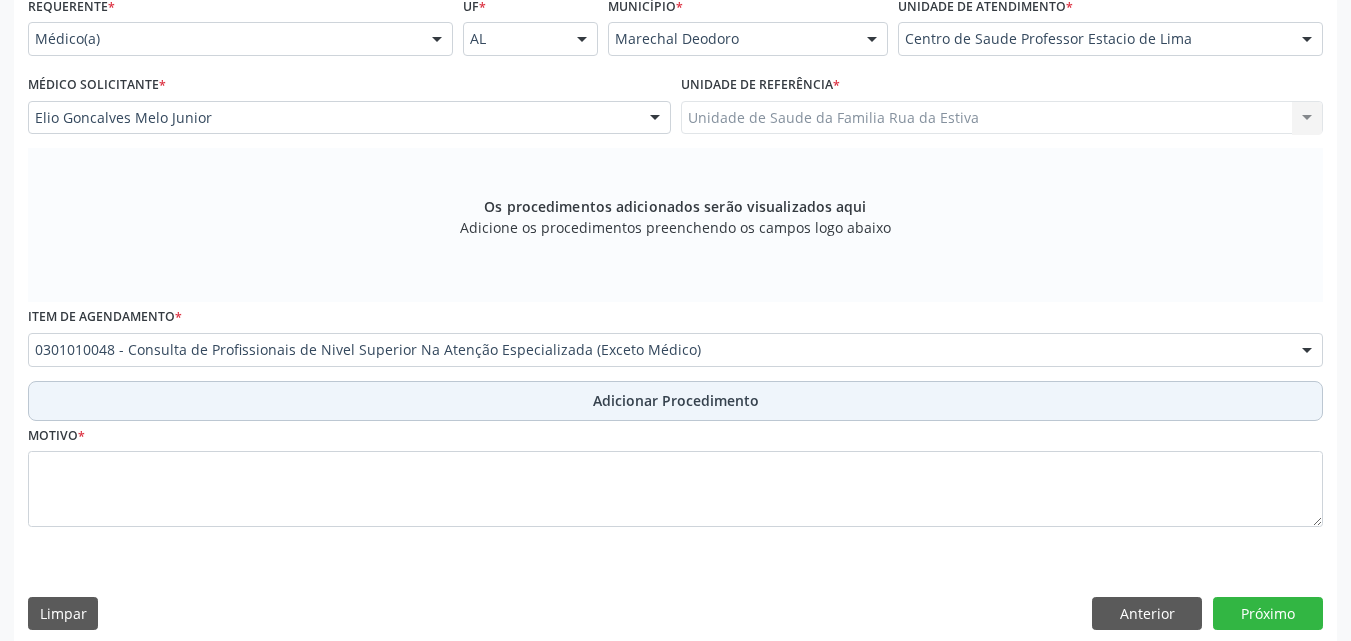 click on "Adicionar Procedimento" at bounding box center (675, 401) 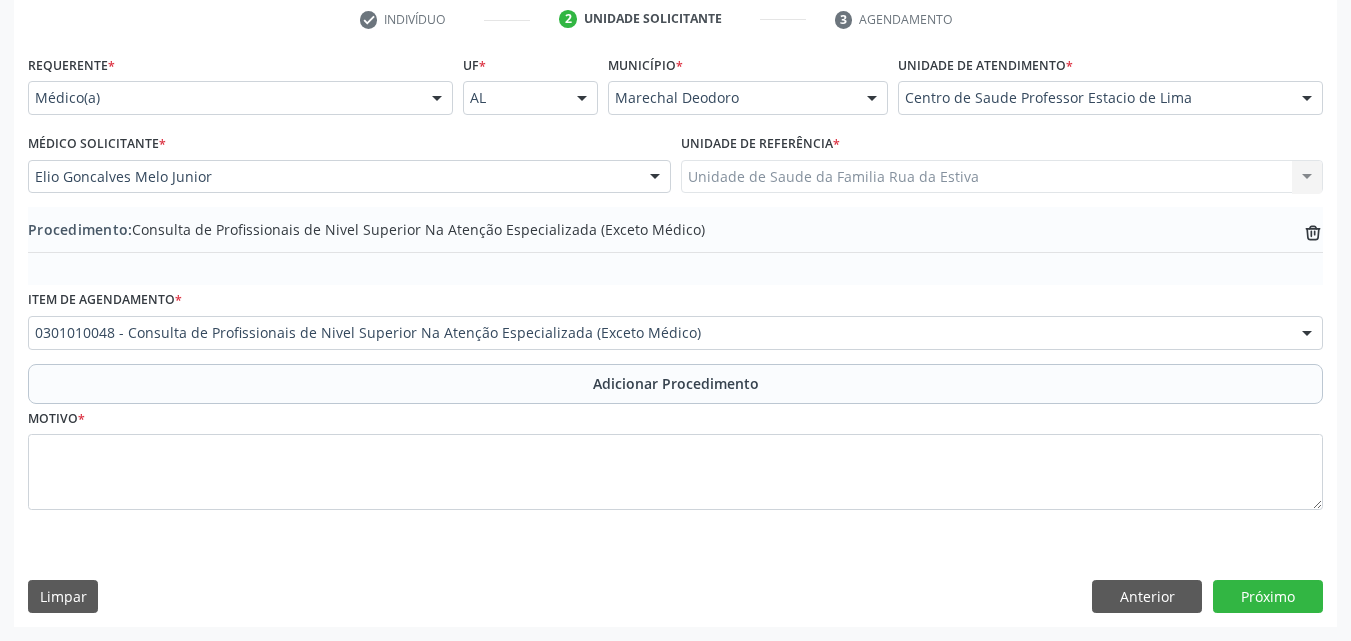 scroll, scrollTop: 412, scrollLeft: 0, axis: vertical 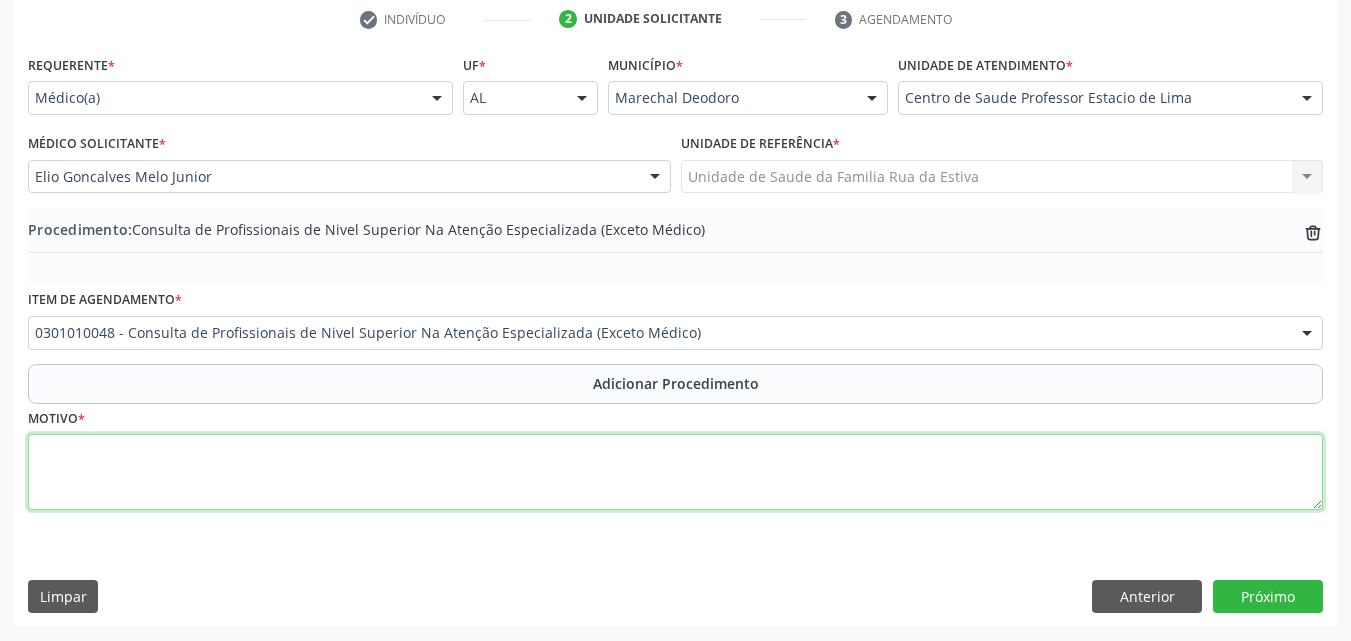 click at bounding box center [675, 472] 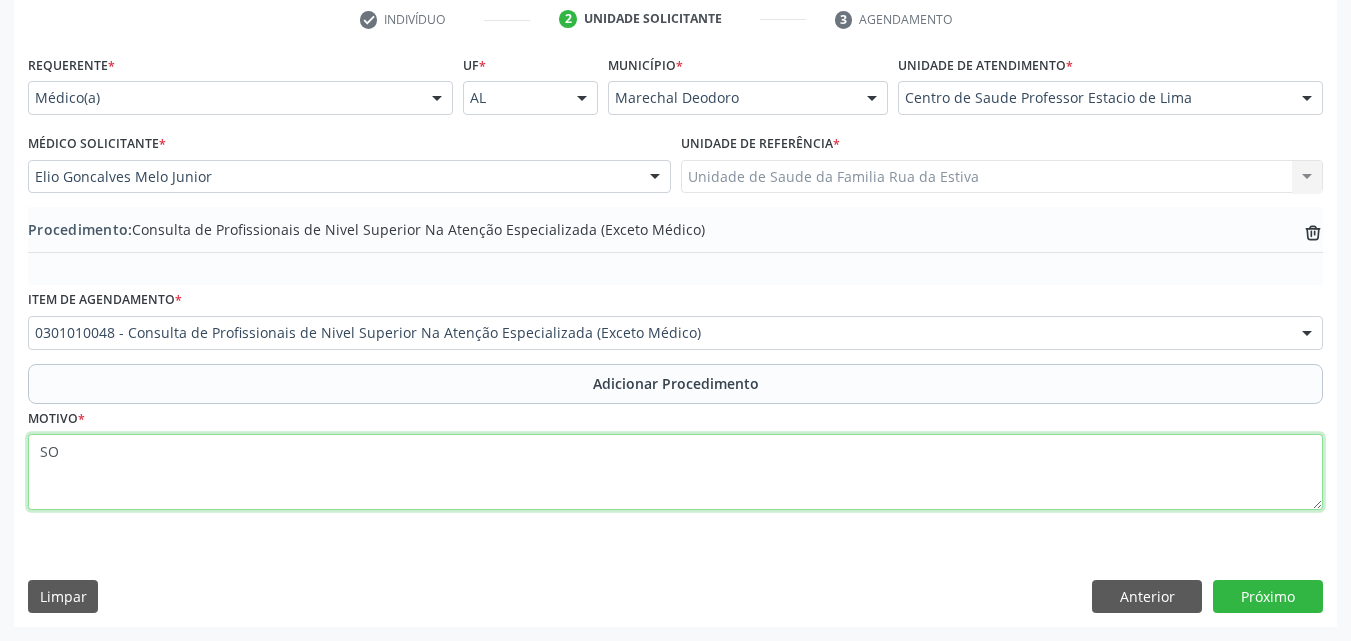 type on "S" 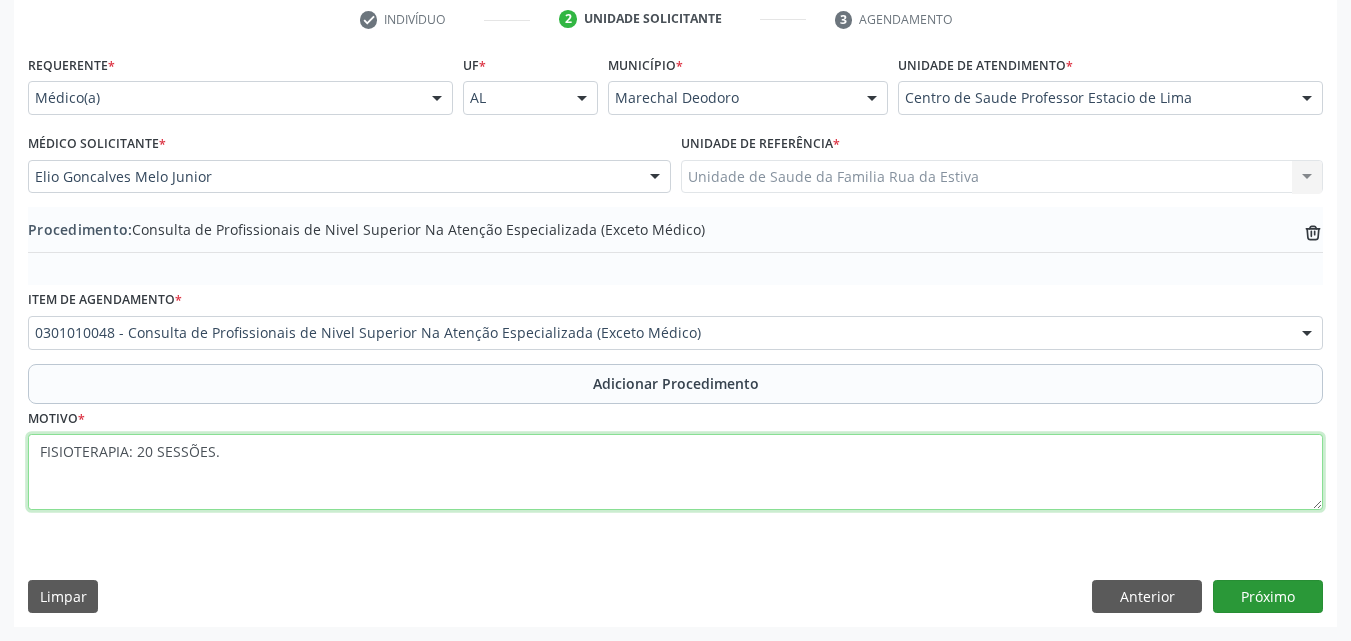 type on "FISIOTERAPIA: 20 SESSÕES." 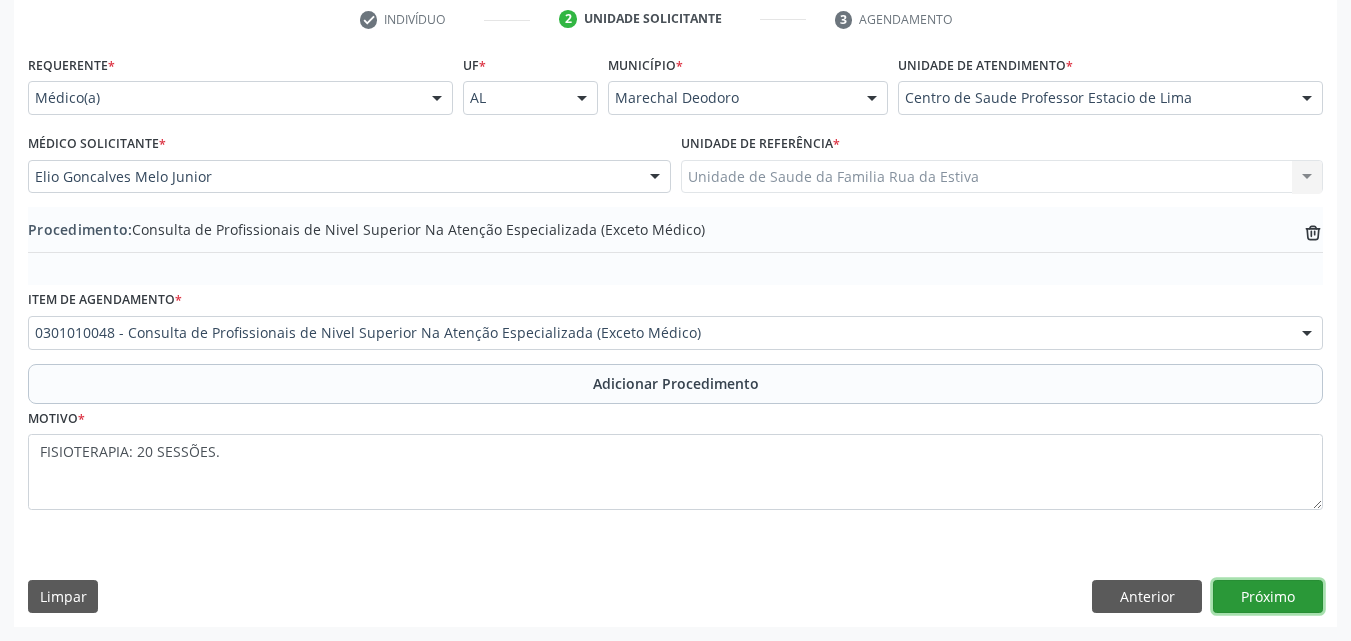 click on "Próximo" at bounding box center (1268, 597) 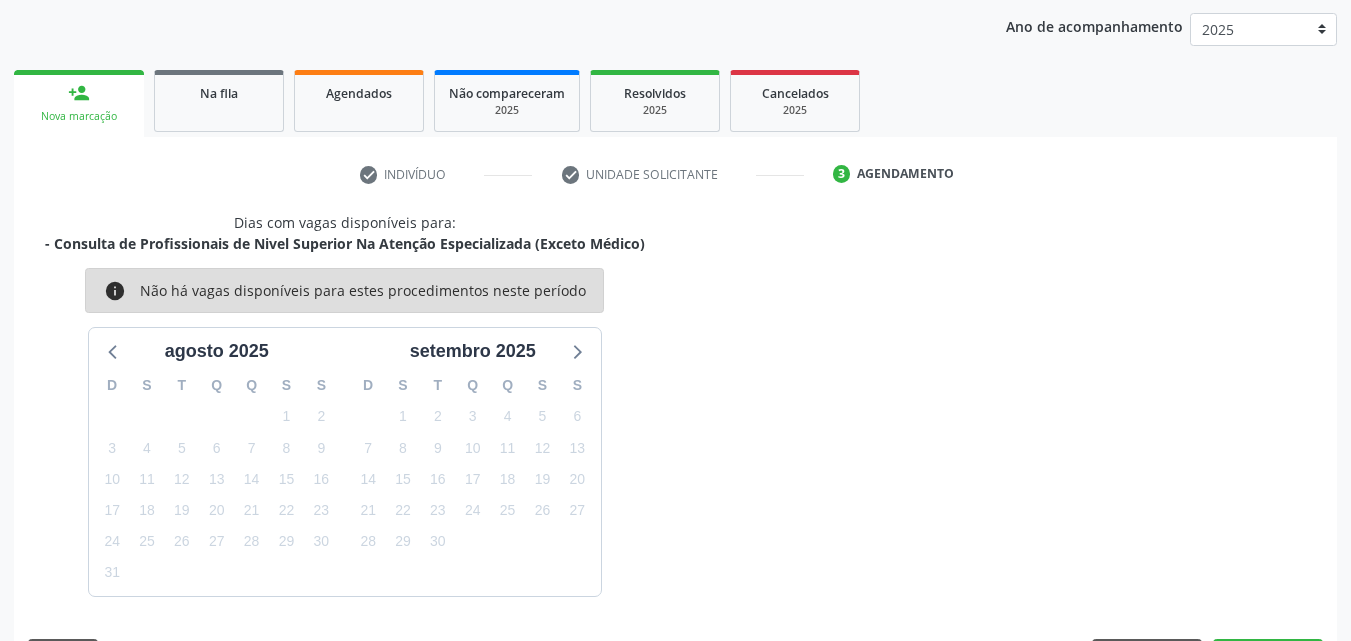 scroll, scrollTop: 316, scrollLeft: 0, axis: vertical 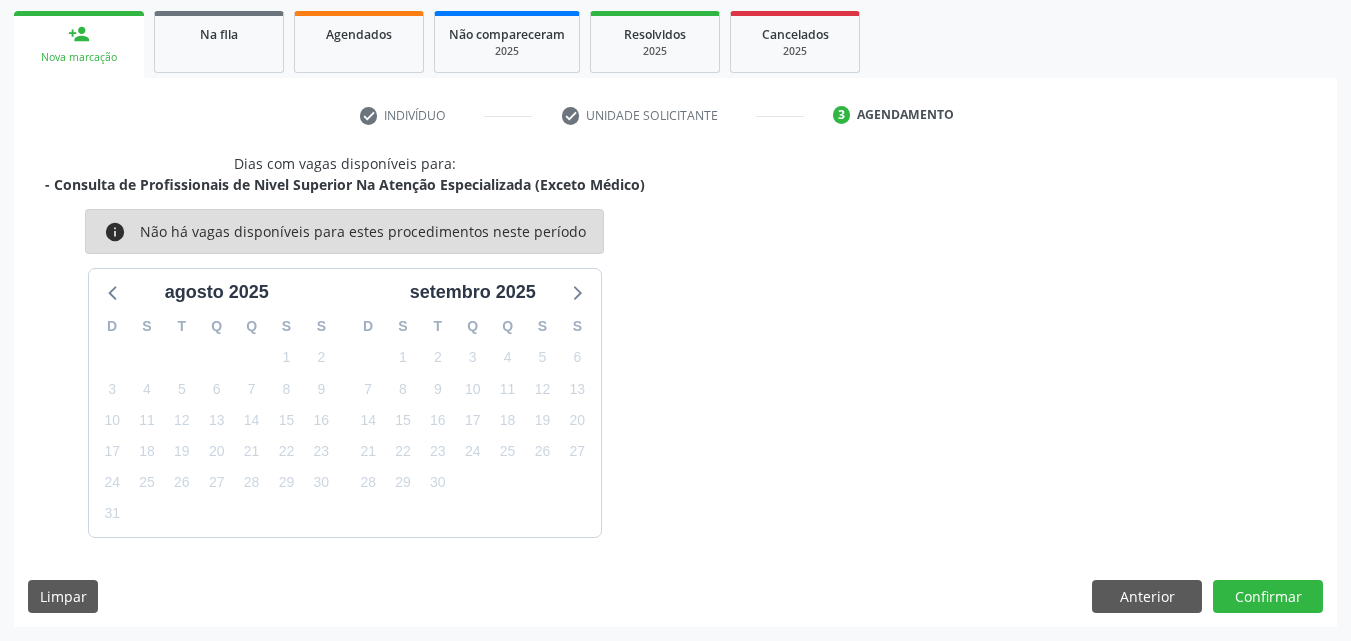 click on "Dias com vagas disponíveis para:
- Consulta de Profissionais de Nivel Superior Na Atenção Especializada (Exceto Médico)
info
Não há vagas disponíveis para estes procedimentos neste período
agosto 2025 D S T Q Q S S 27 28 29 30 31 1 2 3 4 5 6 7 8 9 10 11 12 13 14 15 16 17 18 19 20 21 22 23 24 25 26 27 28 29 30 31 1 2 3 4 5 6 setembro 2025 D S T Q Q S S 31 1 2 3 4 5 6 7 8 9 10 11 12 13 14 15 16 17 18 19 20 21 22 23 24 25 26 27 28 29 30 1 2 3 4 5 6 7 8 9 10 11
Limpar
Anterior
Confirmar" at bounding box center (675, 390) 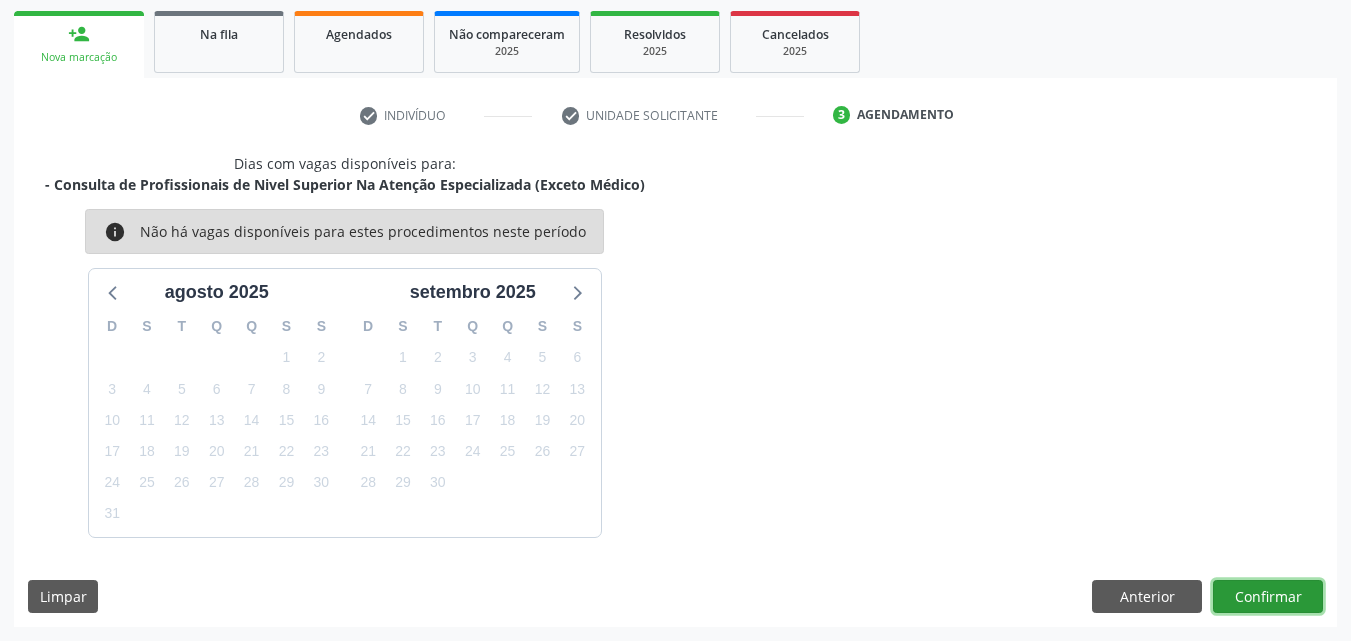 click on "Confirmar" at bounding box center (1268, 597) 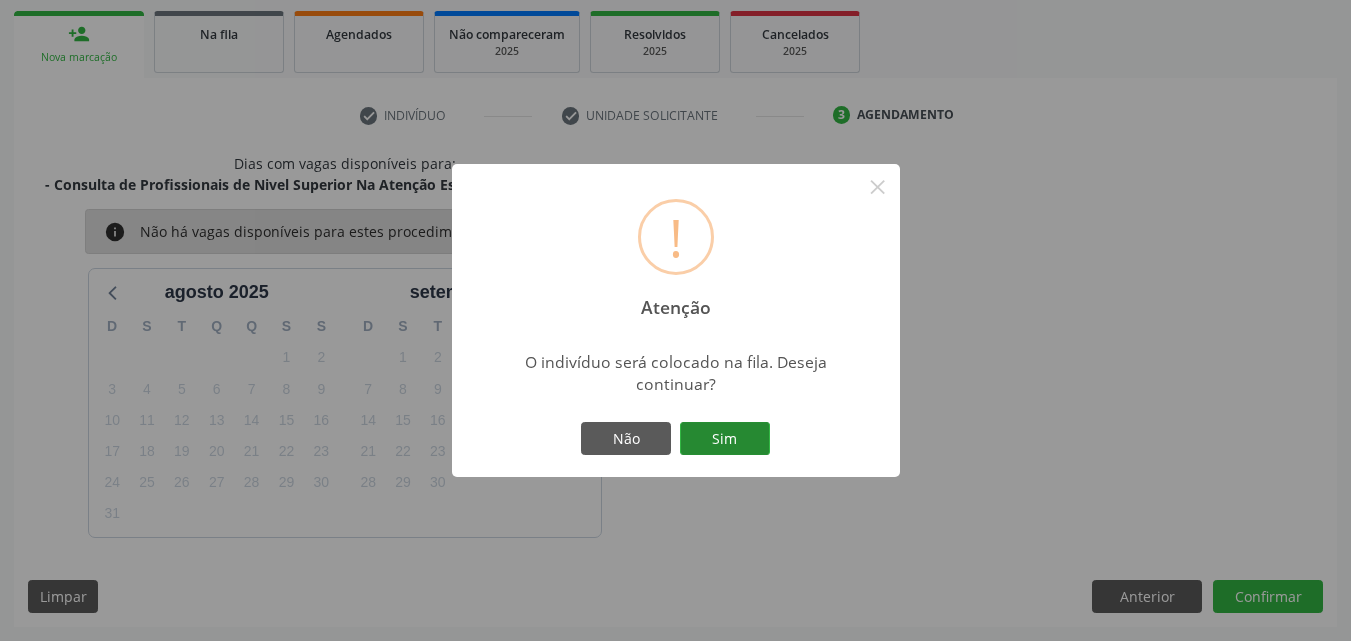 click on "Sim" at bounding box center (725, 439) 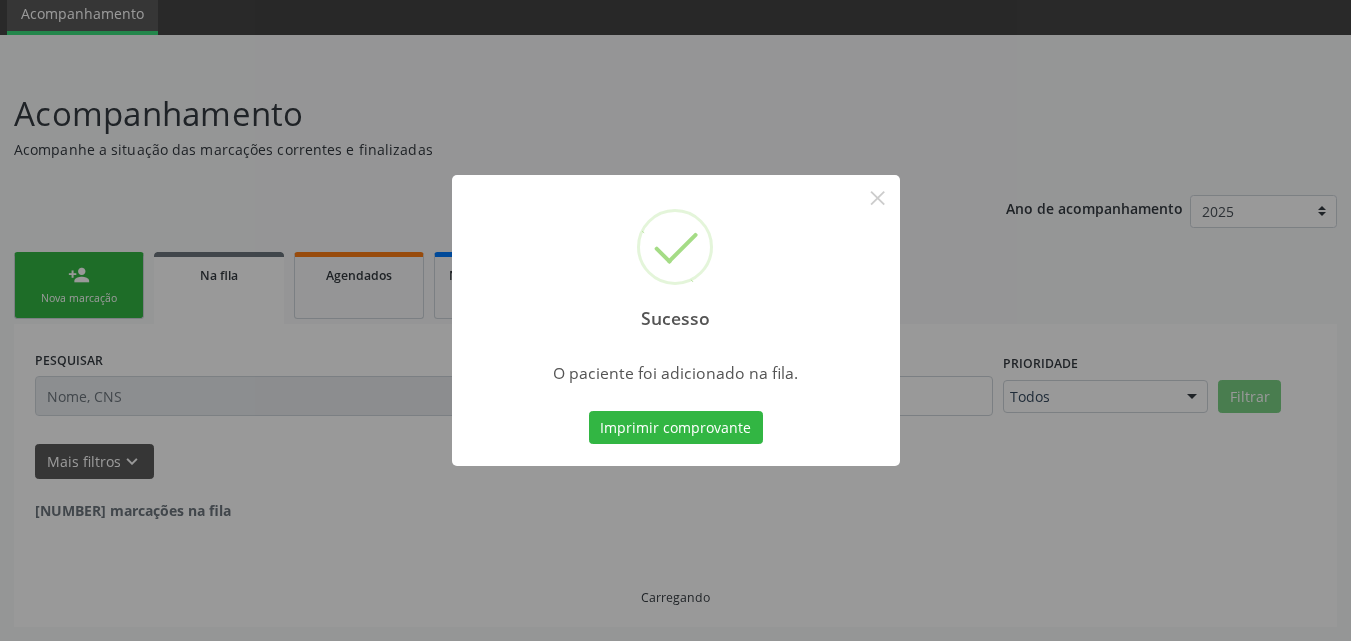 scroll, scrollTop: 54, scrollLeft: 0, axis: vertical 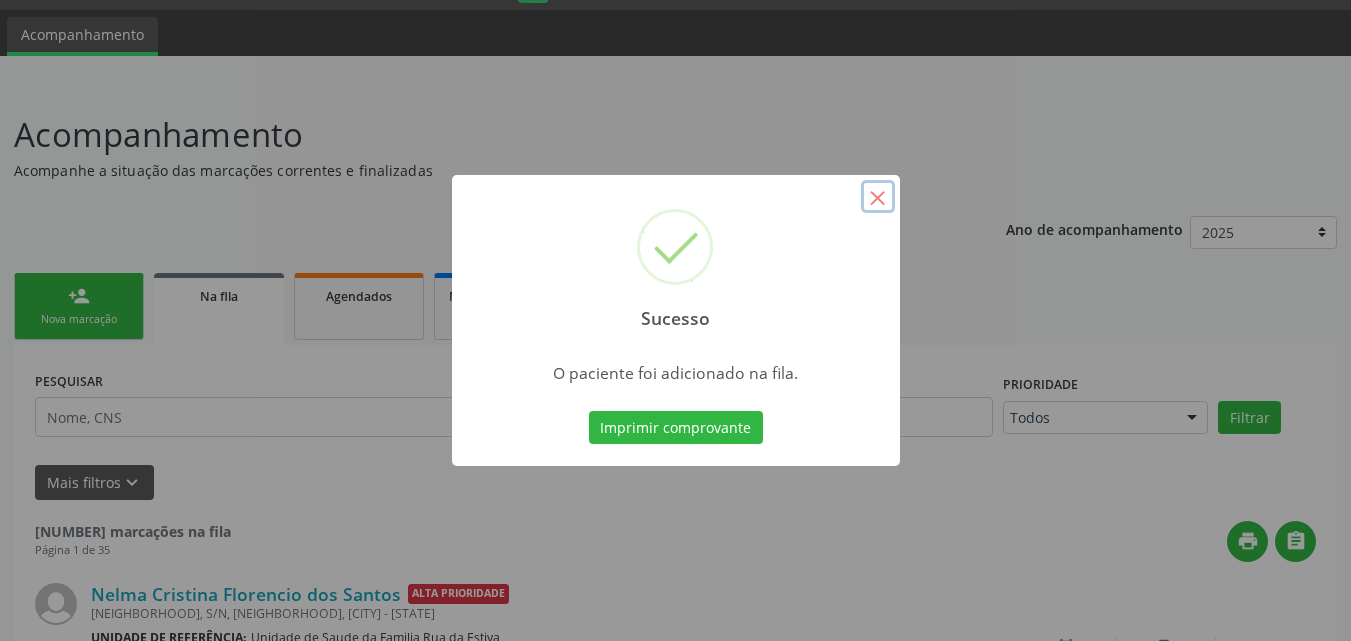 click on "×" at bounding box center [878, 197] 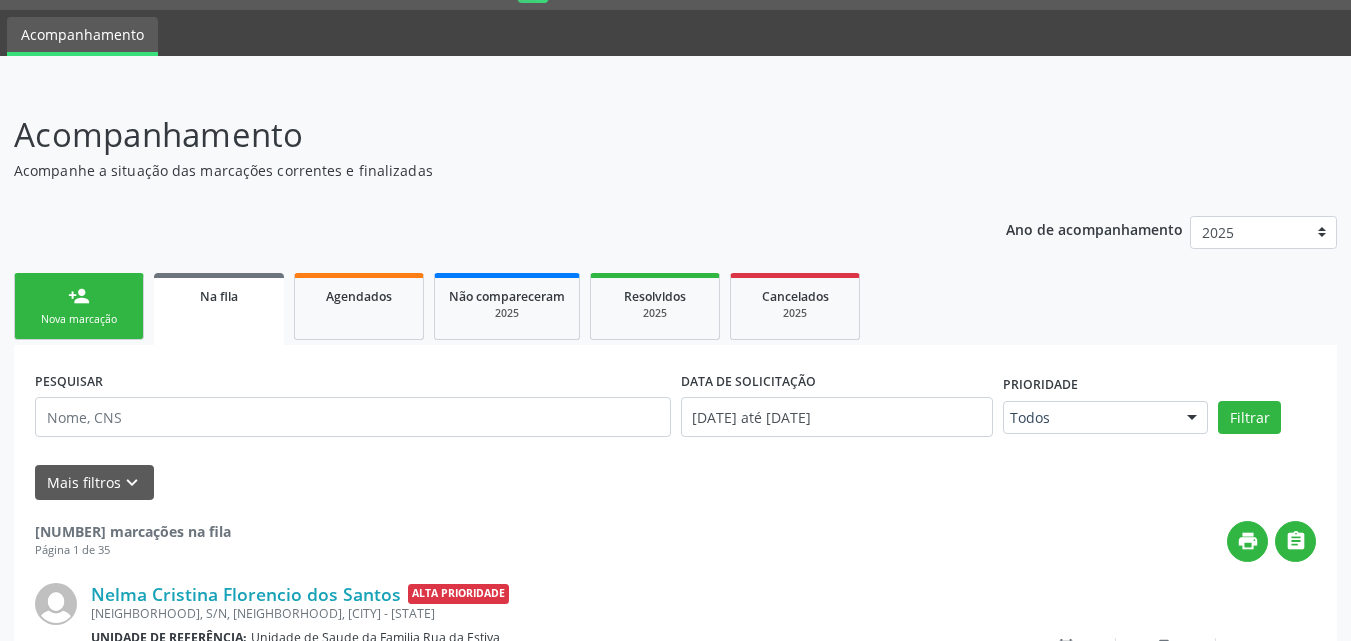 click on "Nova marcação" at bounding box center [79, 319] 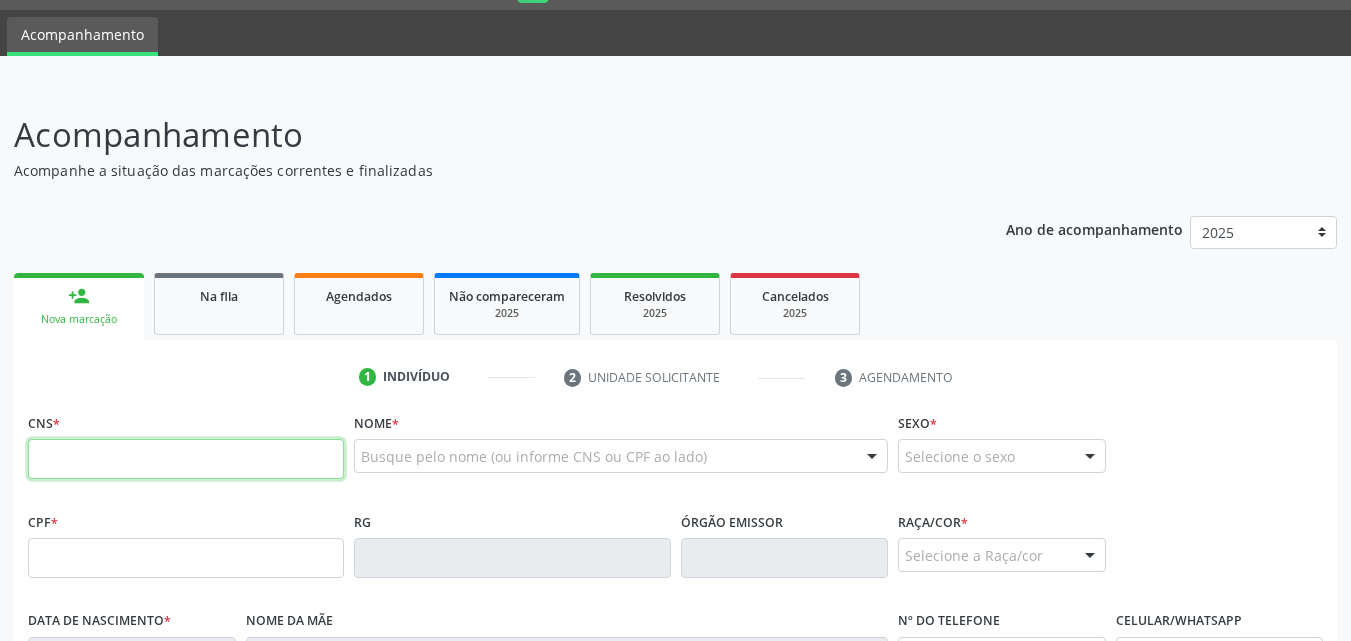 click at bounding box center (186, 459) 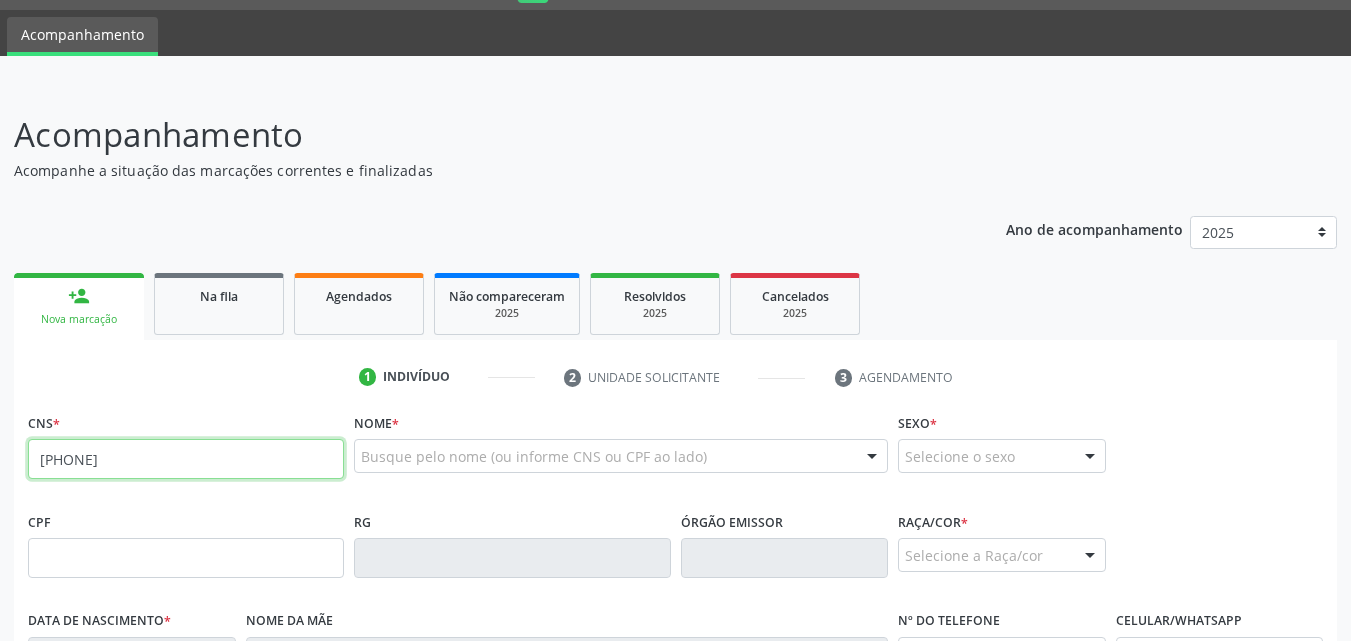 type on "[PHONE]" 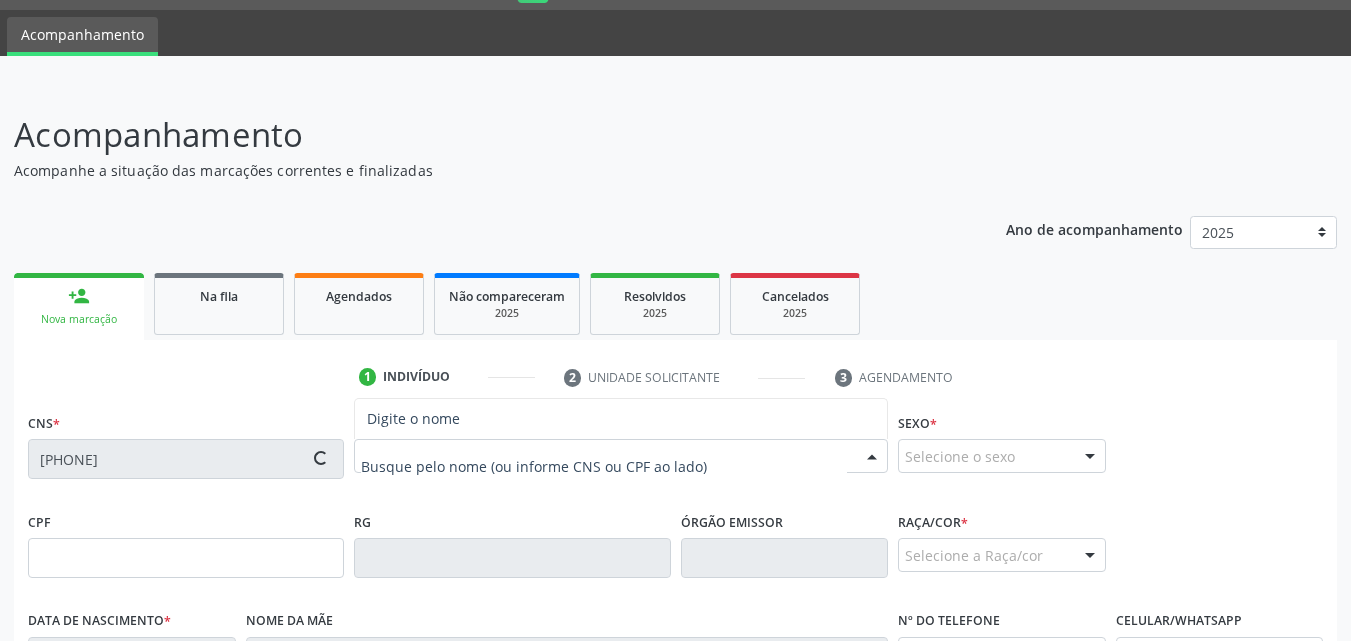 type on "[PHONE]" 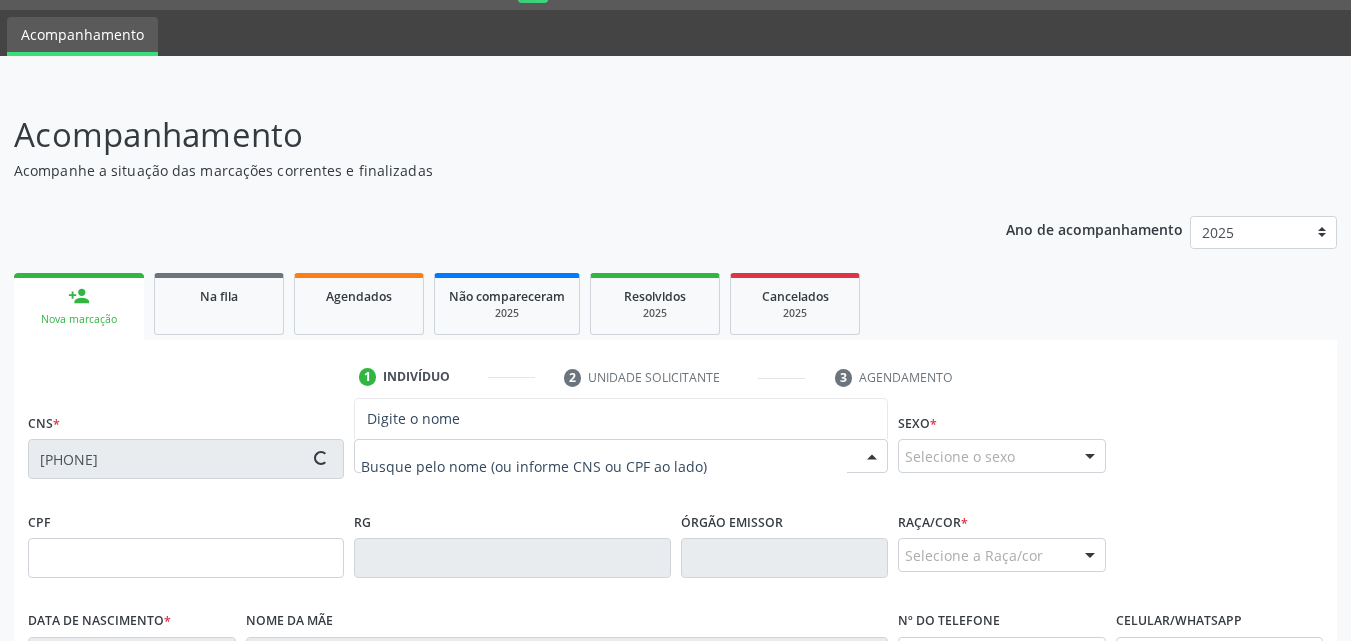 type on "[DATE]" 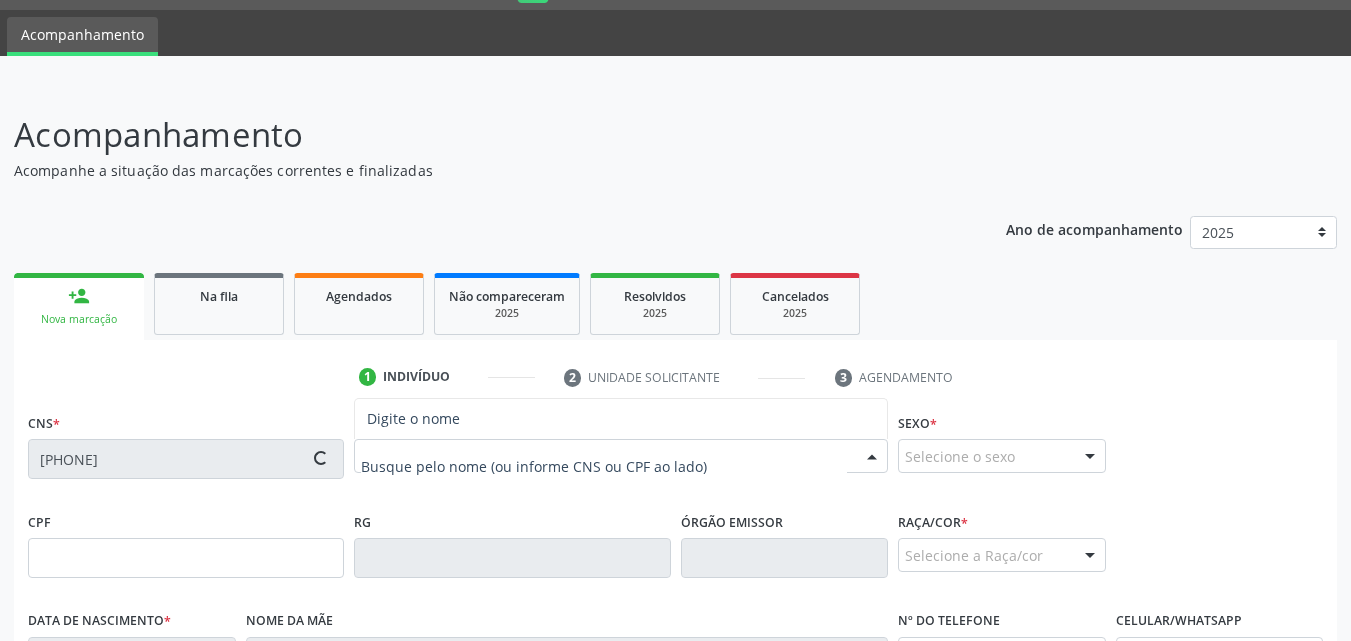 type on "[FIRST] [LAST] dos Santos" 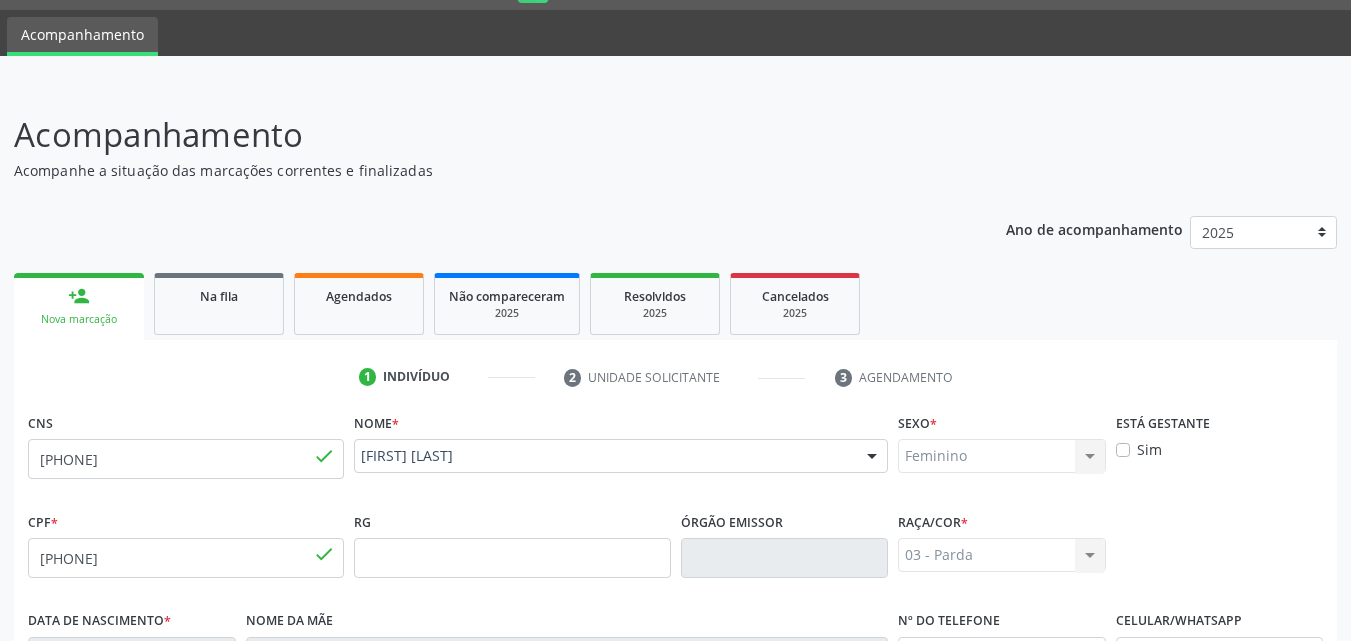 scroll, scrollTop: 471, scrollLeft: 0, axis: vertical 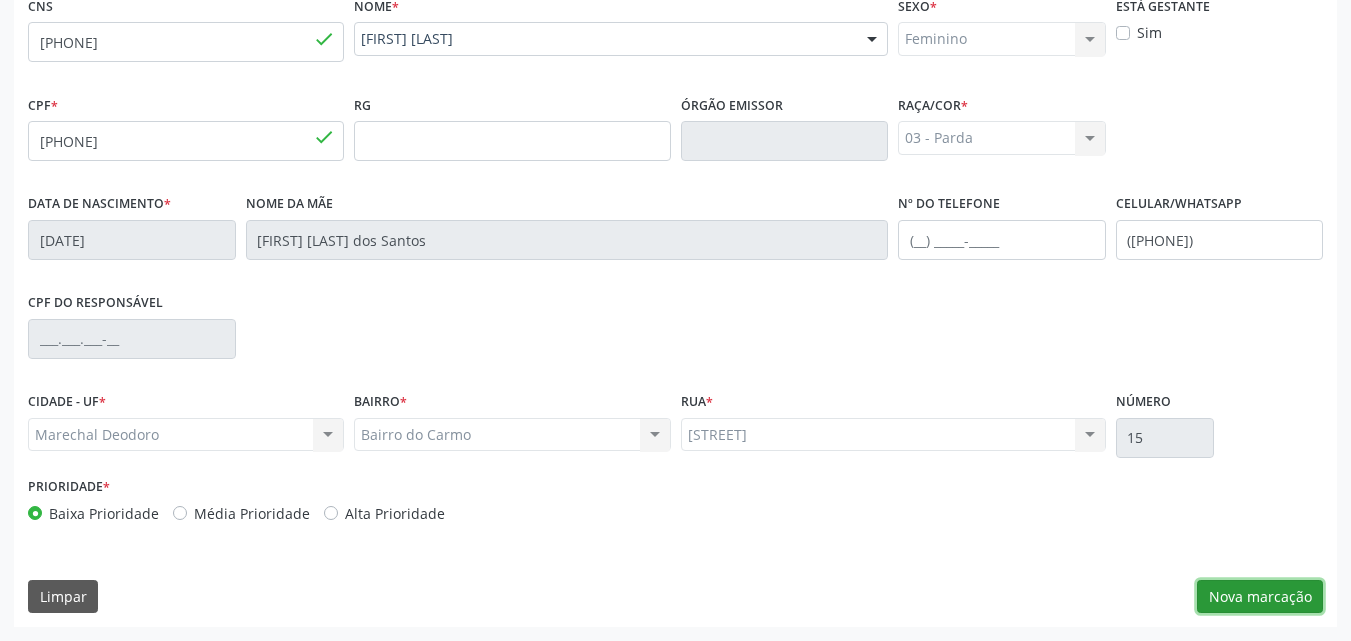 click on "Nova marcação" at bounding box center (1260, 597) 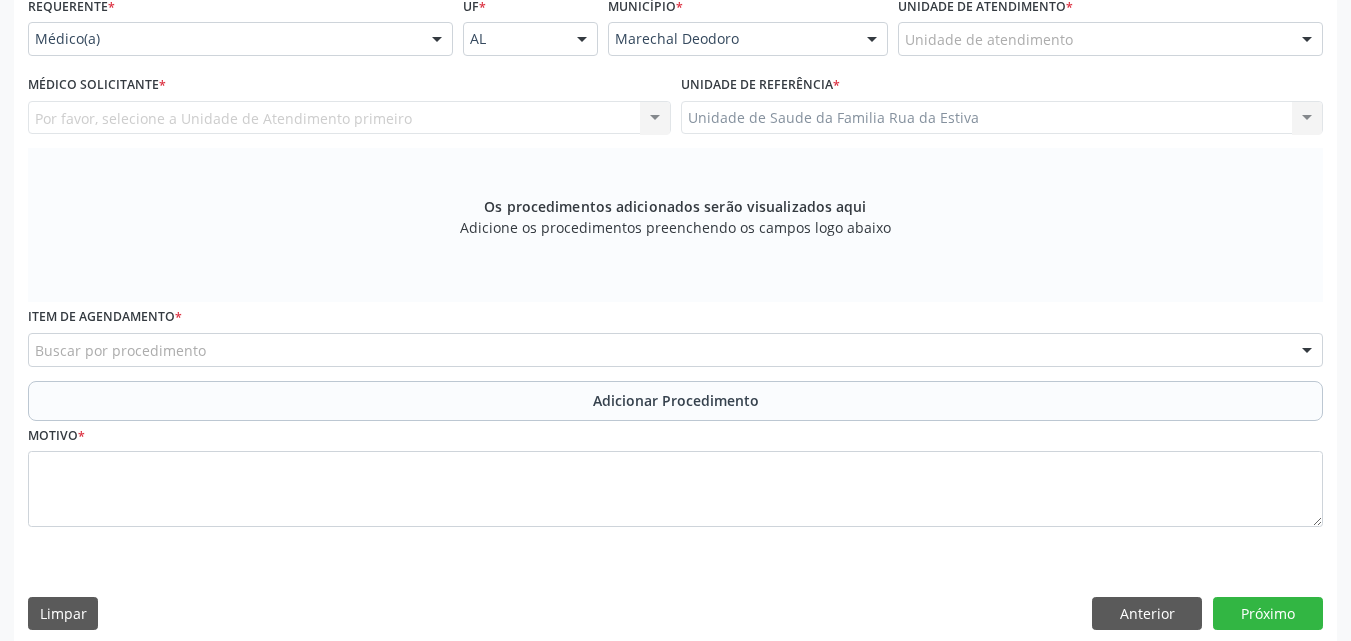 scroll, scrollTop: 0, scrollLeft: 0, axis: both 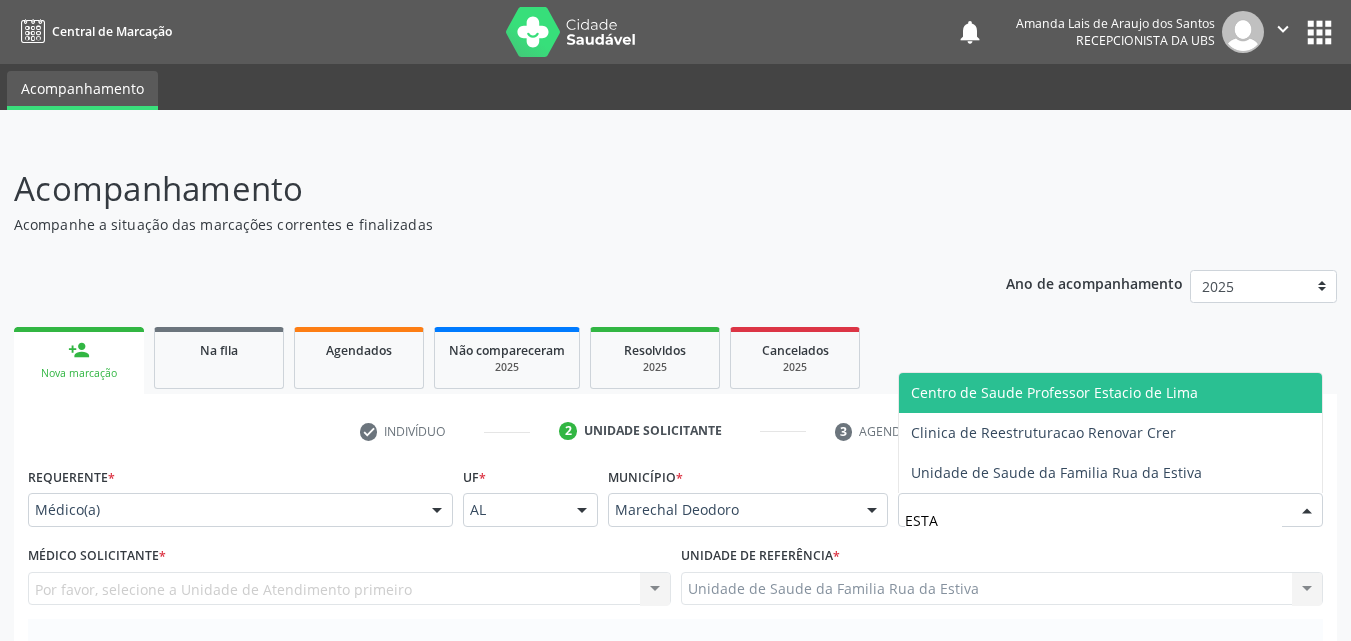 type on "ESTAC" 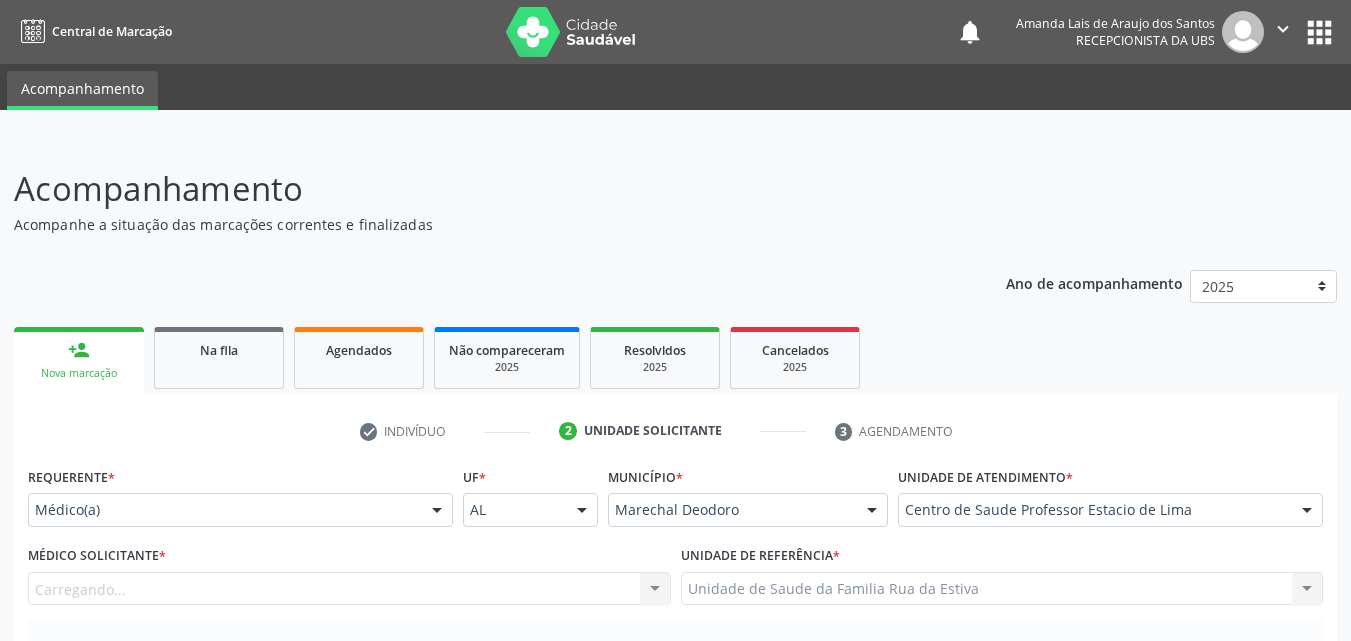 scroll, scrollTop: 467, scrollLeft: 0, axis: vertical 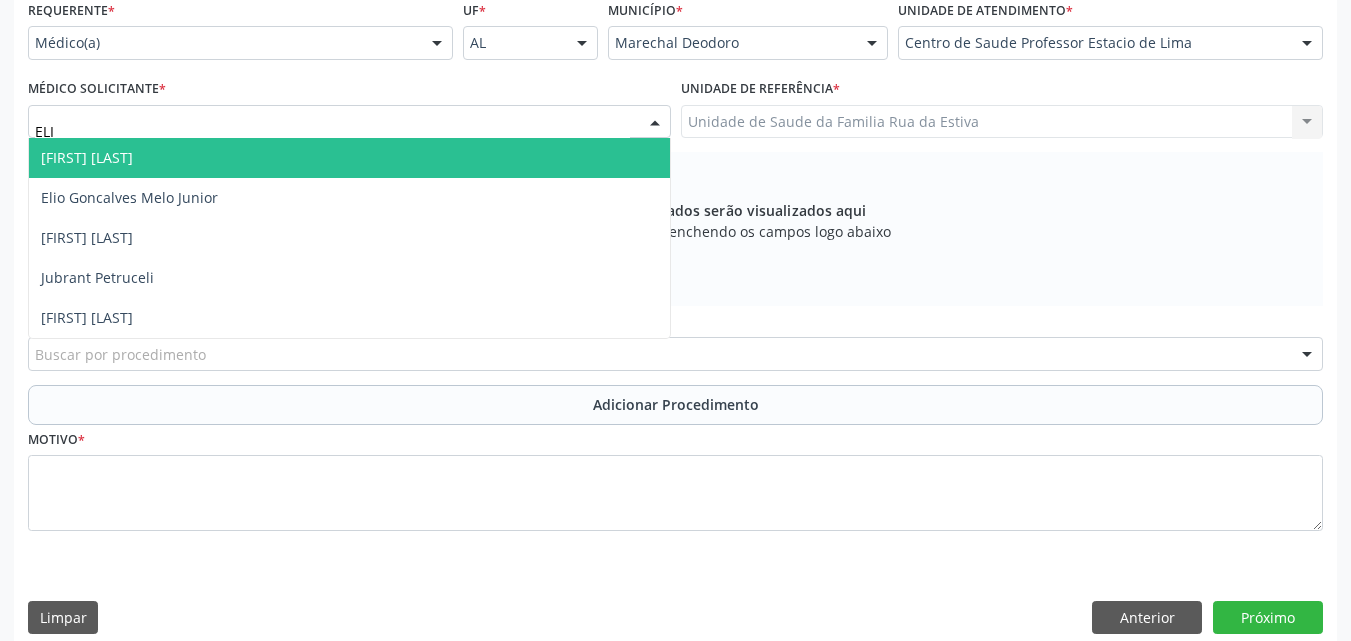 type on "ELIO" 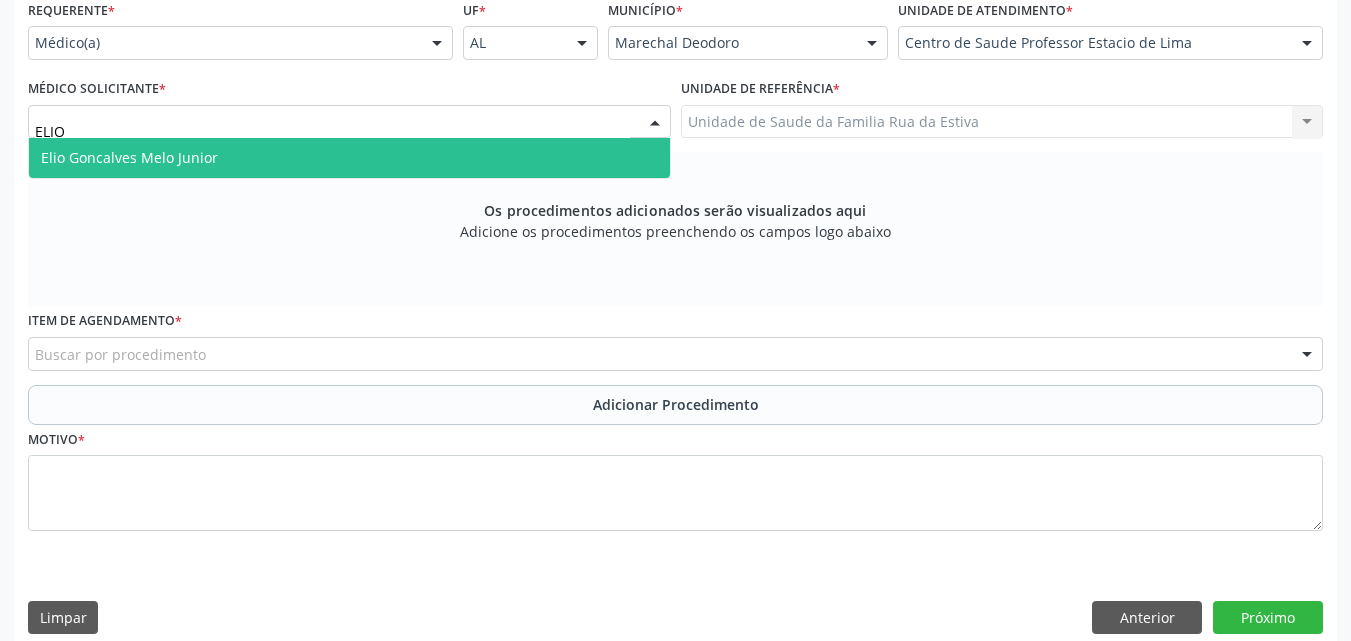 click on "Elio Goncalves Melo Junior" at bounding box center (129, 157) 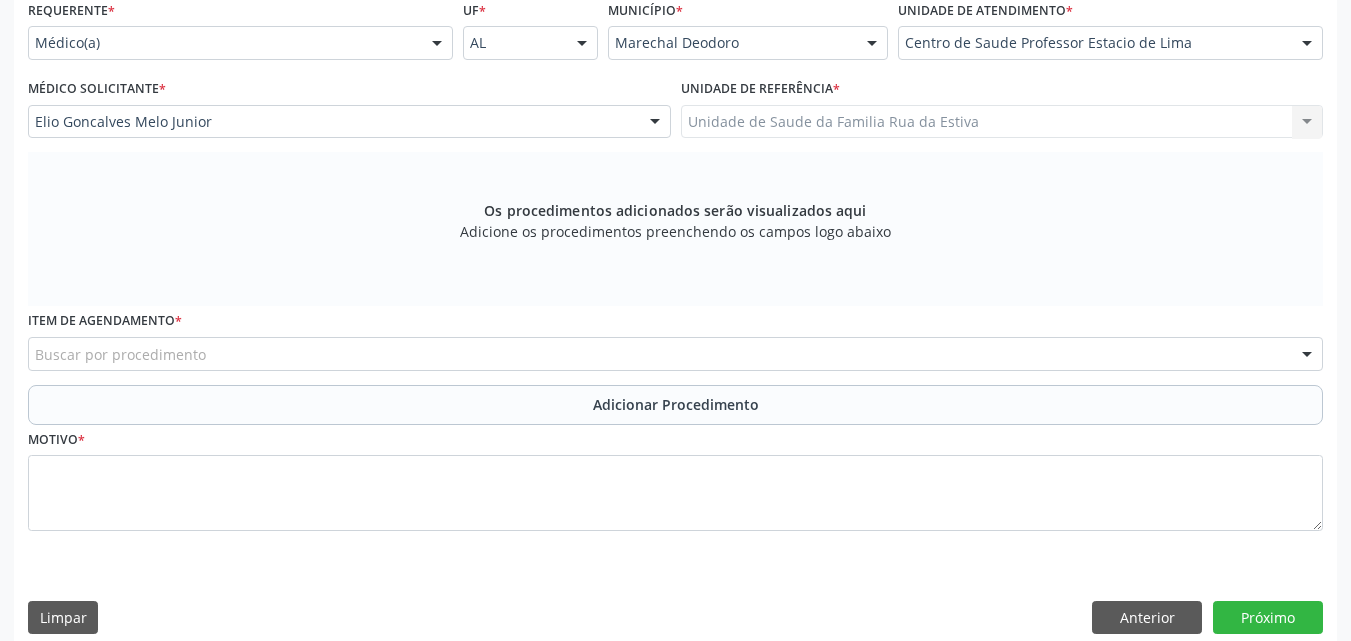 click on "Buscar por procedimento" at bounding box center (675, 354) 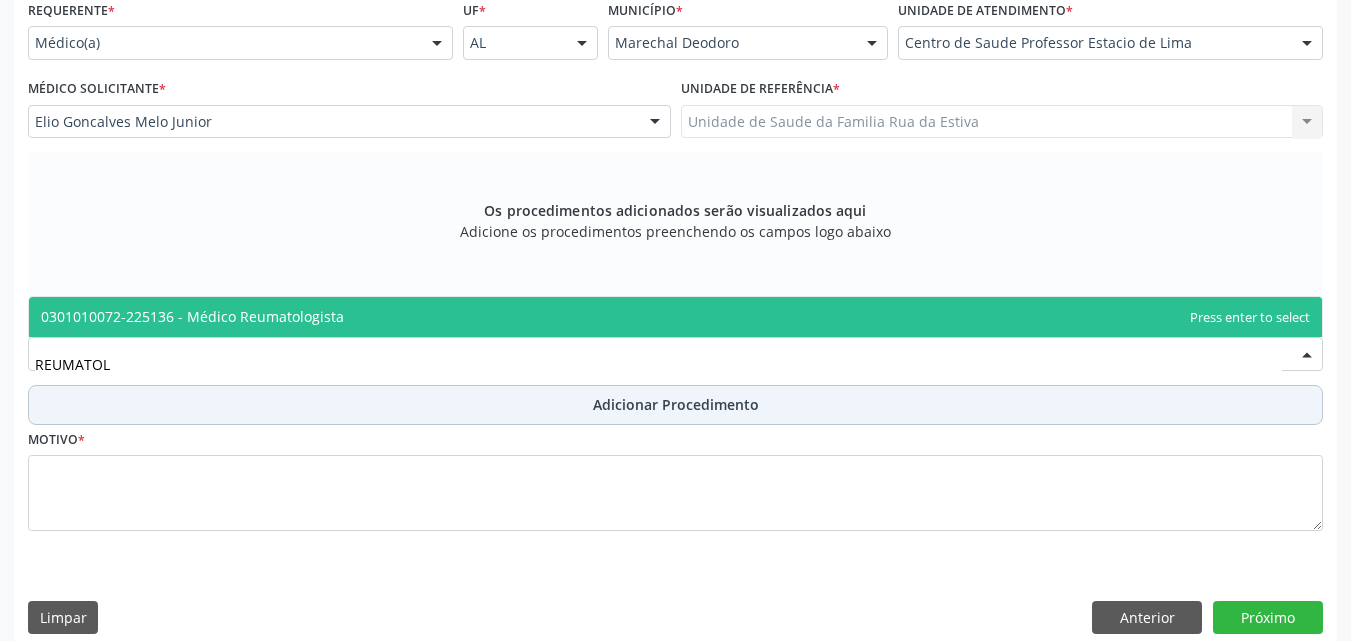 type on "REUMATOLO" 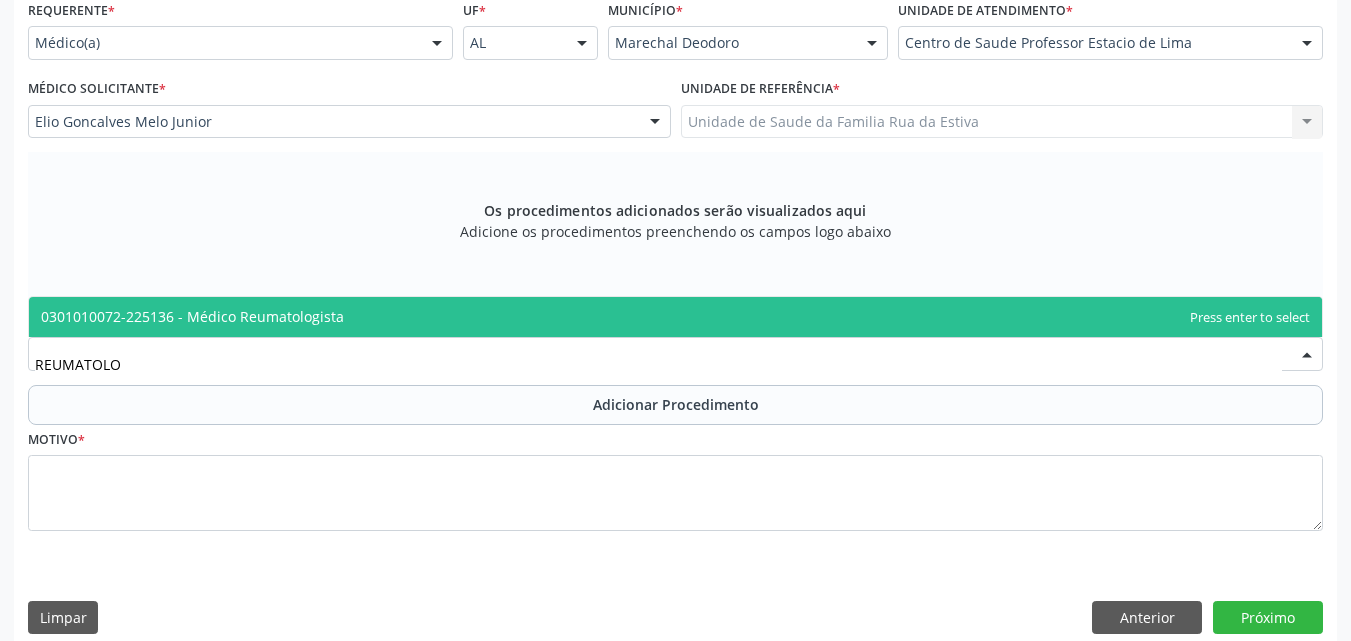 click on "0301010072-225136 - Médico Reumatologista" at bounding box center [192, 316] 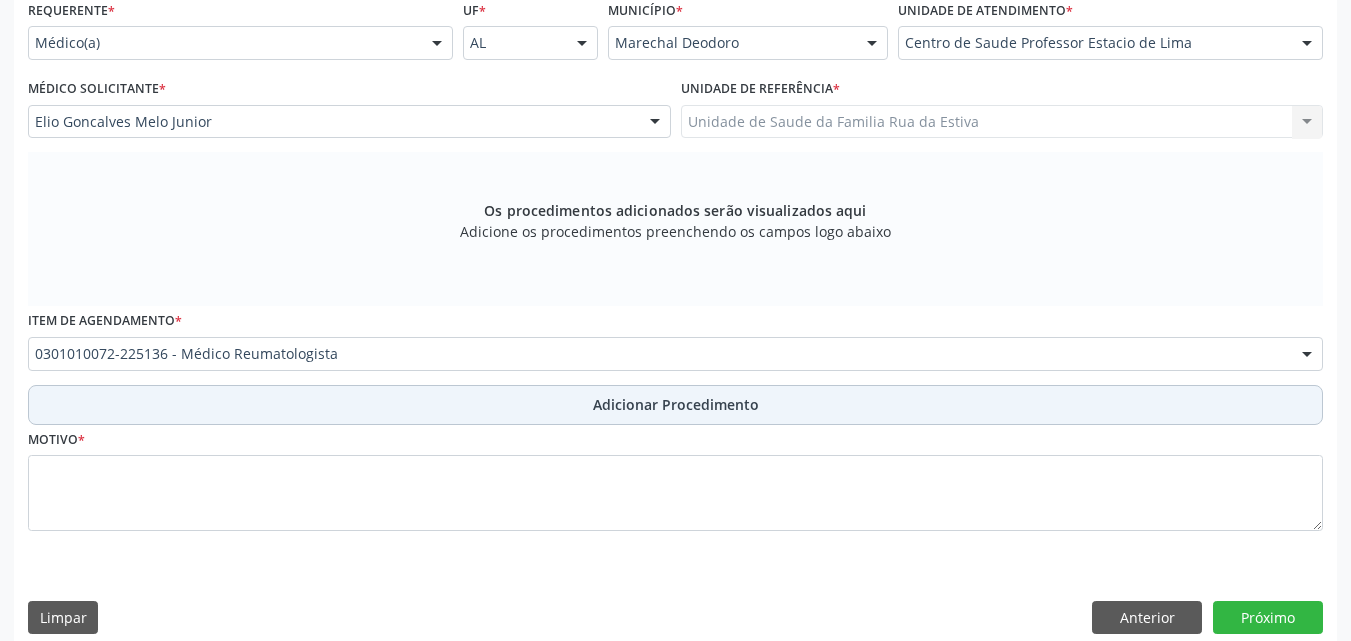 click on "Adicionar Procedimento" at bounding box center (675, 405) 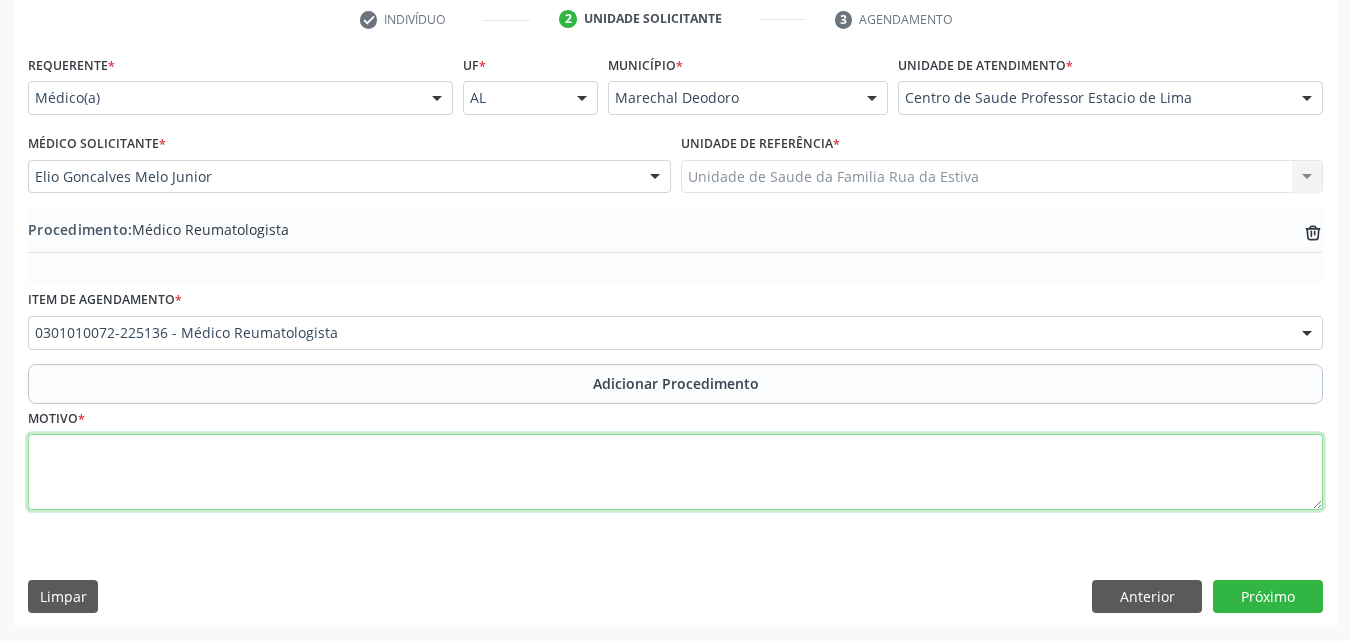 click at bounding box center (675, 472) 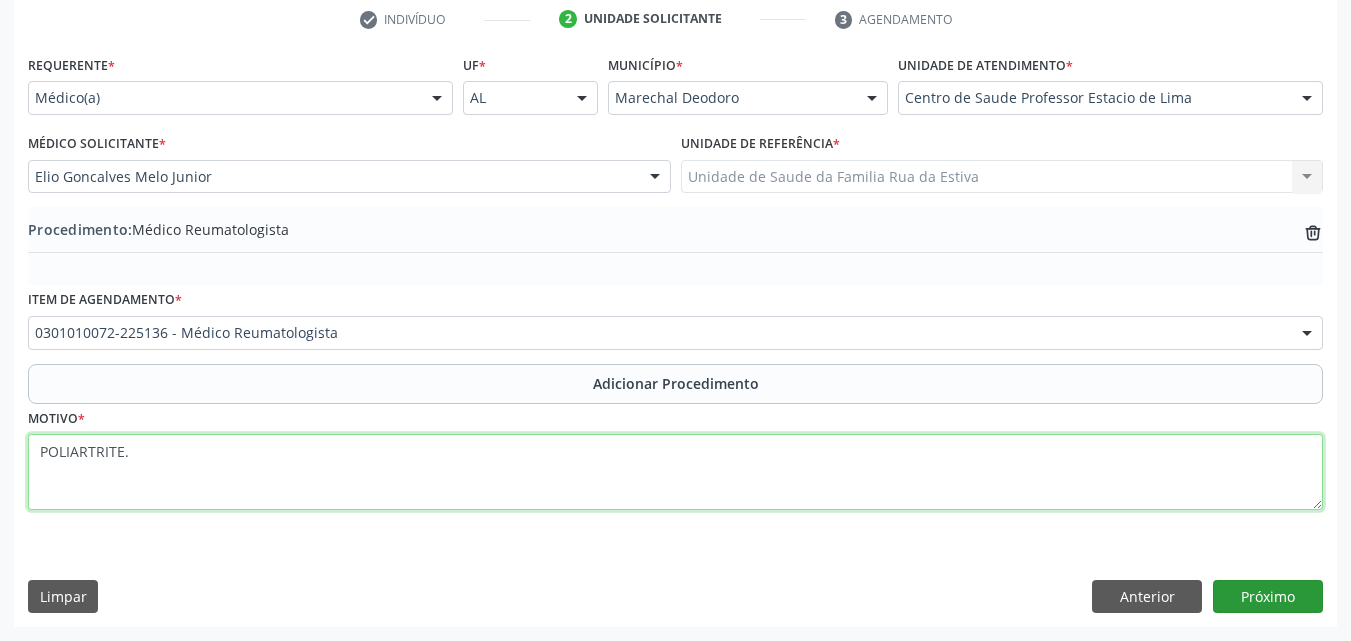 type on "POLIARTRITE." 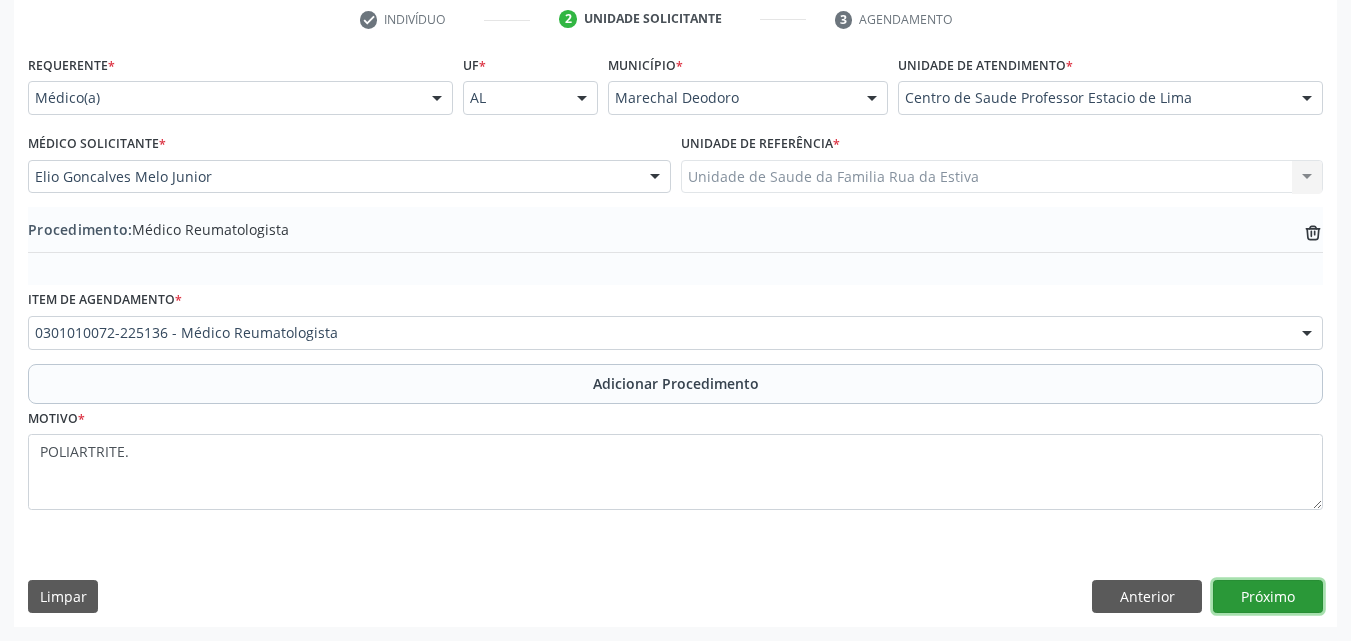 click on "Próximo" at bounding box center (1268, 597) 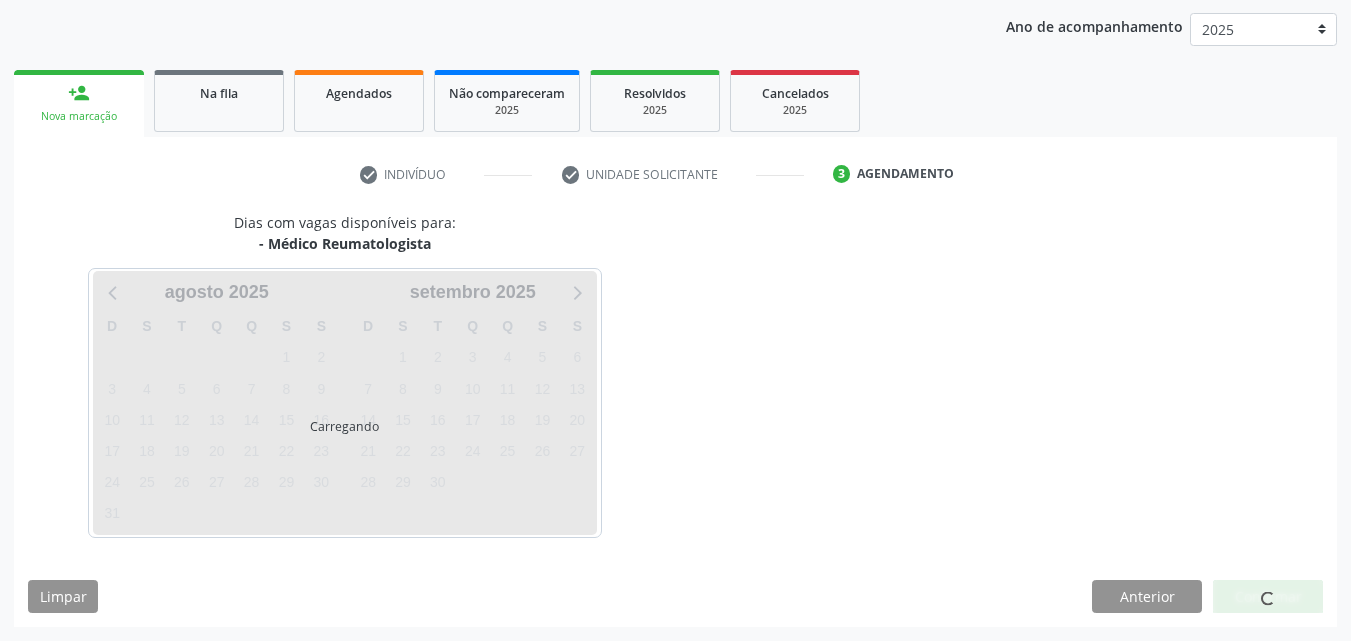 scroll, scrollTop: 316, scrollLeft: 0, axis: vertical 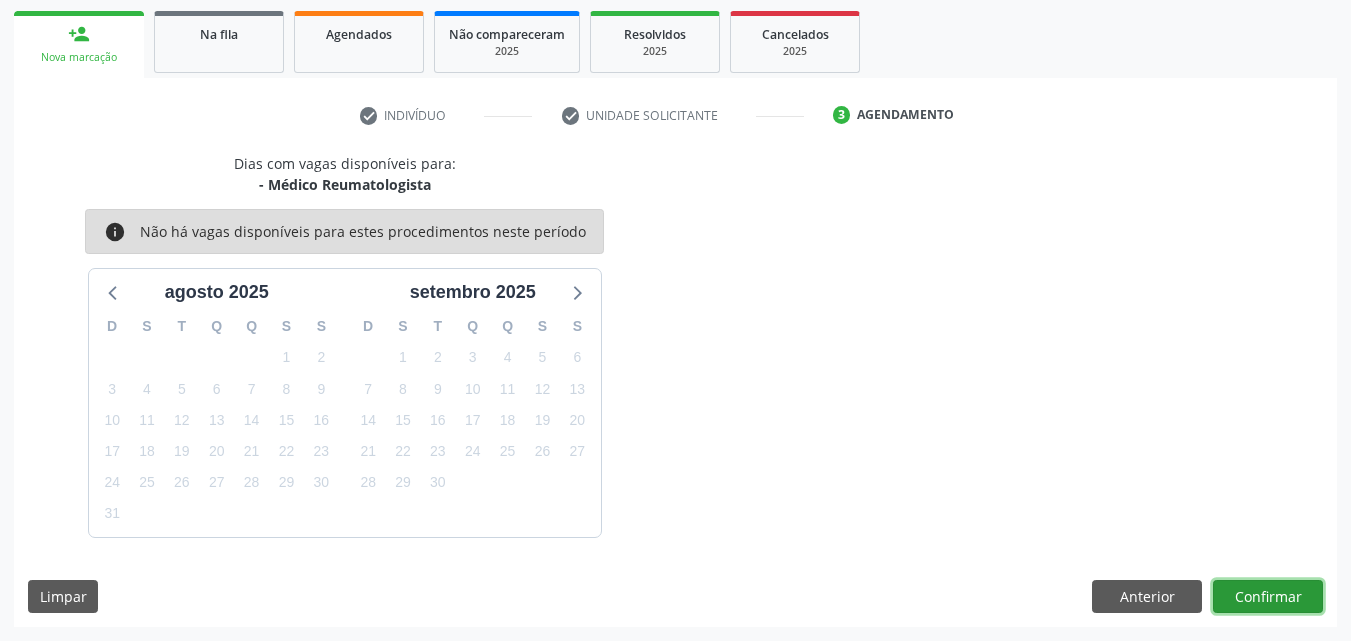 click on "Confirmar" at bounding box center [1268, 597] 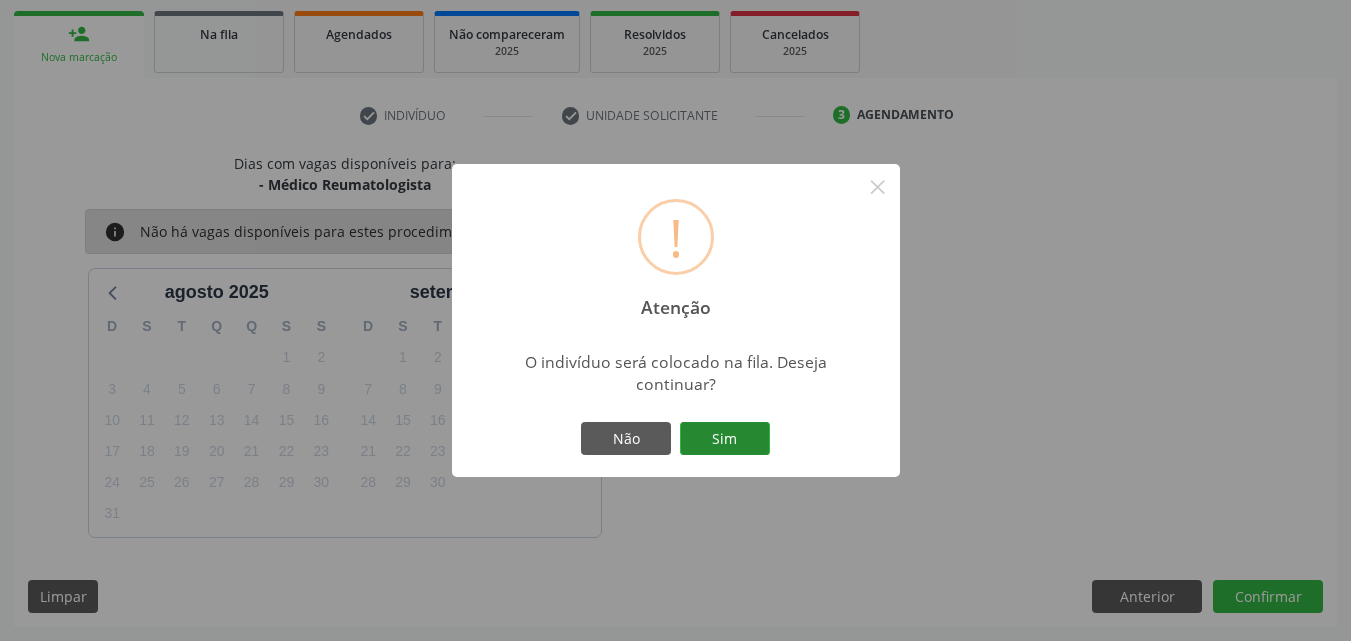 click on "Sim" at bounding box center [725, 439] 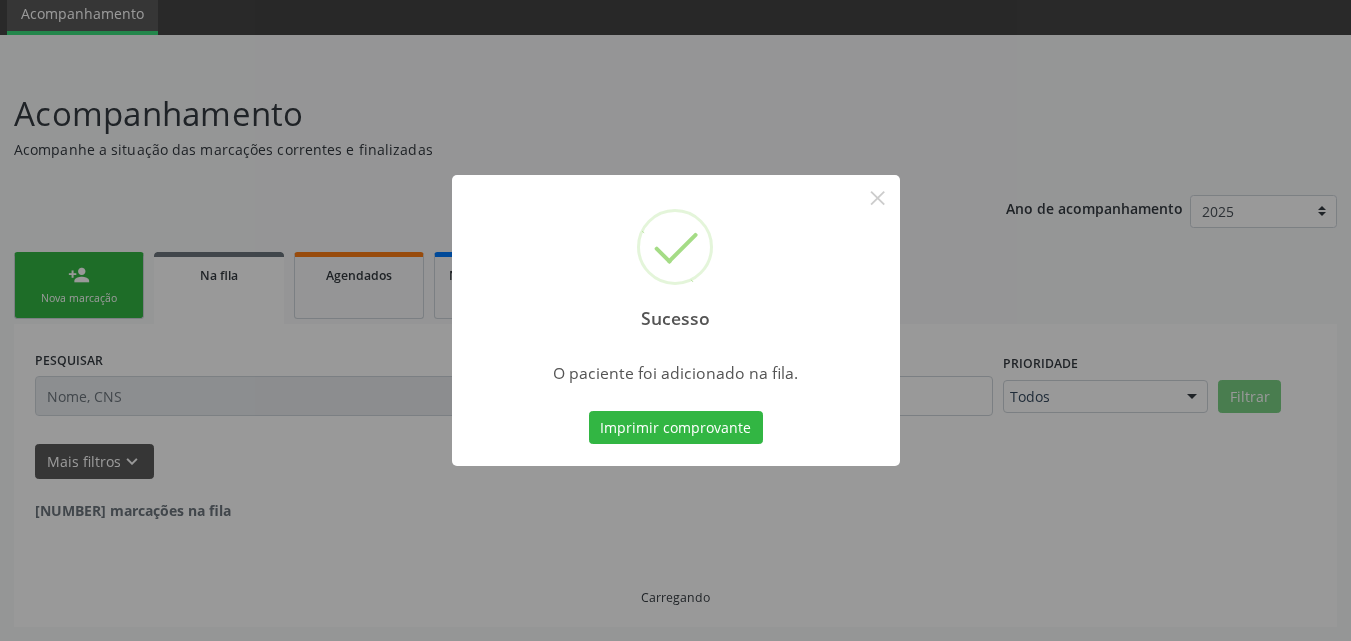 scroll, scrollTop: 54, scrollLeft: 0, axis: vertical 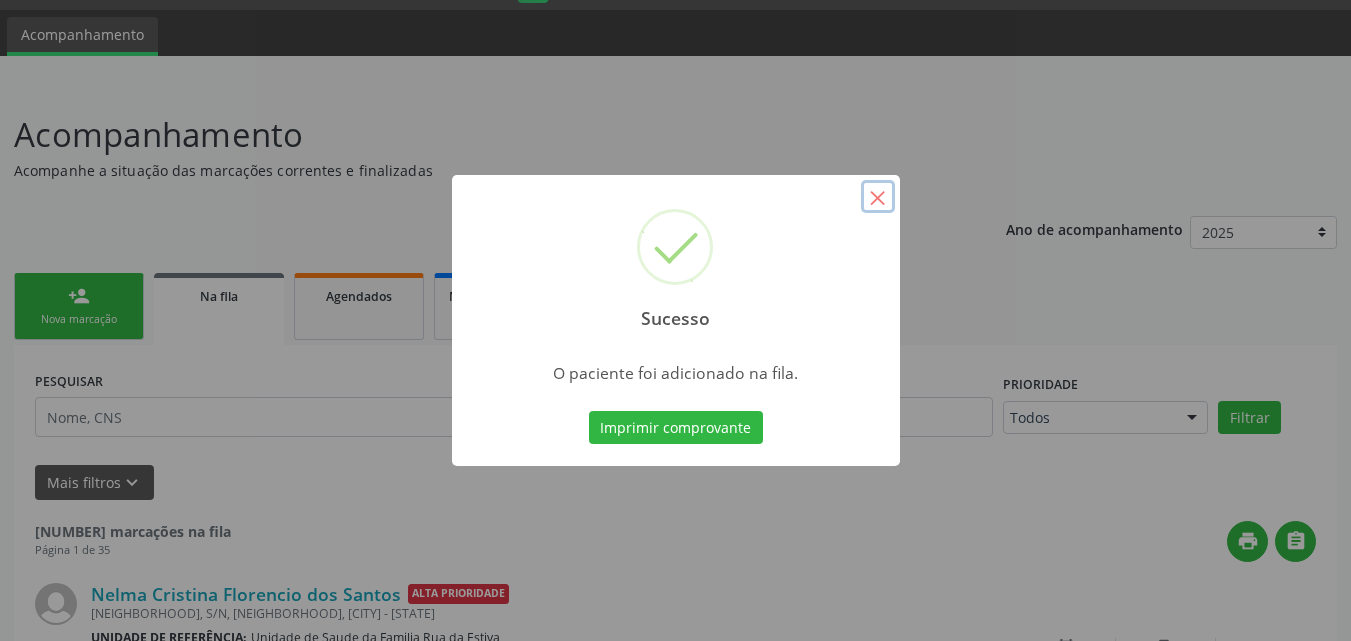 click on "×" at bounding box center [878, 197] 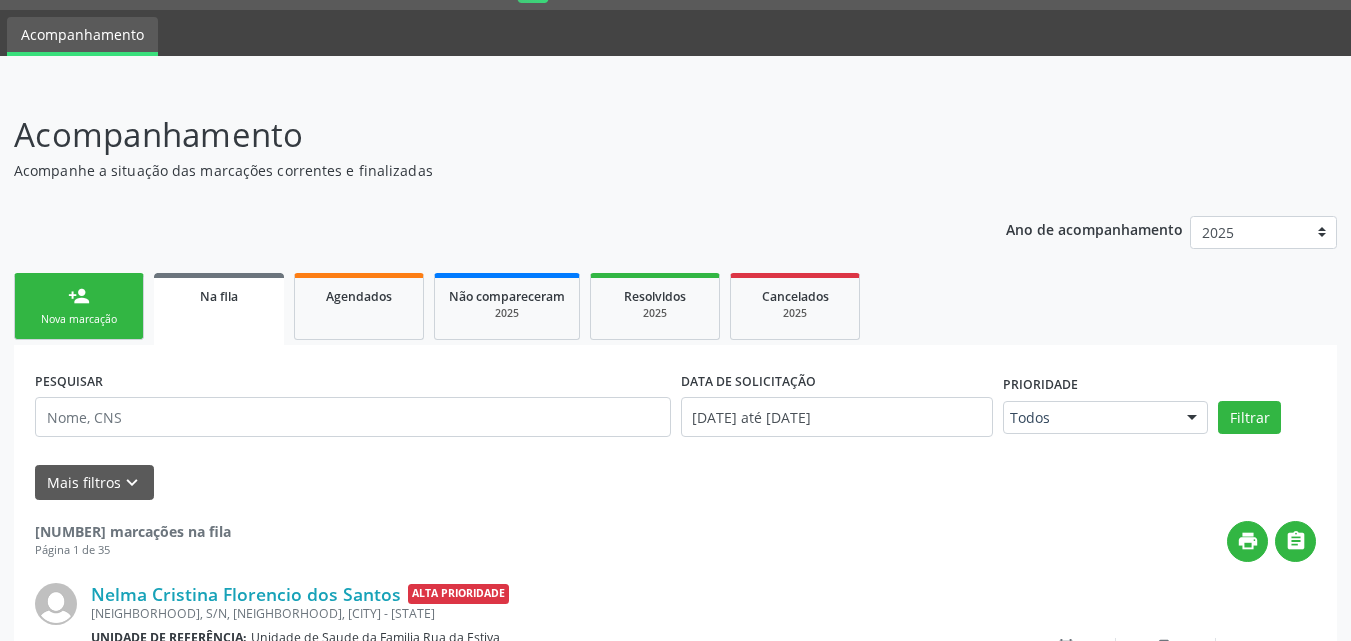 click on "person_add
Nova marcação" at bounding box center [79, 306] 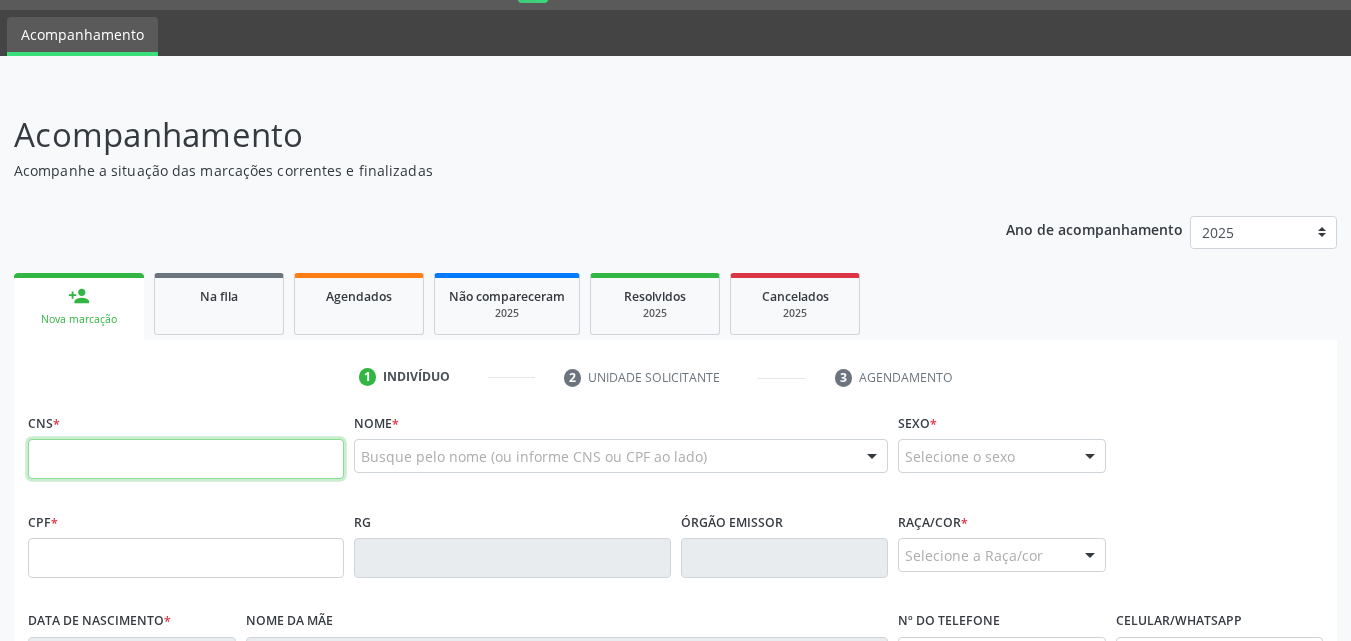 click at bounding box center [186, 459] 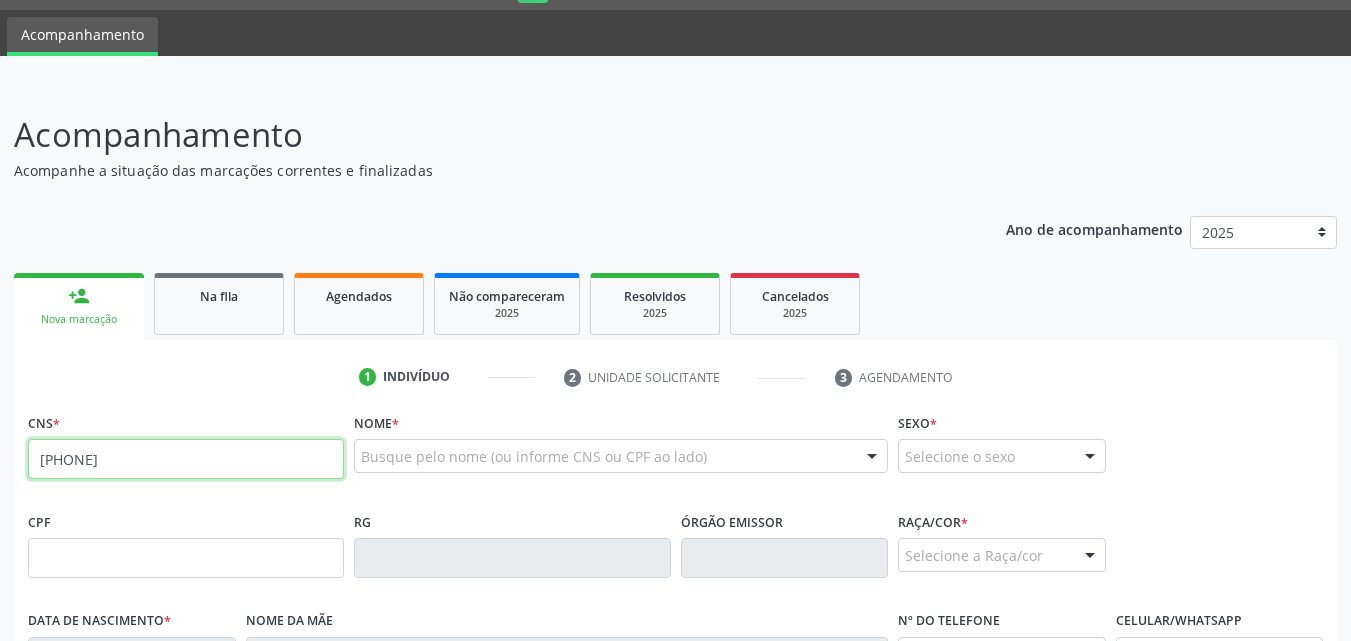 type on "[PHONE]" 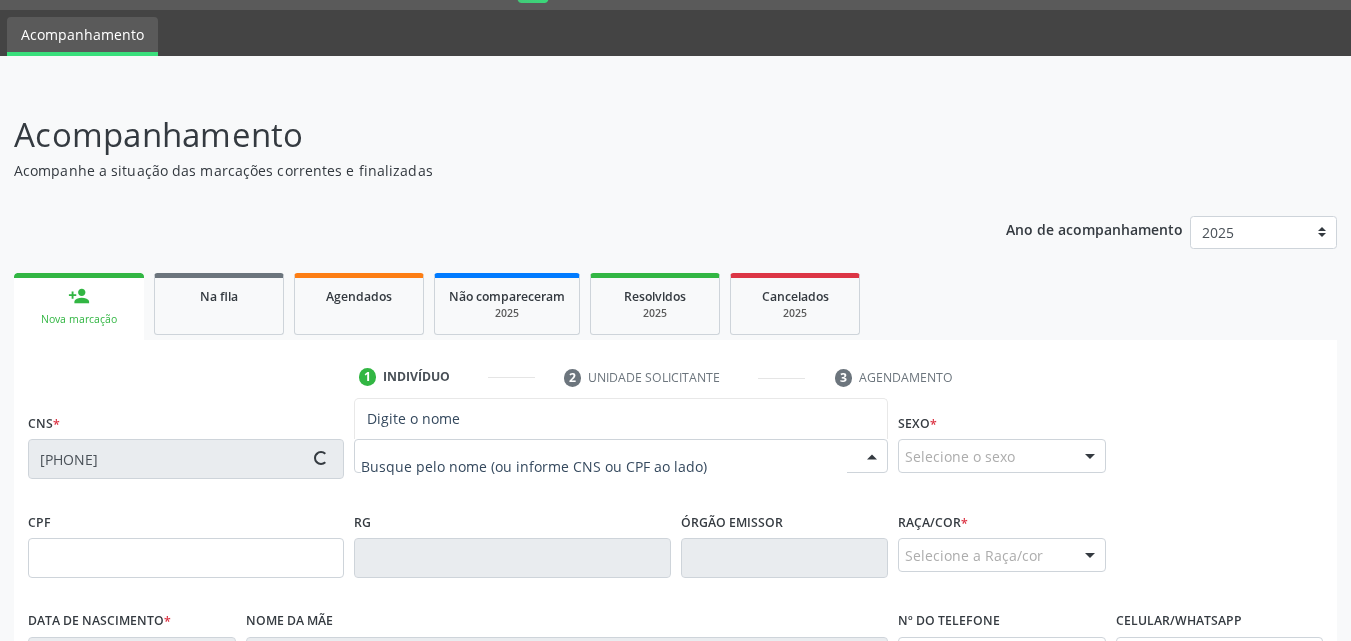 type on "[CPF]" 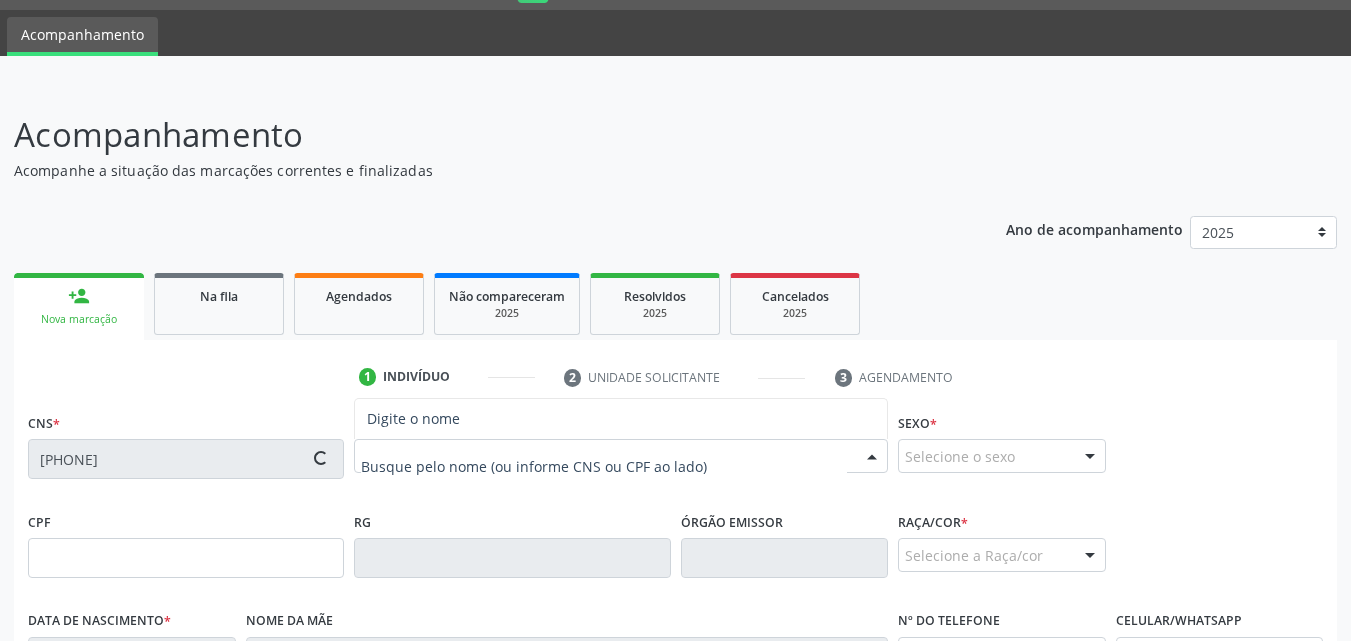 type on "[DATE]" 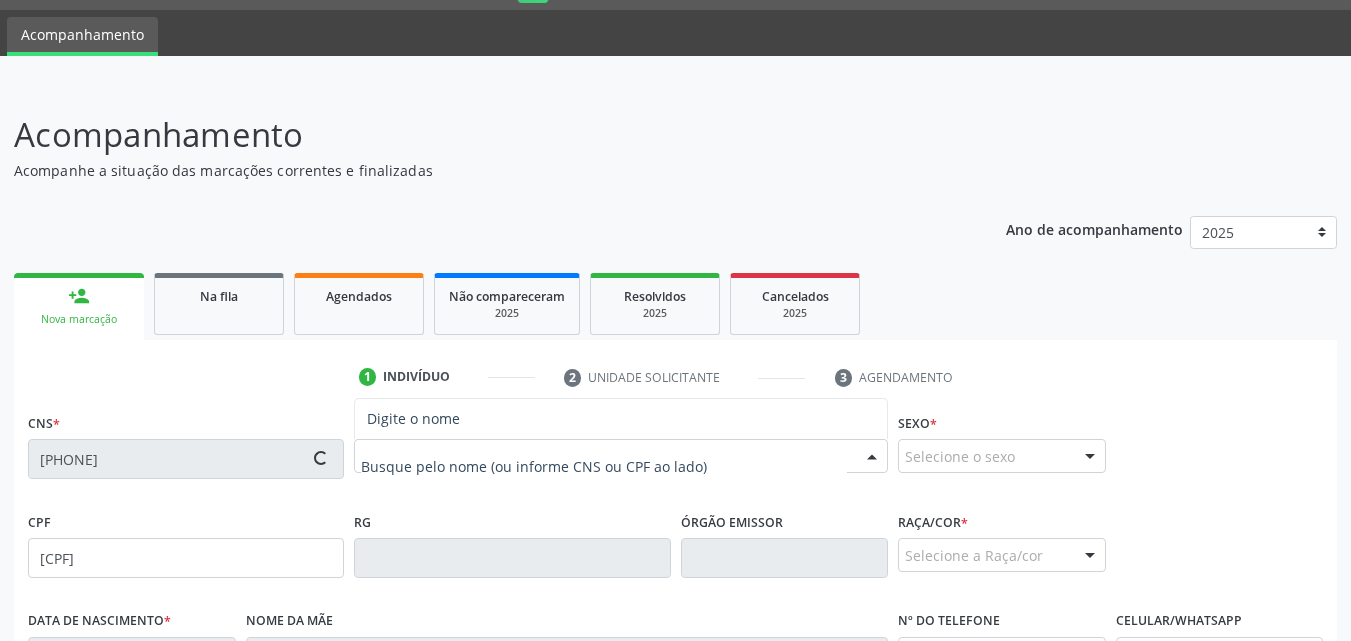 type on "([PHONE])" 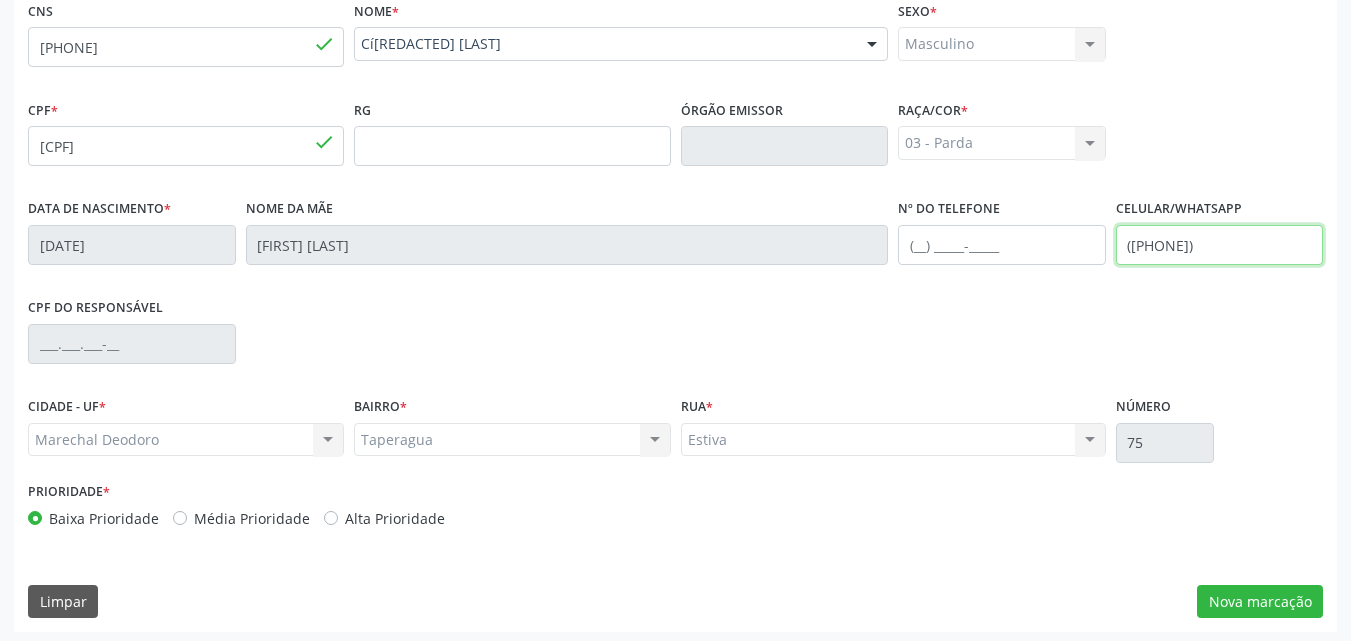 scroll, scrollTop: 471, scrollLeft: 0, axis: vertical 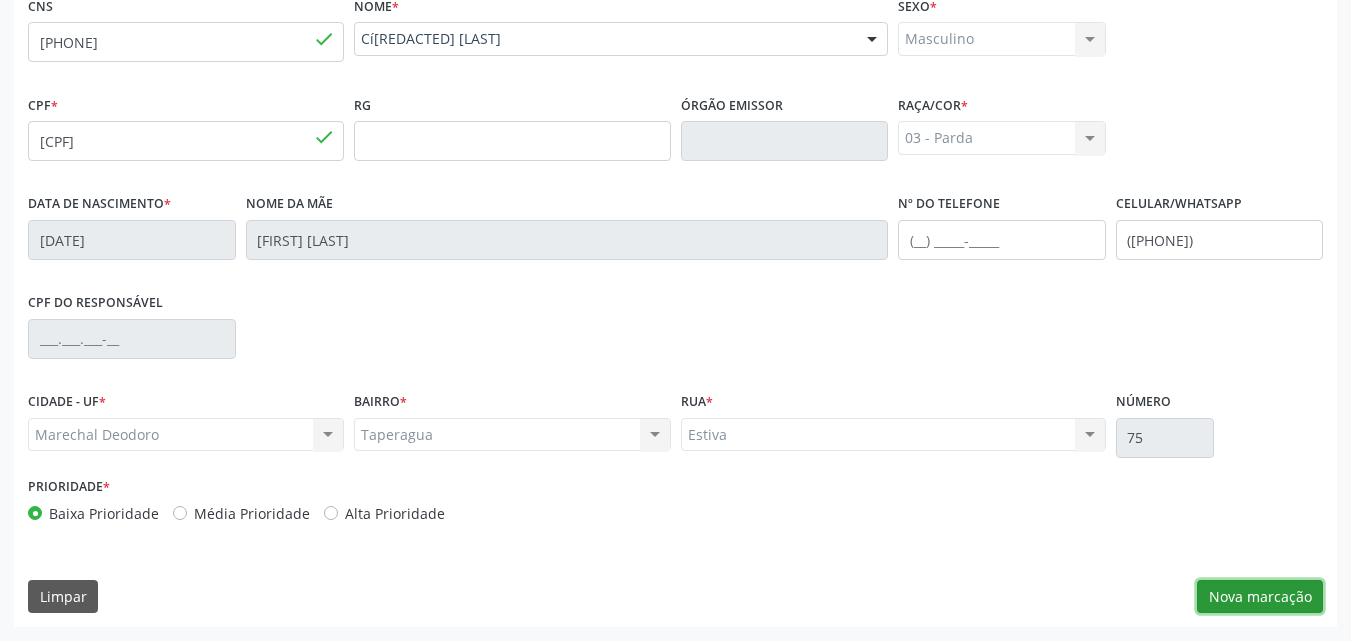 click on "Nova marcação" at bounding box center (1260, 597) 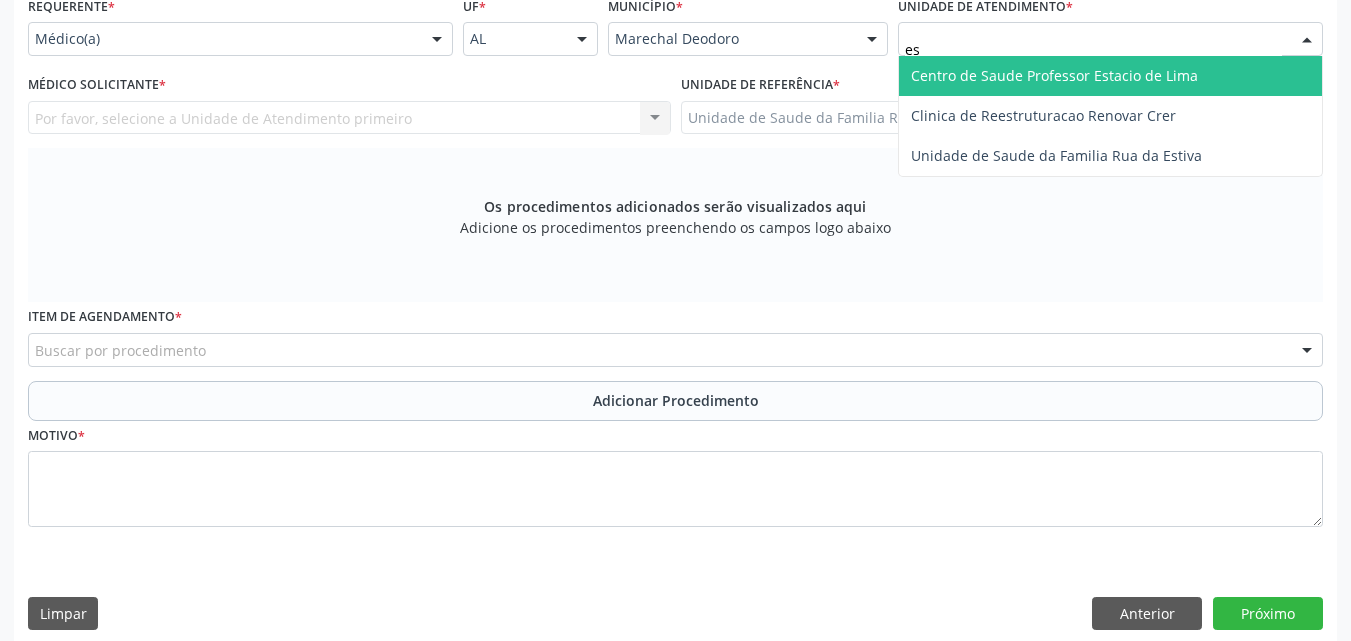 type on "e" 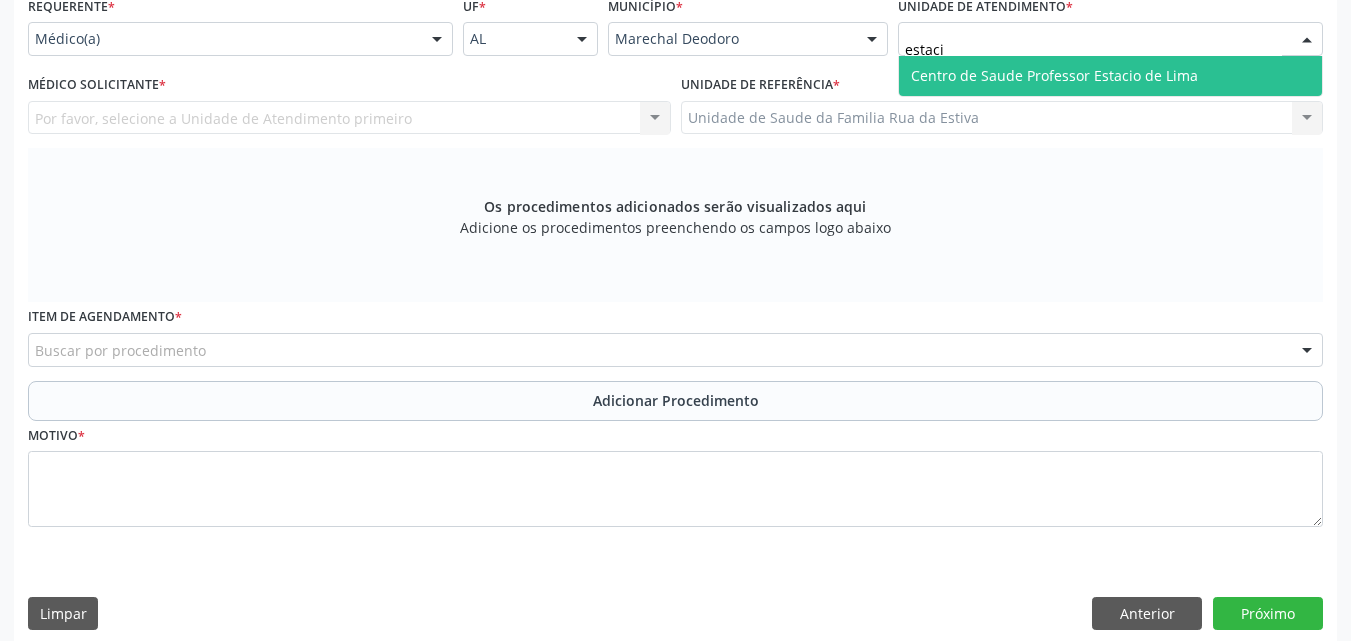 type on "estacio" 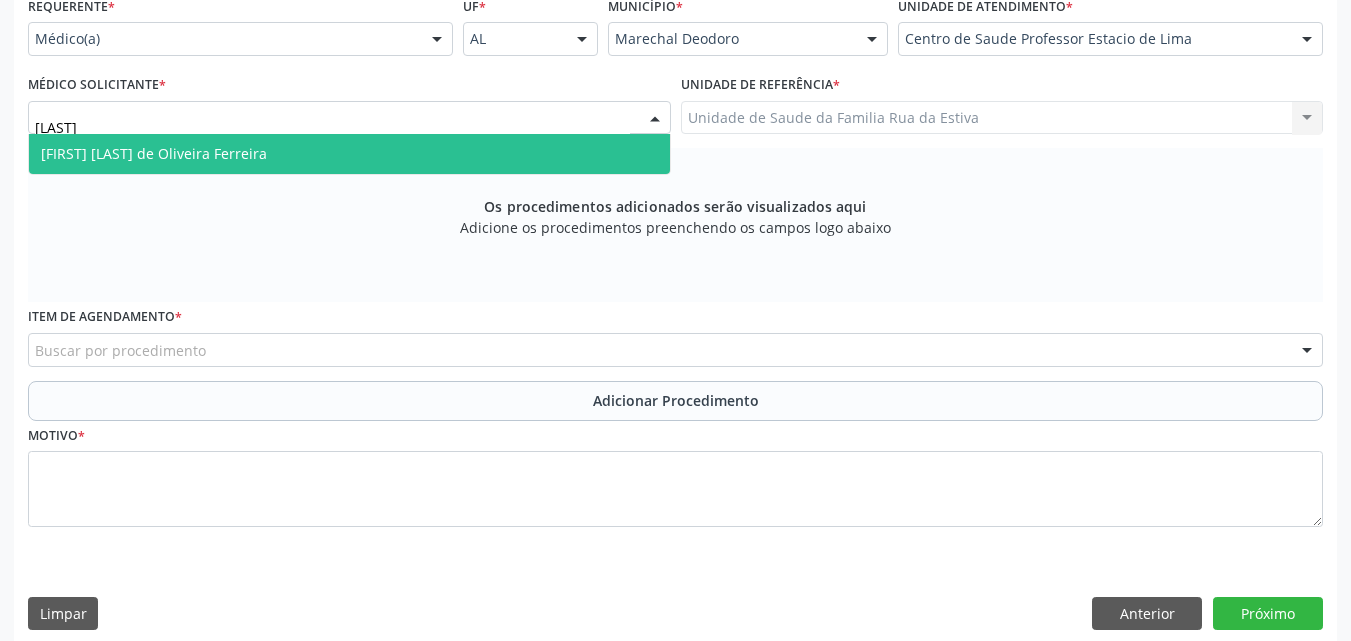 type on "claud" 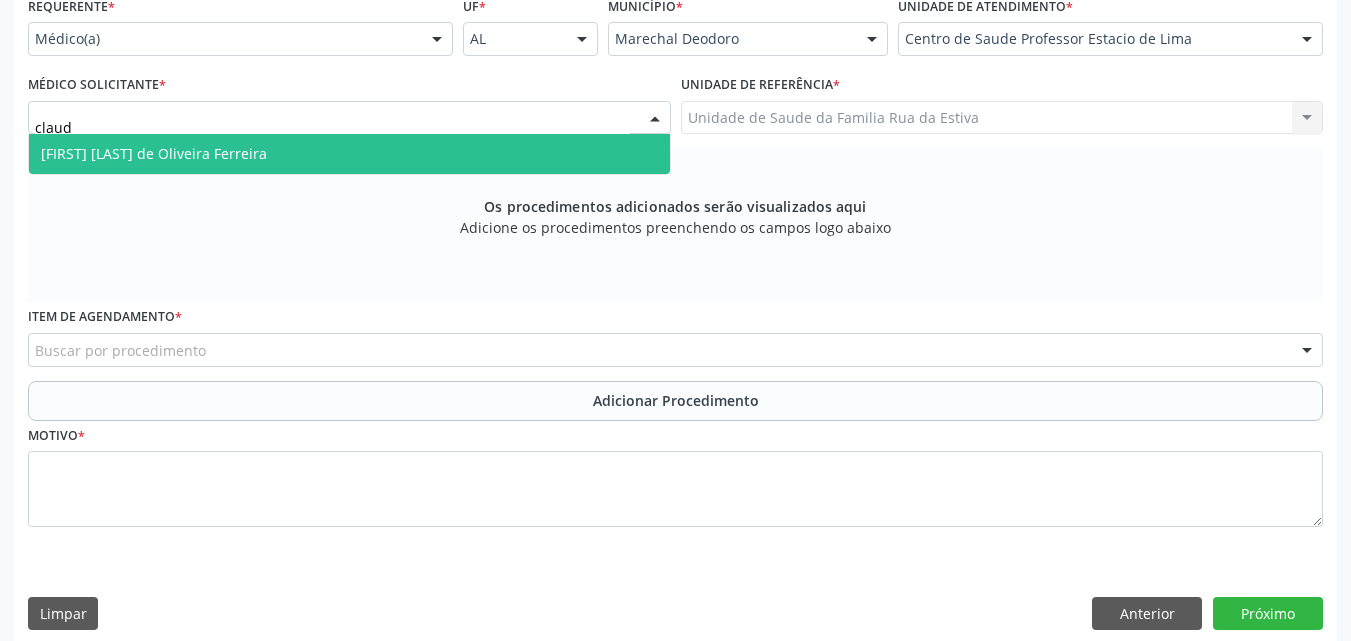 click on "[FIRST] [LAST] de Oliveira Ferreira" at bounding box center (349, 154) 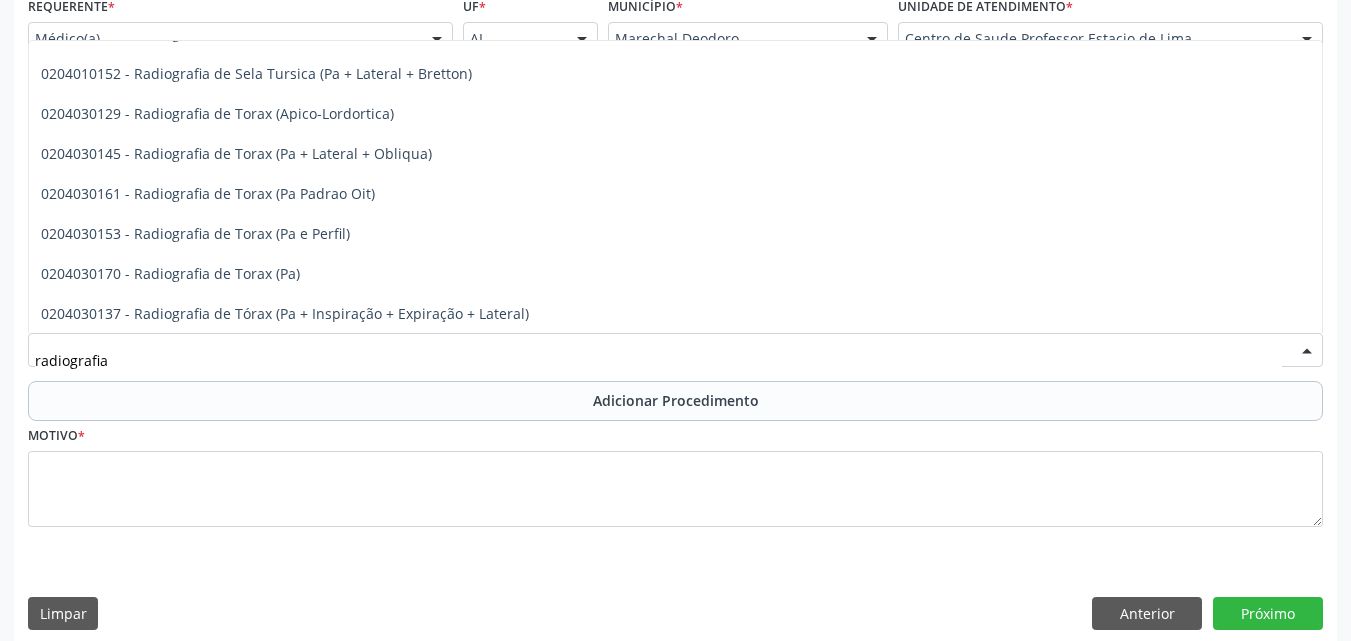 scroll, scrollTop: 2587, scrollLeft: 0, axis: vertical 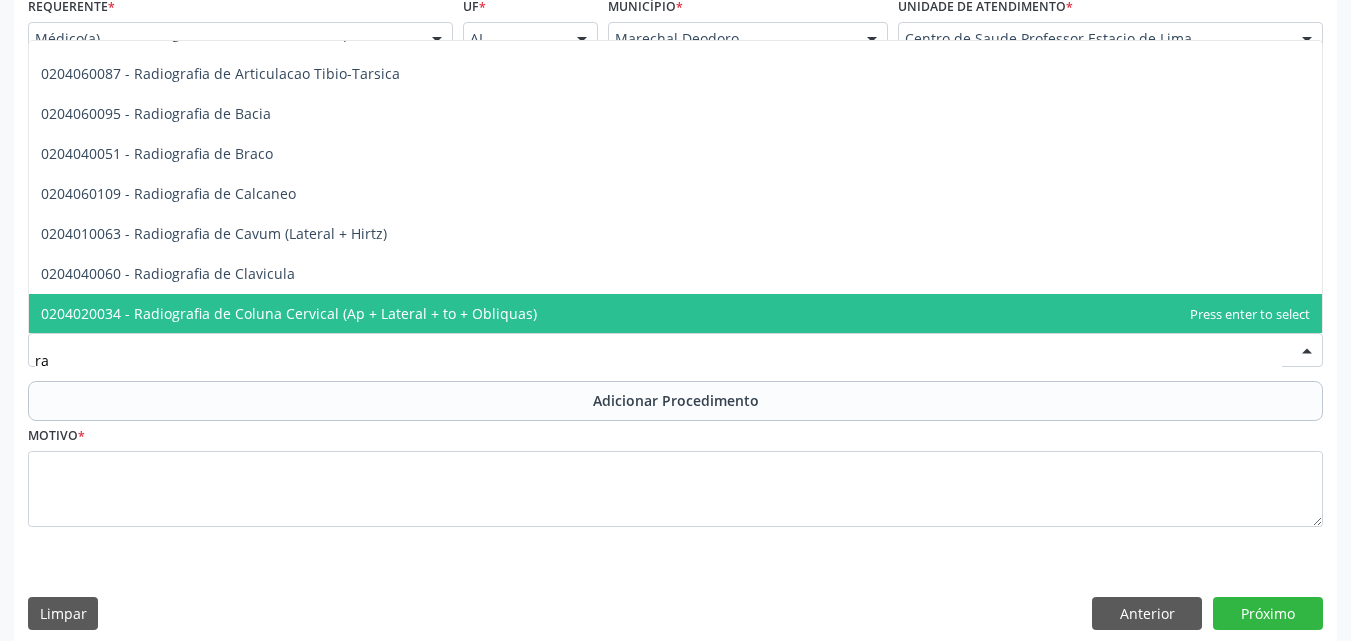 type on "r" 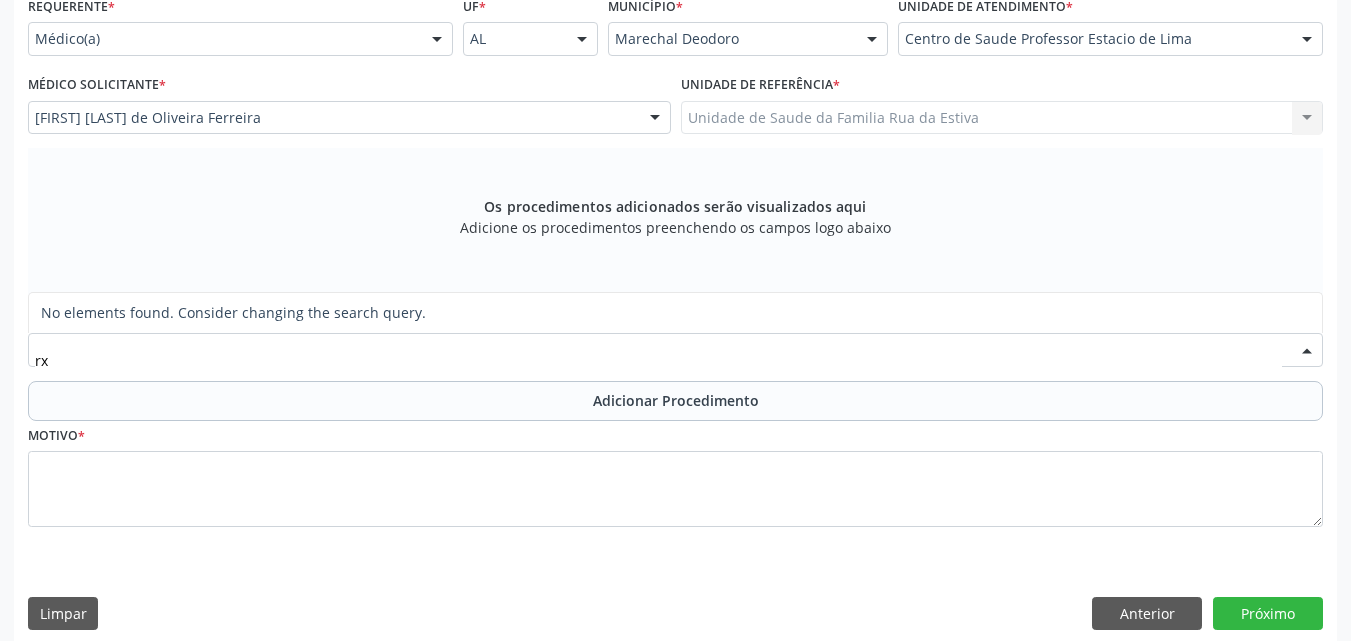 scroll, scrollTop: 0, scrollLeft: 0, axis: both 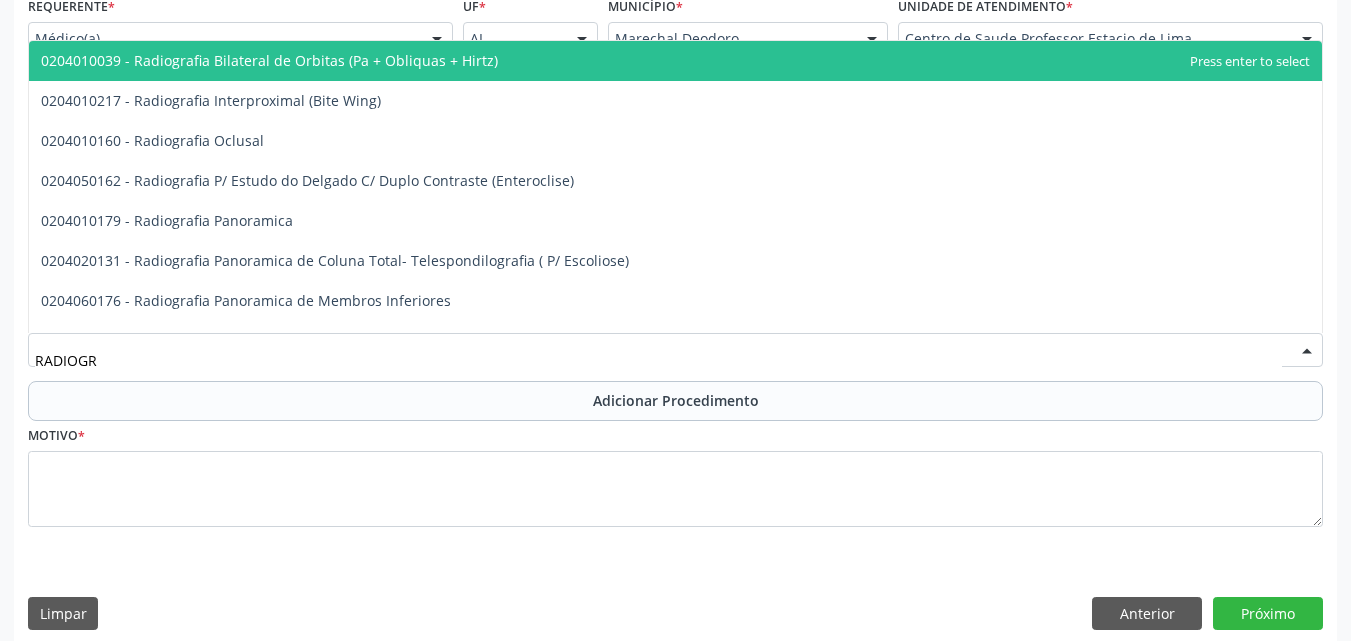 type on "RADIOGRA" 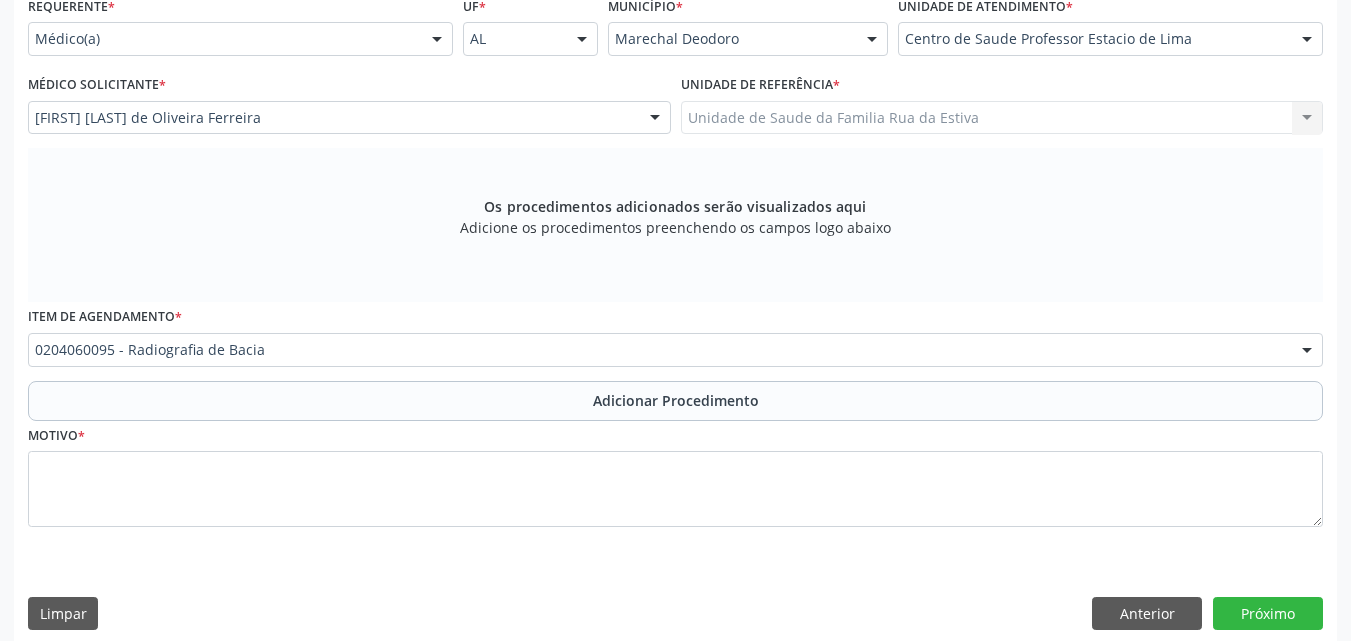 scroll, scrollTop: 0, scrollLeft: 0, axis: both 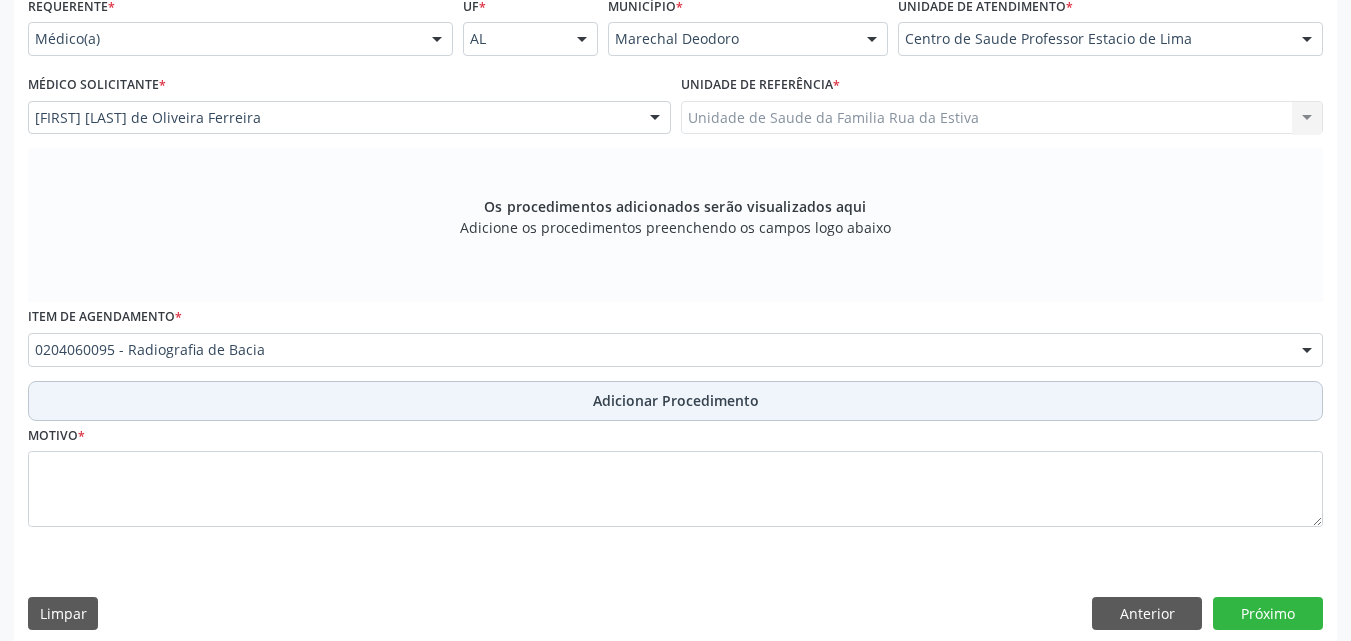 click on "Adicionar Procedimento" at bounding box center [675, 401] 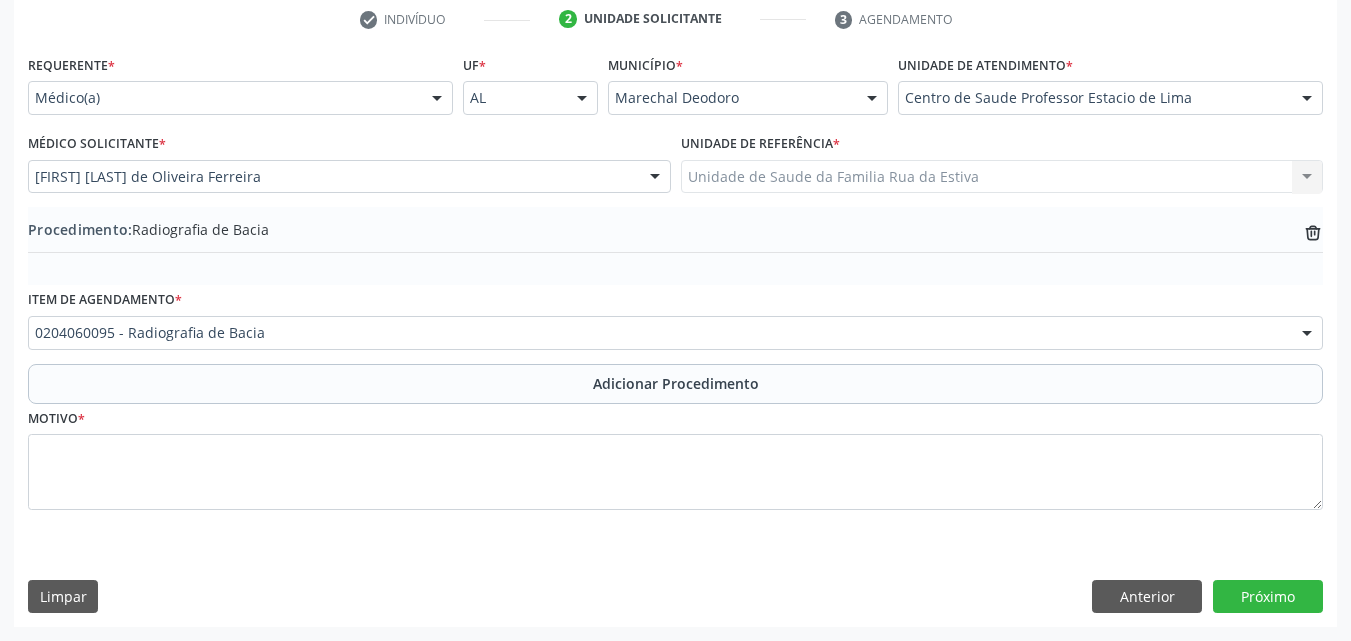 scroll, scrollTop: 412, scrollLeft: 0, axis: vertical 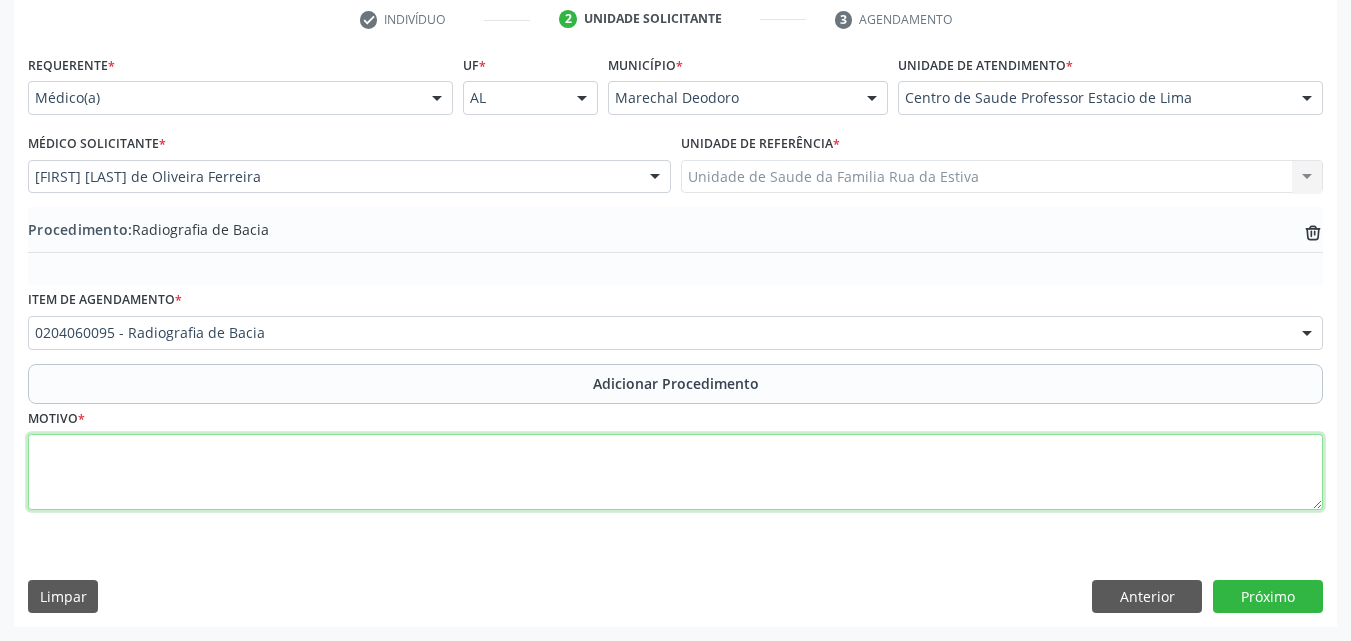 click at bounding box center (675, 472) 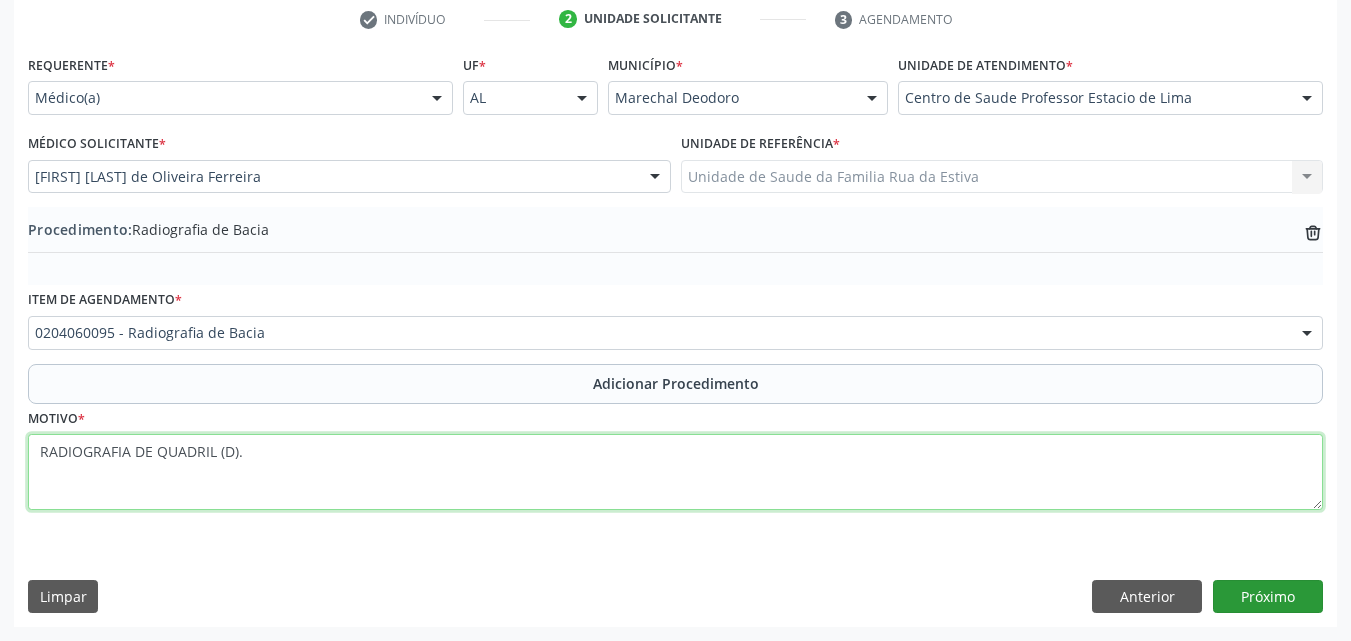 type on "RADIOGRAFIA DE QUADRIL (D)." 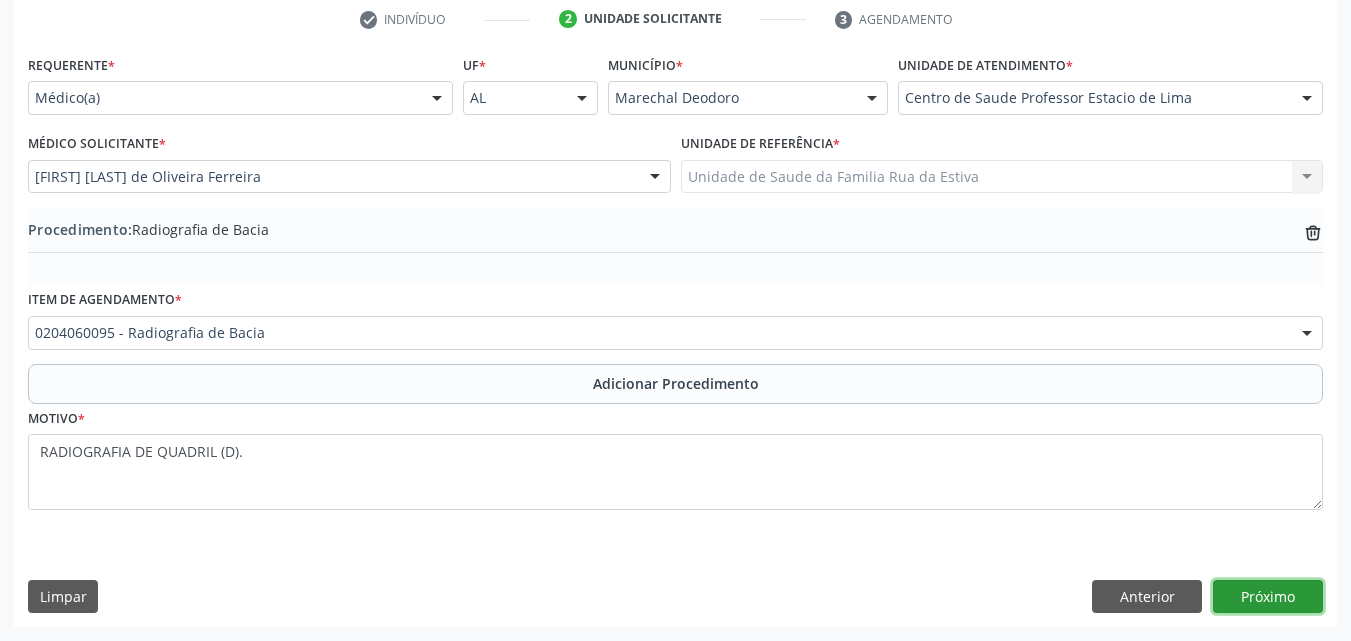 click on "Próximo" at bounding box center [1268, 597] 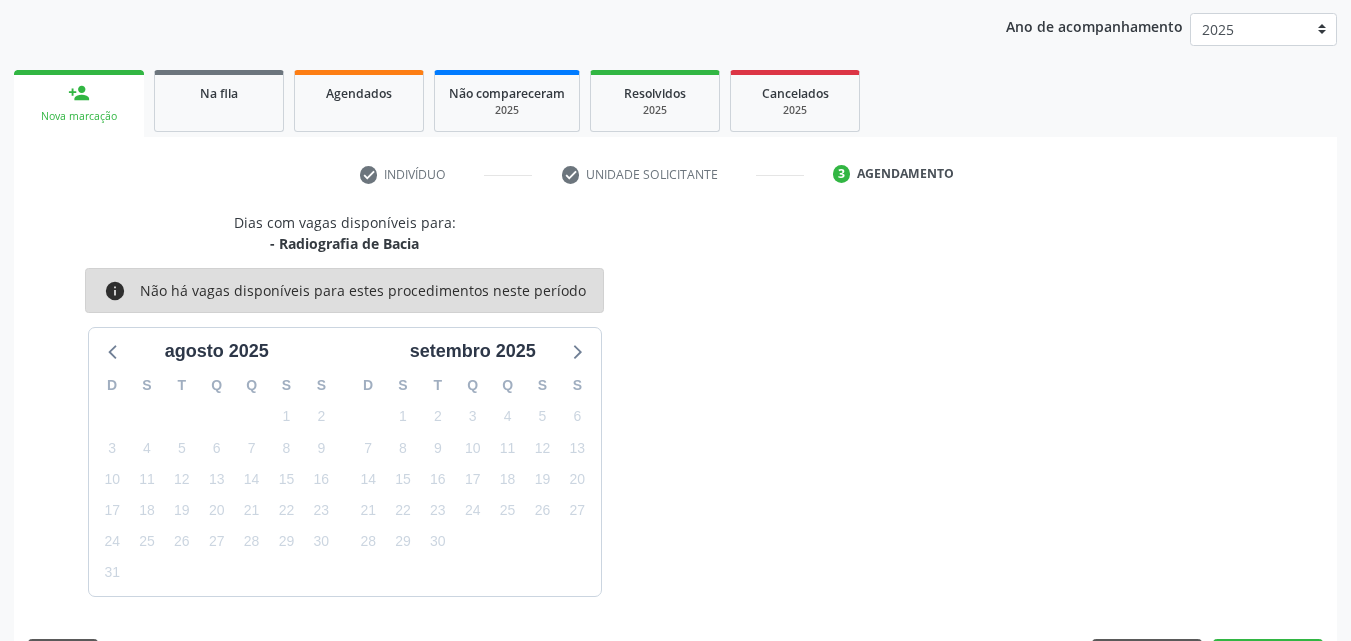 scroll, scrollTop: 316, scrollLeft: 0, axis: vertical 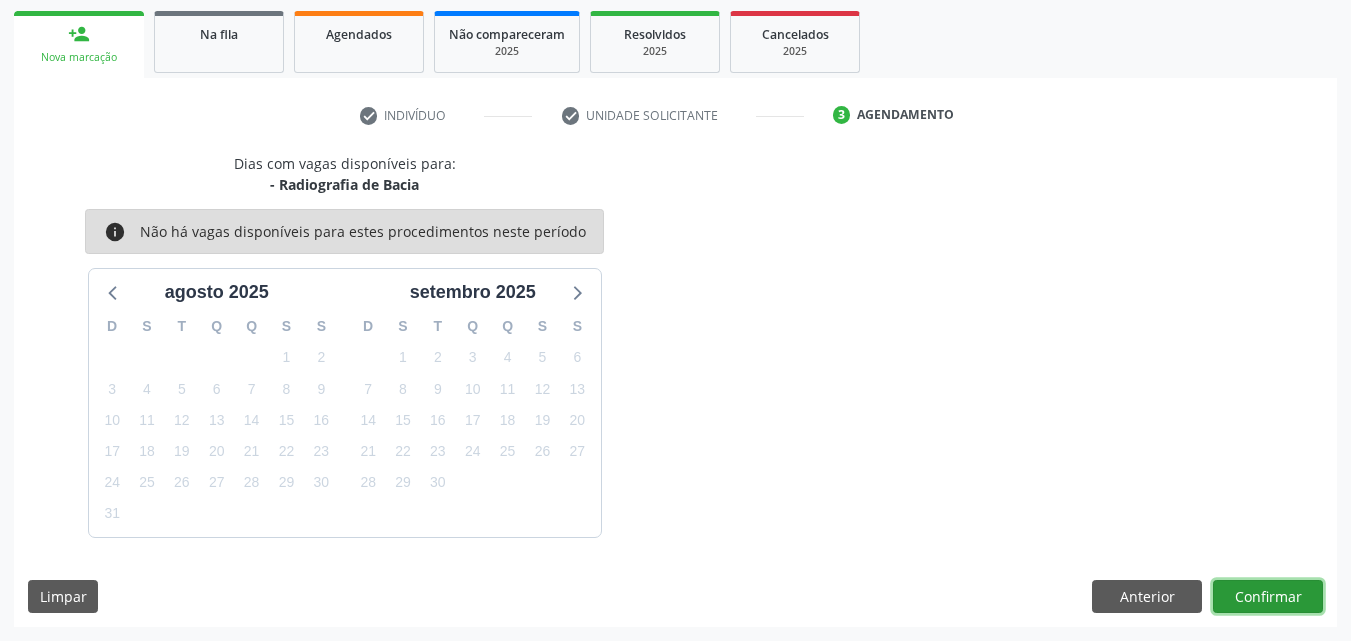 click on "Confirmar" at bounding box center [1268, 597] 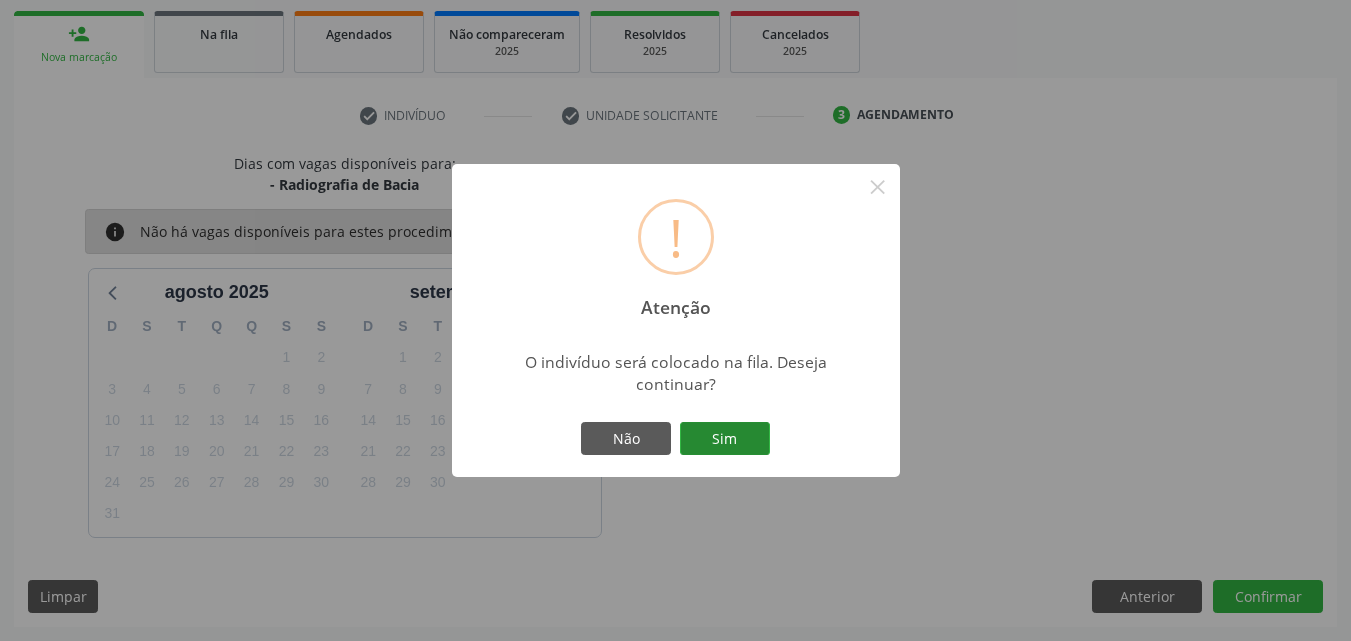 click on "Sim" at bounding box center (725, 439) 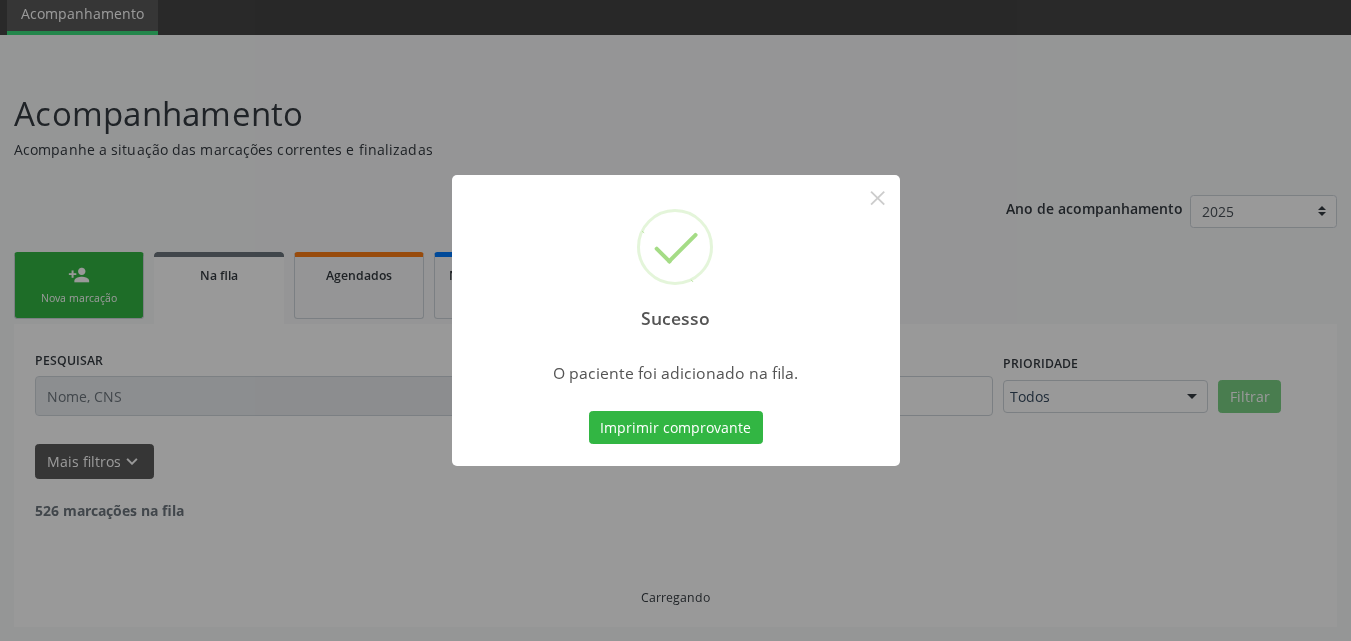 scroll, scrollTop: 54, scrollLeft: 0, axis: vertical 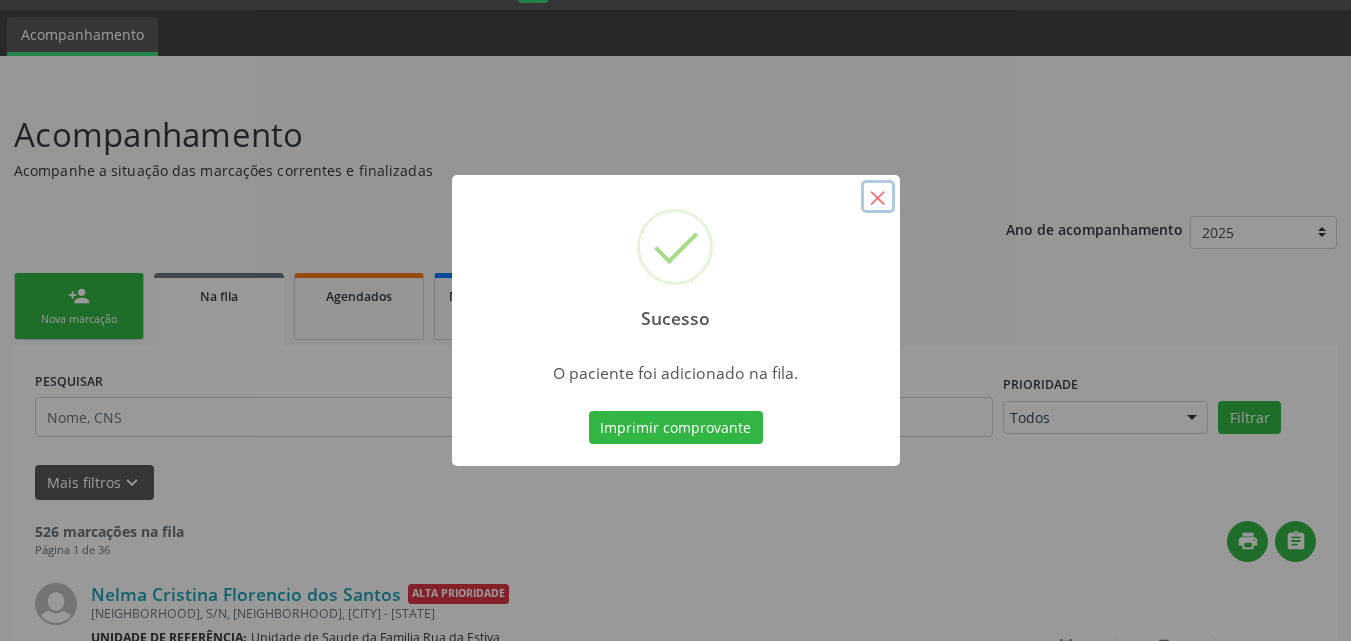 click on "×" at bounding box center [878, 197] 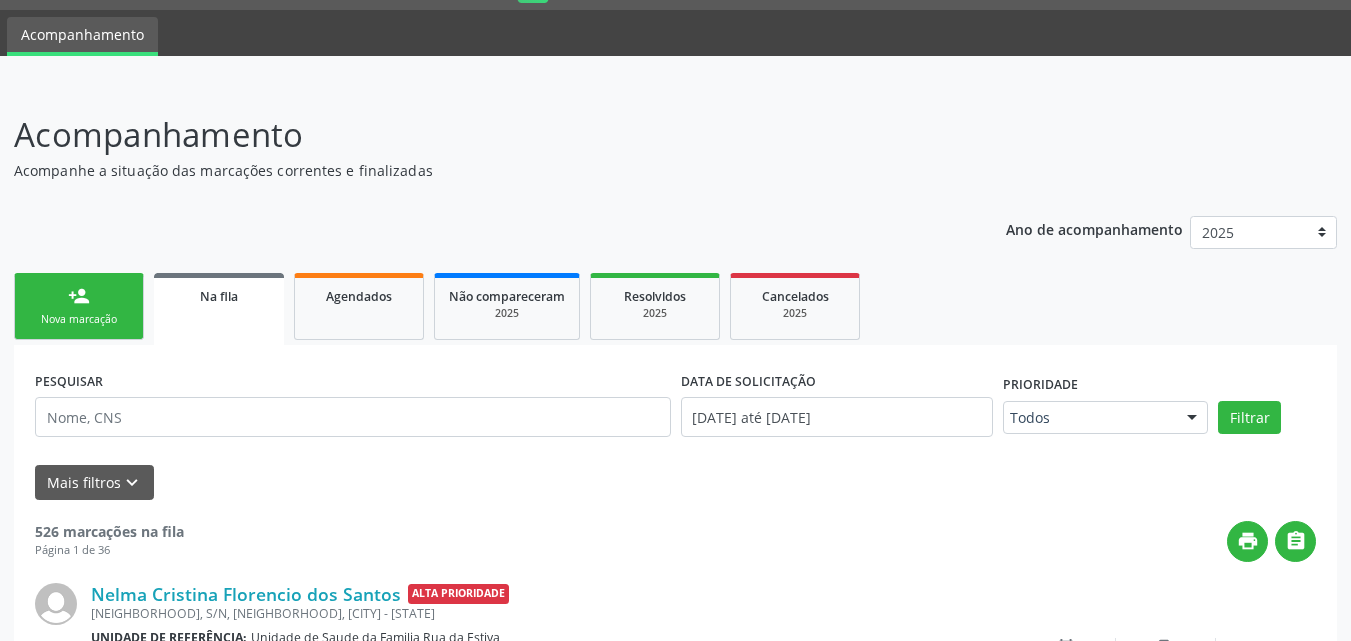 click on "person_add
Nova marcação" at bounding box center [79, 306] 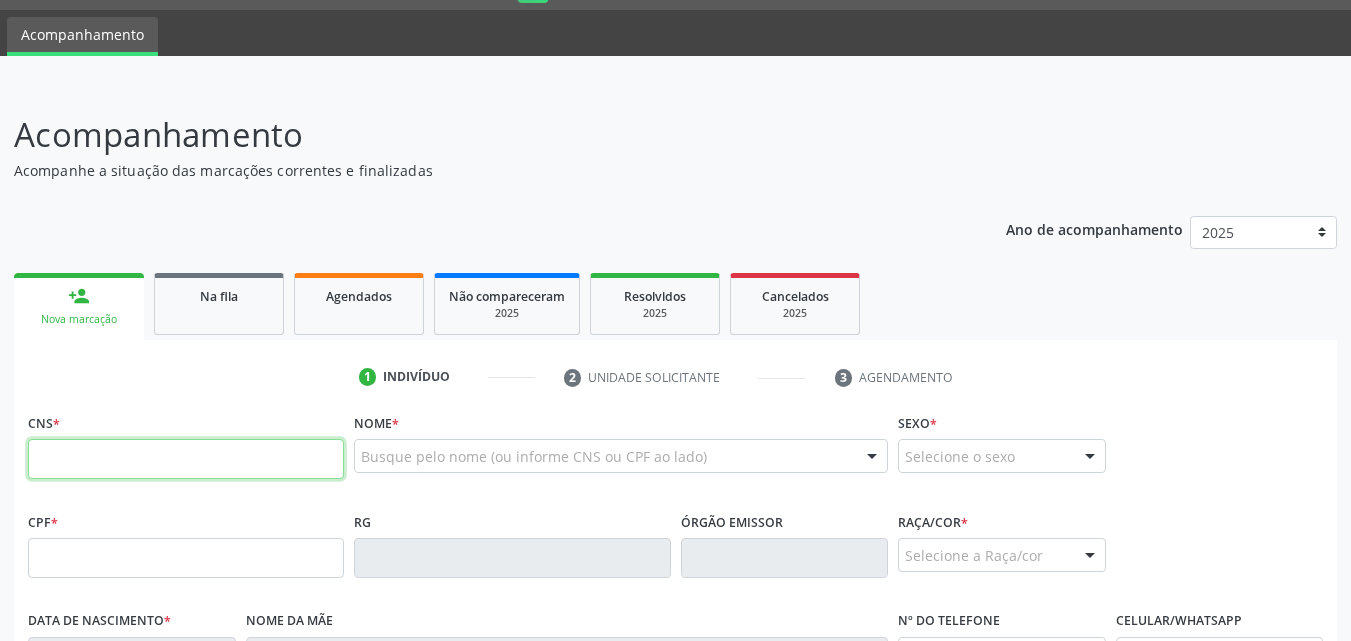 click at bounding box center [186, 459] 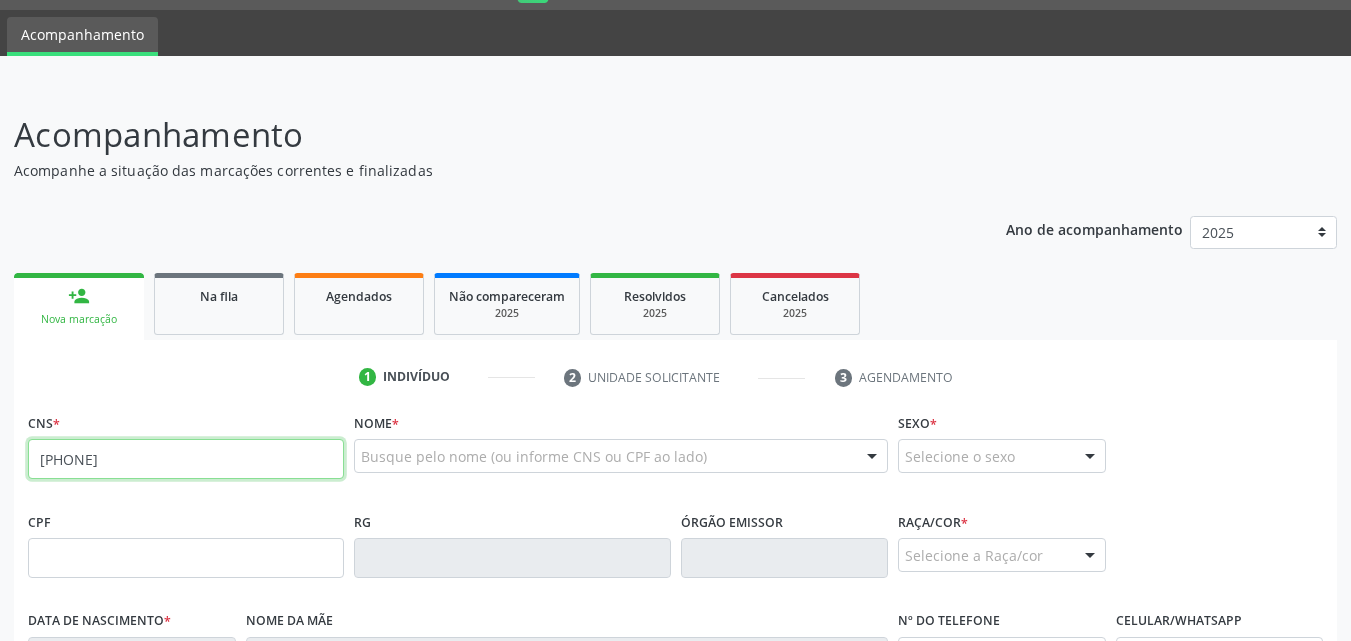 type on "[PHONE]" 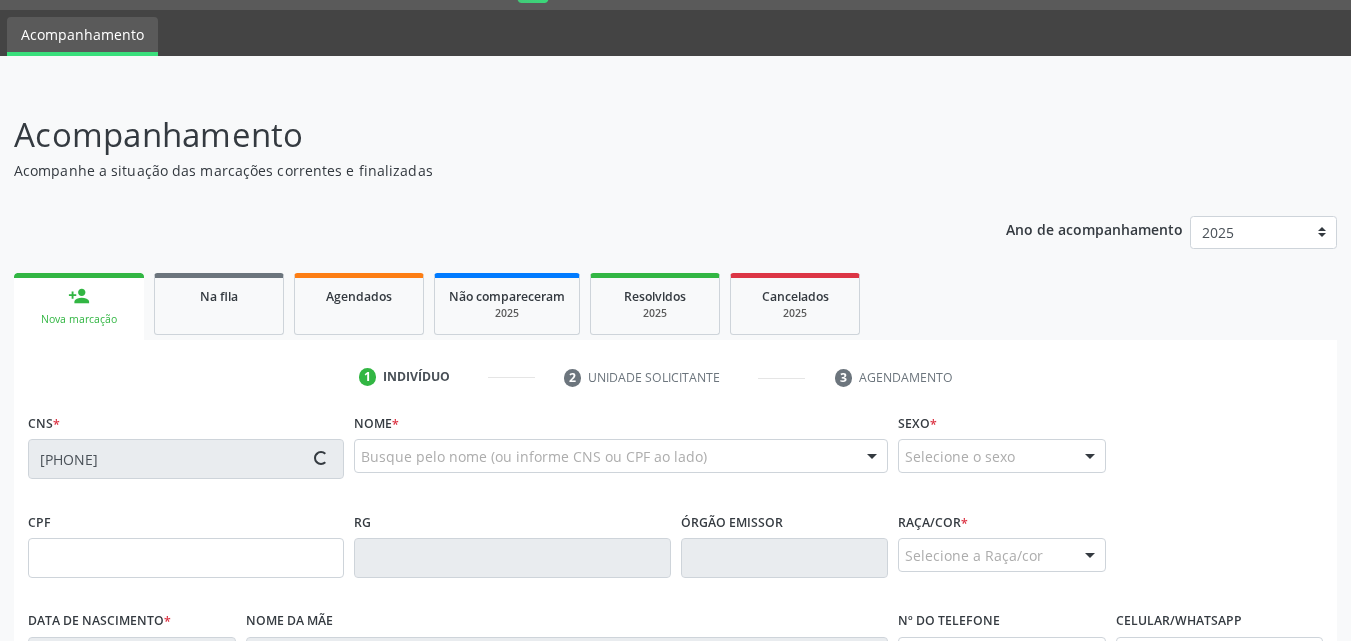 type on "[CPF]" 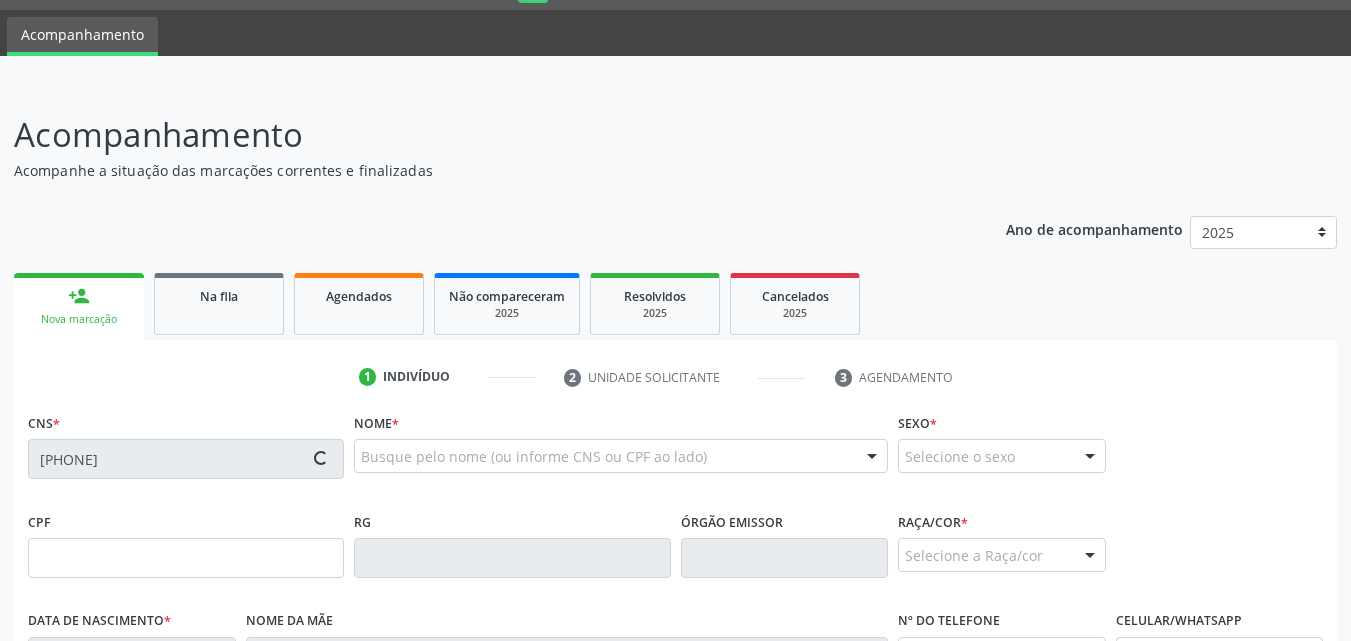 type on "[DATE]" 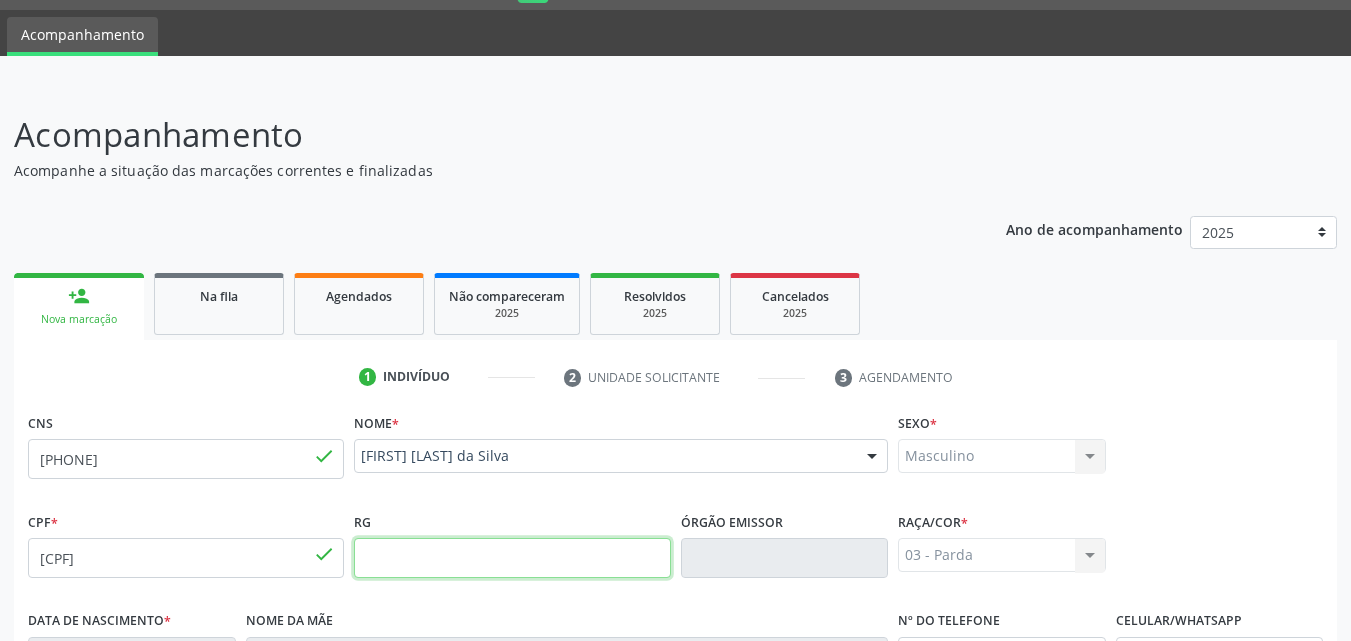 scroll, scrollTop: 471, scrollLeft: 0, axis: vertical 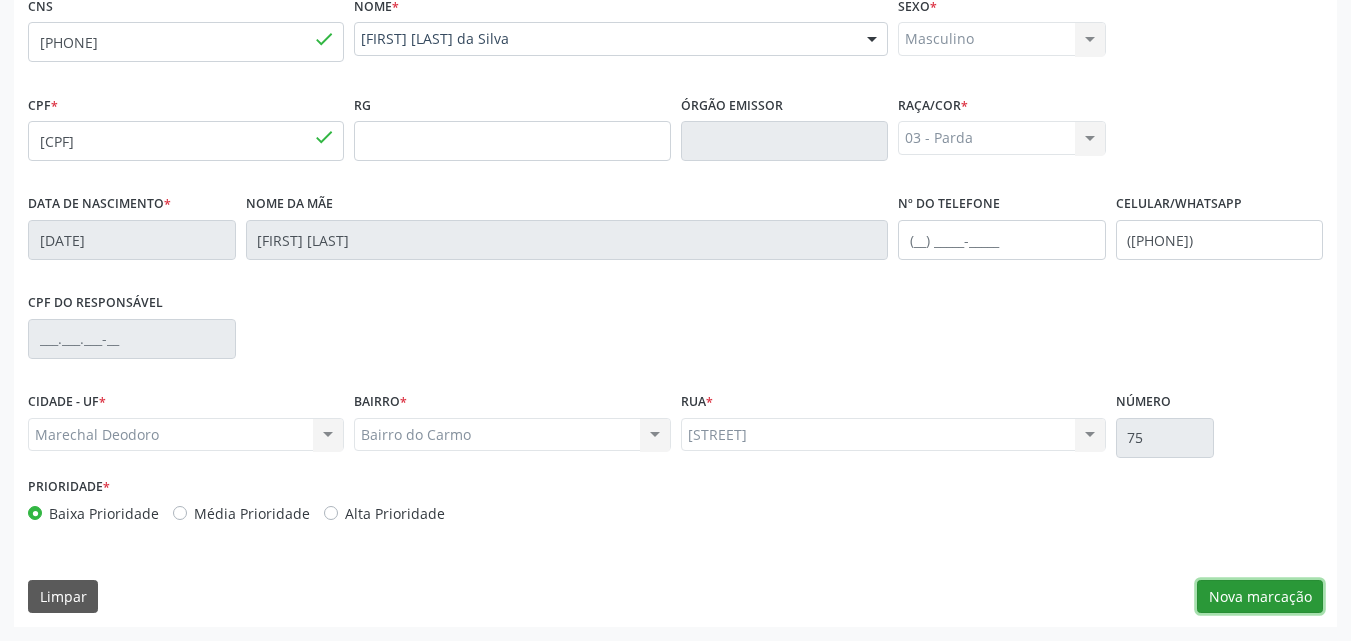 click on "Nova marcação" at bounding box center [1260, 597] 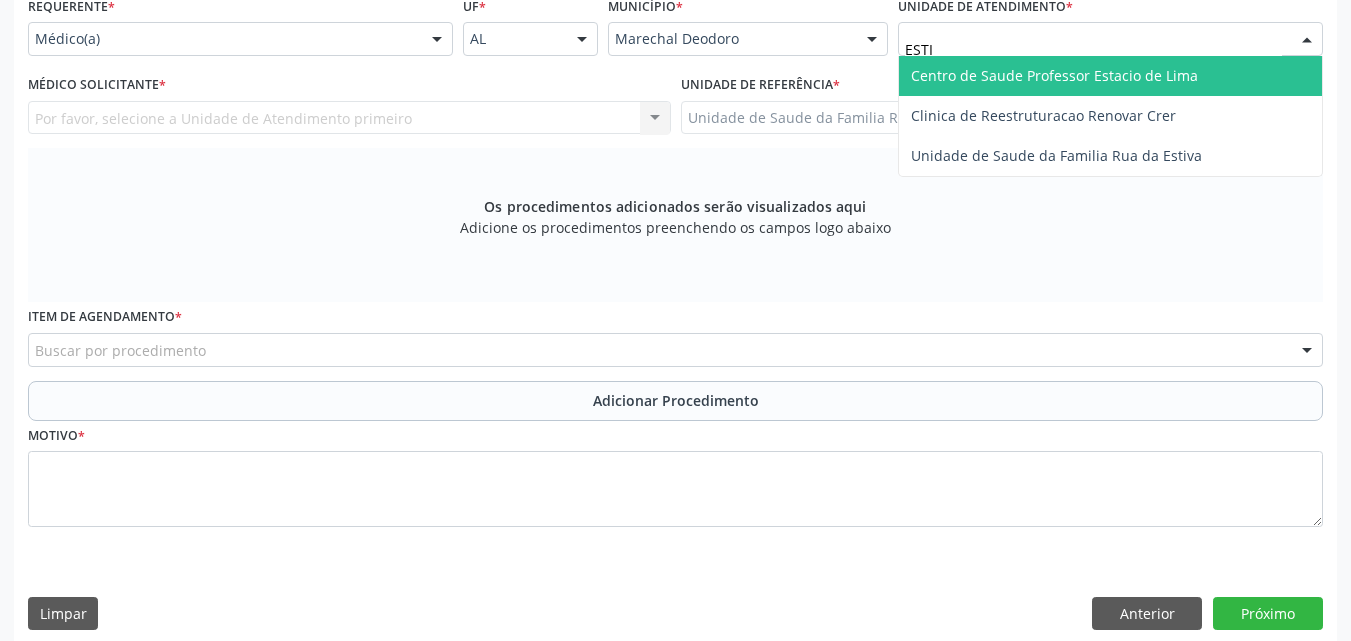 type on "ESTIV" 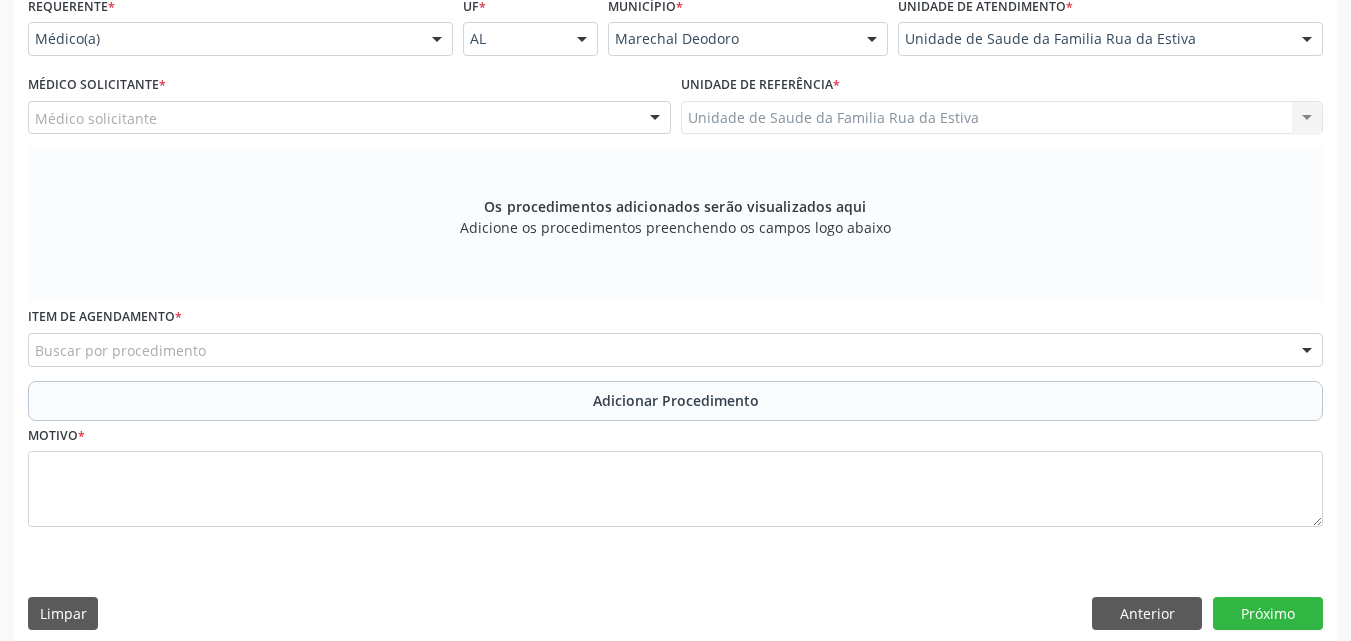 click on "Médico solicitante" at bounding box center [349, 118] 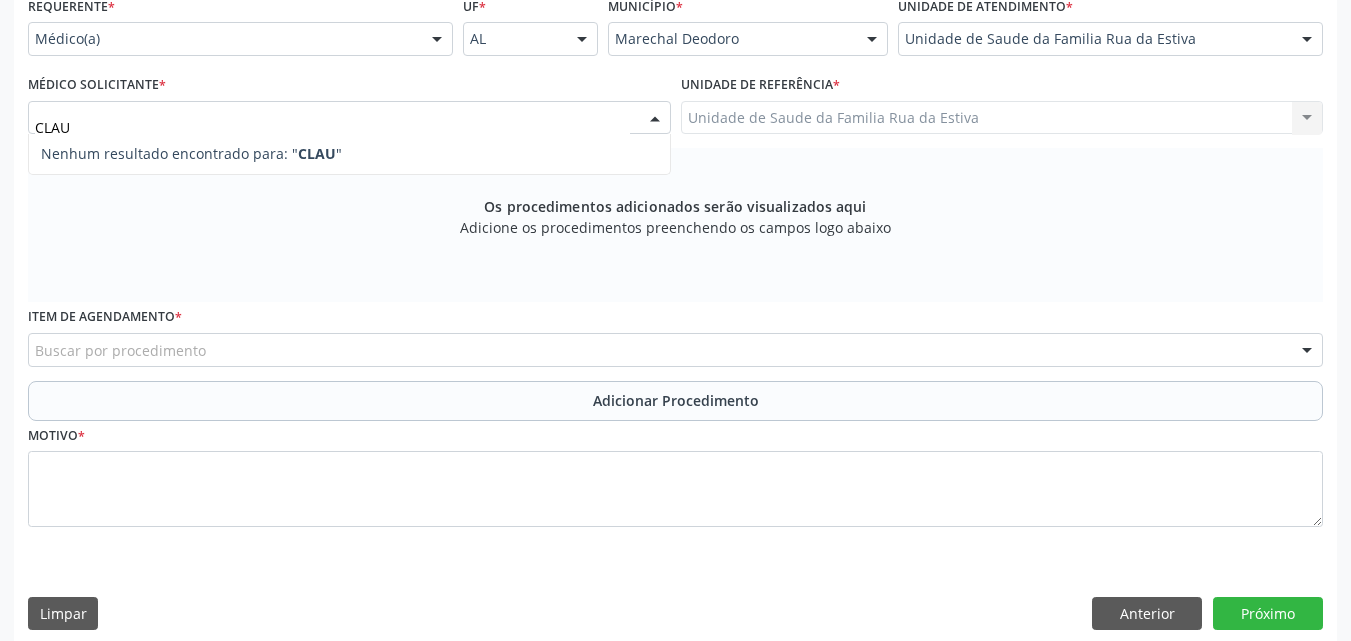 type on "[LAST]" 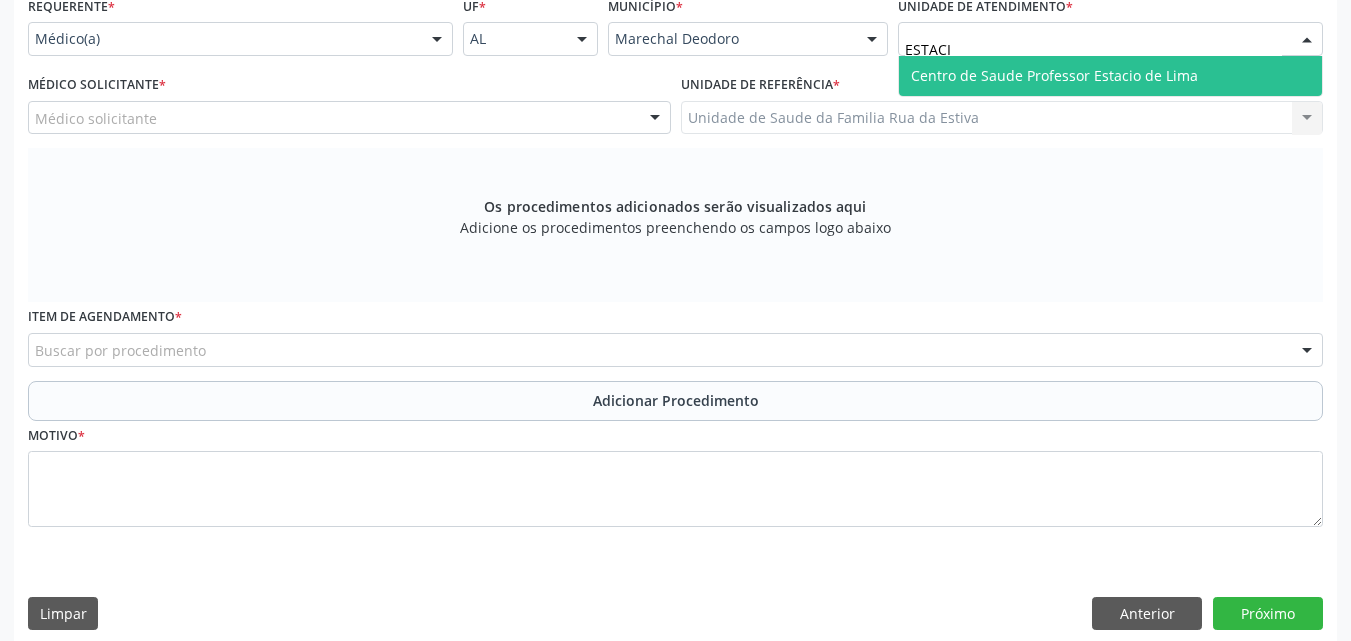 type on "ESTACIO" 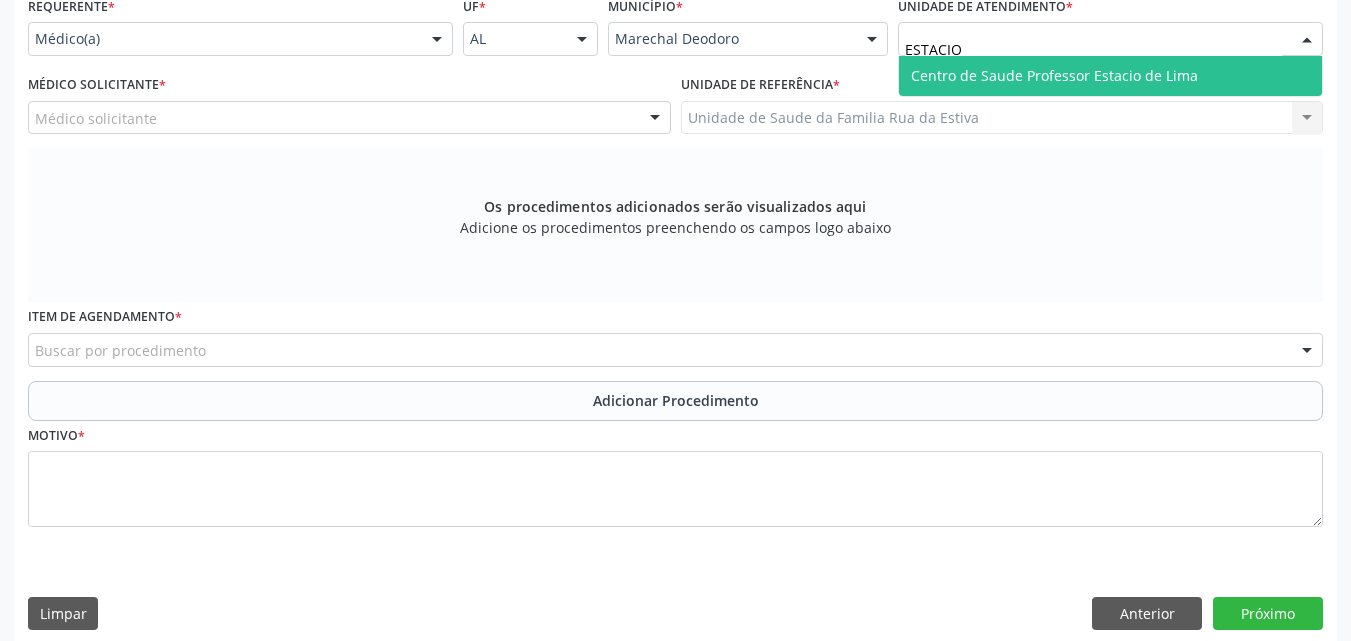 click on "Centro de Saude Professor Estacio de Lima" at bounding box center (1054, 75) 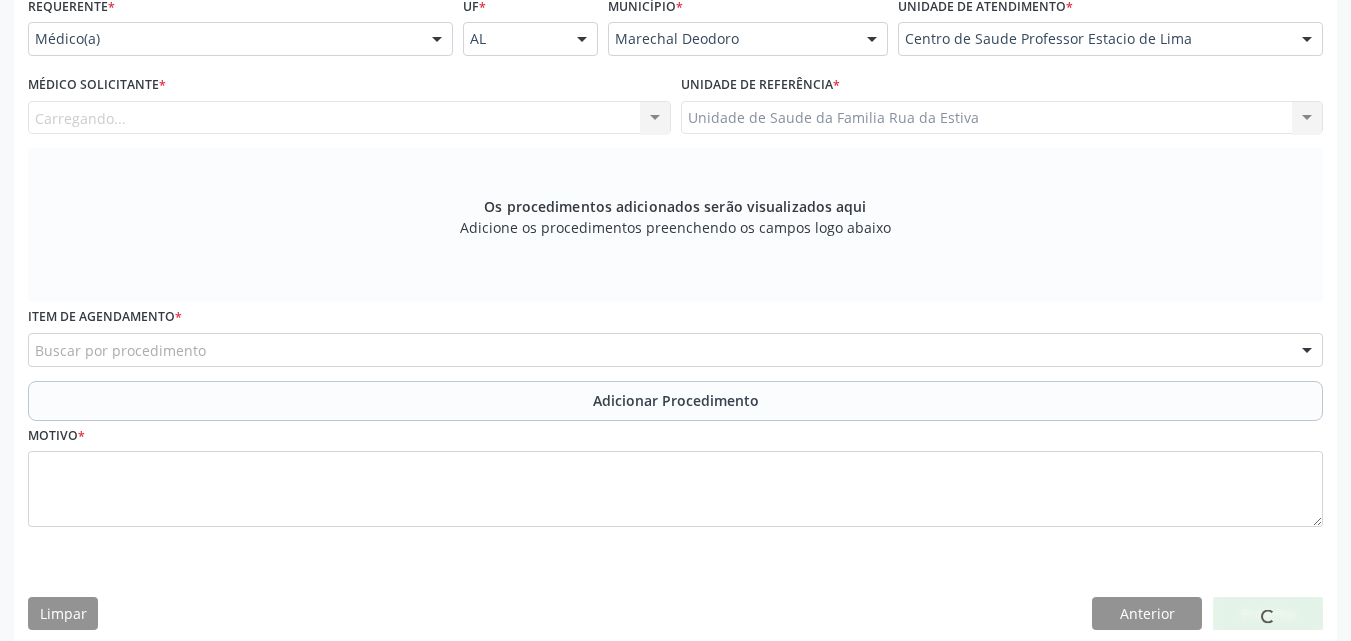 click on "Carregando...
[FIRST] [LAST] [LAST]   [FIRST] [LAST] de Farias   [FIRST] [LAST] Silva   [FIRST] [LAST] da Silva Sales   [FIRST] [LAST] de Oliveira Santos   [FIRST] [LAST] da Silva   [FIRST] [LAST] da Silva   [FIRST] [LAST] dos Santos Souto   [FIRST] [LAST] da Silva   [FIRST] [LAST] da Silva   [FIRST] [LAST] de Almeida Costa Marques   [FIRST] [LAST] Cavalcante Lobo   [FIRST] [LAST] Aguiar Fernandes   [FIRST] [LAST] de Luna Batista   [FIRST] [LAST] Cavalcante Luna
Nenhum resultado encontrado para: "   "
Não há nenhuma opção para ser exibida." at bounding box center (349, 118) 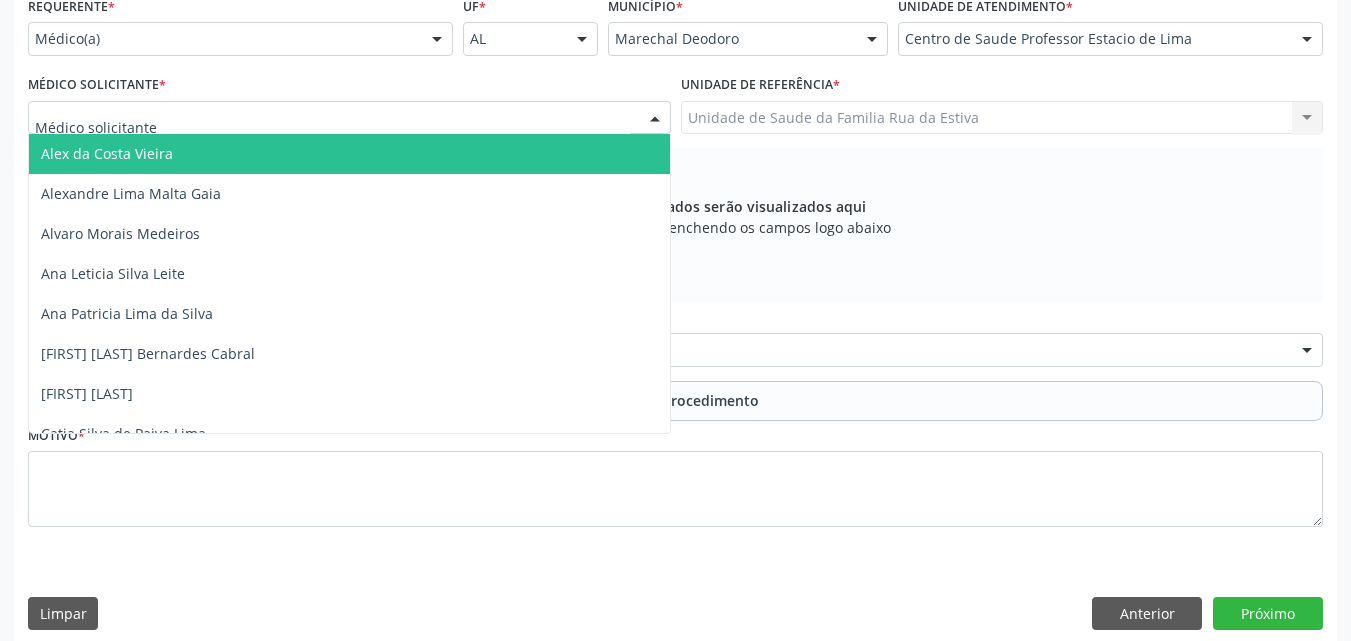 click at bounding box center (349, 118) 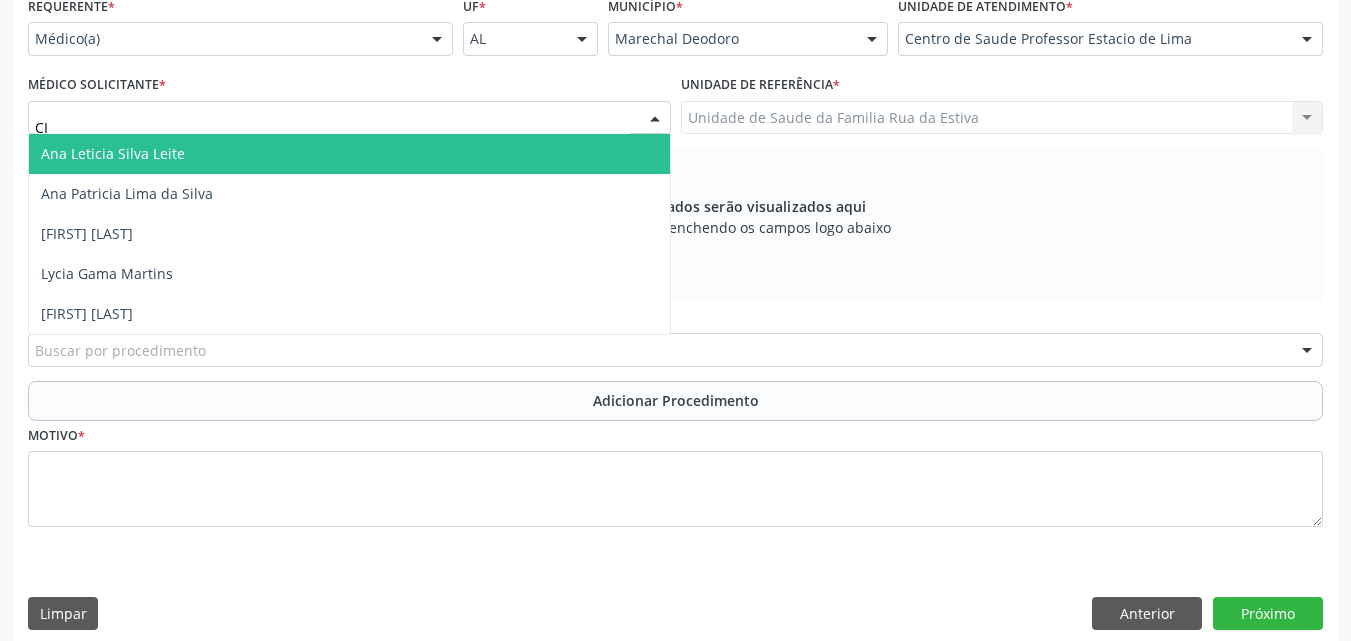 type on "C" 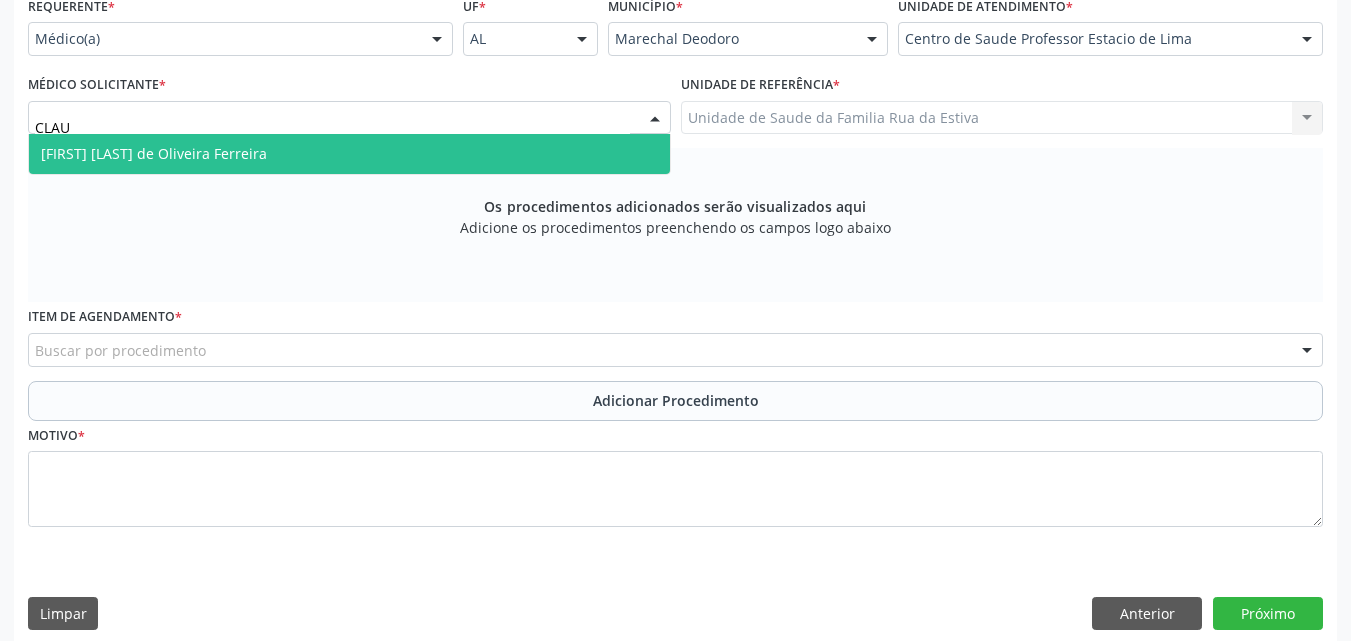 type on "[LAST]" 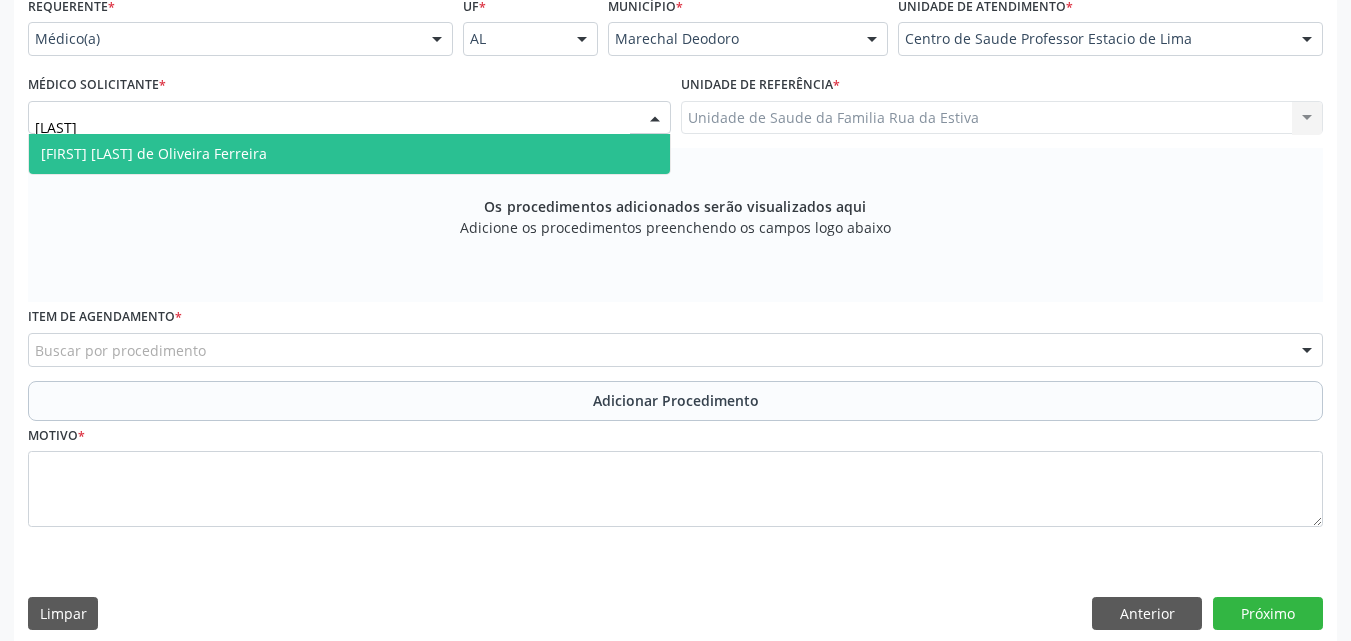 drag, startPoint x: 205, startPoint y: 151, endPoint x: 209, endPoint y: 167, distance: 16.492422 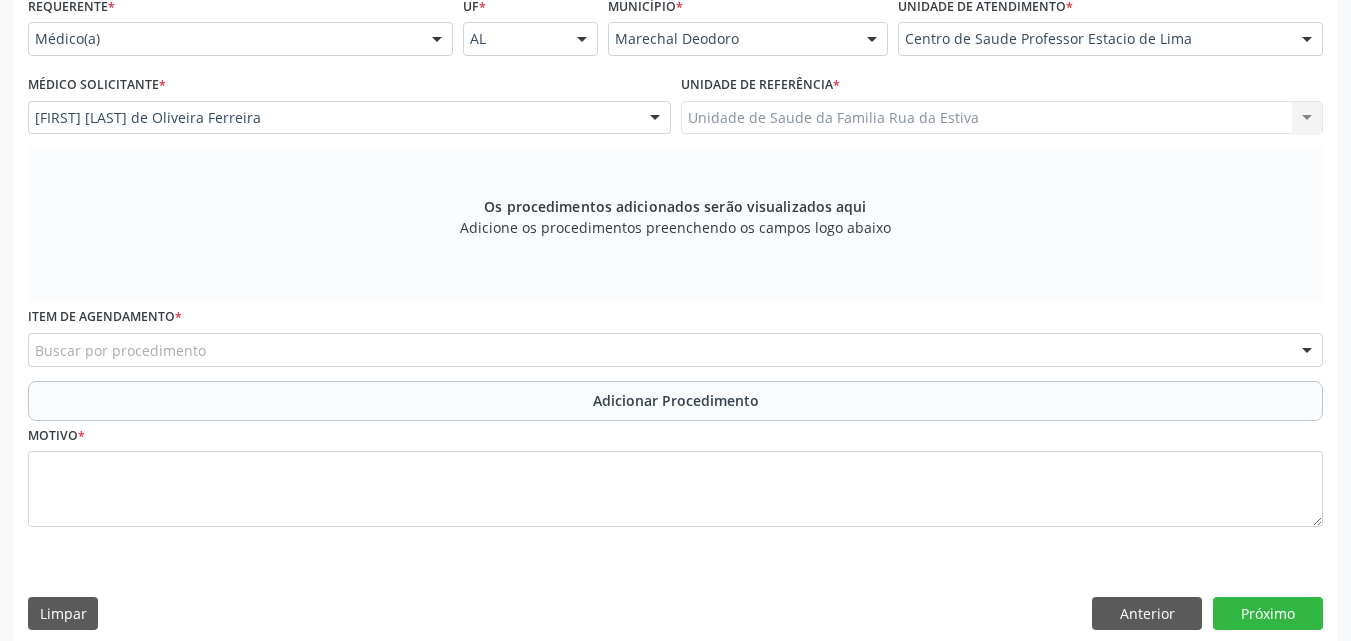 click on "Buscar por procedimento" at bounding box center [675, 350] 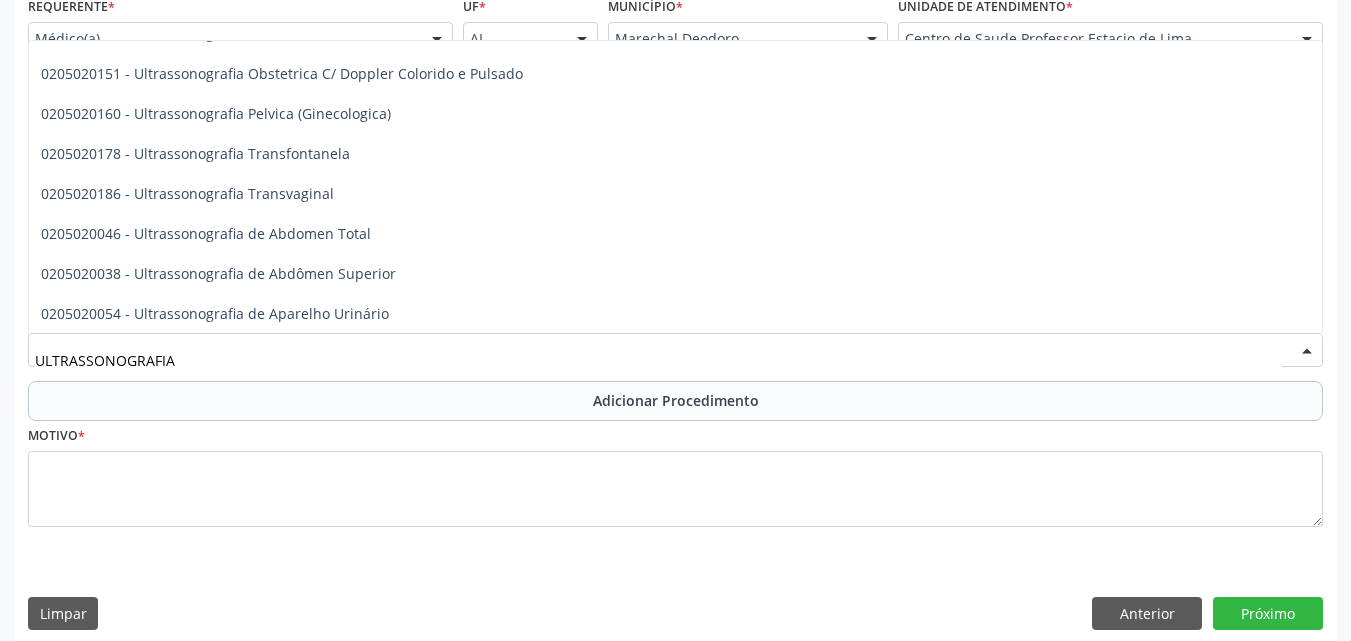 scroll, scrollTop: 307, scrollLeft: 0, axis: vertical 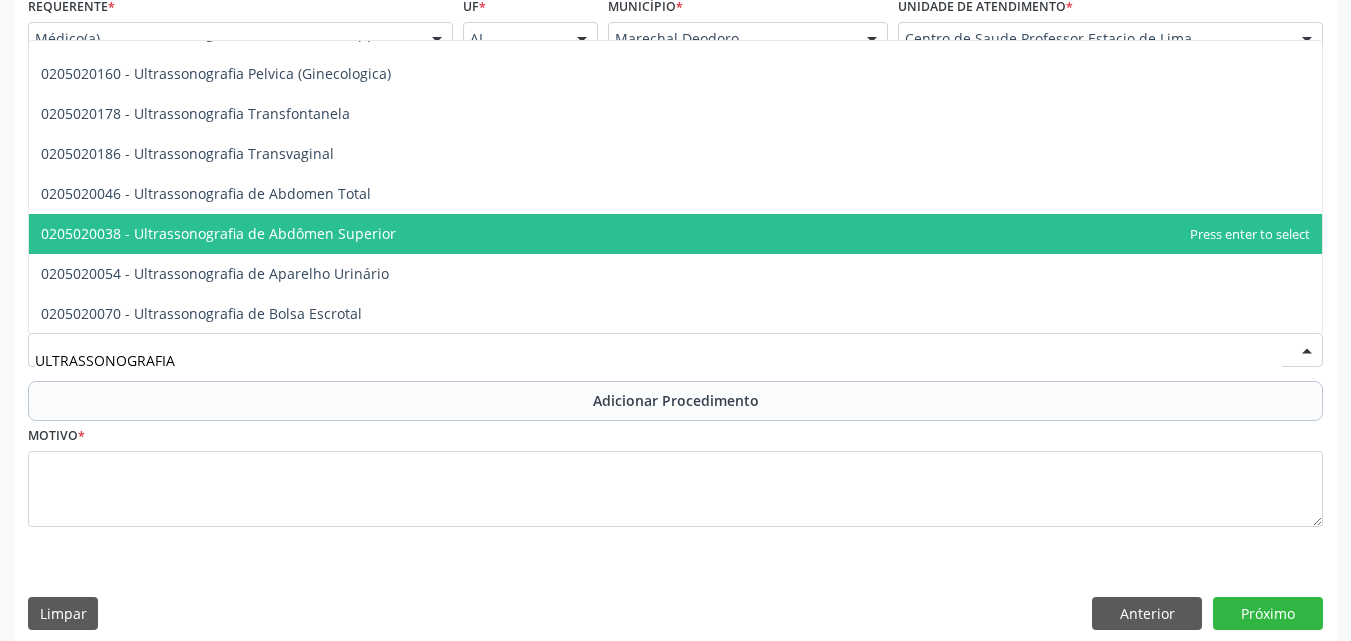 type on "ULTRASSONOGRAFIA" 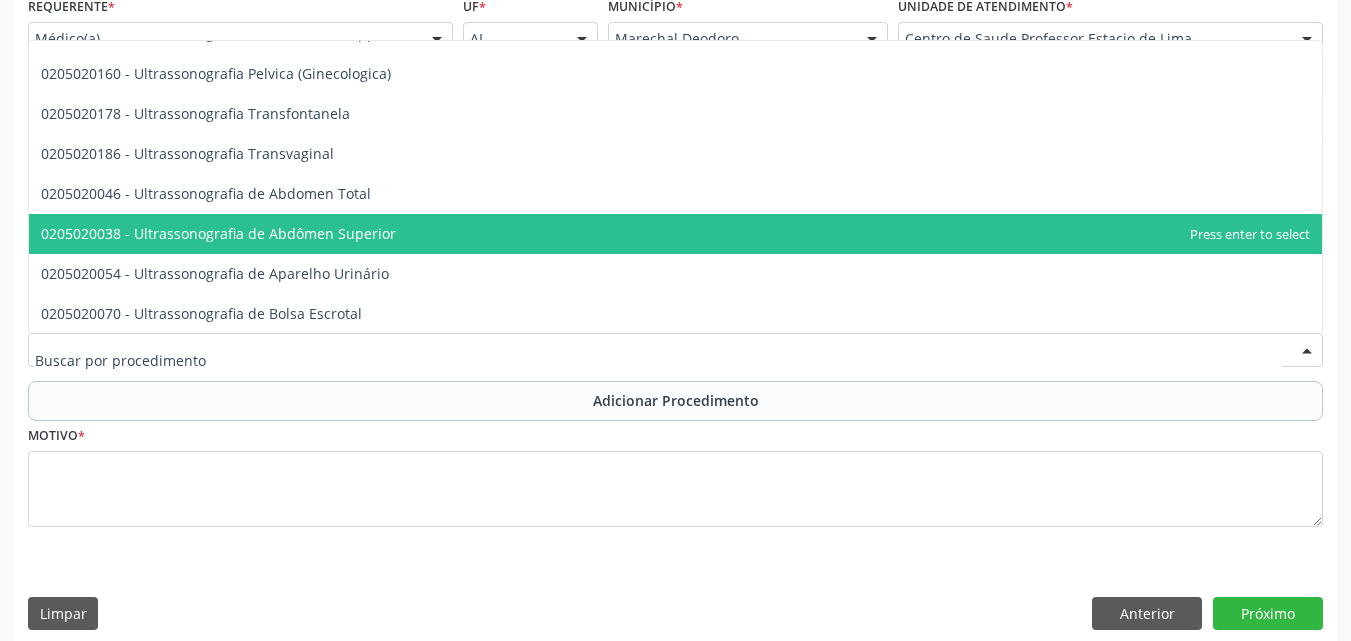 scroll, scrollTop: 0, scrollLeft: 0, axis: both 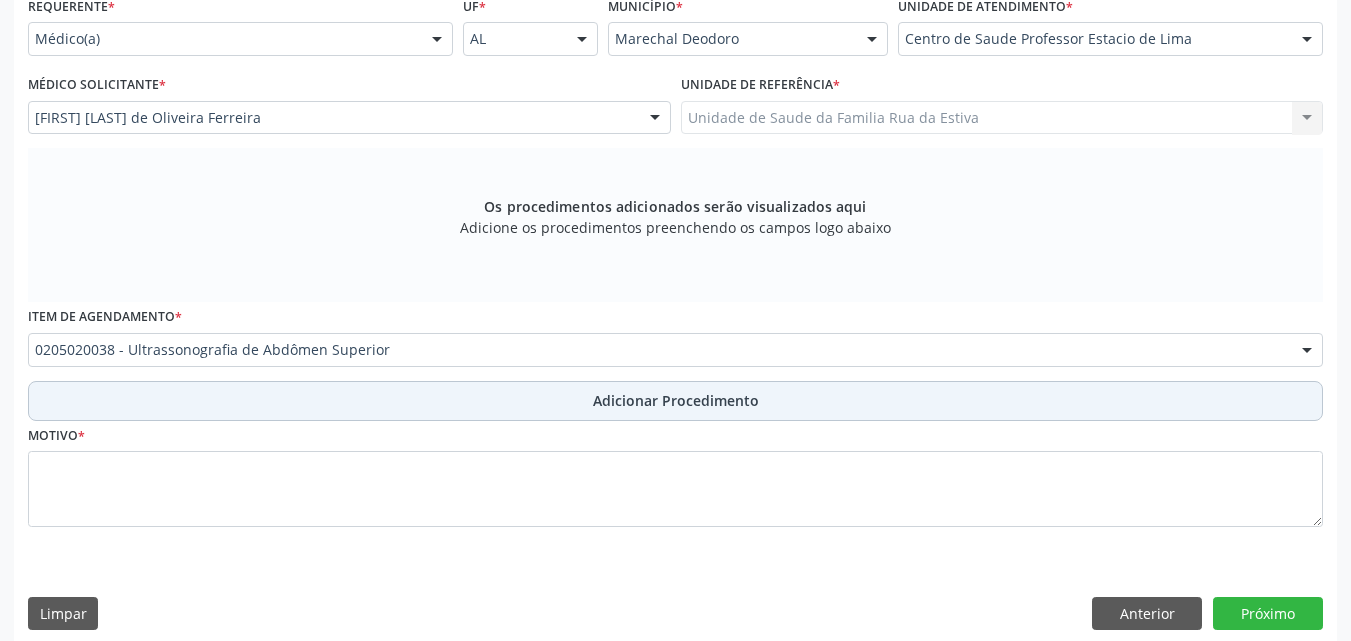 click on "Adicionar Procedimento" at bounding box center (675, 401) 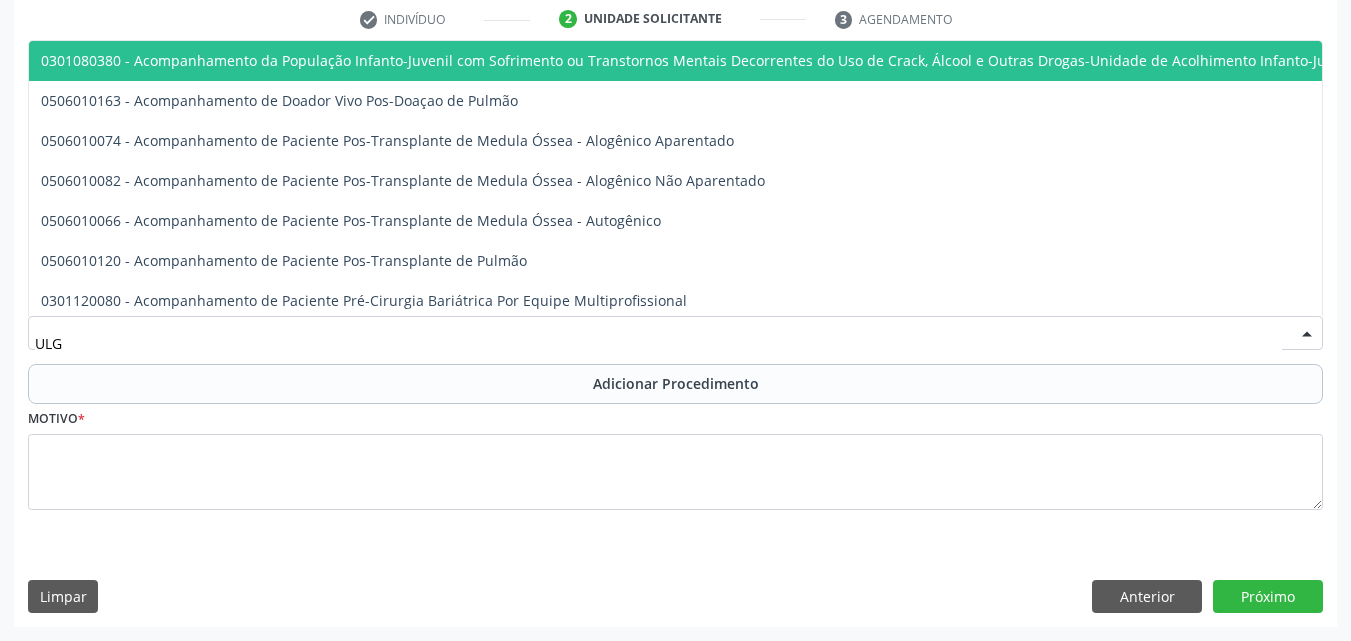 scroll, scrollTop: 0, scrollLeft: 0, axis: both 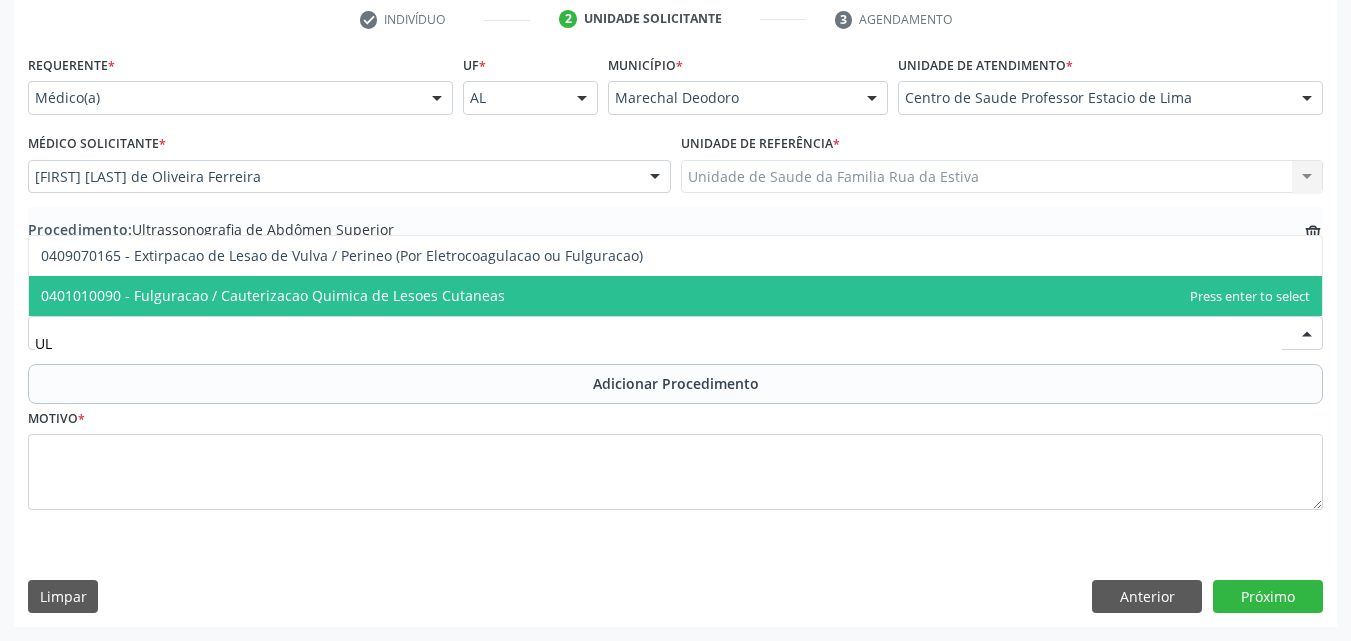 type on "U" 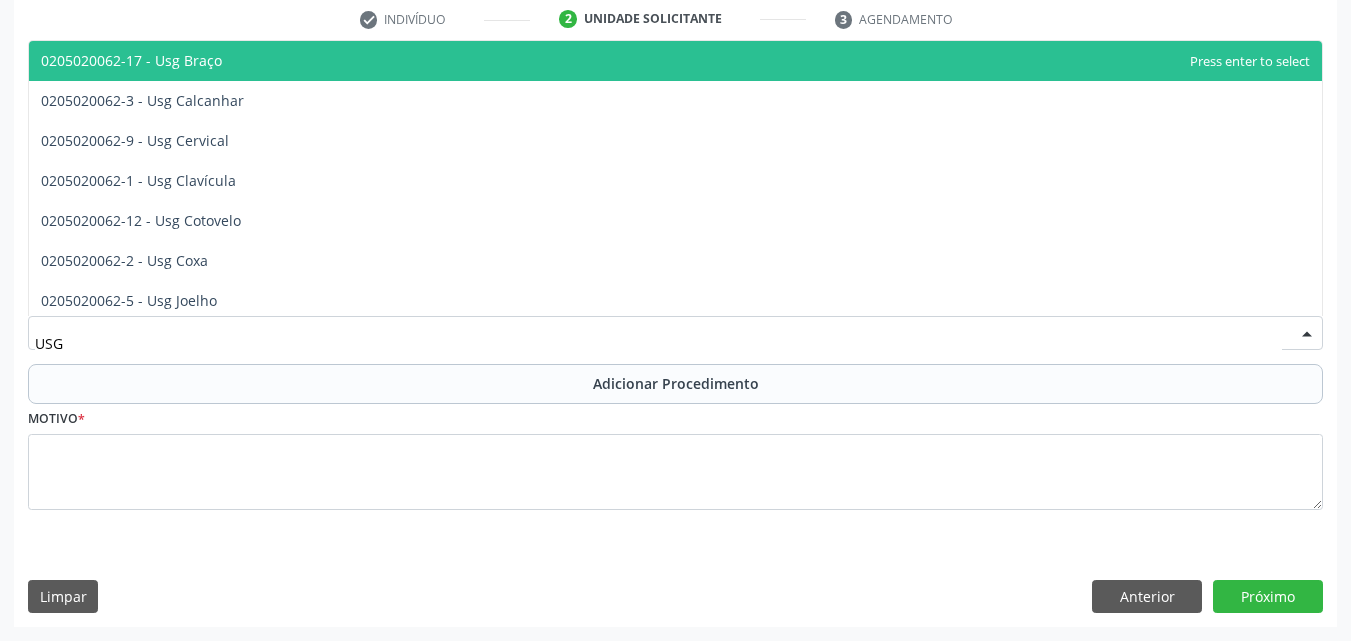 scroll, scrollTop: 0, scrollLeft: 0, axis: both 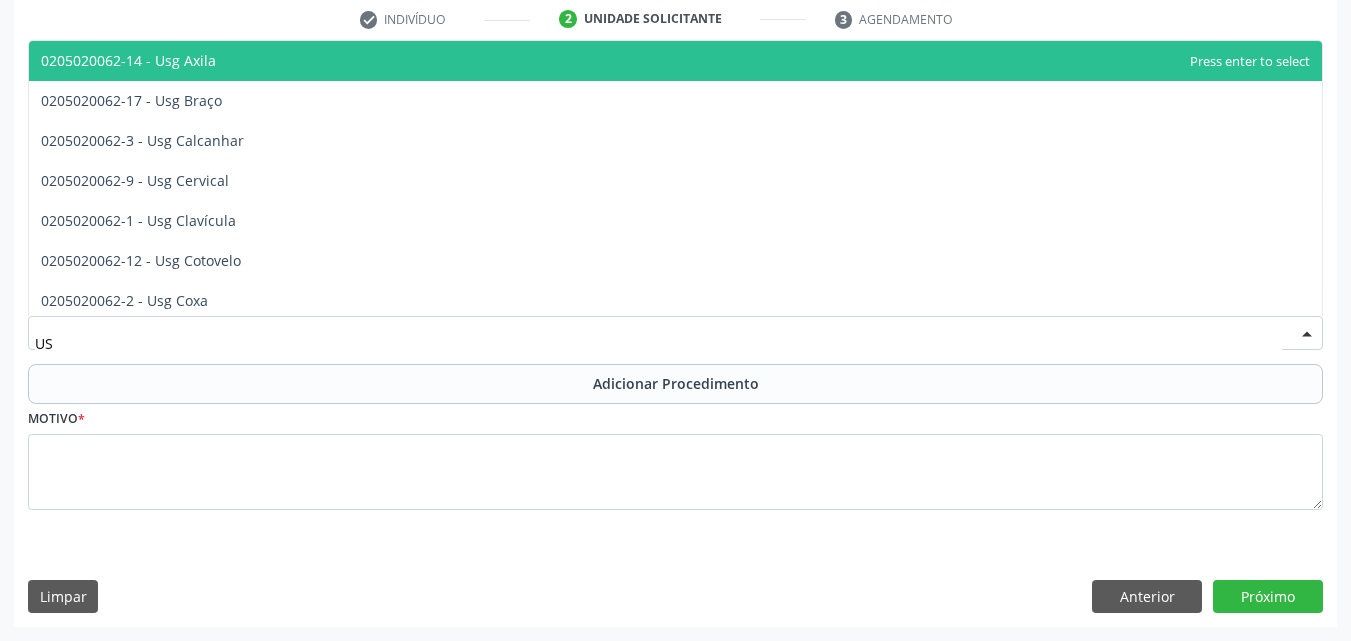 type on "U" 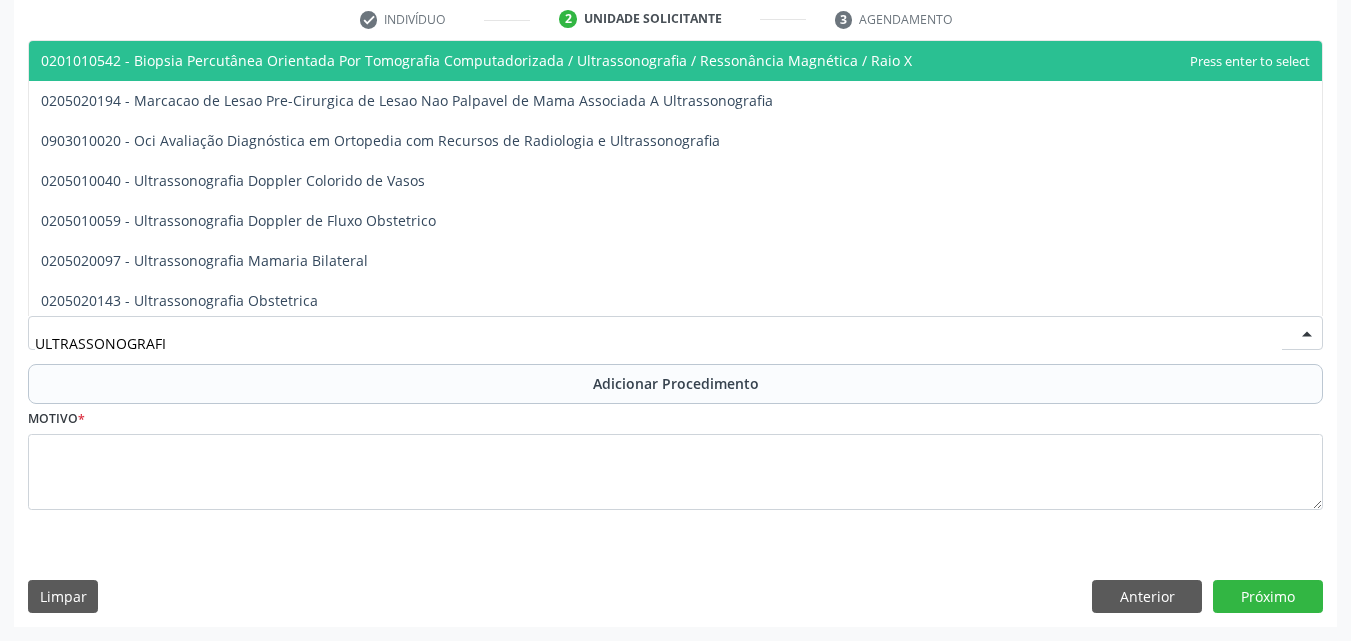 type on "ULTRASSONOGRAFIA" 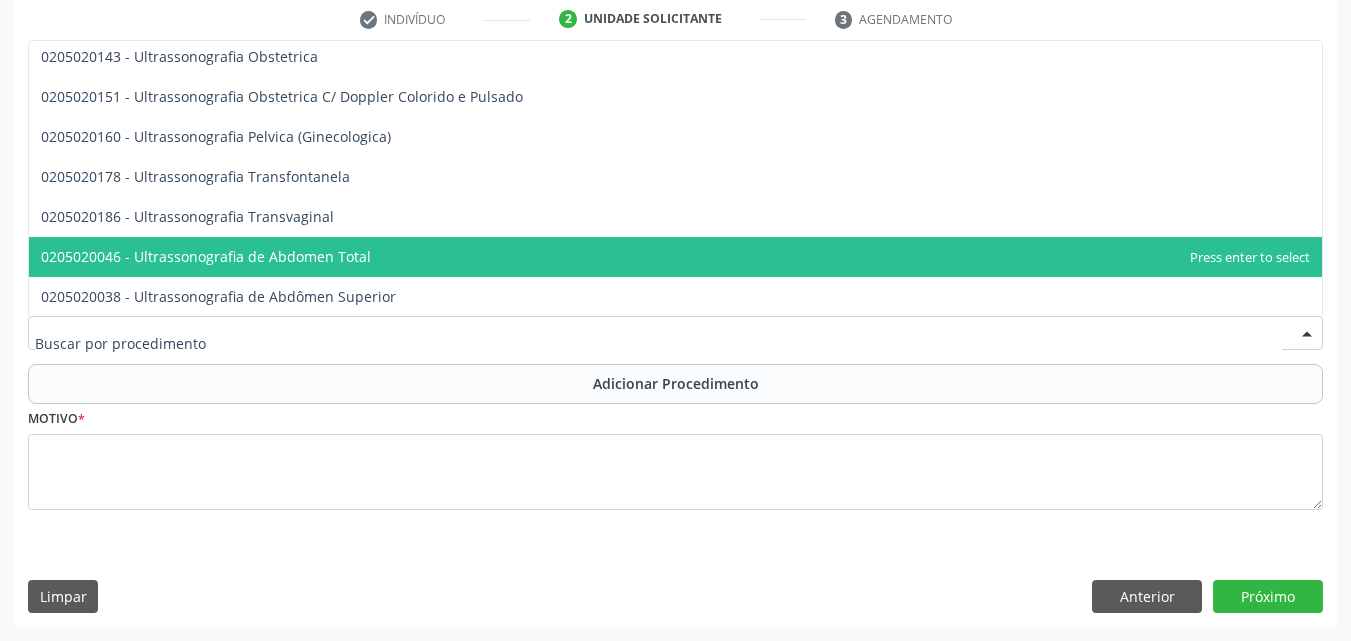 scroll, scrollTop: 0, scrollLeft: 0, axis: both 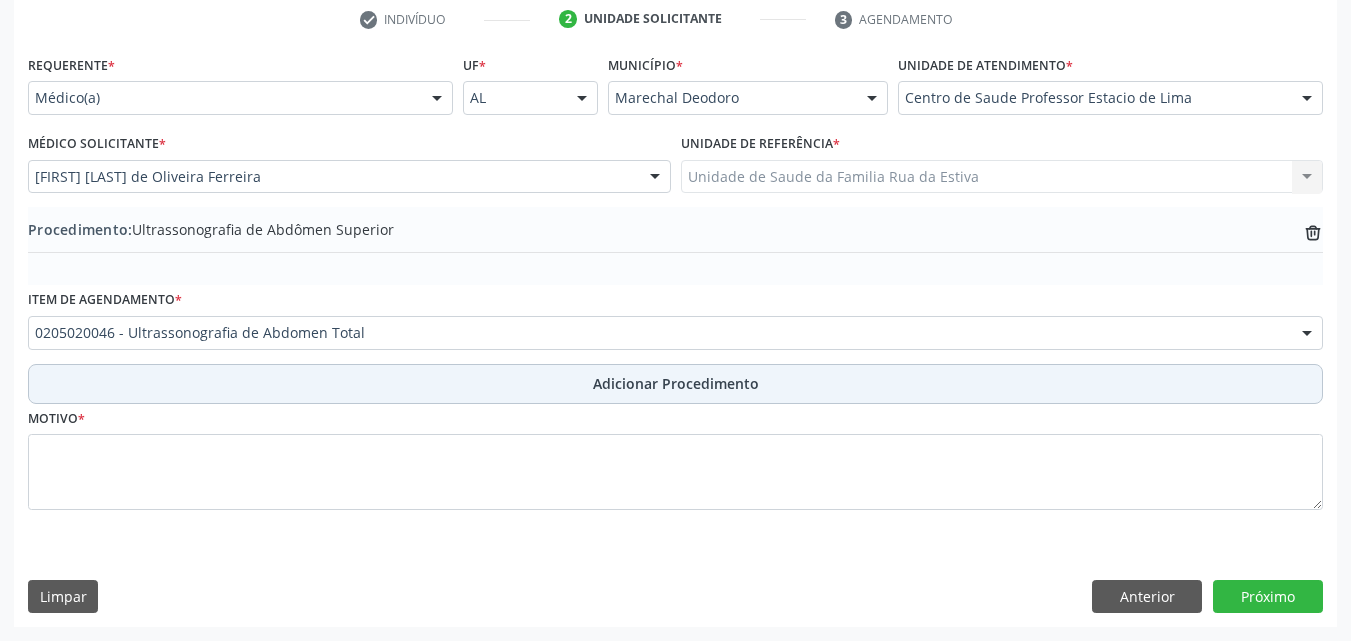 drag, startPoint x: 134, startPoint y: 371, endPoint x: 151, endPoint y: 444, distance: 74.953316 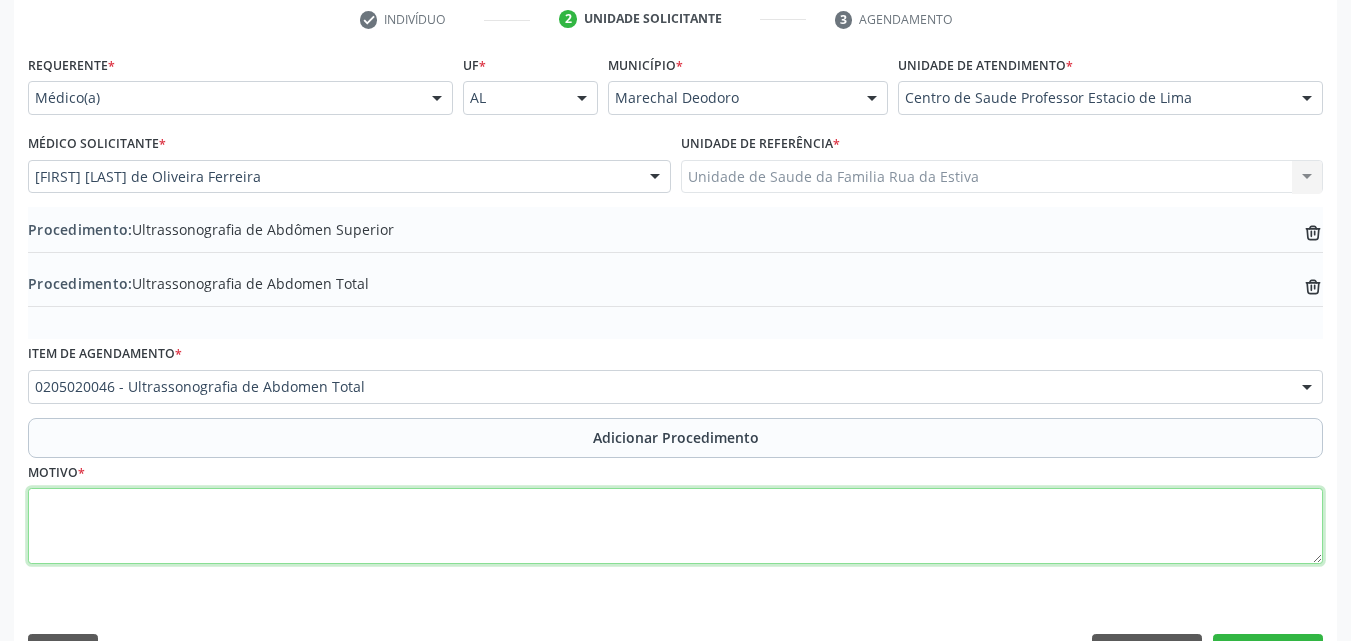 click at bounding box center (675, 526) 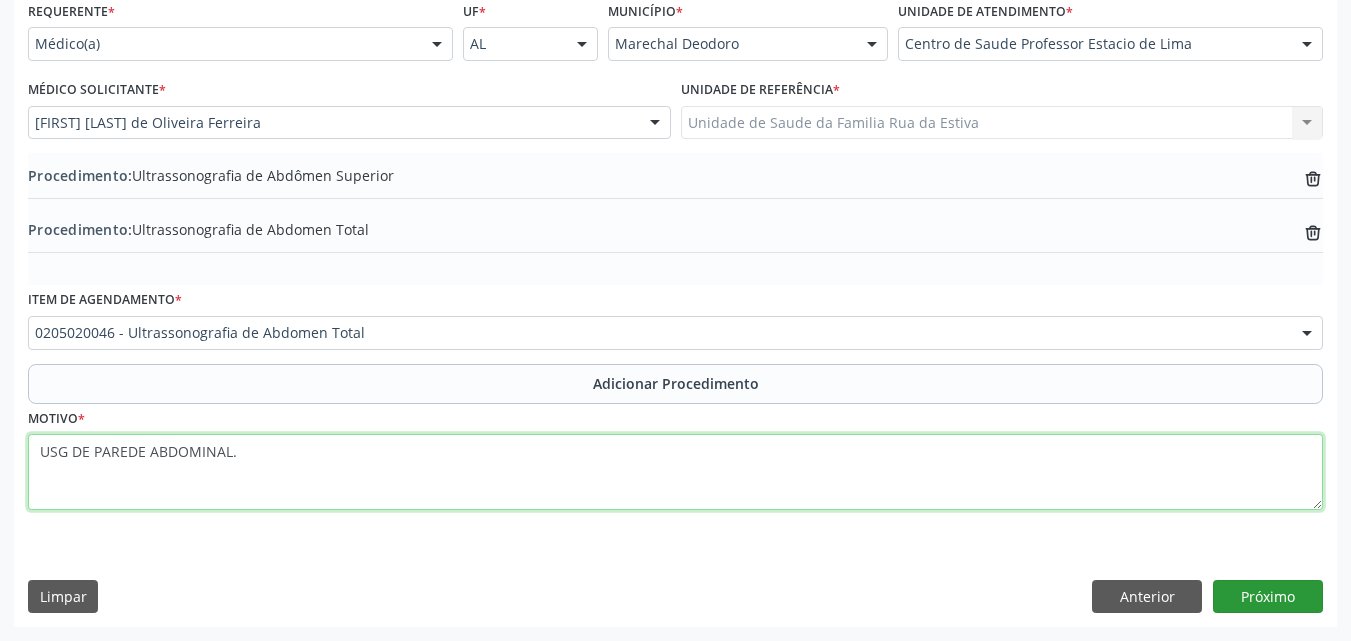 type on "USG DE PAREDE ABDOMINAL." 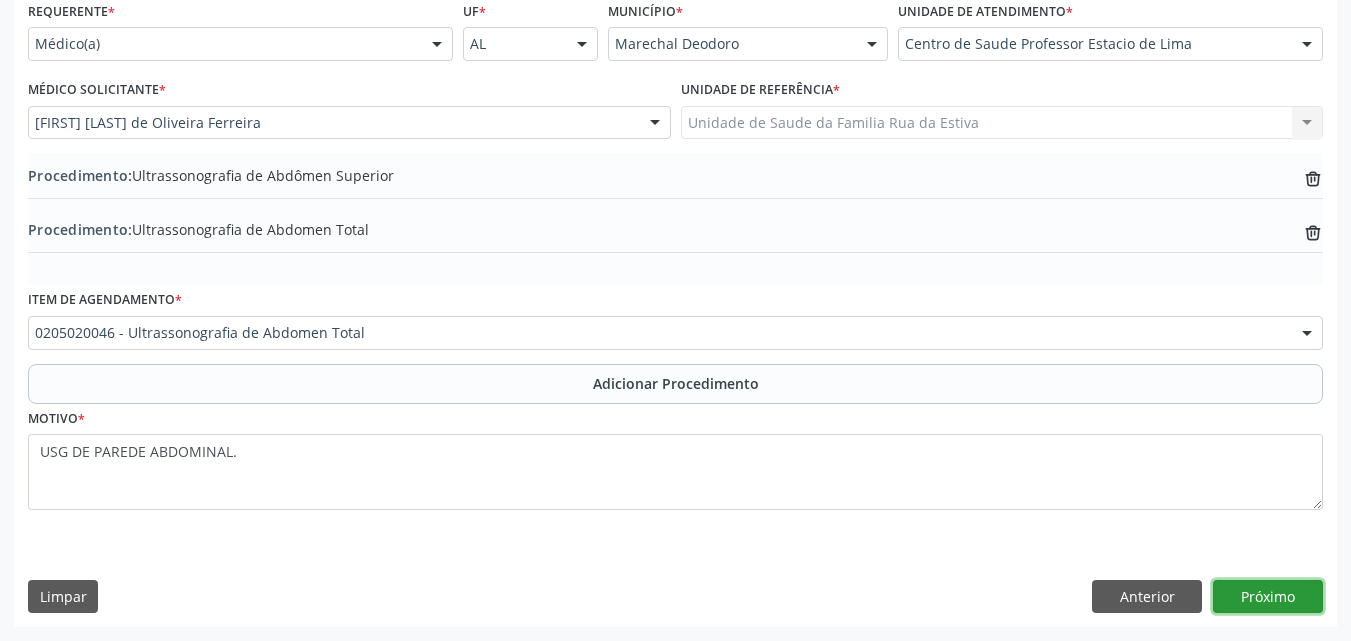 click on "Próximo" at bounding box center (1268, 597) 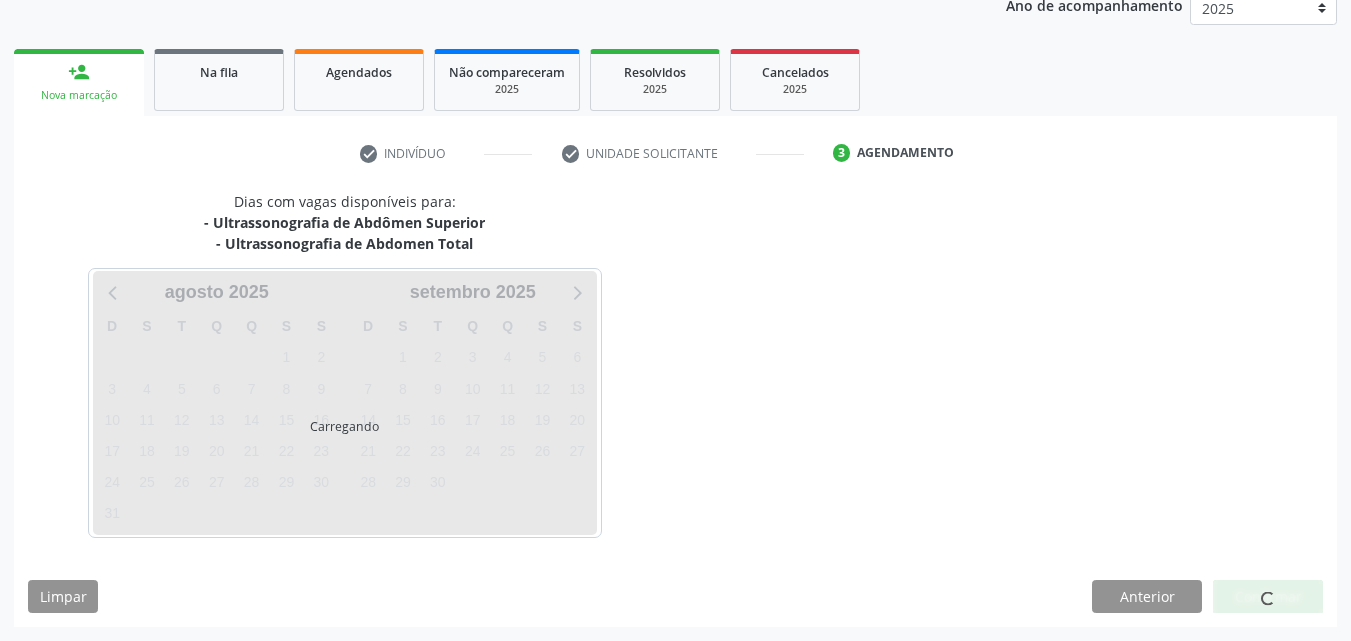 scroll, scrollTop: 337, scrollLeft: 0, axis: vertical 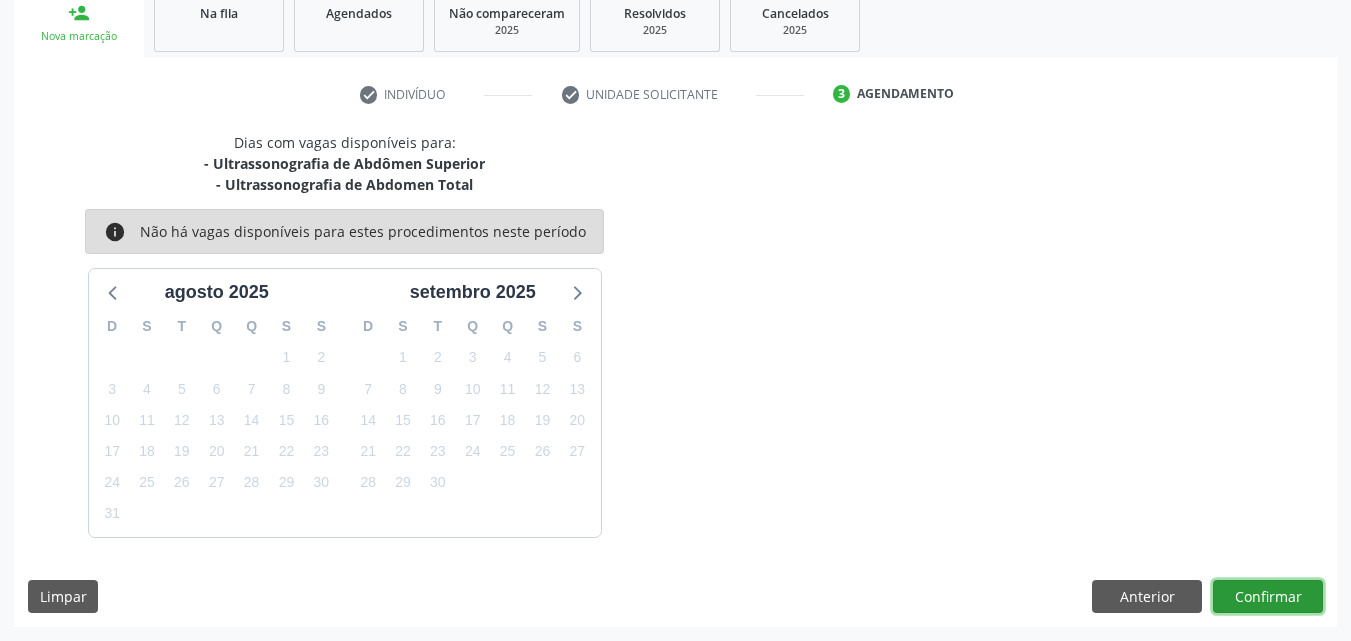 click on "Confirmar" at bounding box center [1268, 597] 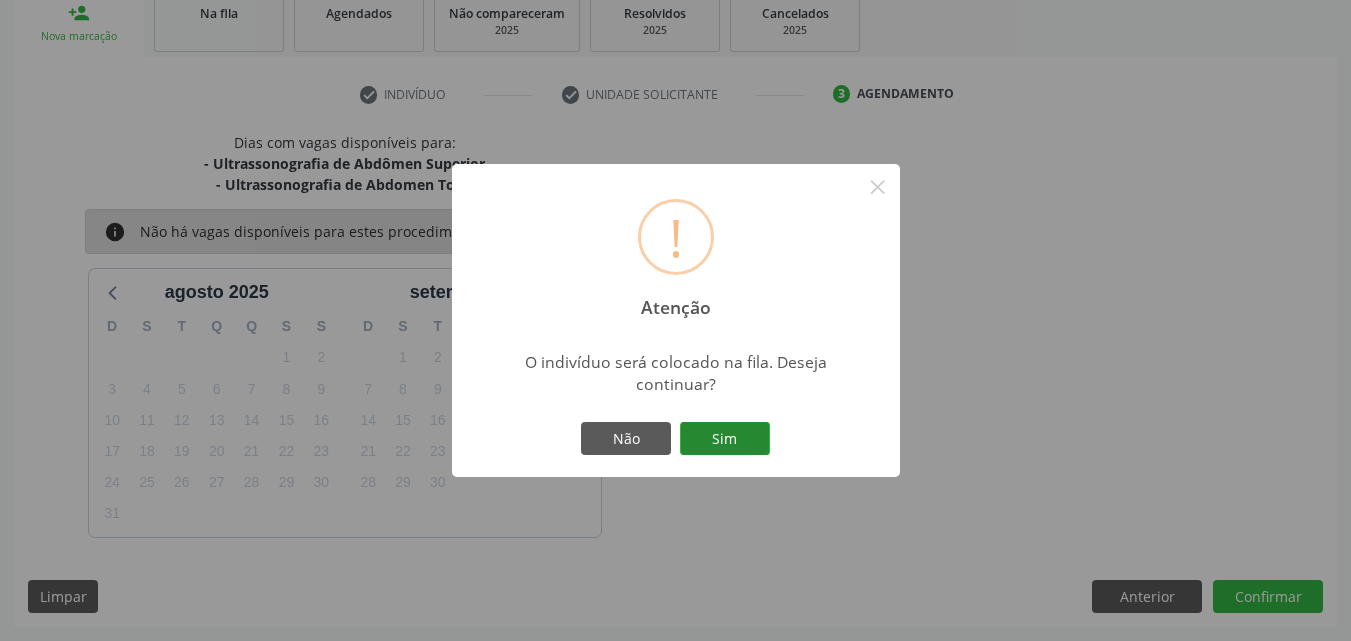 click on "Sim" at bounding box center [725, 439] 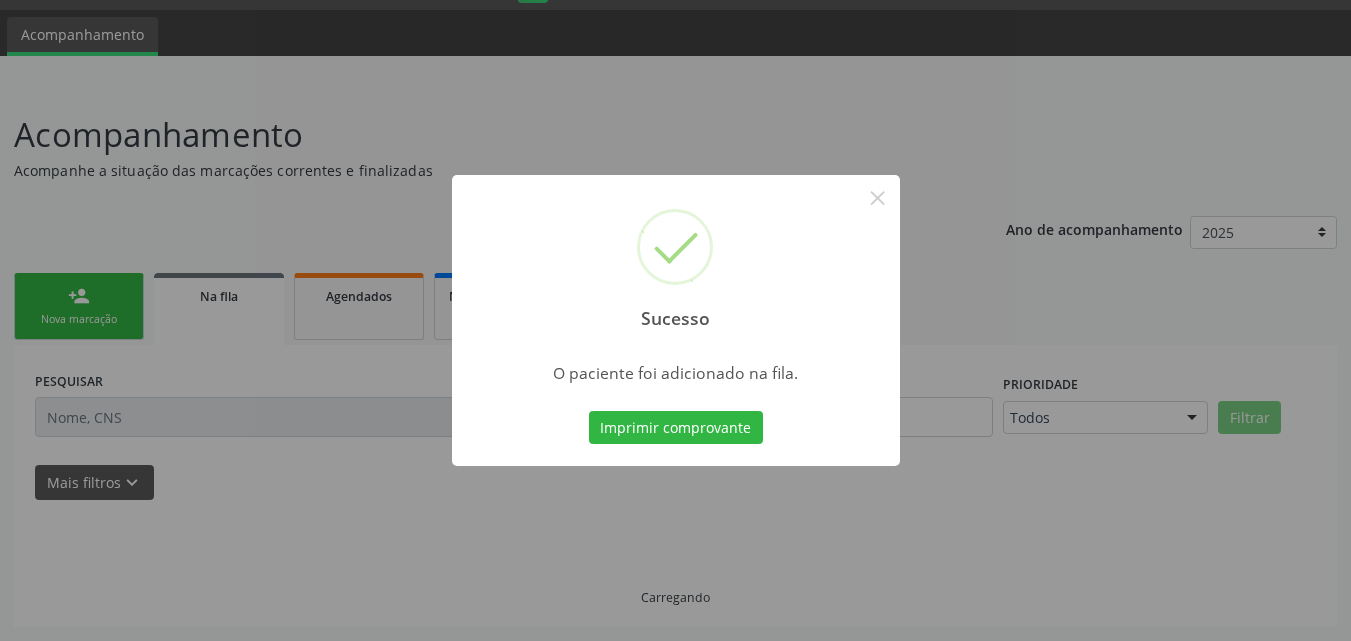 scroll, scrollTop: 54, scrollLeft: 0, axis: vertical 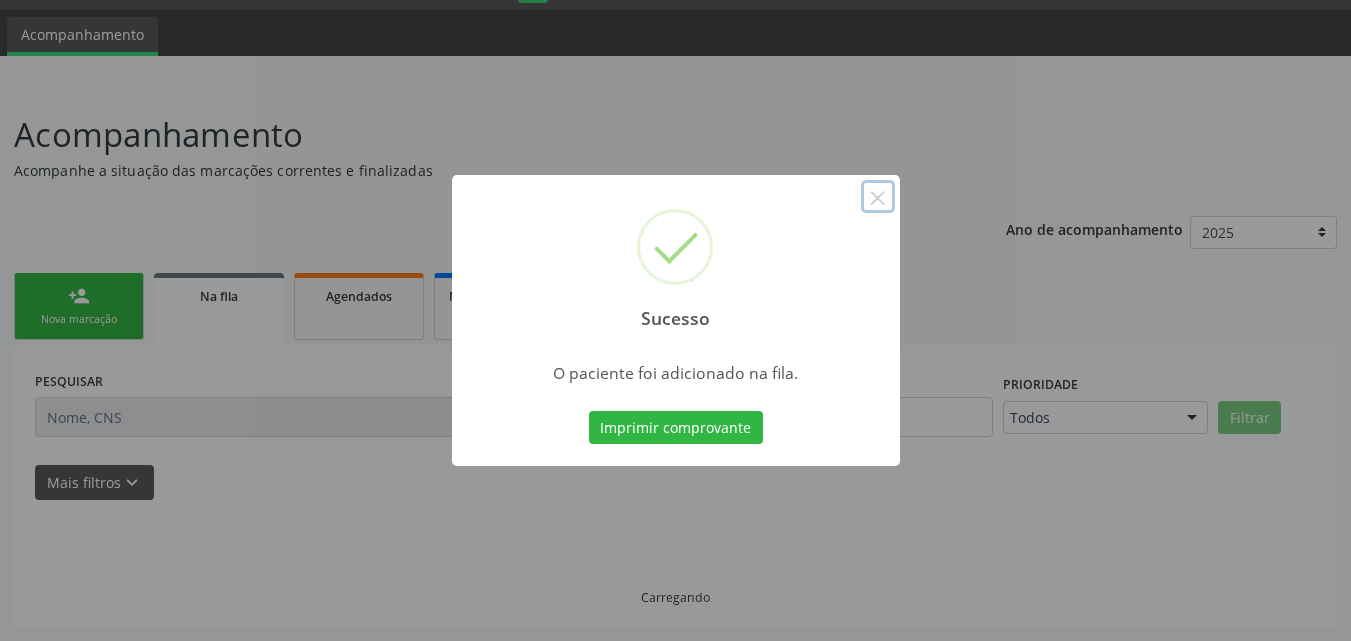 click on "×" at bounding box center [878, 197] 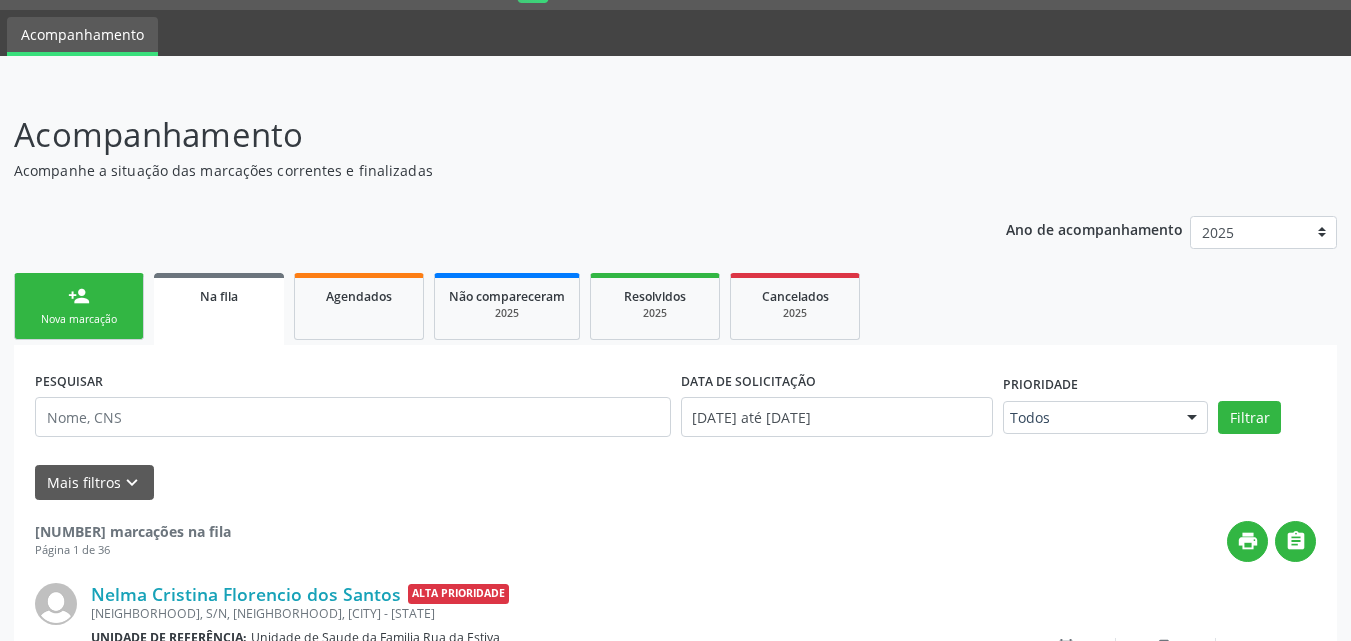 click on "person_add" at bounding box center (79, 296) 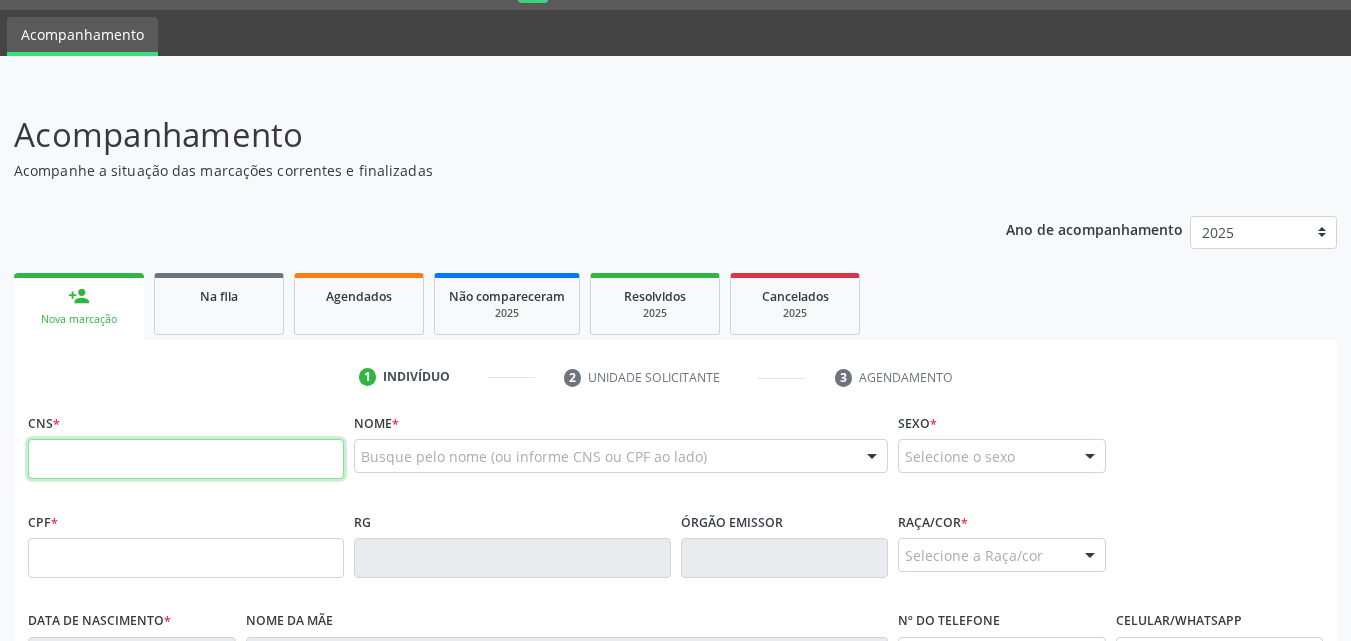 click at bounding box center (186, 459) 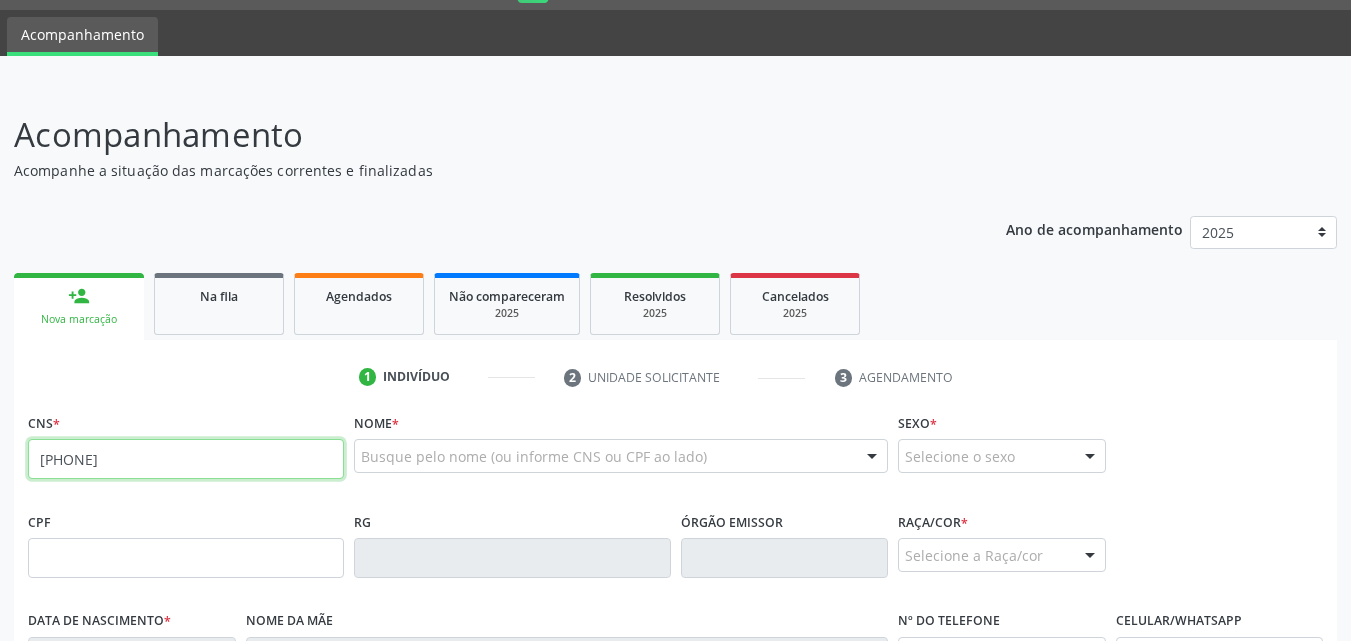 type on "[PHONE]" 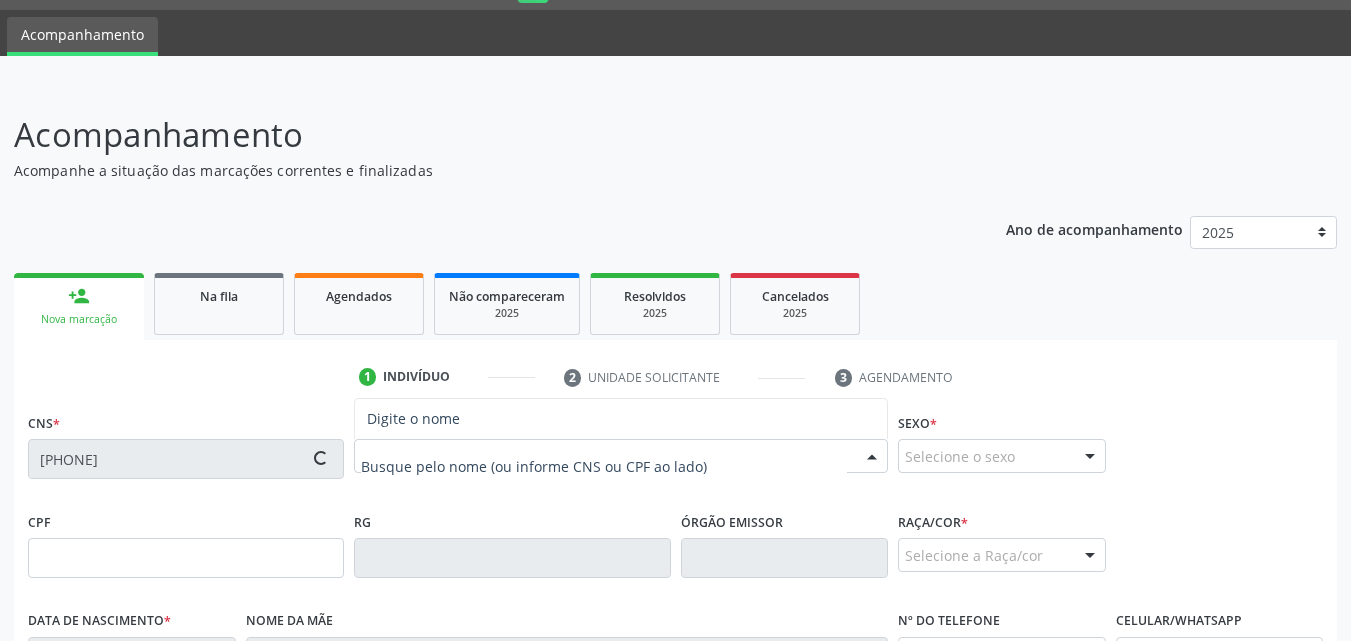 type on "[PHONE]" 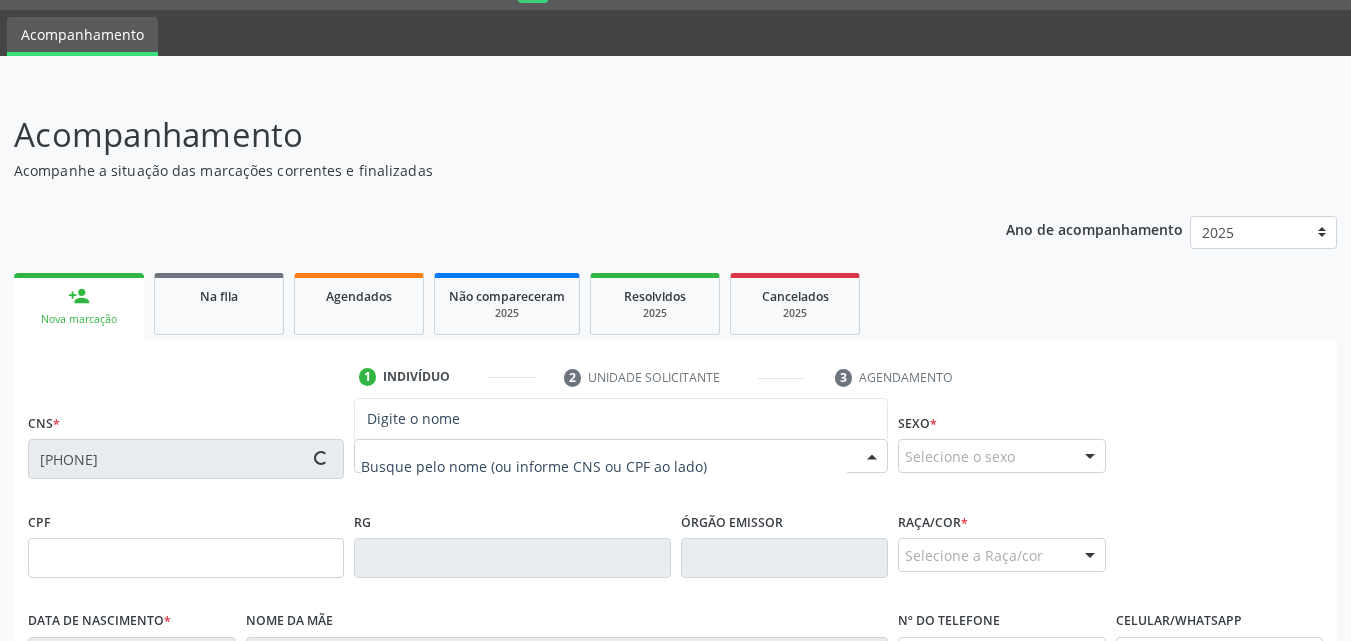 type on "[DATE]" 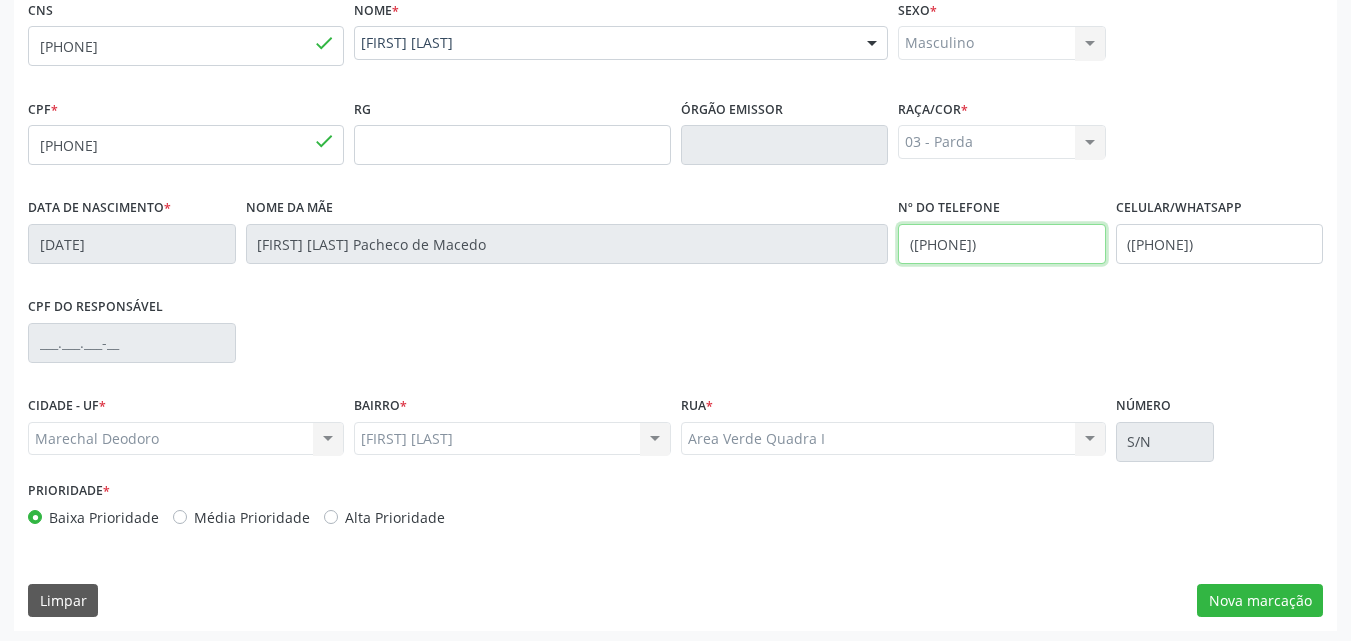 scroll, scrollTop: 471, scrollLeft: 0, axis: vertical 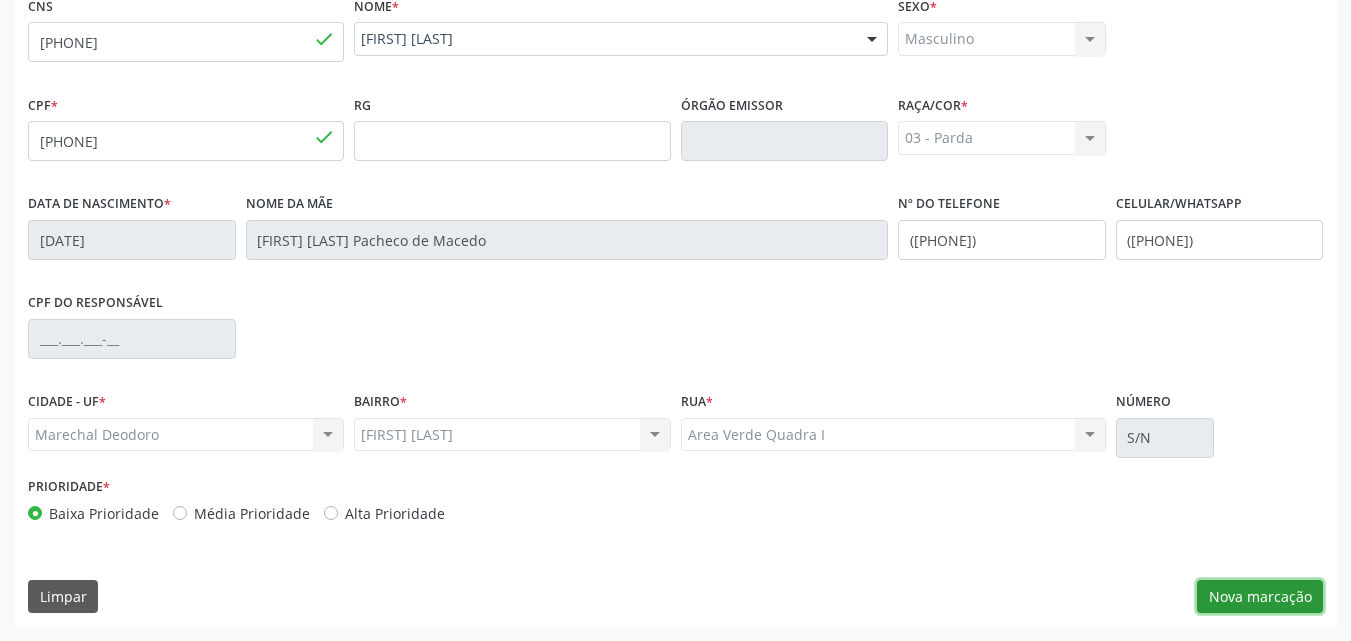 click on "Nova marcação" at bounding box center [1260, 597] 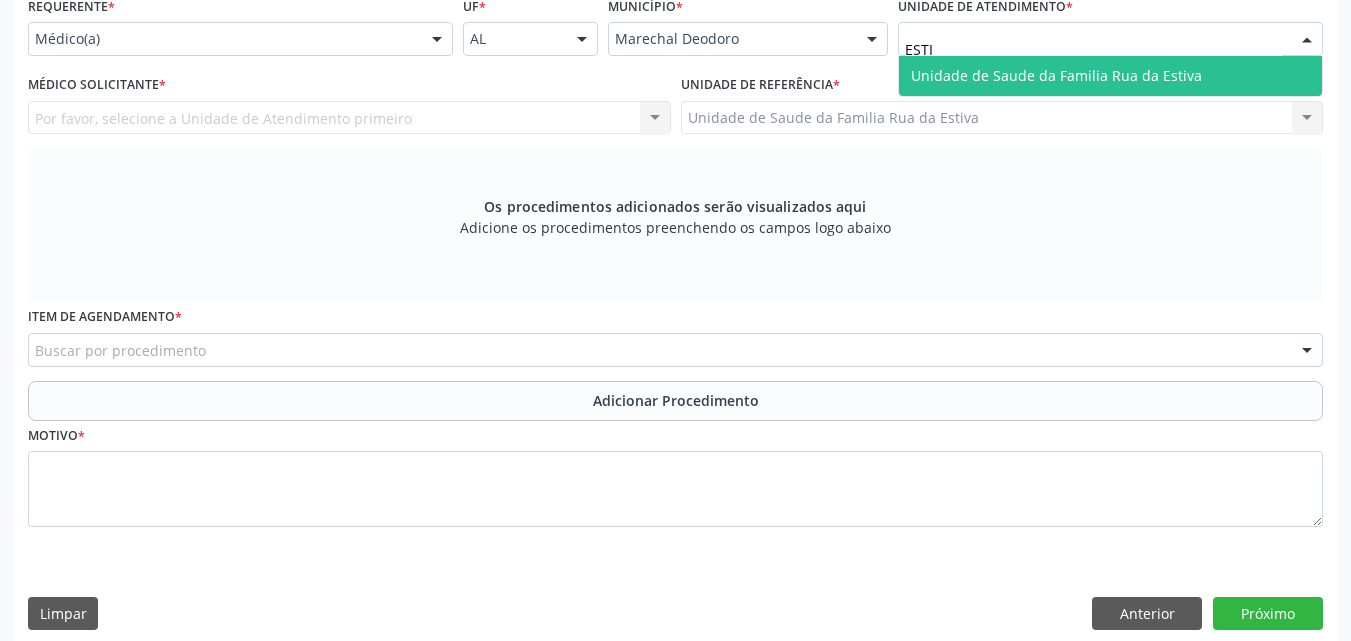 type on "ESTIV" 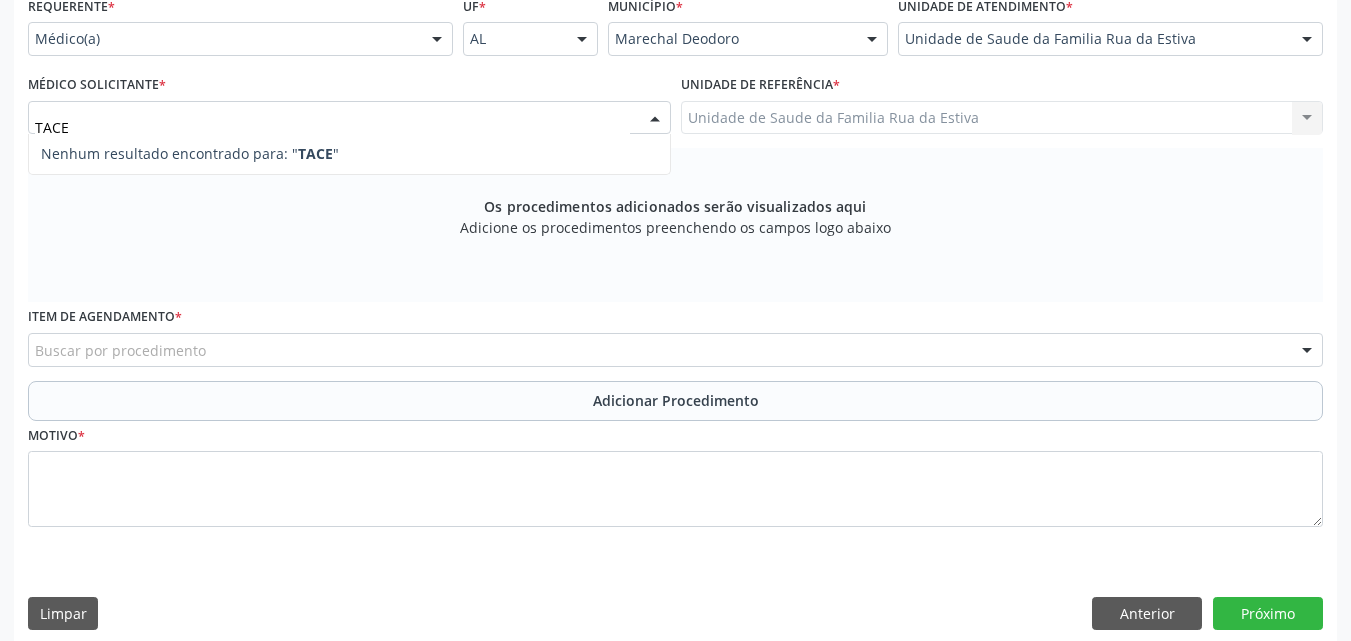 type on "TAC" 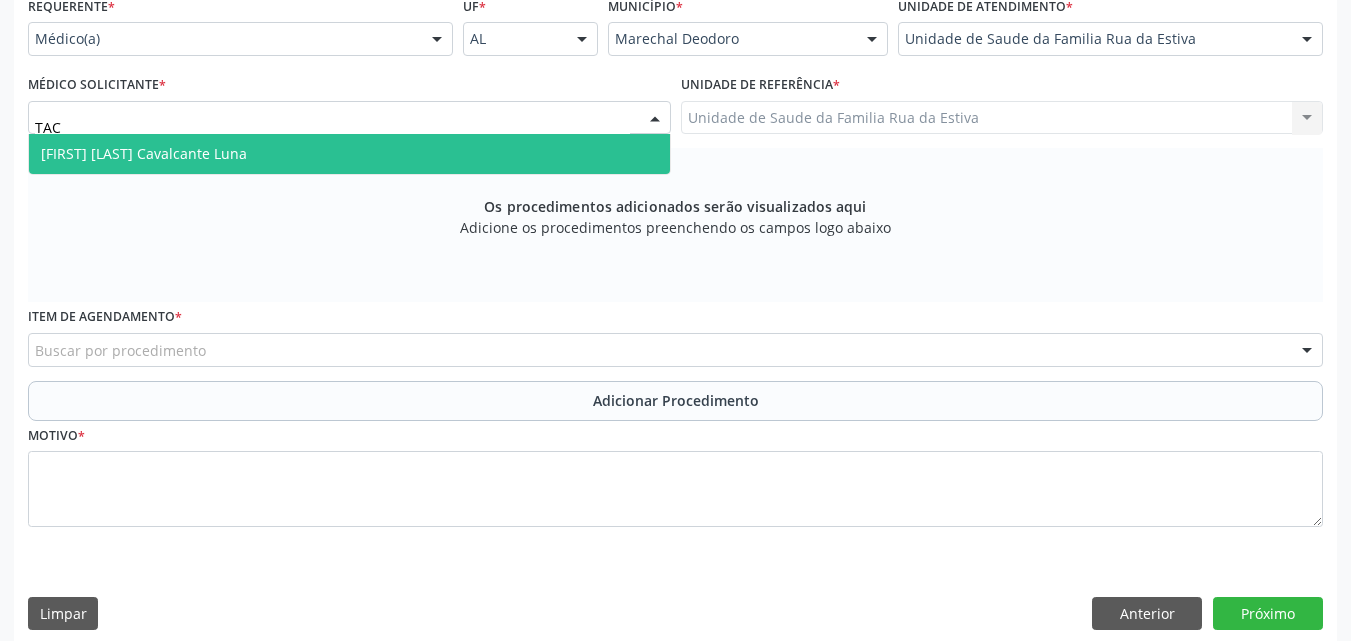 click on "[FIRST] [LAST] Cavalcante Luna" at bounding box center [144, 153] 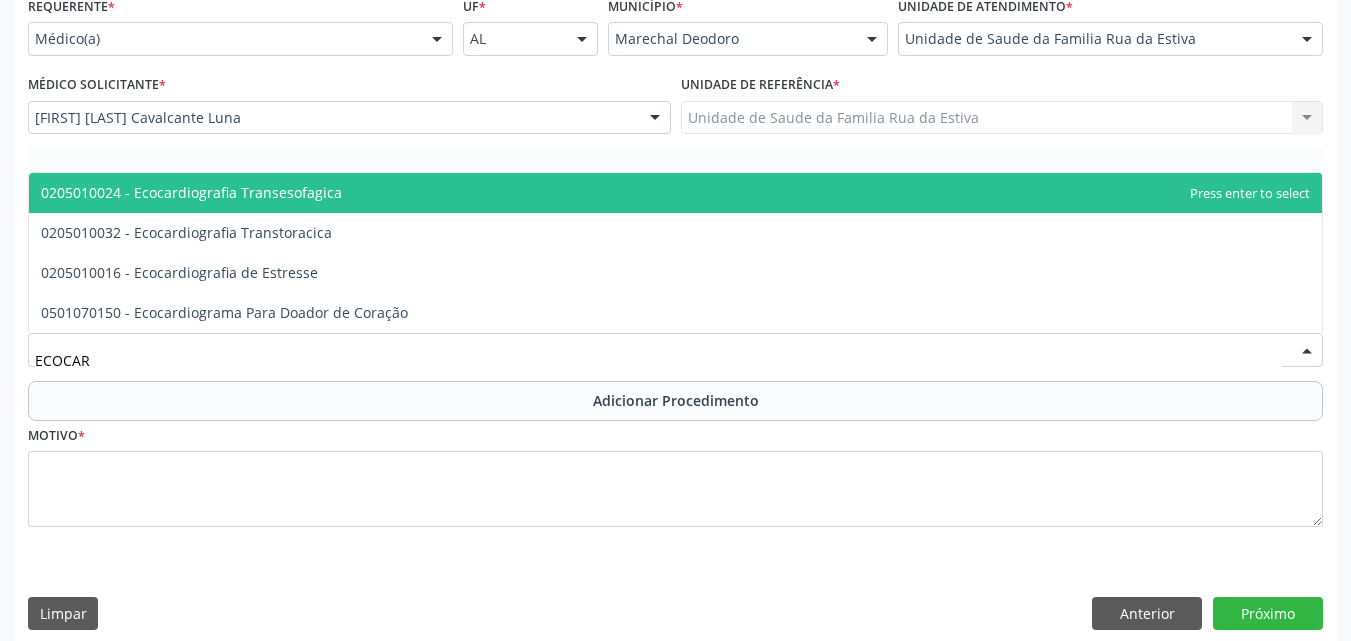 type on "ECOCARD" 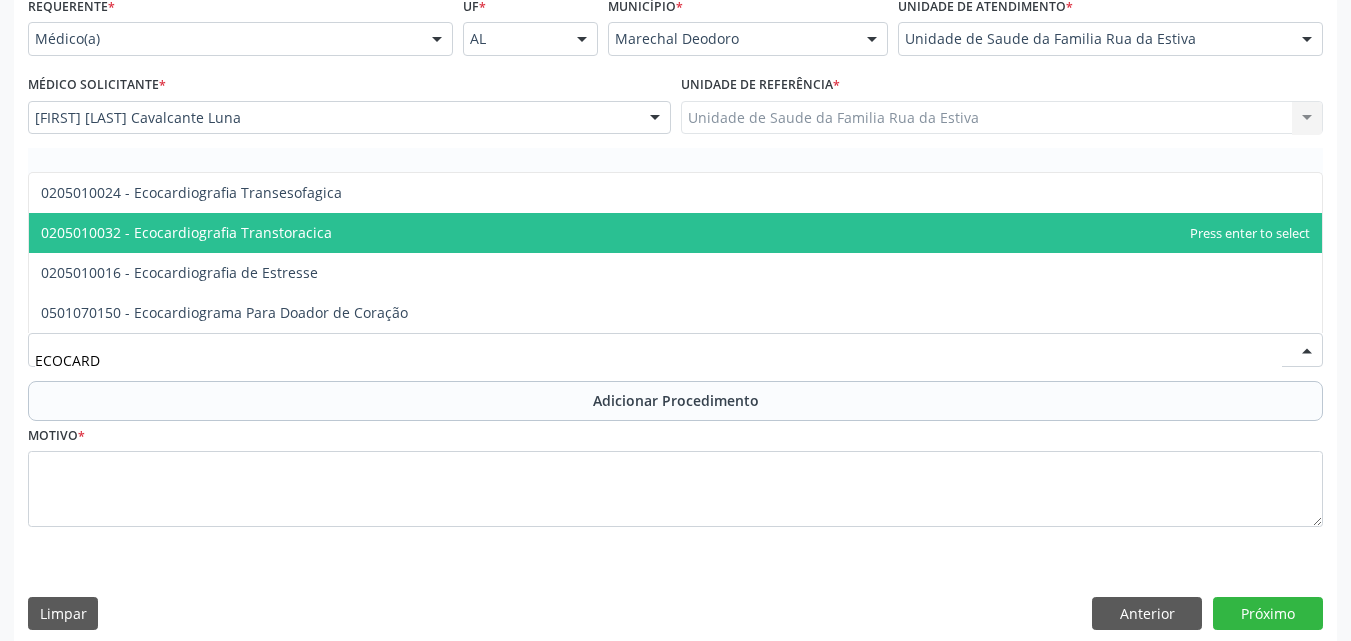 click on "0205010032 - Ecocardiografia Transtoracica" at bounding box center [186, 232] 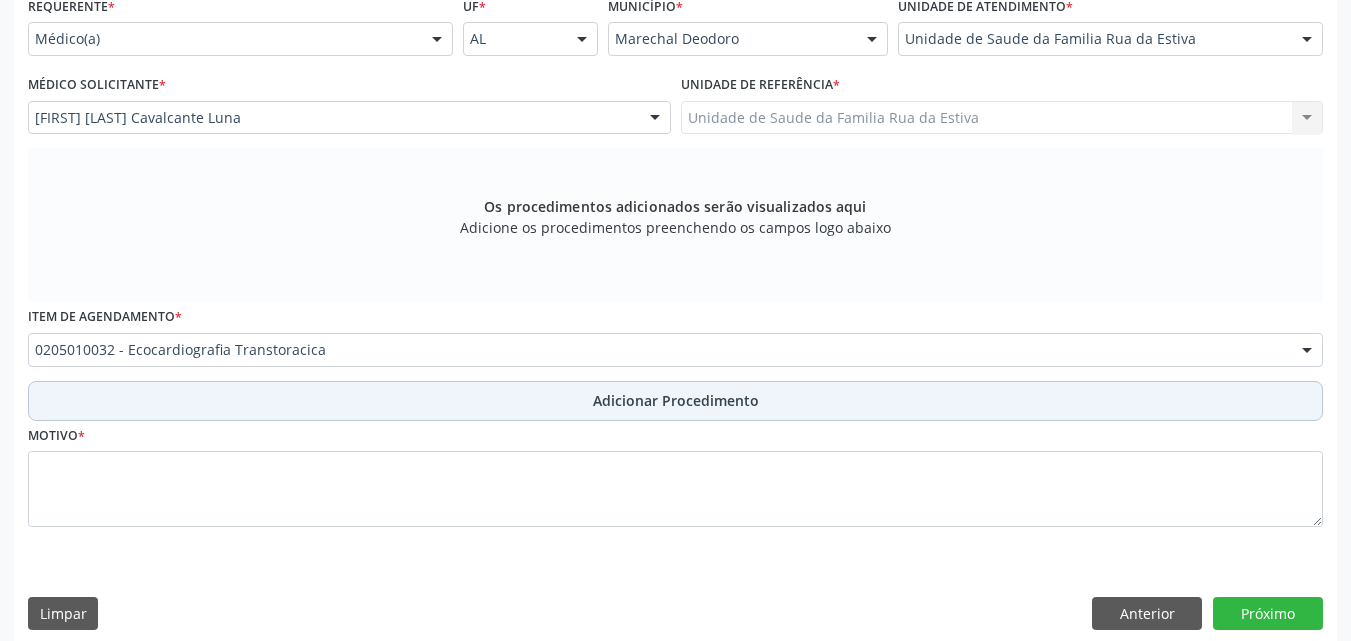 click on "Adicionar Procedimento" at bounding box center [675, 401] 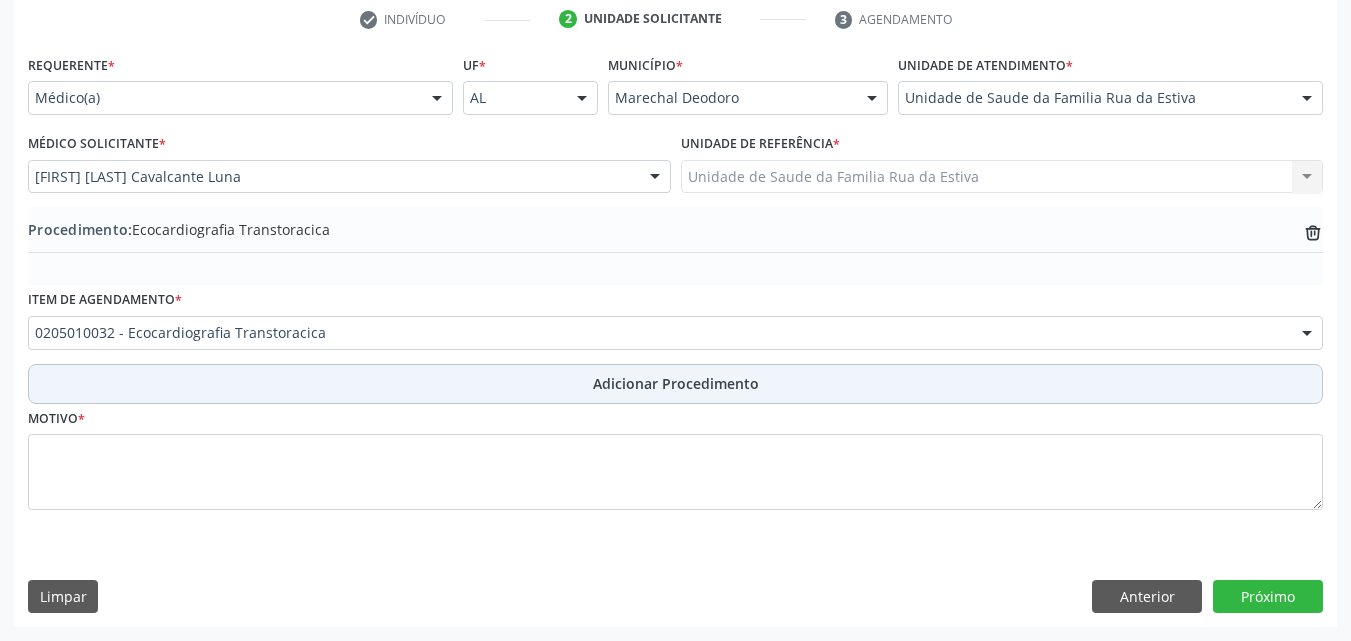 scroll, scrollTop: 412, scrollLeft: 0, axis: vertical 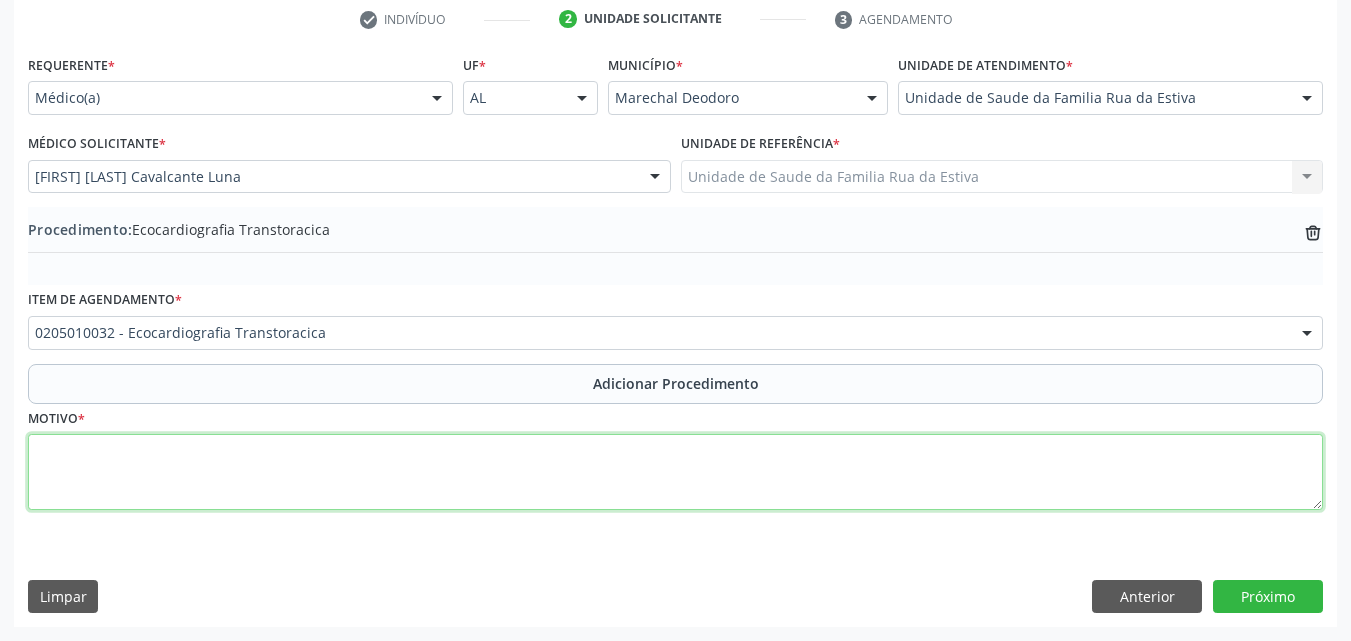 click at bounding box center [675, 472] 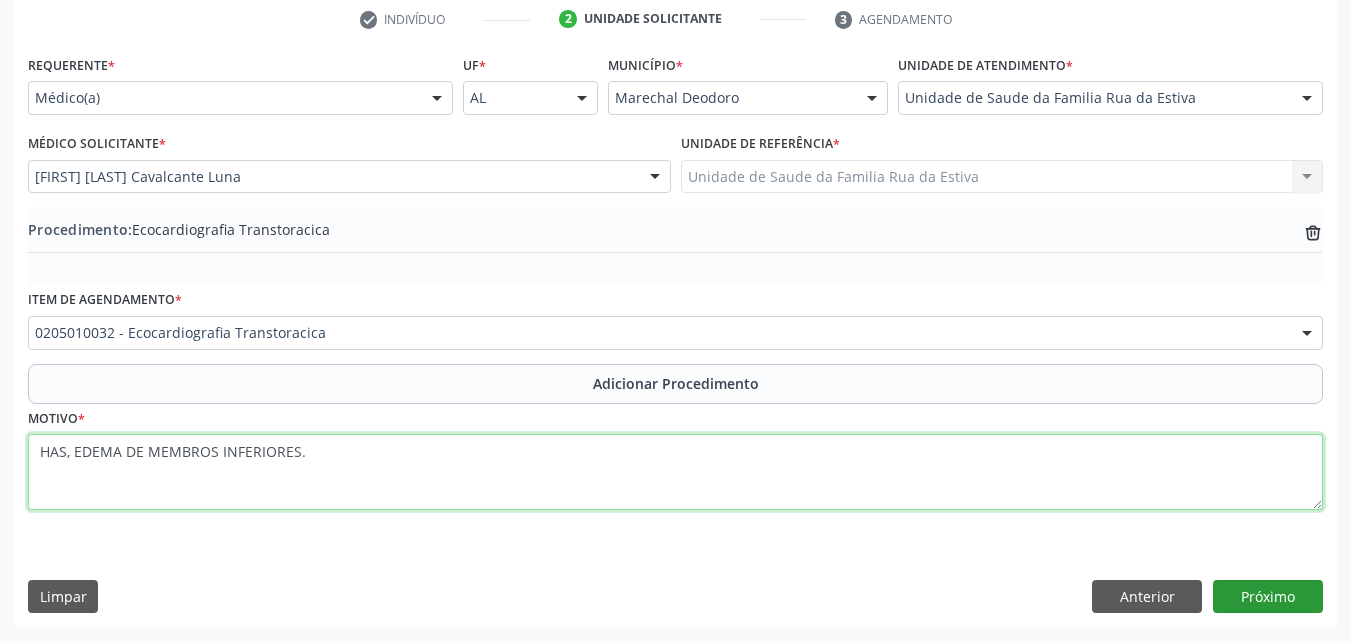 type on "HAS, EDEMA DE MEMBROS INFERIORES." 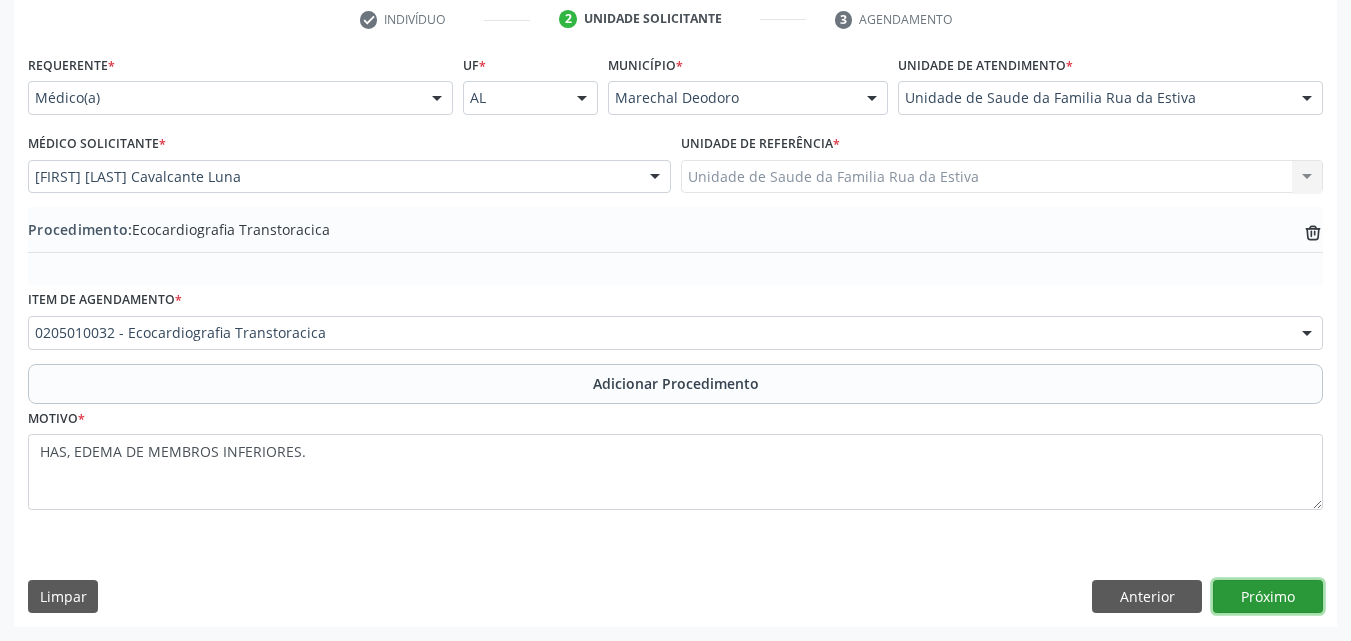 click on "Próximo" at bounding box center (1268, 597) 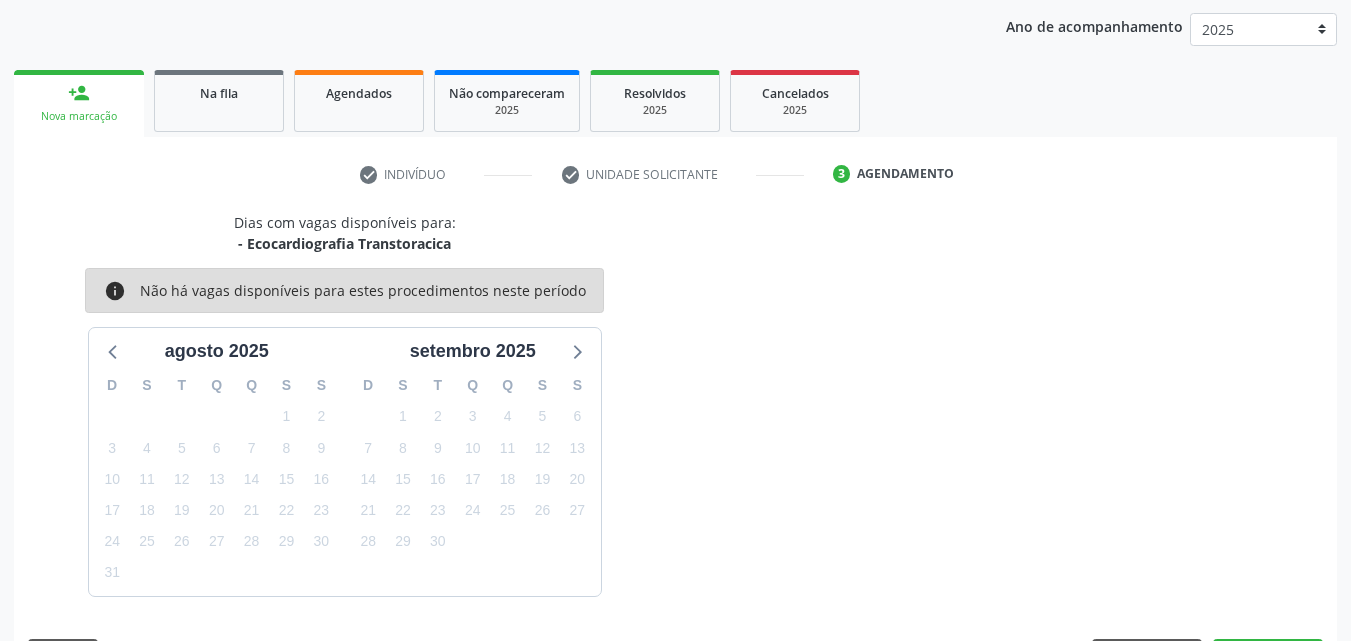scroll, scrollTop: 316, scrollLeft: 0, axis: vertical 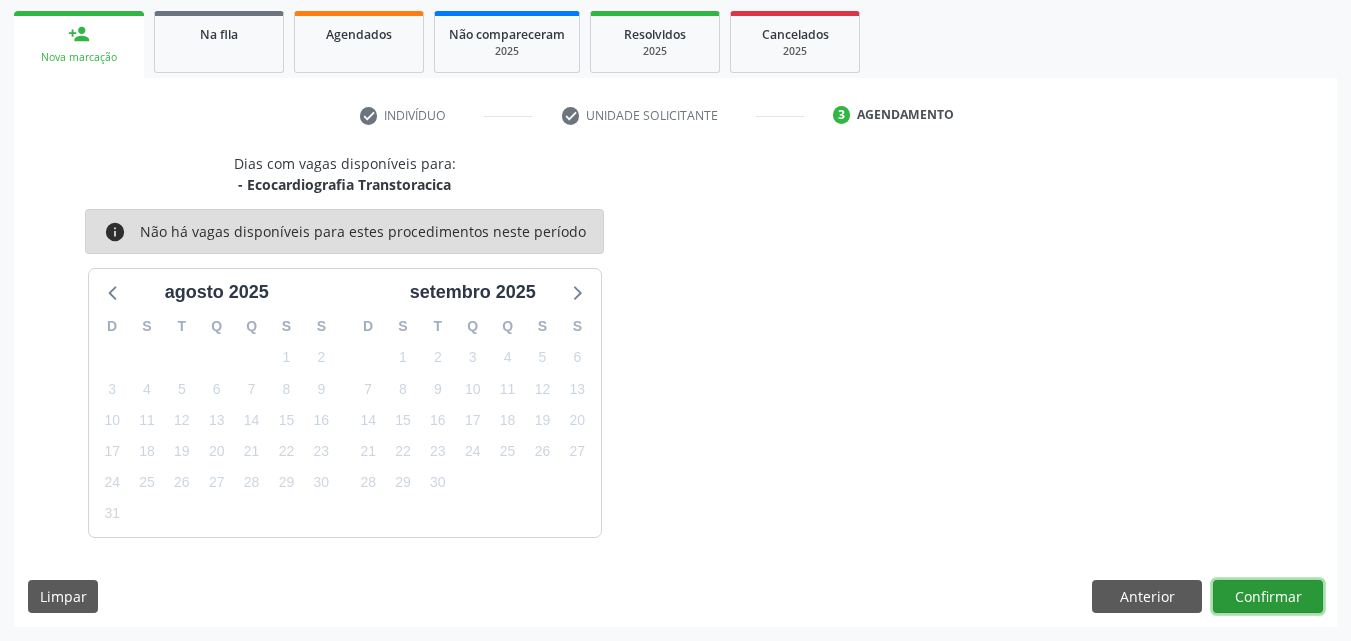 click on "Confirmar" at bounding box center [1268, 597] 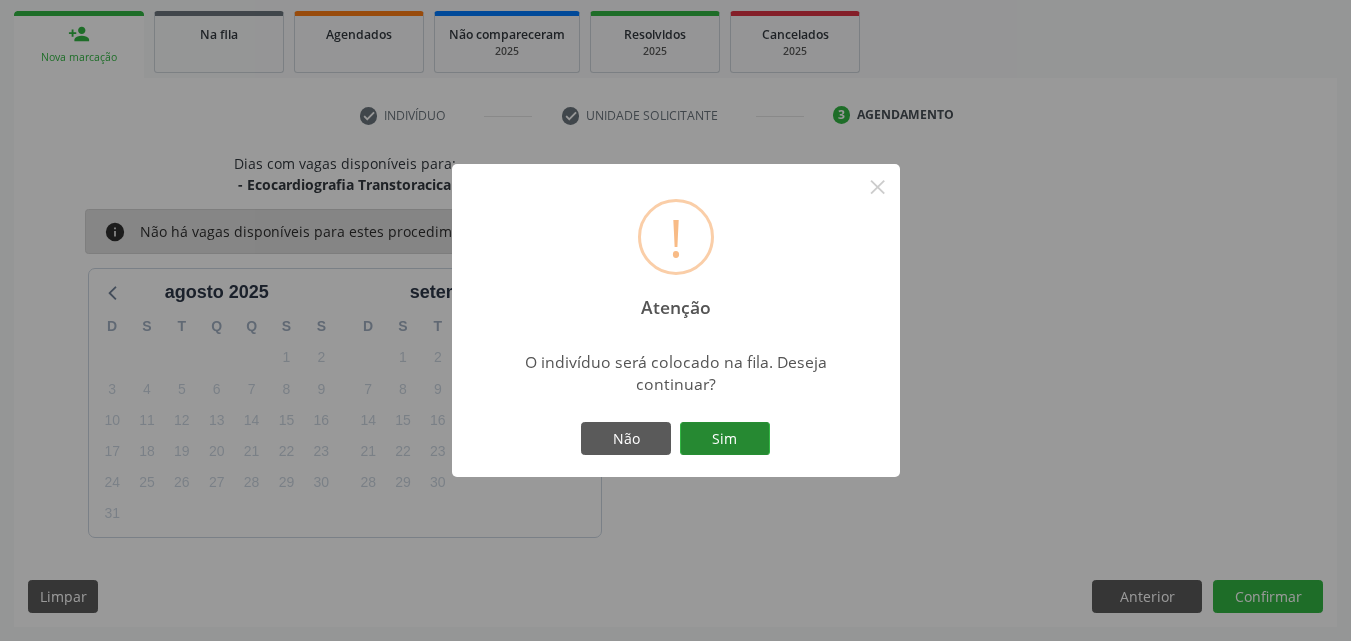 click on "Sim" at bounding box center [725, 439] 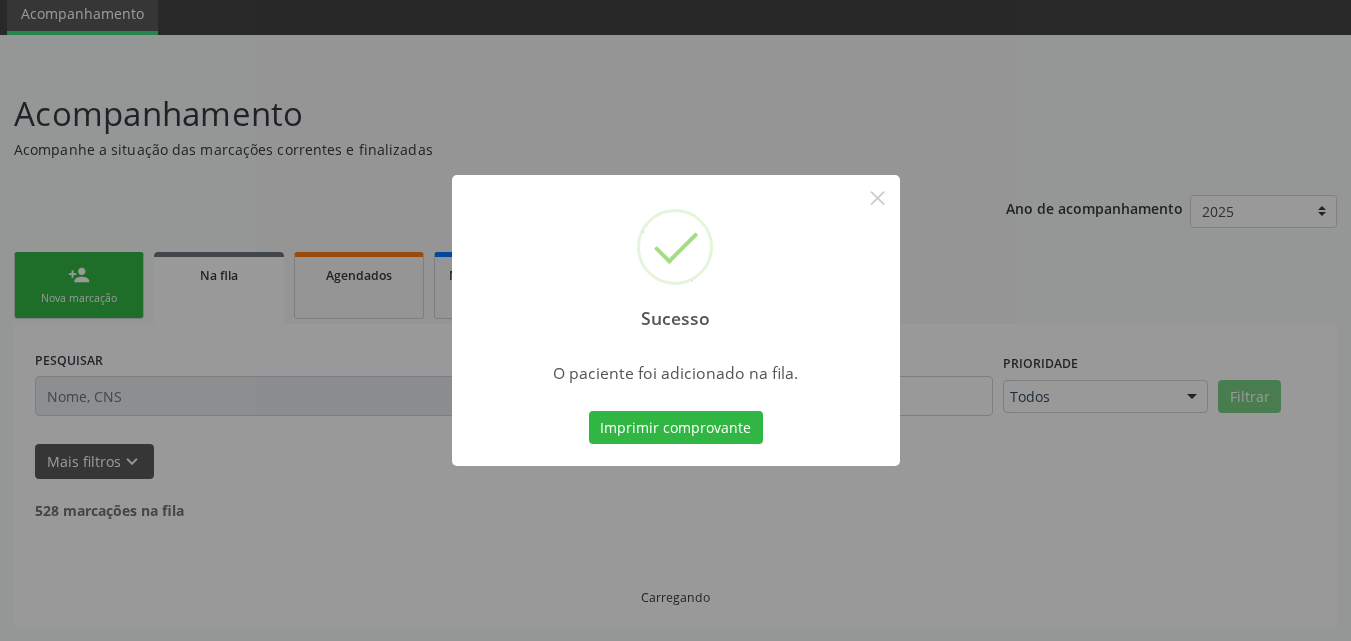 scroll, scrollTop: 54, scrollLeft: 0, axis: vertical 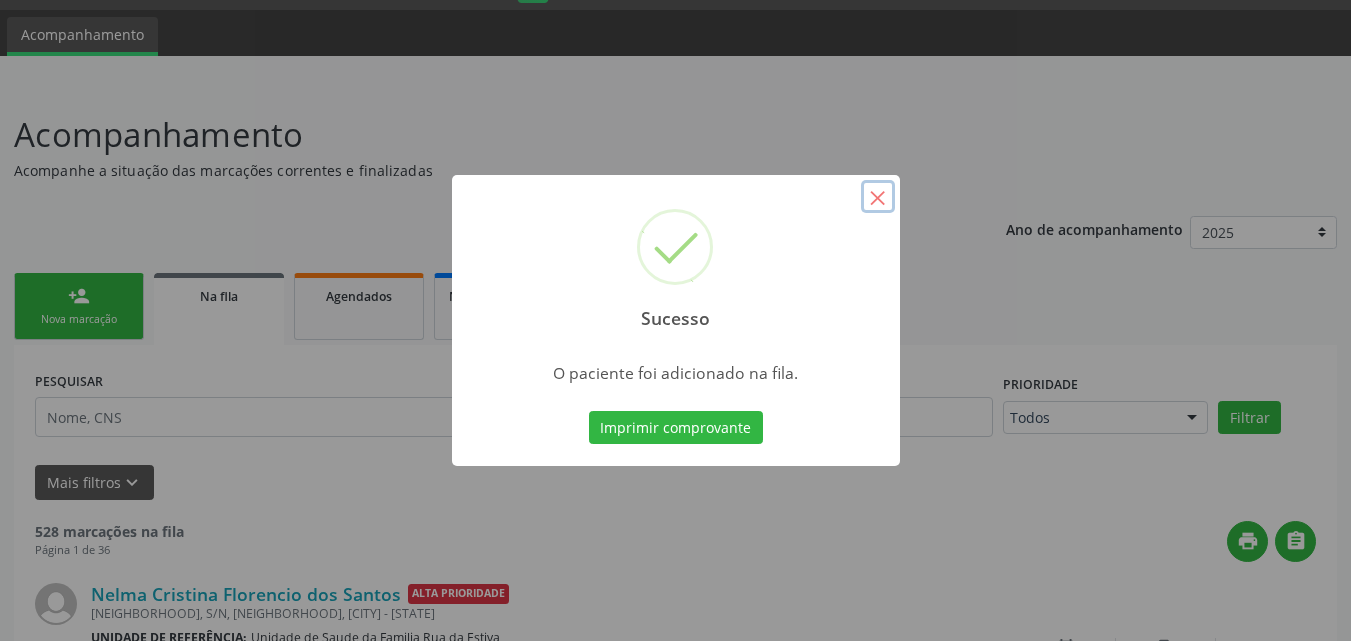 click on "×" at bounding box center [878, 197] 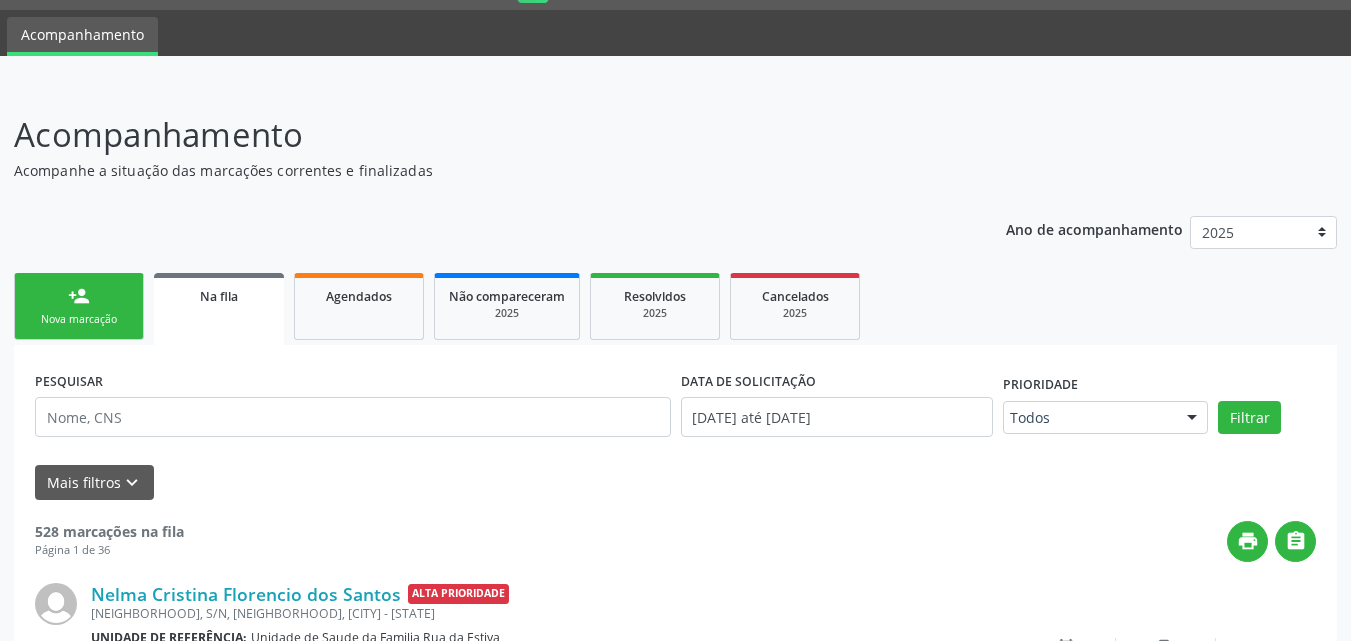click on "person_add
Nova marcação" at bounding box center (79, 306) 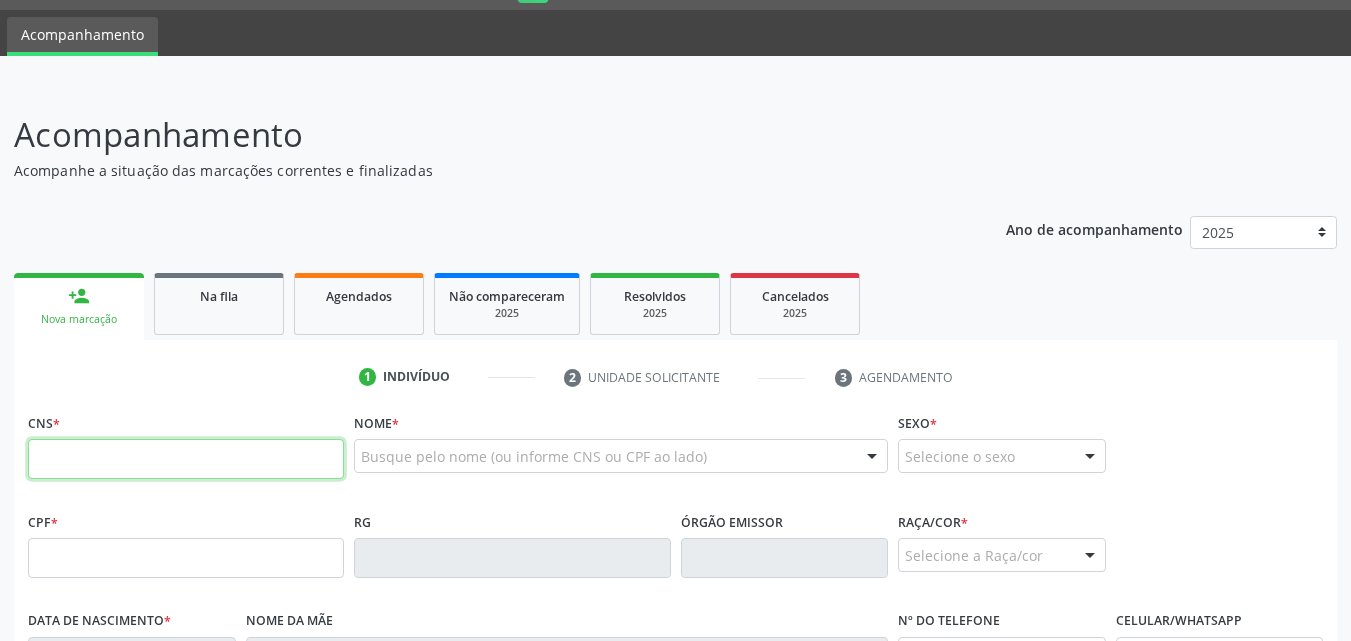click at bounding box center (186, 459) 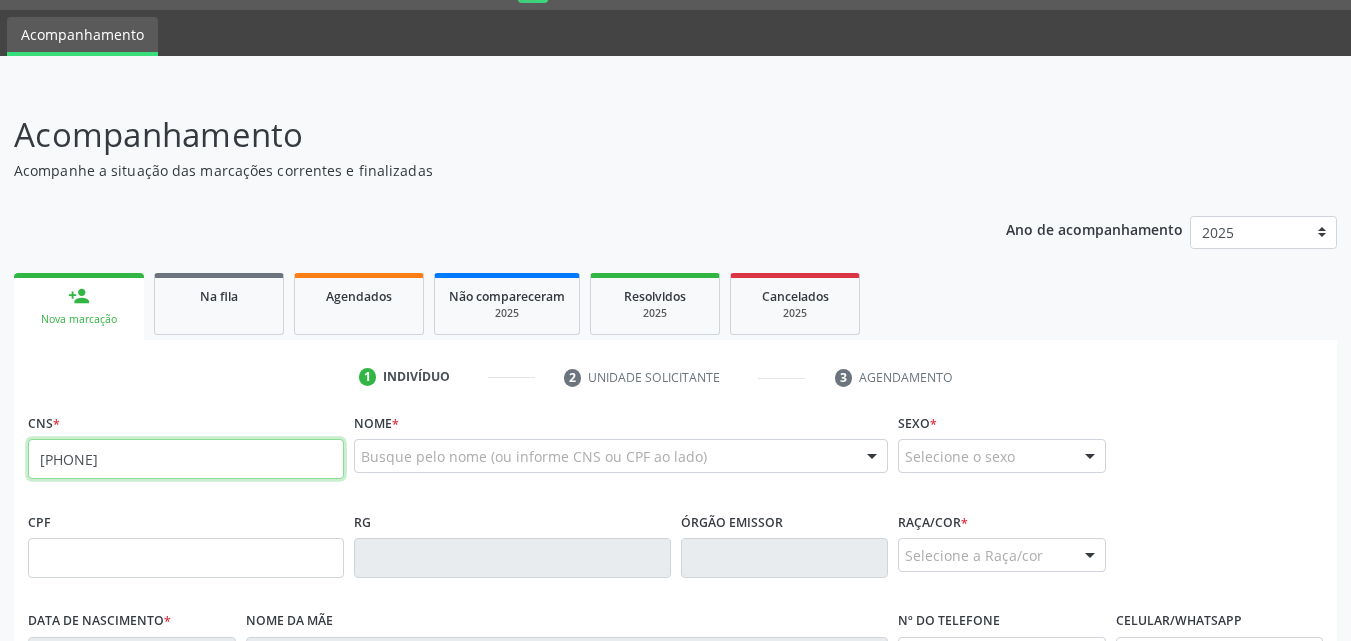 type on "[PHONE]" 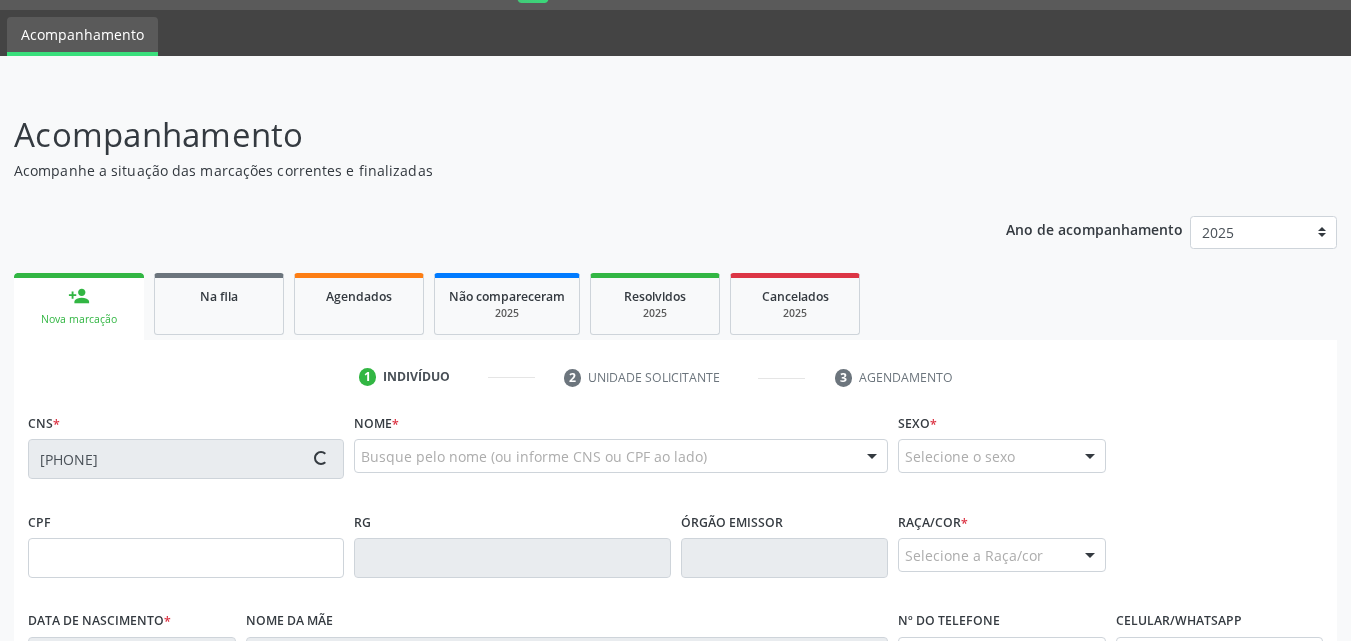 type on "[PHONE]" 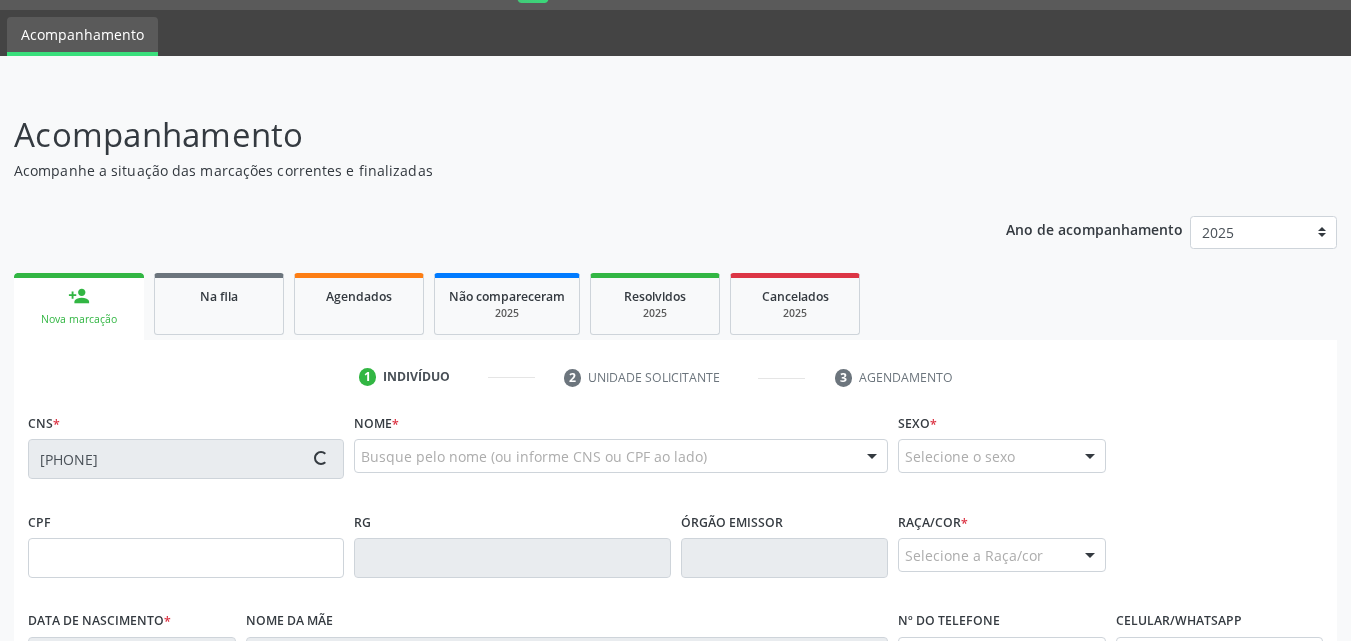 type on "[DATE]" 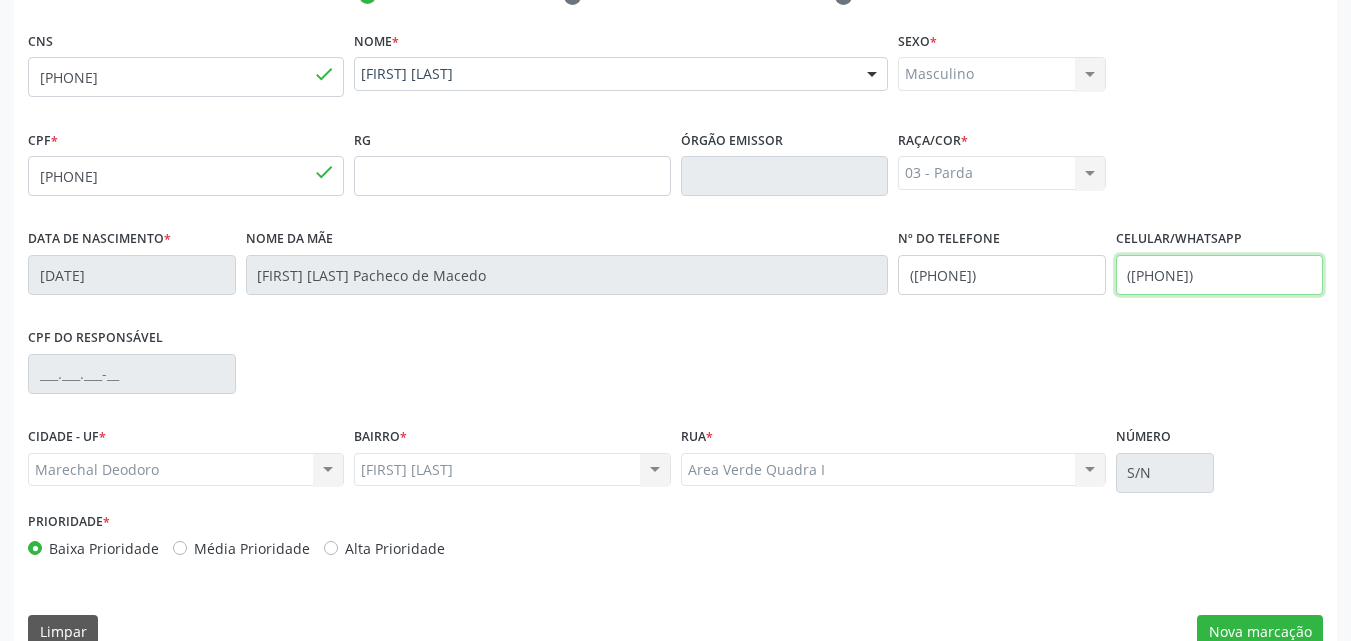scroll, scrollTop: 471, scrollLeft: 0, axis: vertical 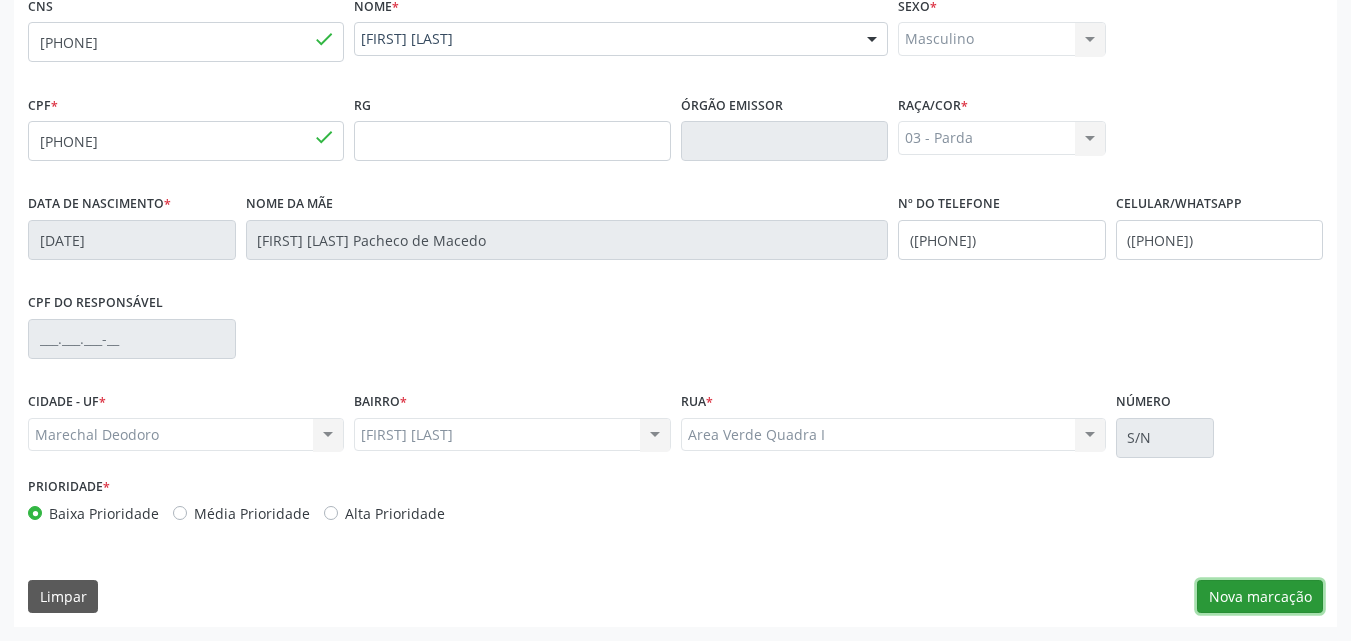 click on "Nova marcação" at bounding box center [1260, 597] 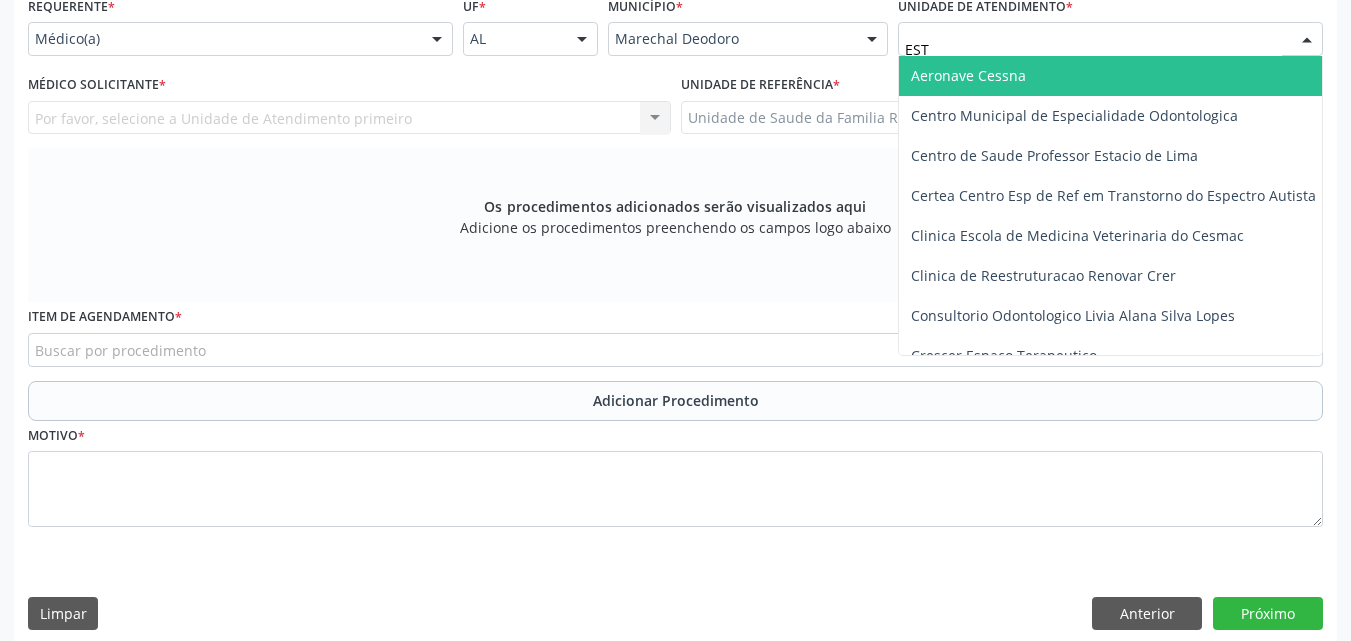 type on "ESTI" 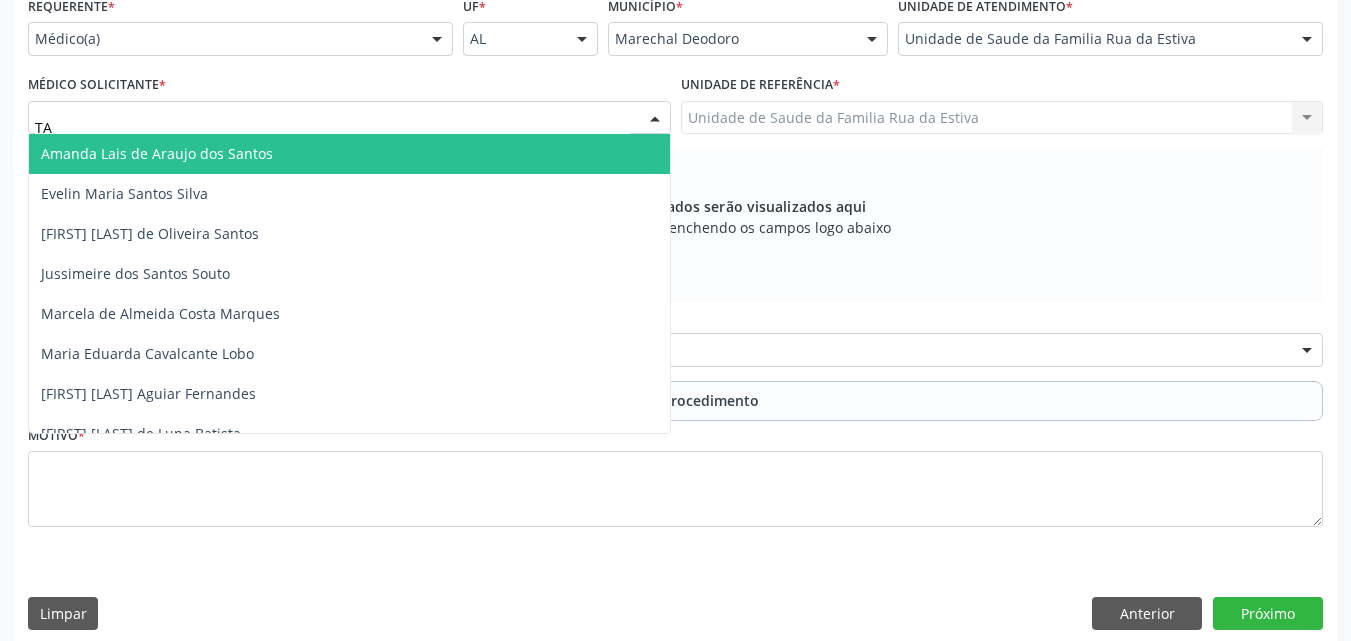 type on "TAC" 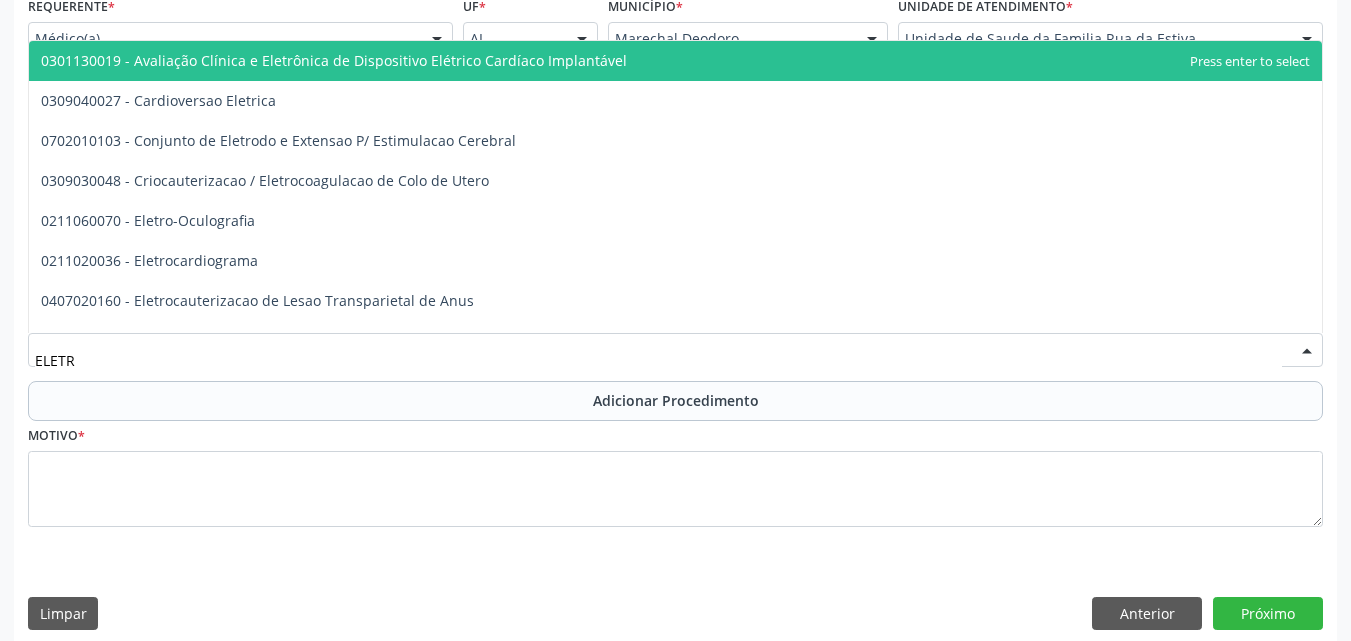 type on "ELETRO" 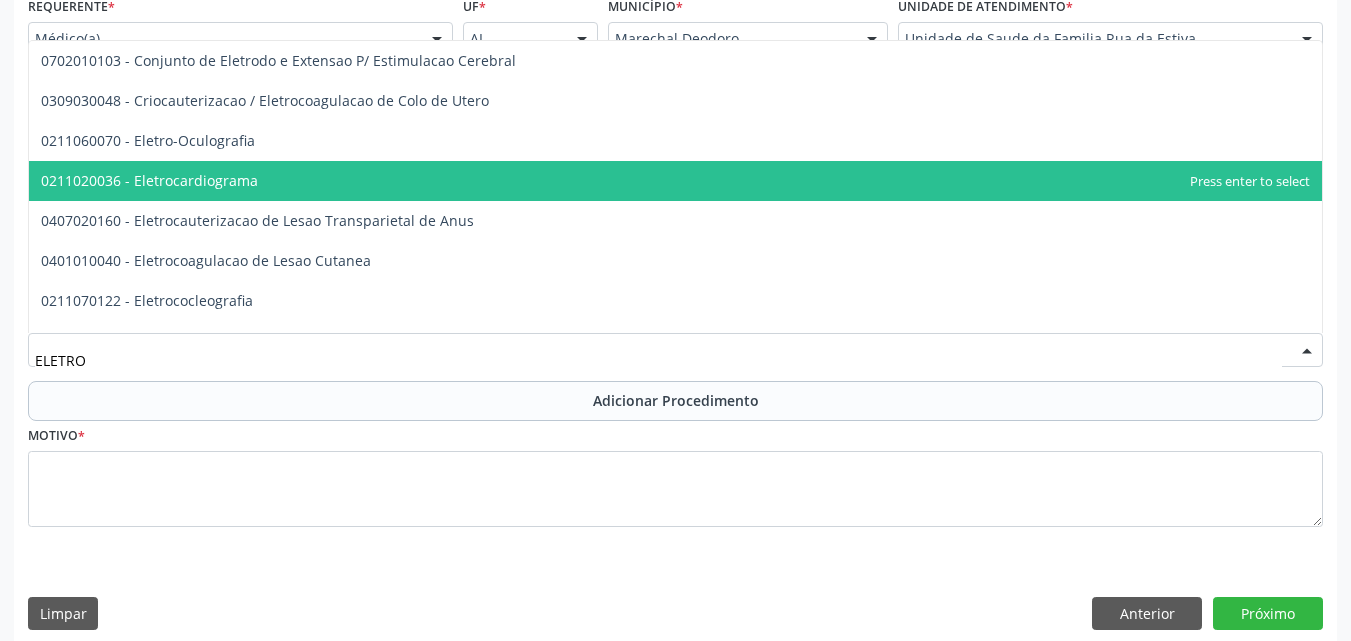 click on "0211020036 - Eletrocardiograma" at bounding box center [675, 181] 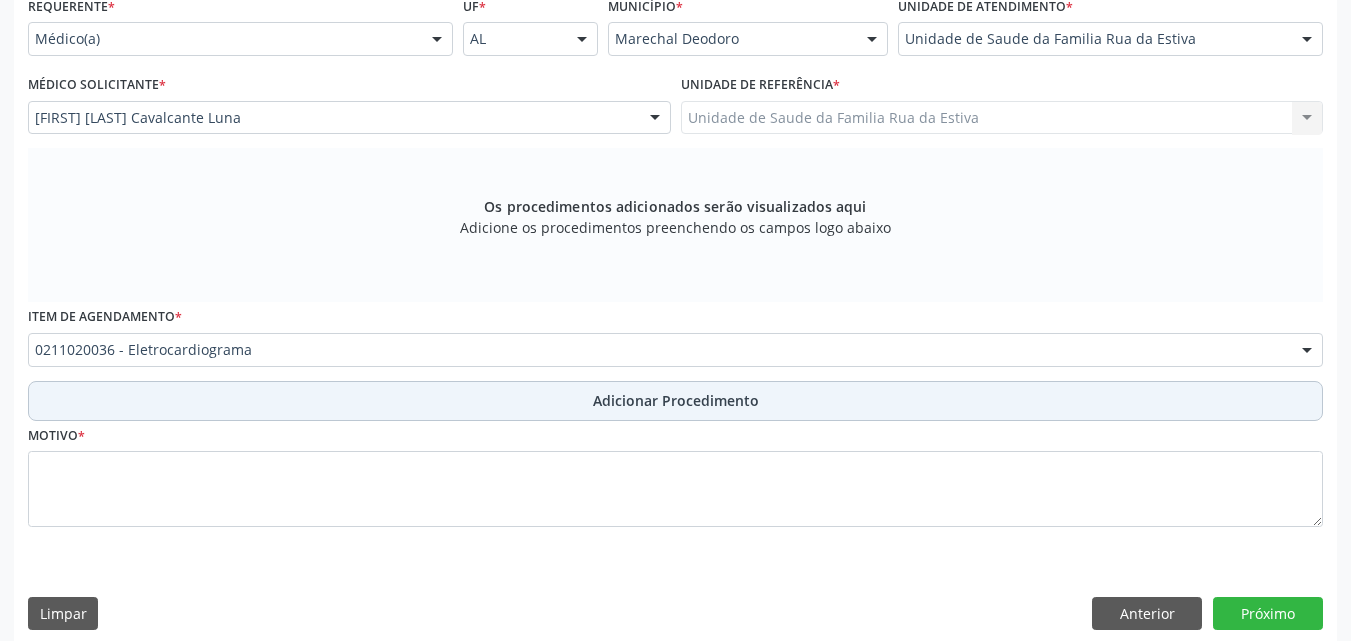 click on "Adicionar Procedimento" at bounding box center (675, 401) 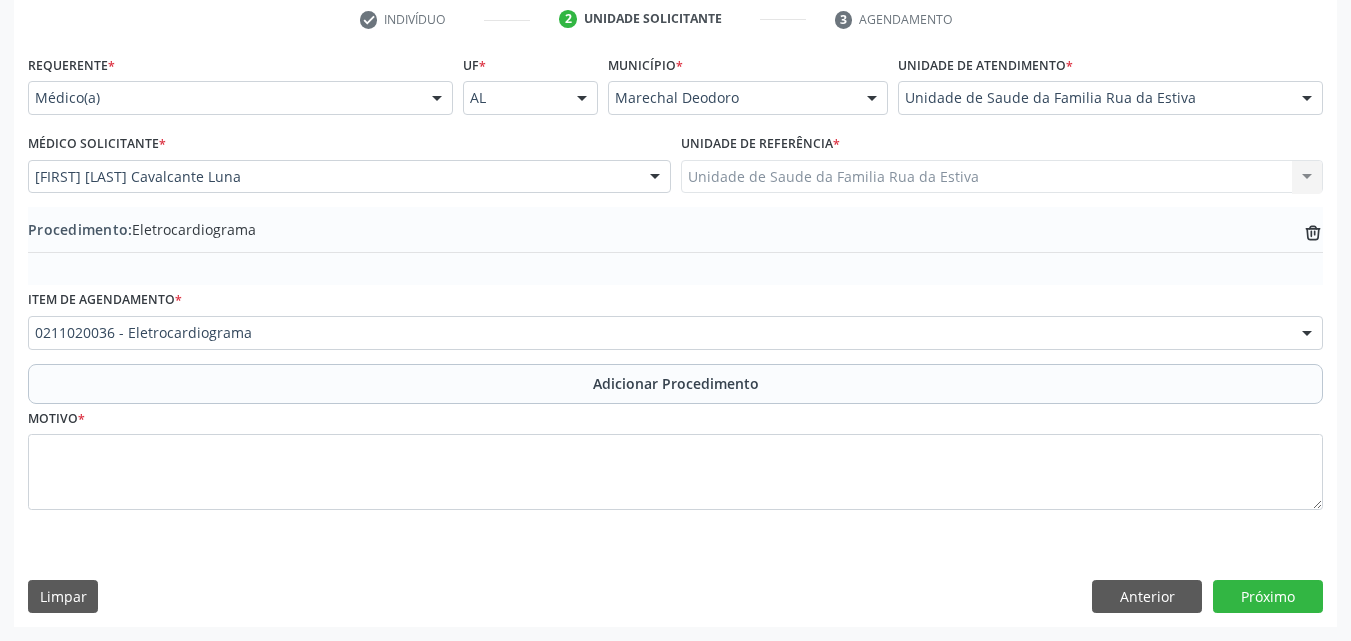 scroll, scrollTop: 412, scrollLeft: 0, axis: vertical 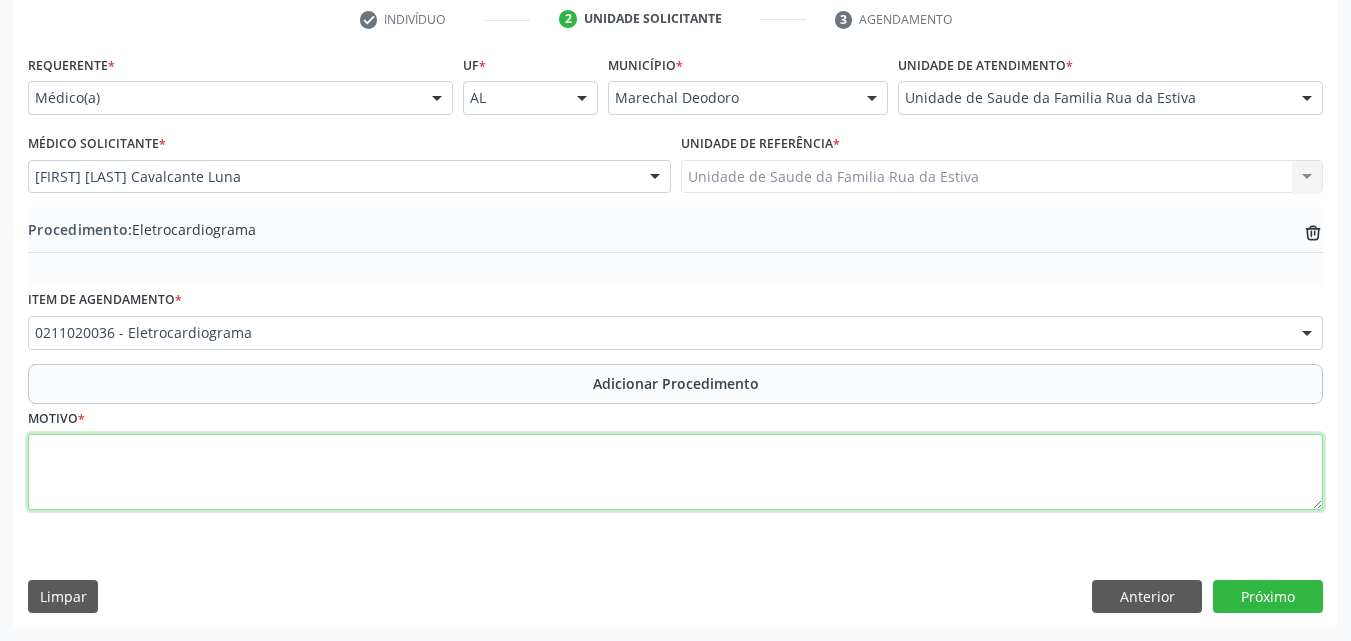 click at bounding box center [675, 472] 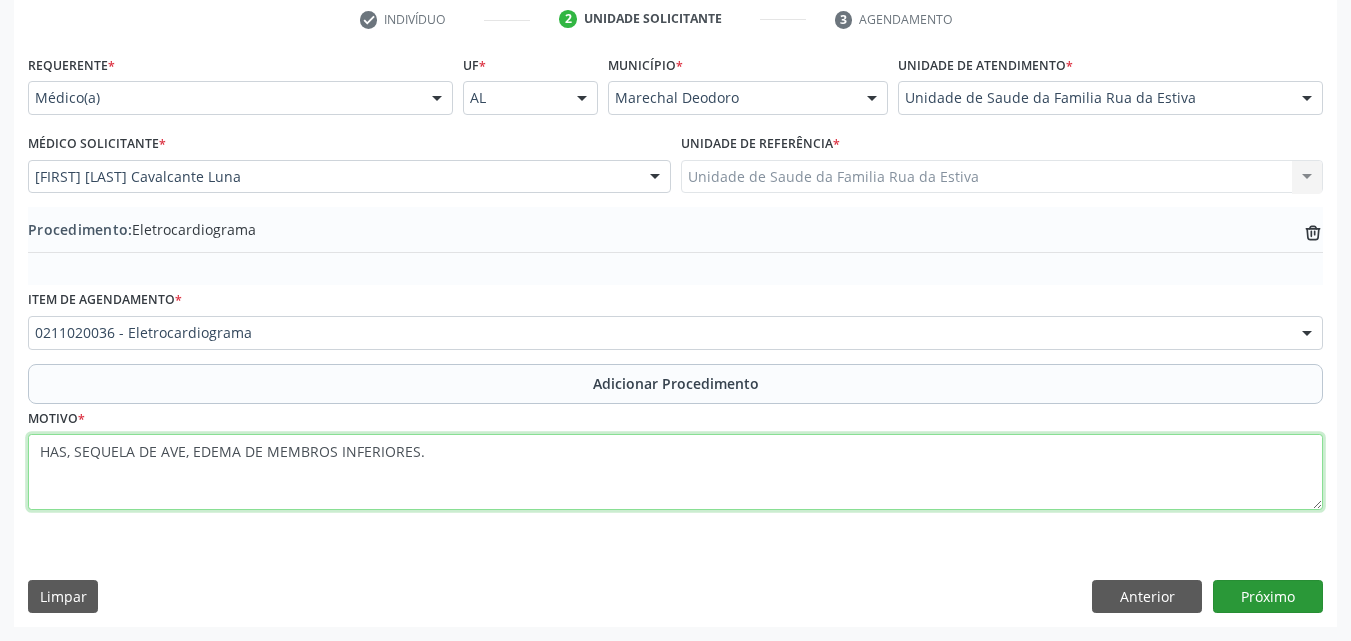 type on "HAS, SEQUELA DE AVE, EDEMA DE MEMBROS INFERIORES." 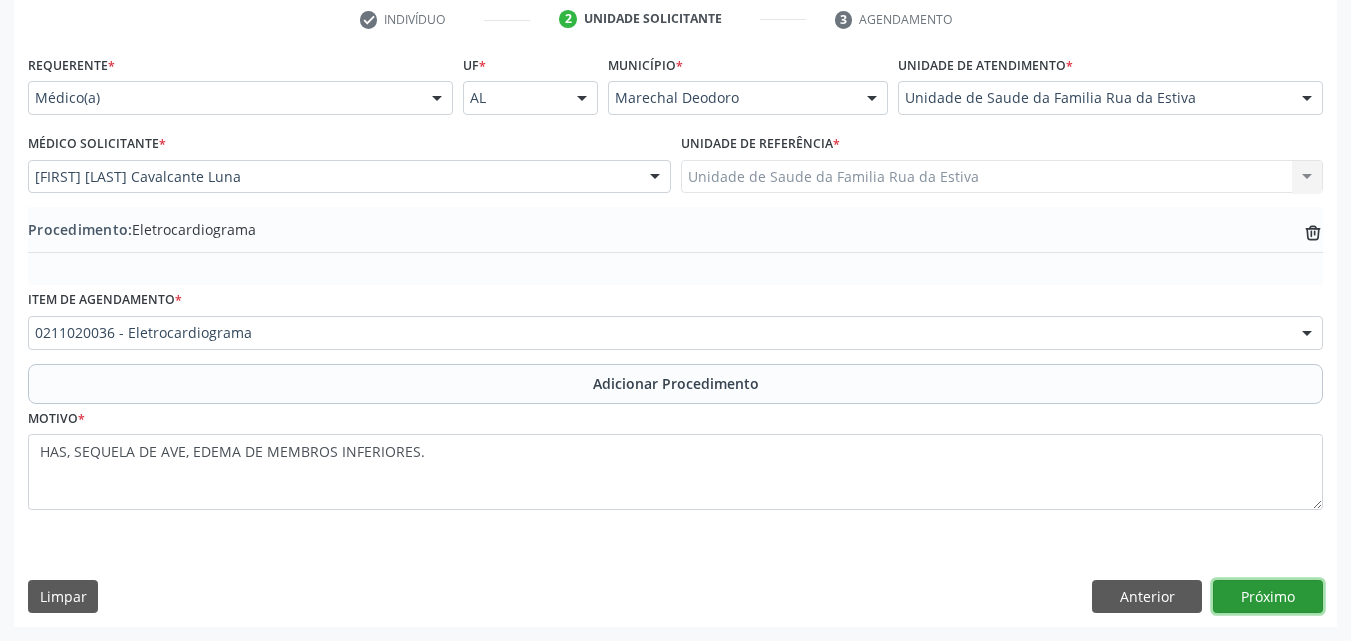 click on "Próximo" at bounding box center (1268, 597) 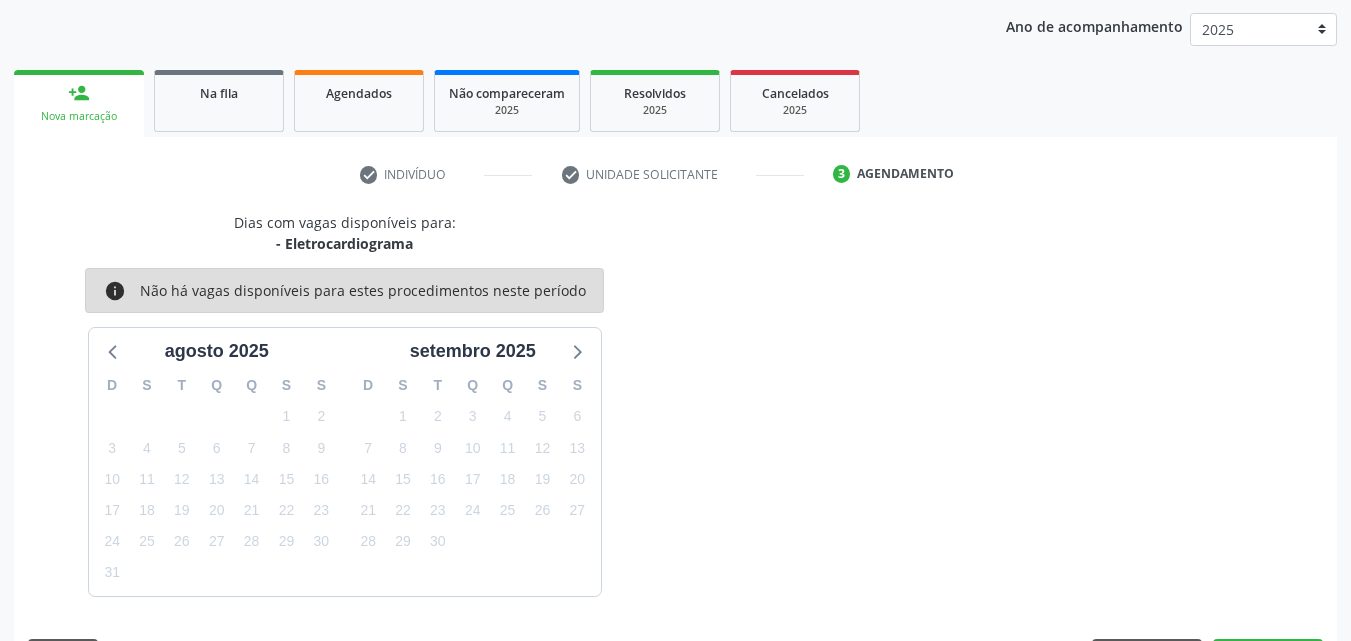 scroll, scrollTop: 316, scrollLeft: 0, axis: vertical 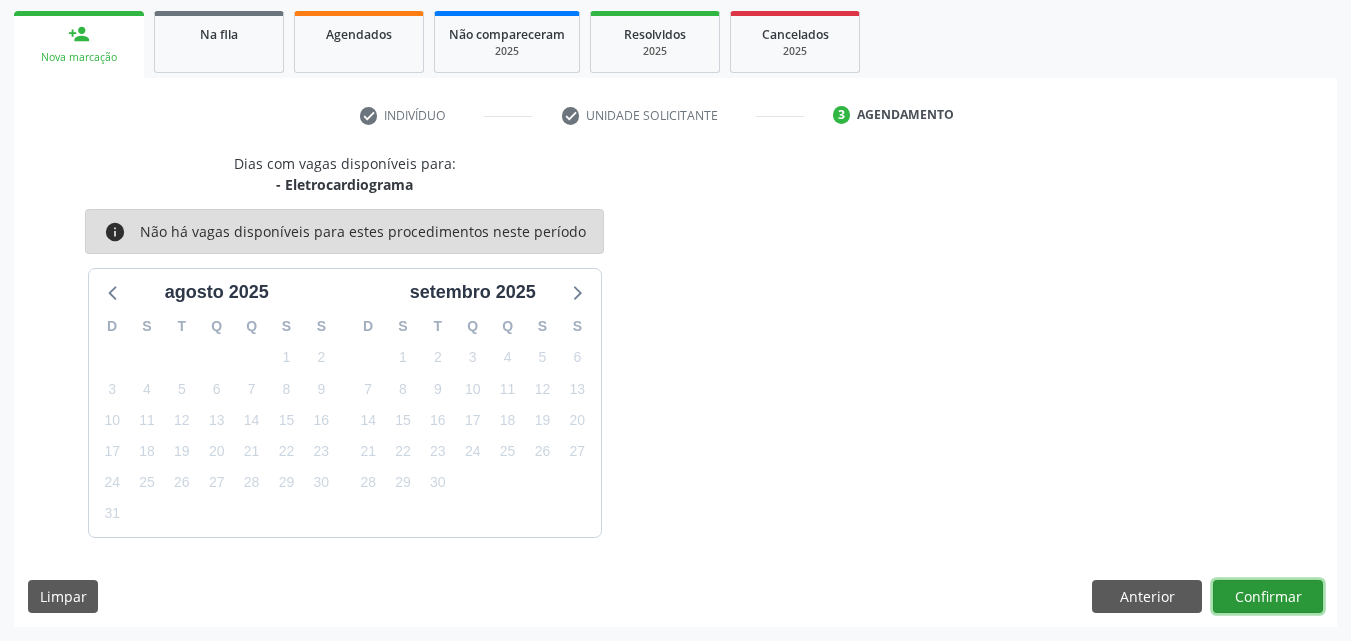 click on "Confirmar" at bounding box center (1268, 597) 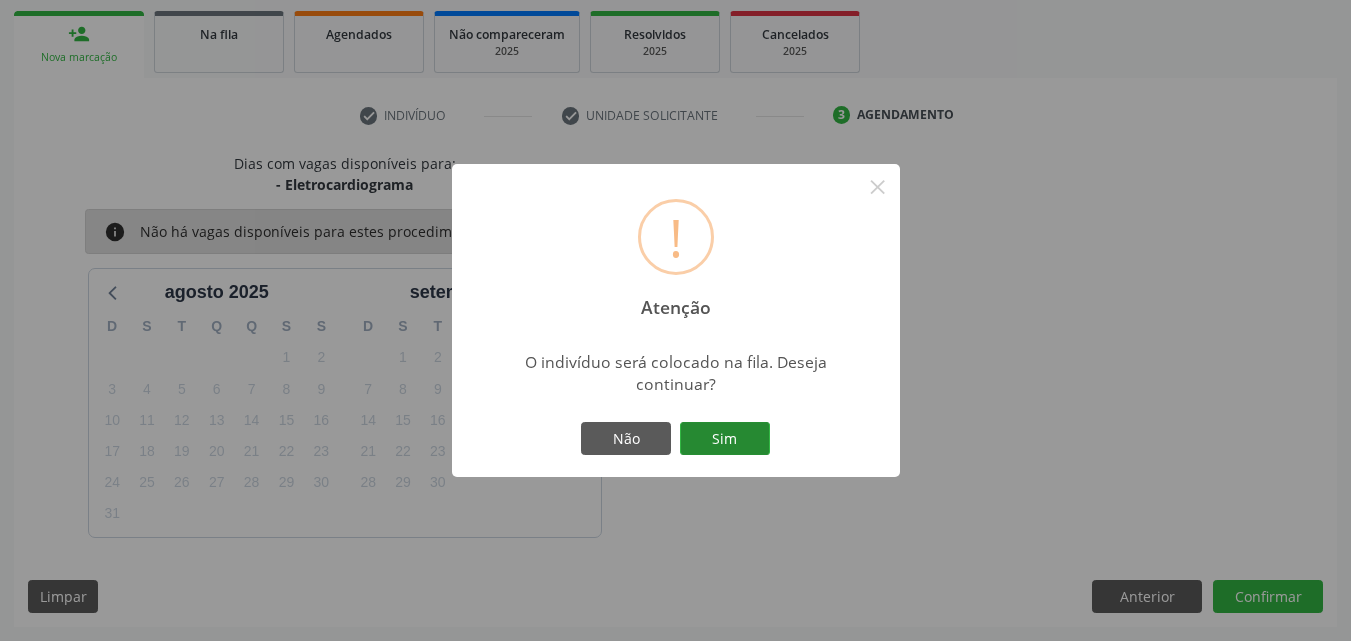 click on "Sim" at bounding box center (725, 439) 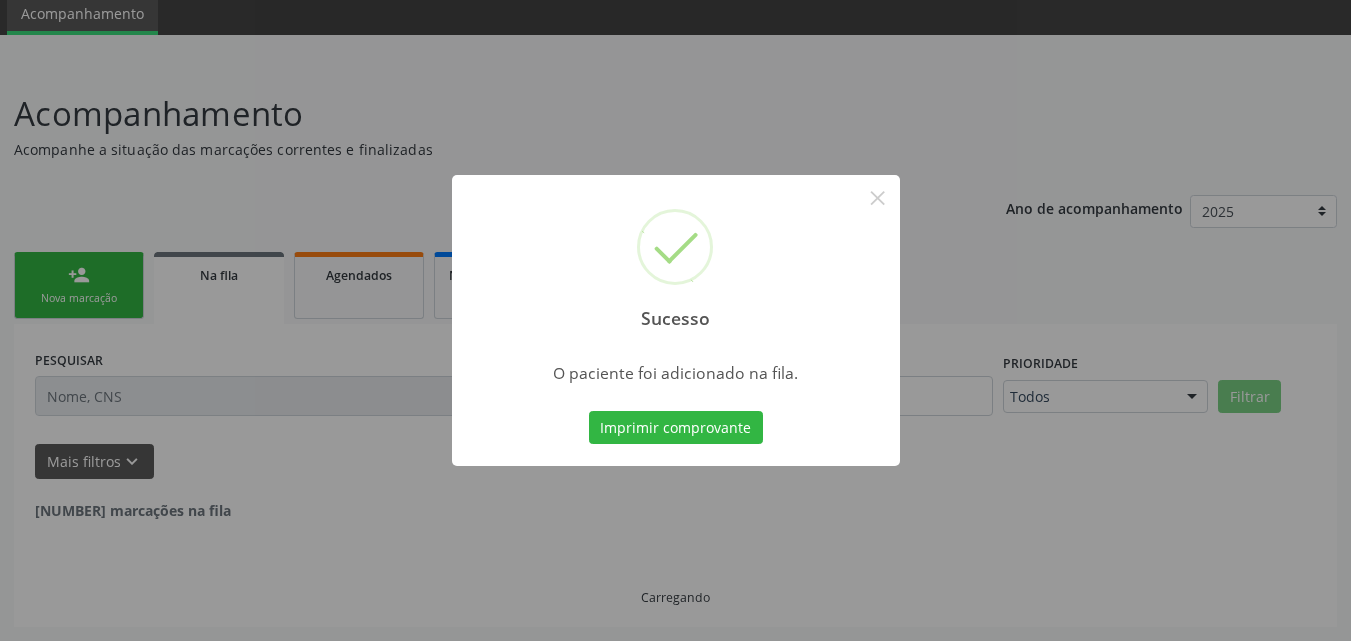 scroll, scrollTop: 54, scrollLeft: 0, axis: vertical 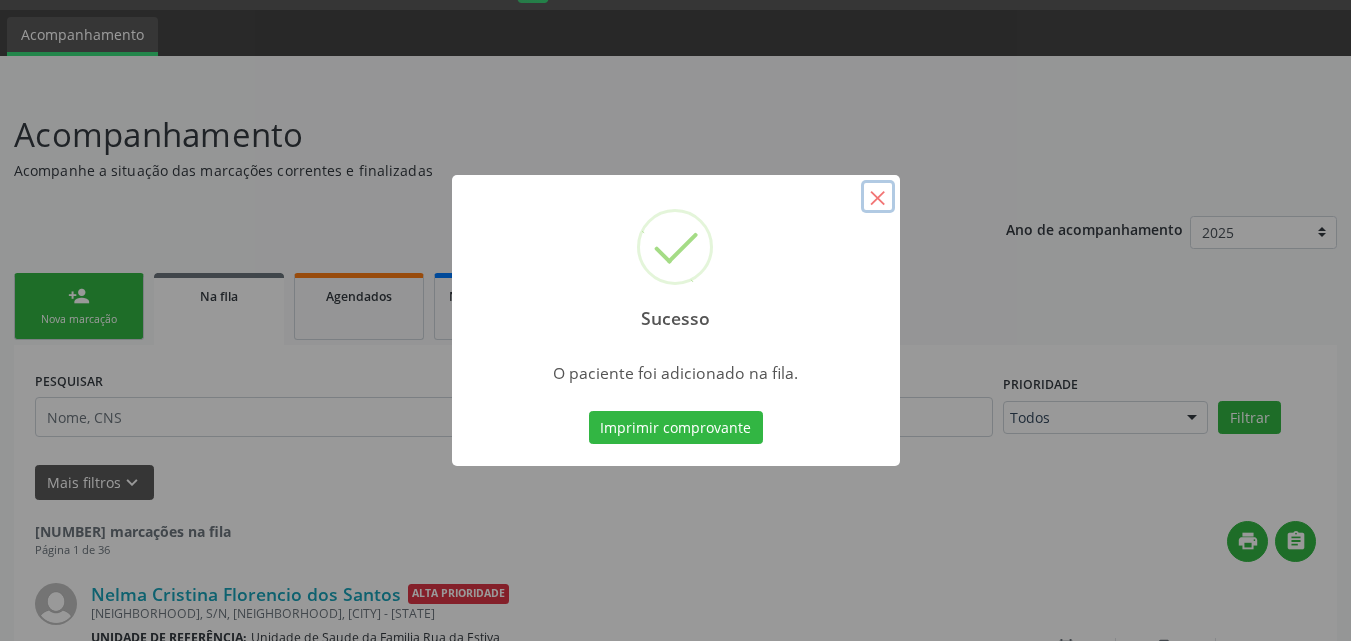 click on "×" at bounding box center [878, 197] 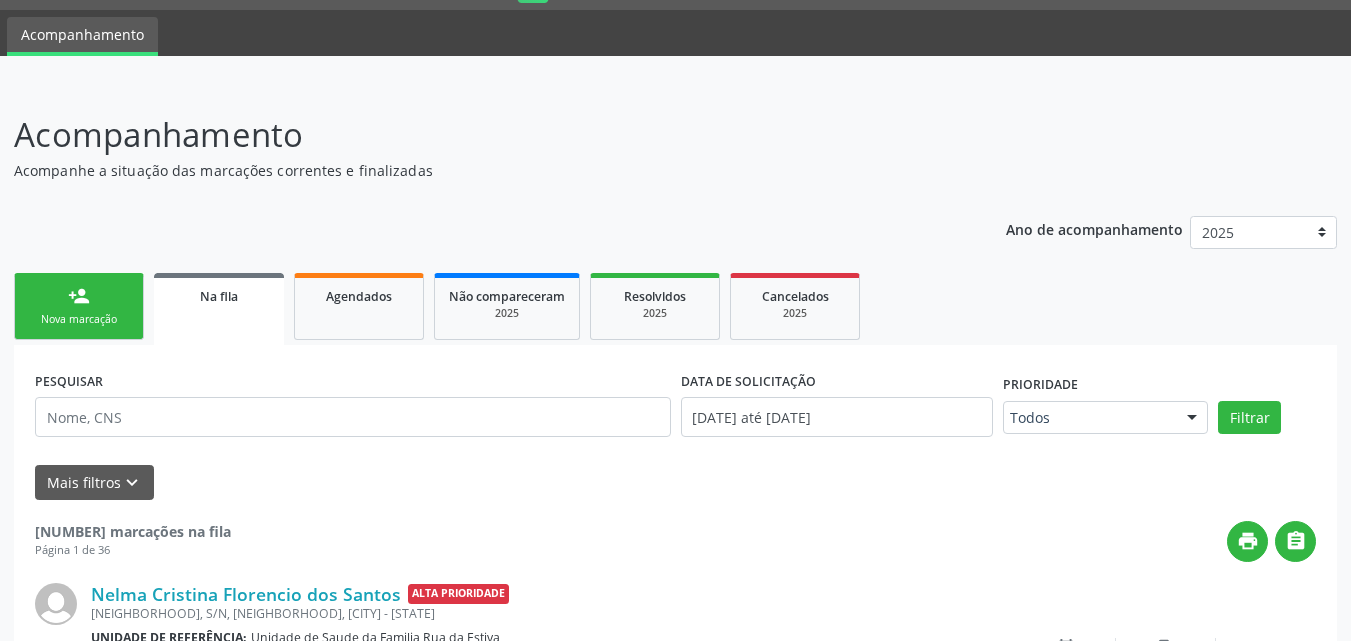 click on "person_add
Nova marcação" at bounding box center (79, 306) 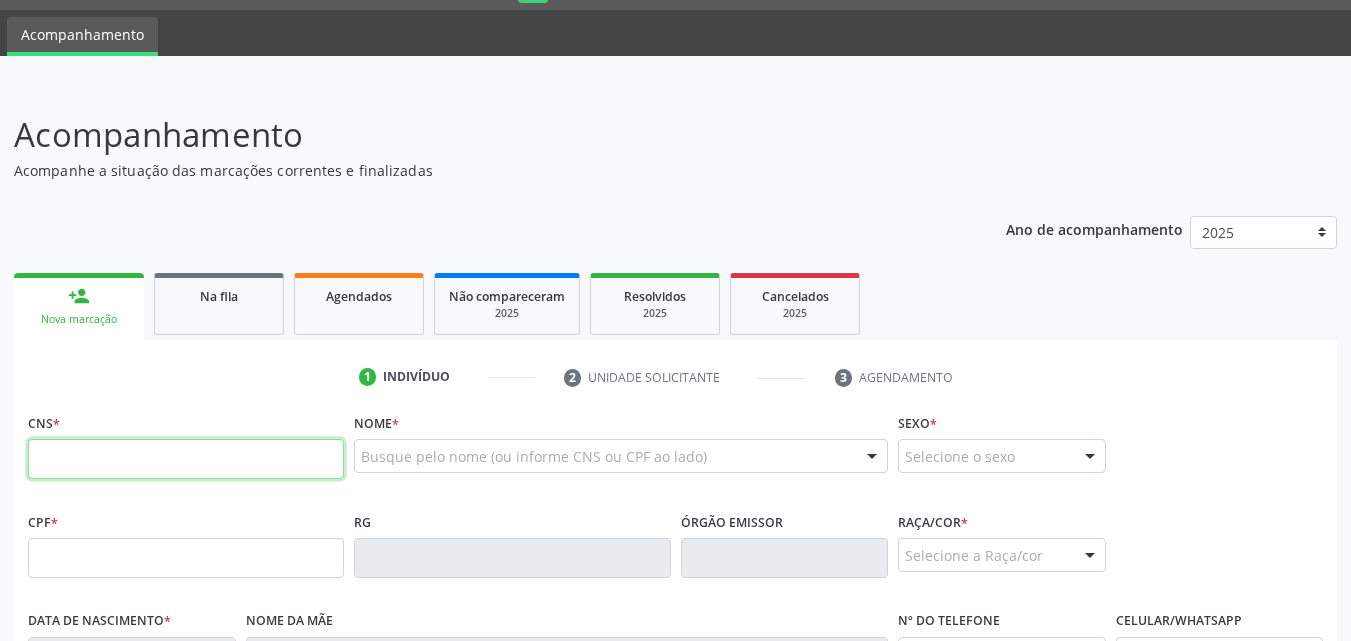 click at bounding box center [186, 459] 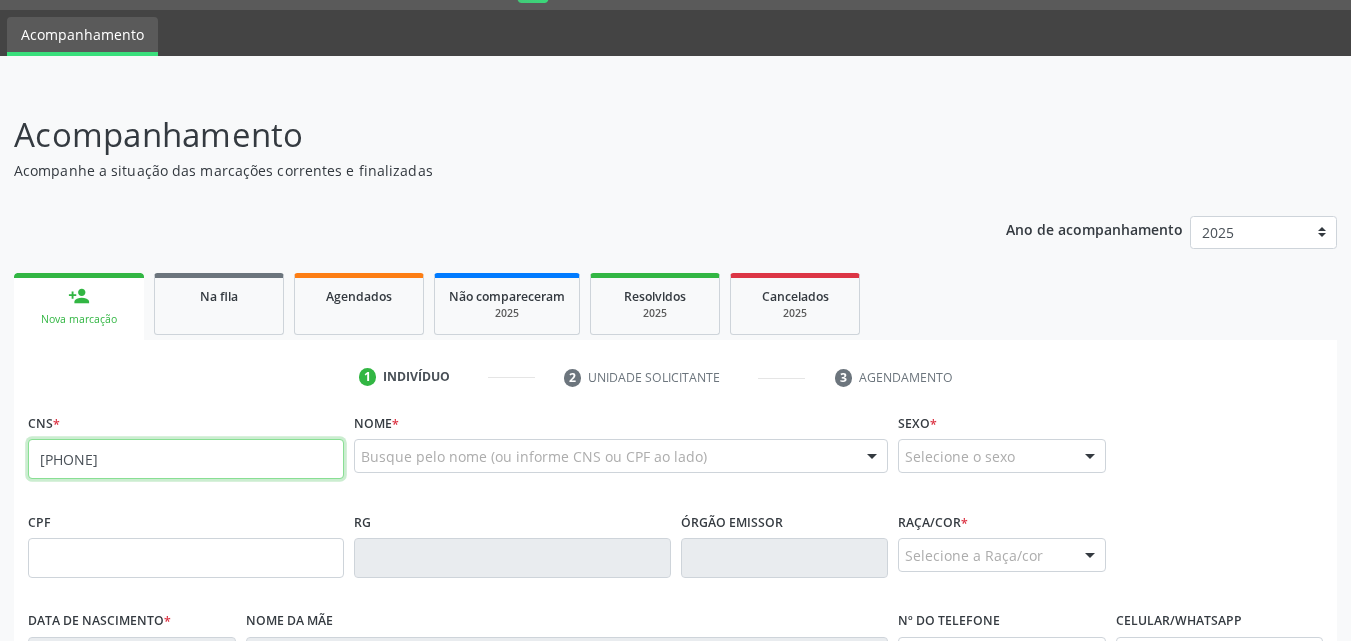 type on "[PHONE]" 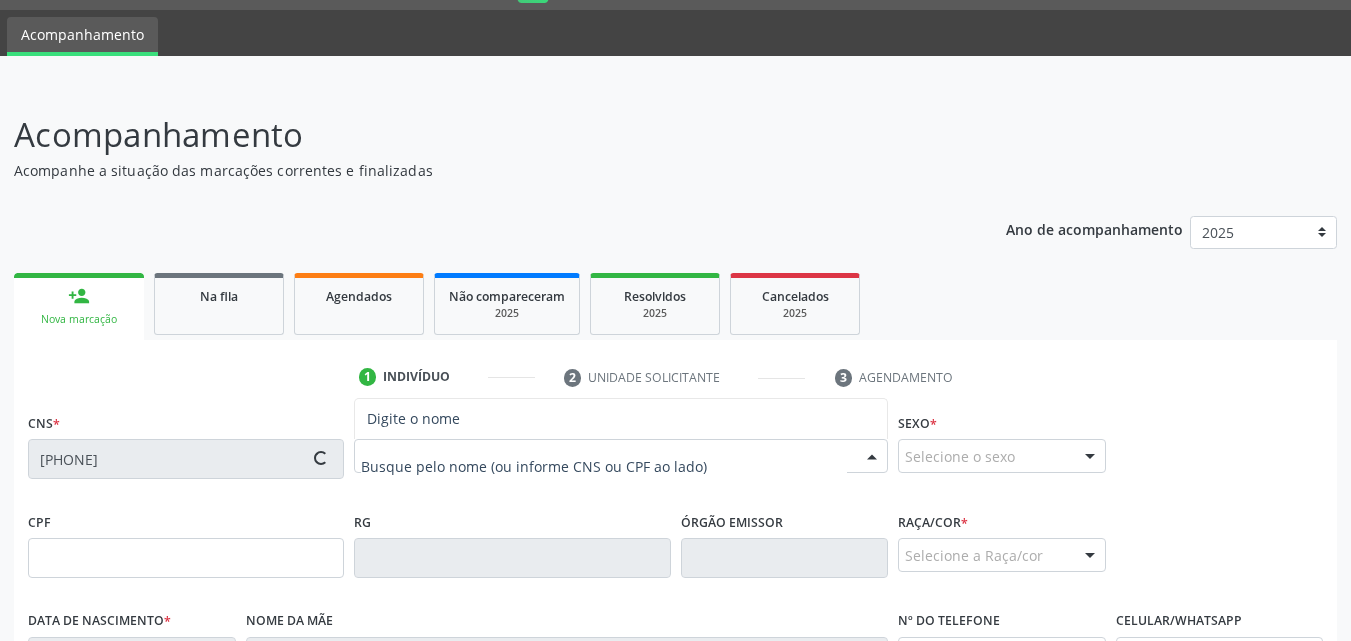 type on "[PHONE]" 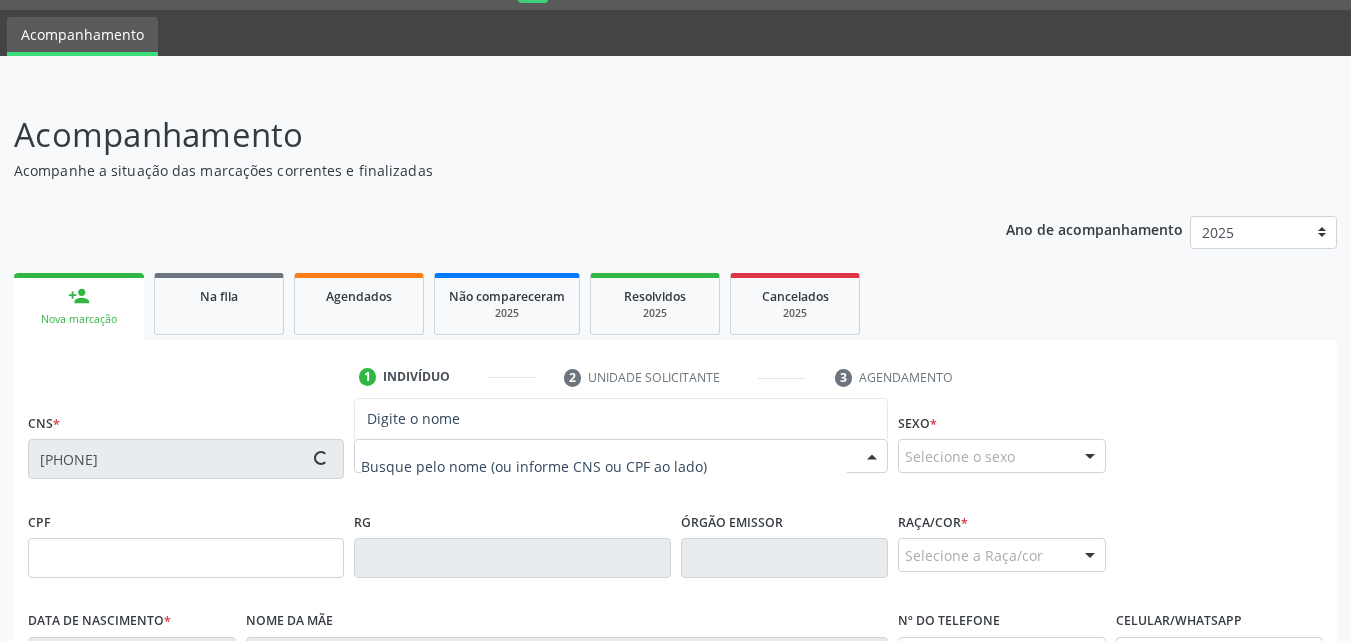 type on "[DATE]" 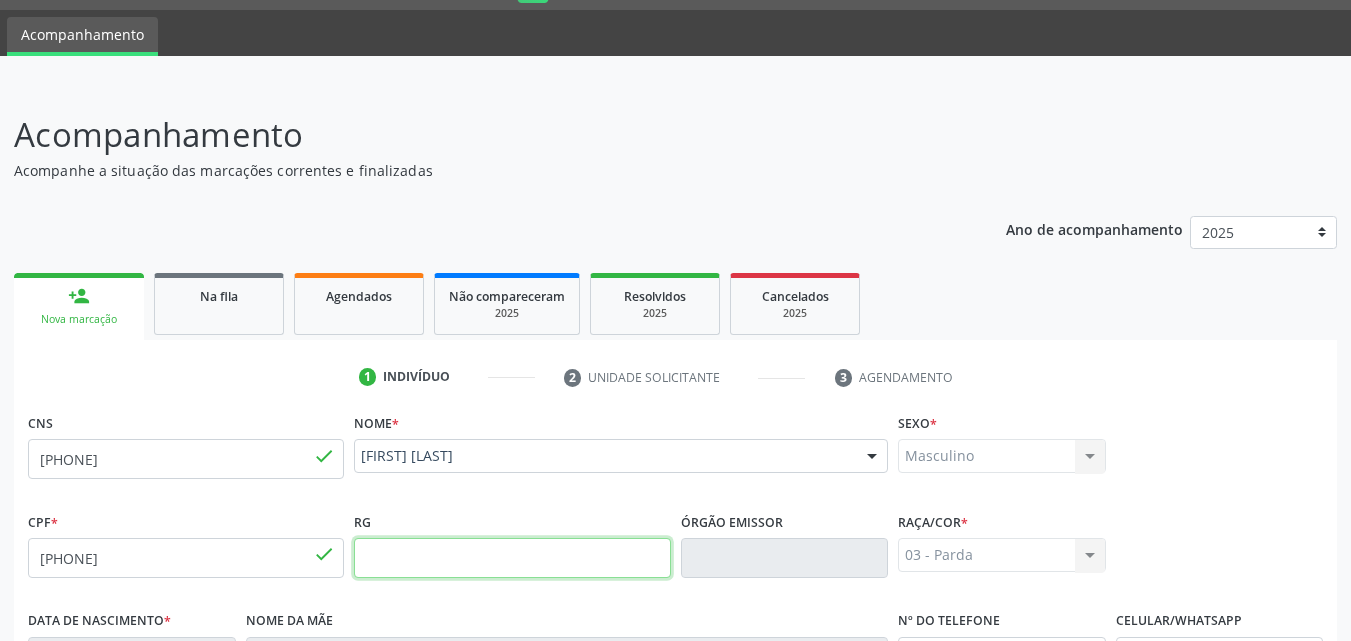 scroll, scrollTop: 471, scrollLeft: 0, axis: vertical 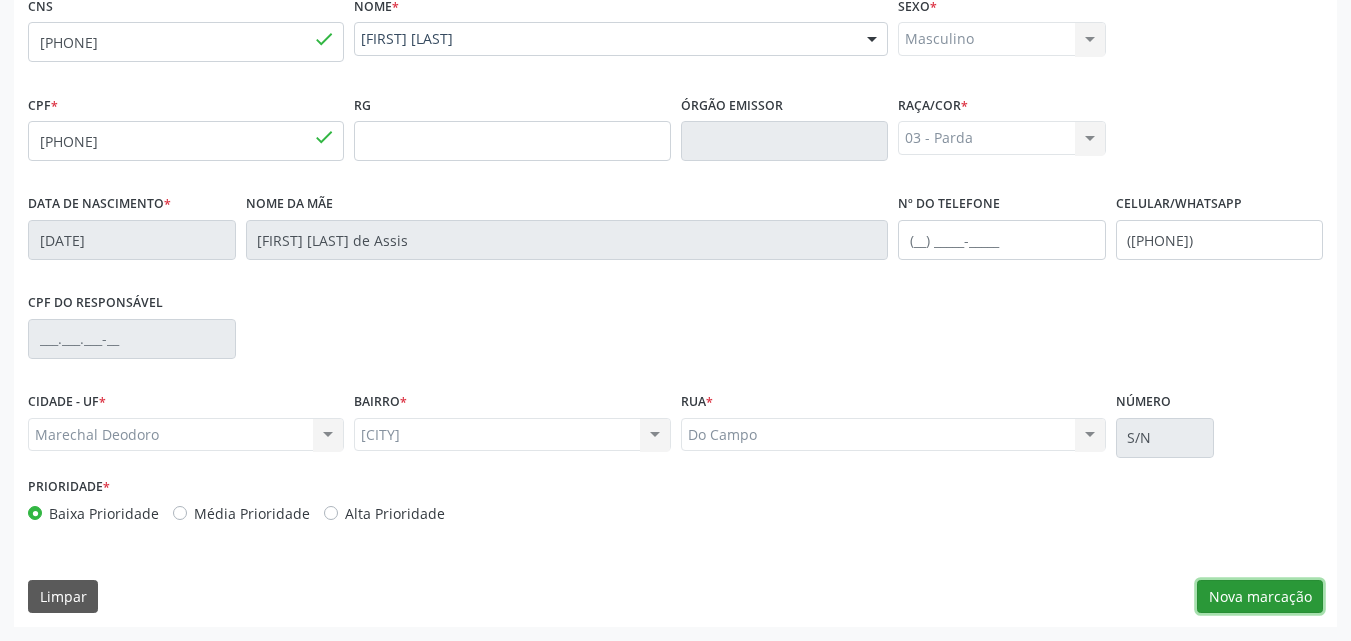 click on "Nova marcação" at bounding box center [1260, 597] 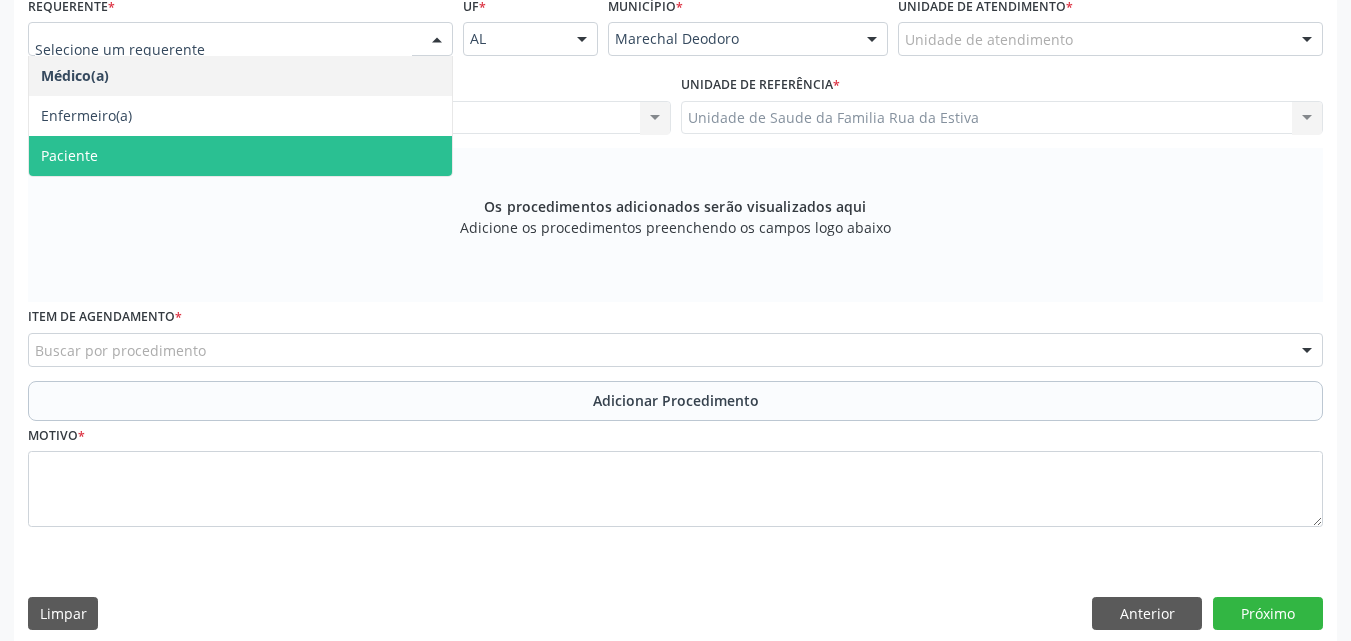 click on "Paciente" at bounding box center [240, 156] 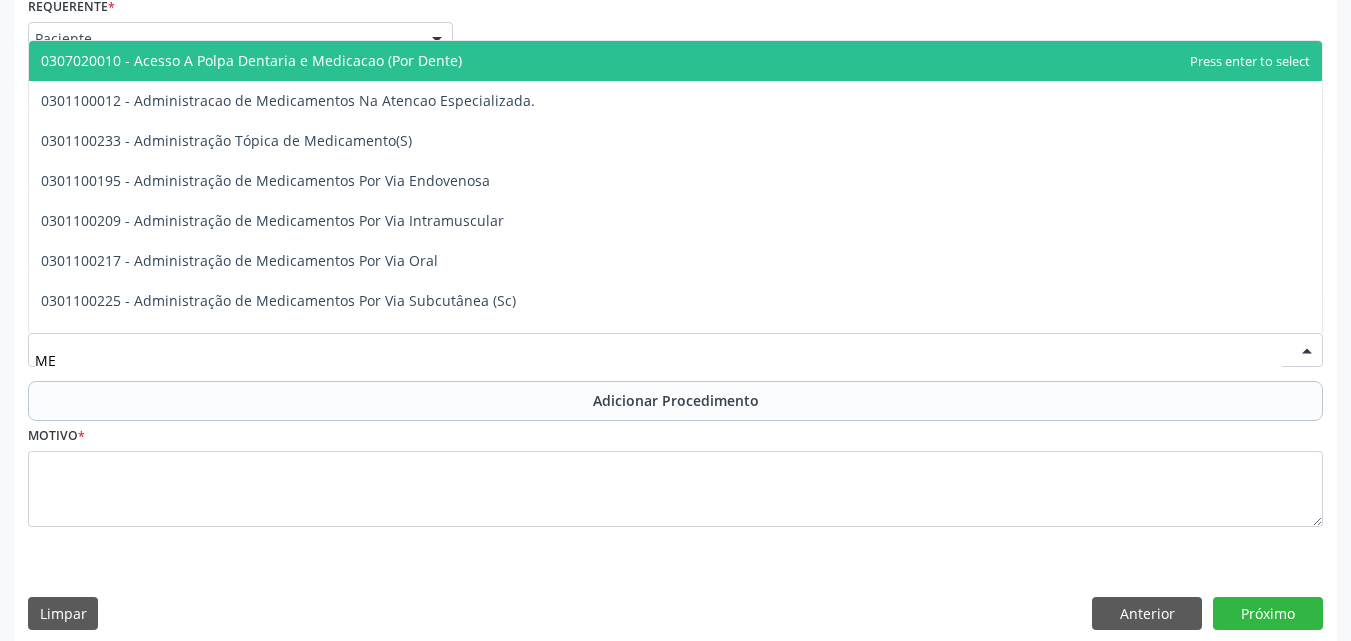type on "M" 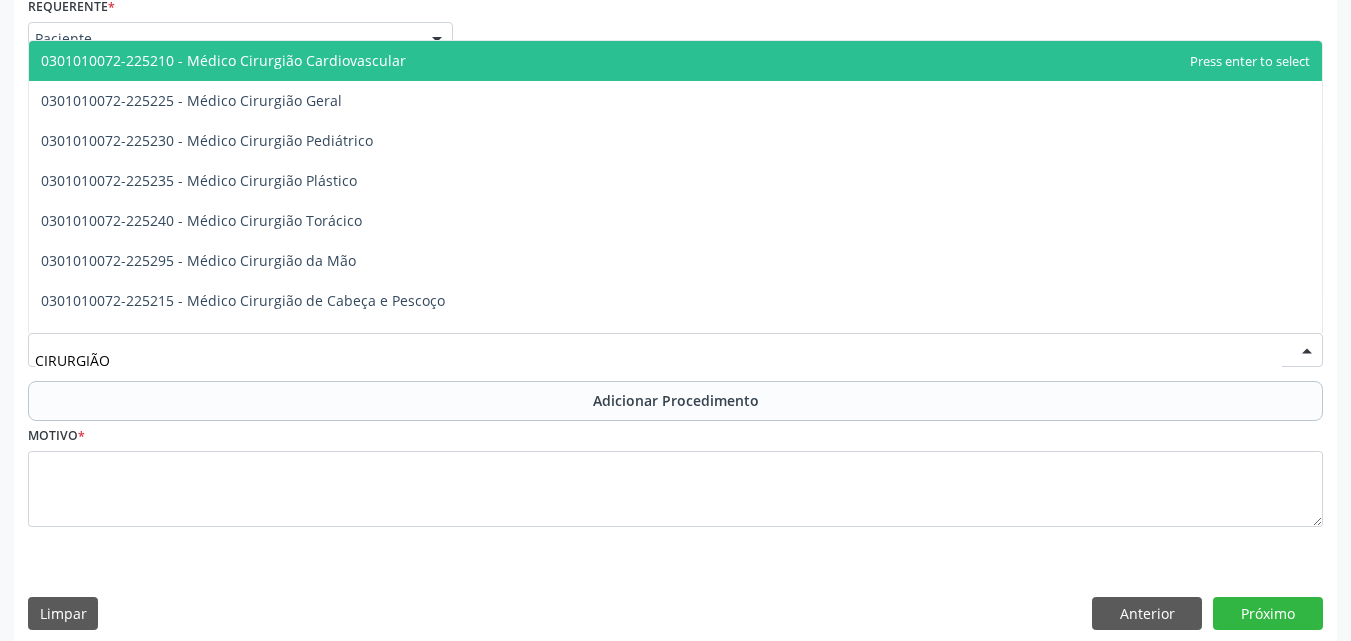 click on "0301010072-225210 - Médico Cirurgião Cardiovascular" at bounding box center [675, 61] 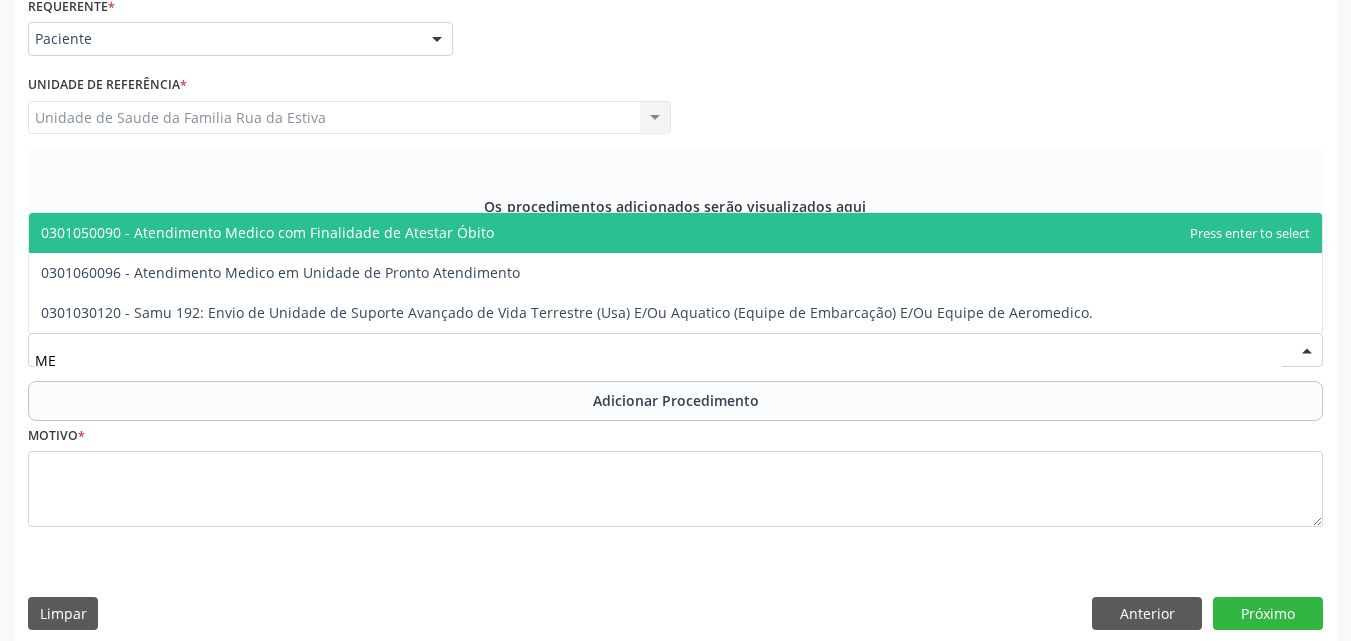 type on "M" 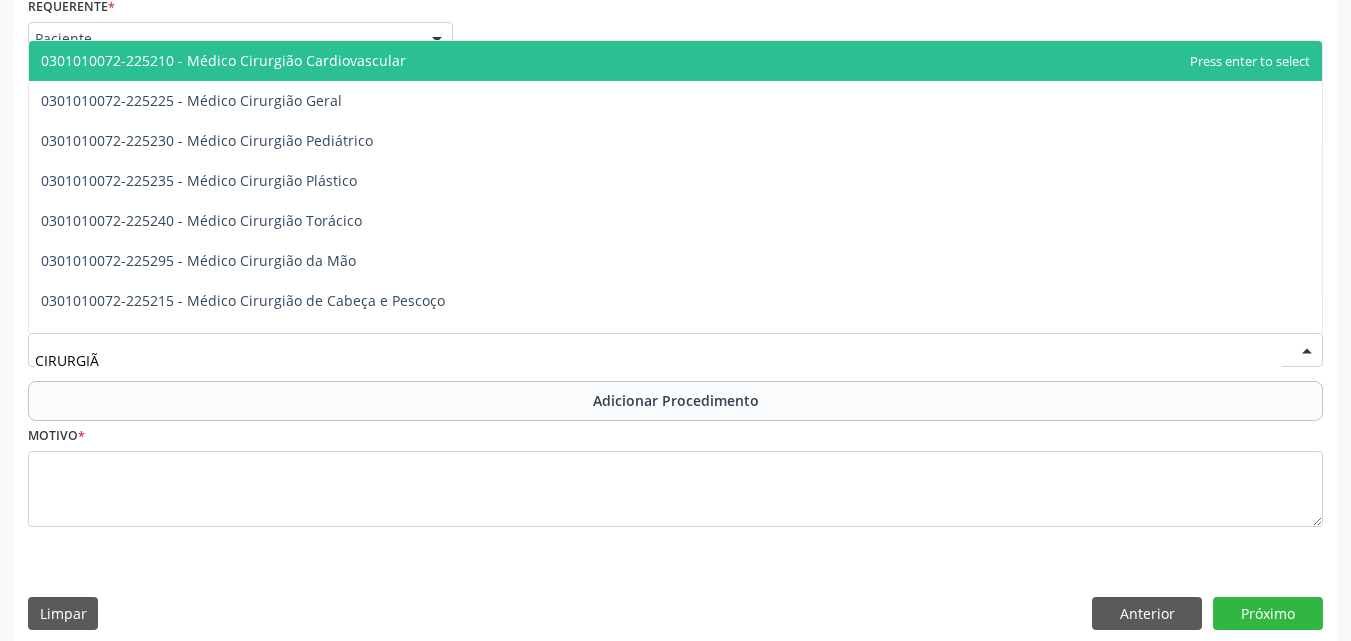 type on "CIRURGIÃO" 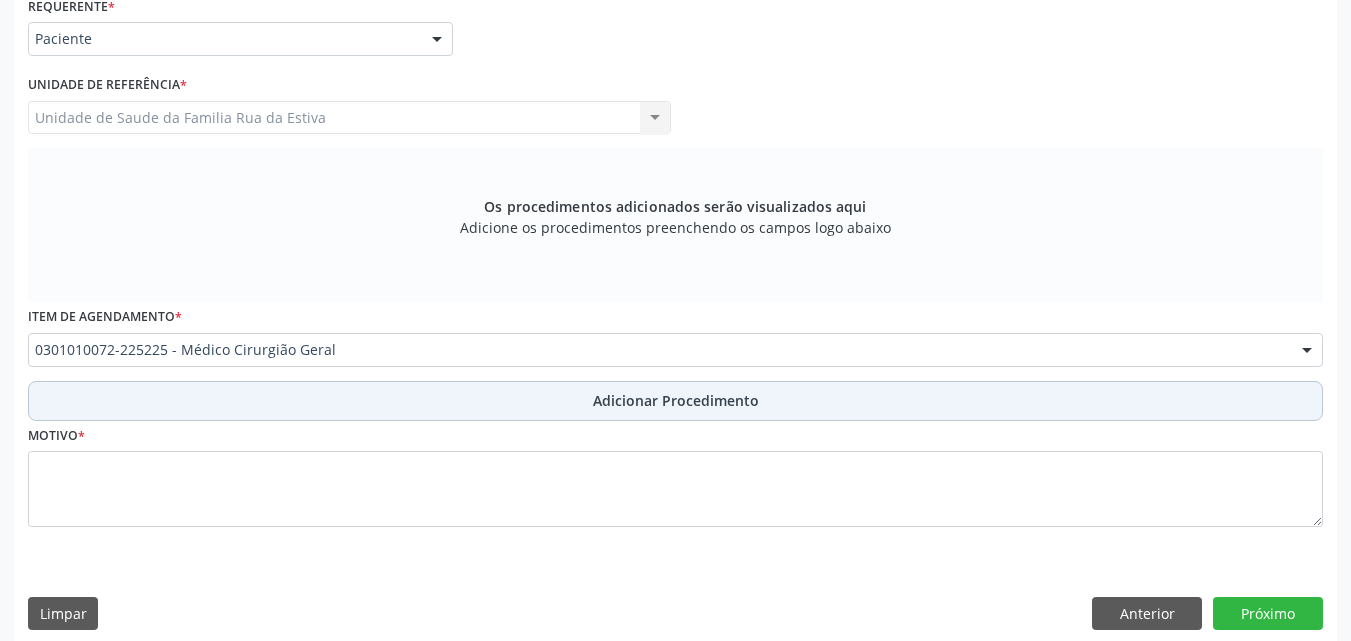 click on "Adicionar Procedimento" at bounding box center (675, 401) 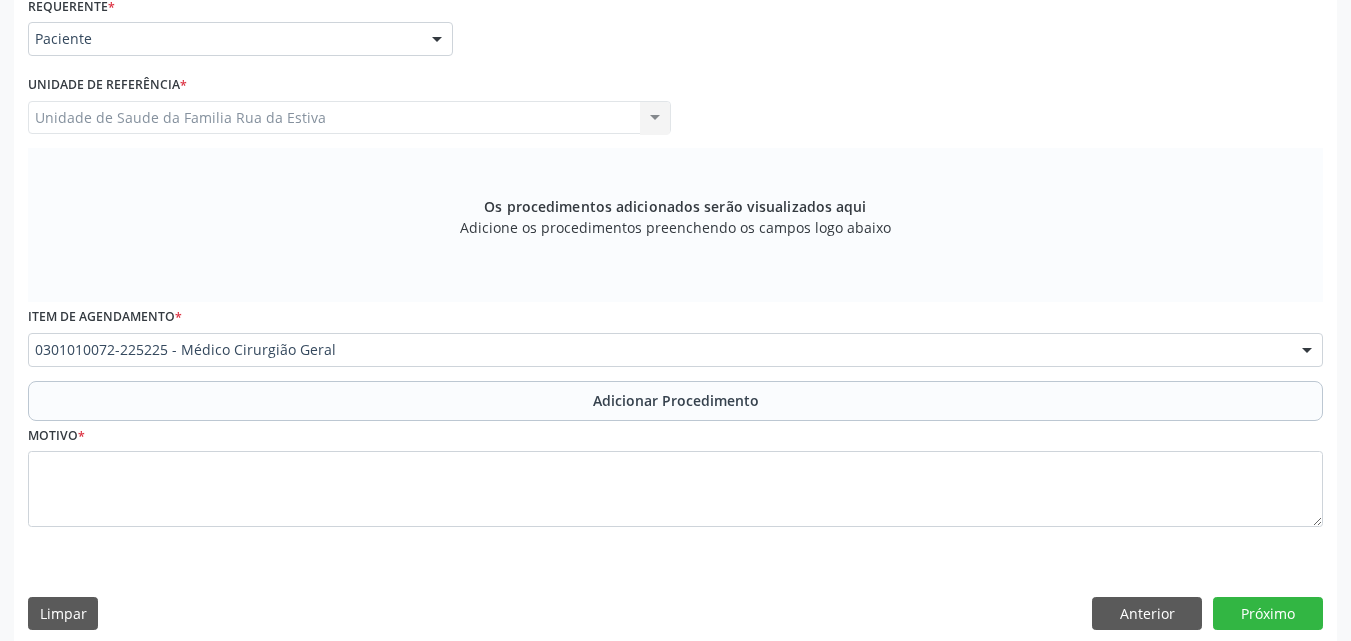 scroll, scrollTop: 412, scrollLeft: 0, axis: vertical 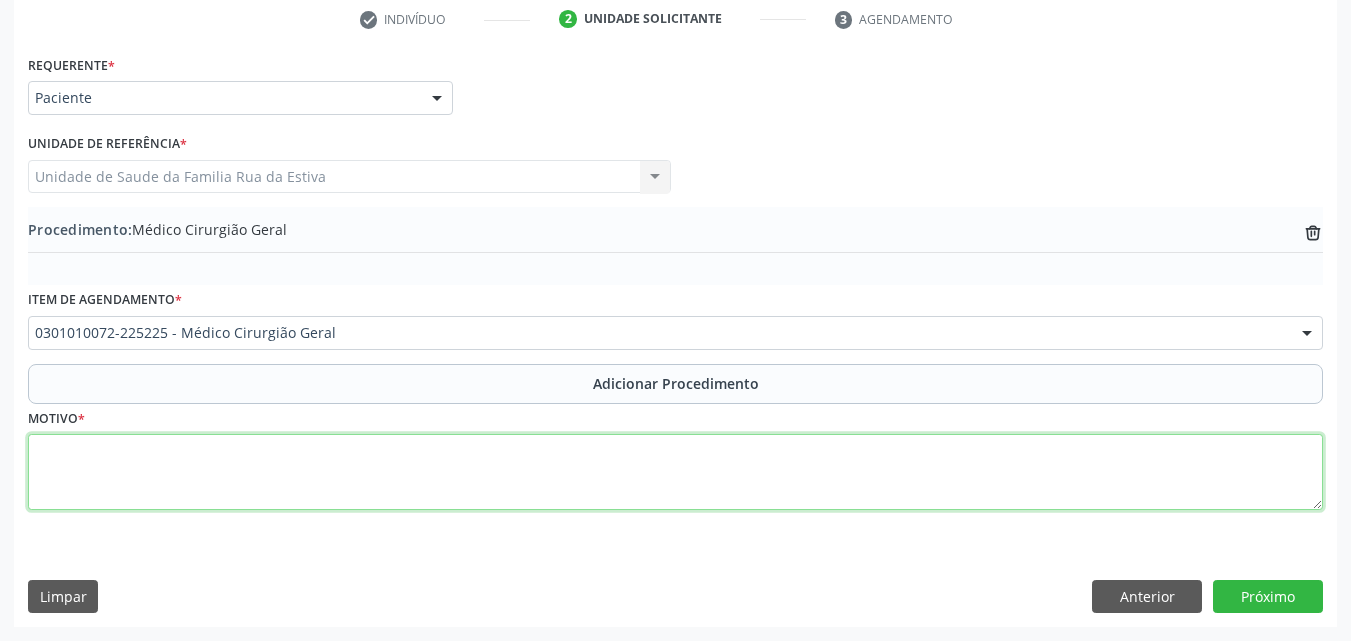 click at bounding box center (675, 472) 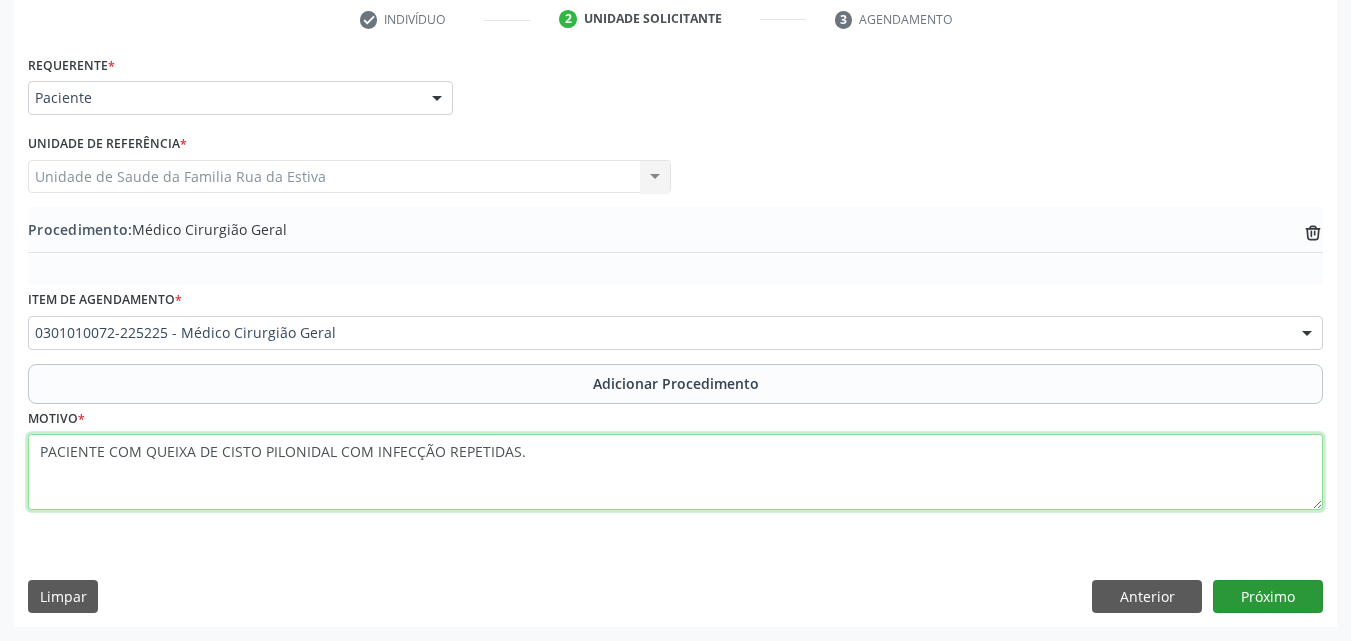 type on "PACIENTE COM QUEIXA DE CISTO PILONIDAL COM INFECÇÃO REPETIDAS." 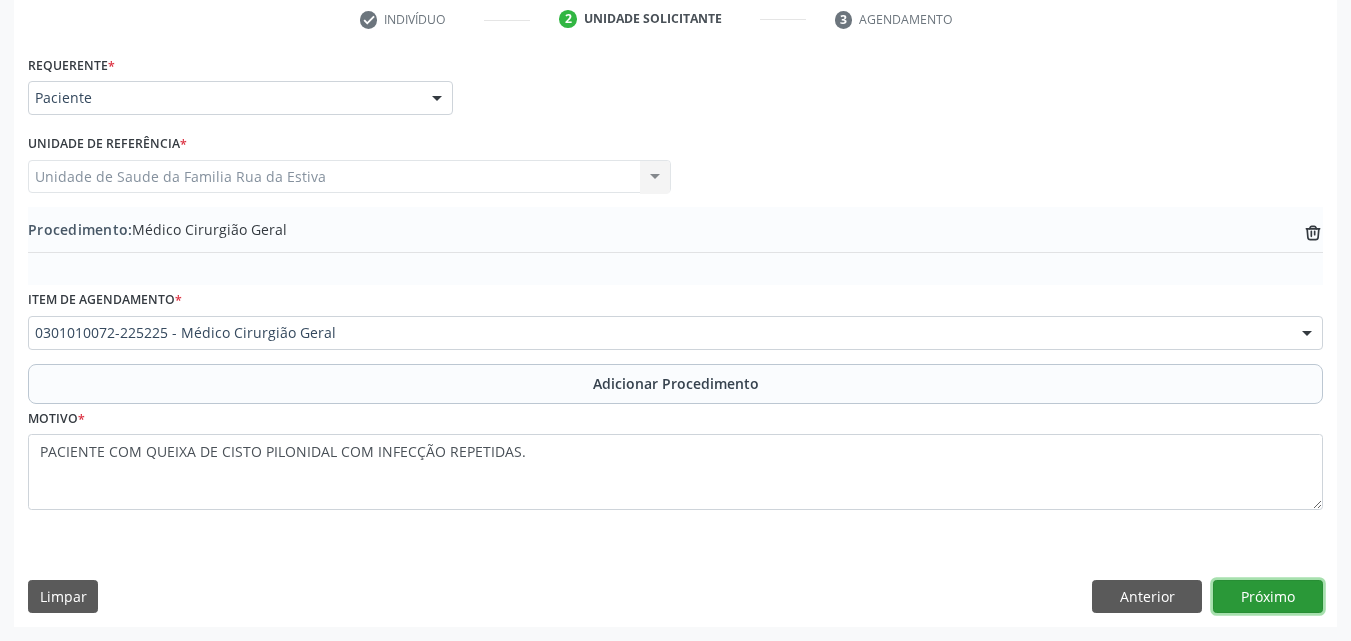click on "Próximo" at bounding box center (1268, 597) 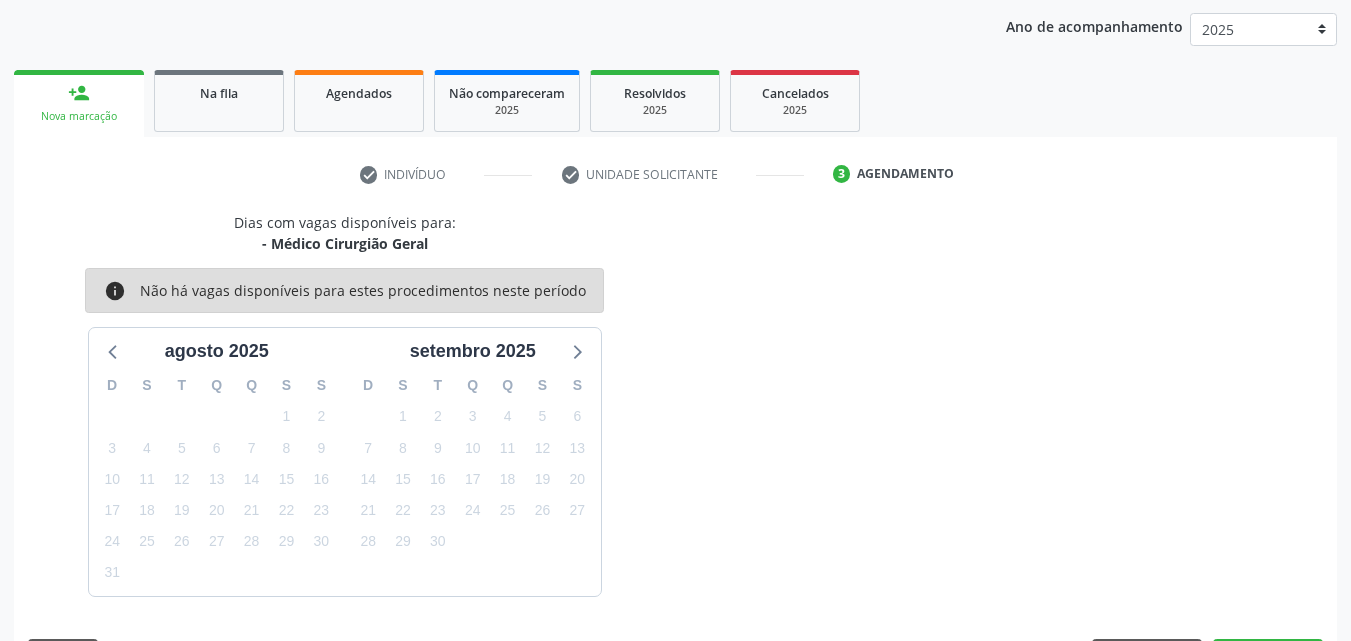 scroll, scrollTop: 316, scrollLeft: 0, axis: vertical 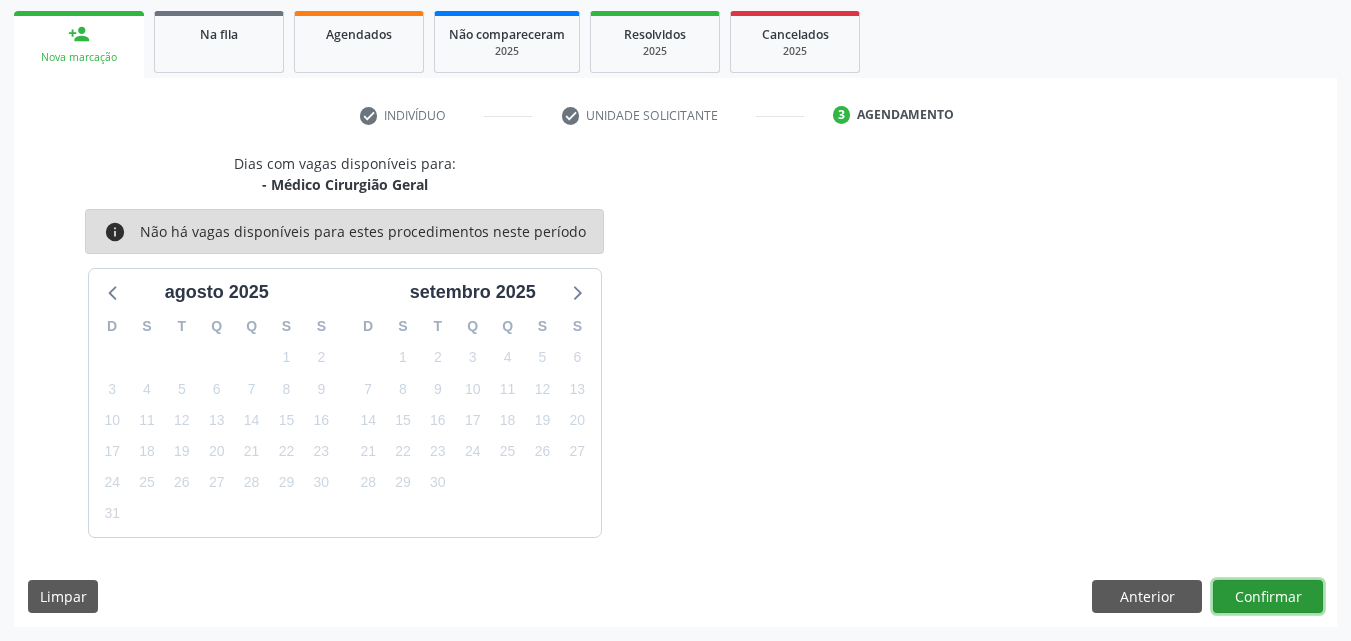 click on "Confirmar" at bounding box center (1268, 597) 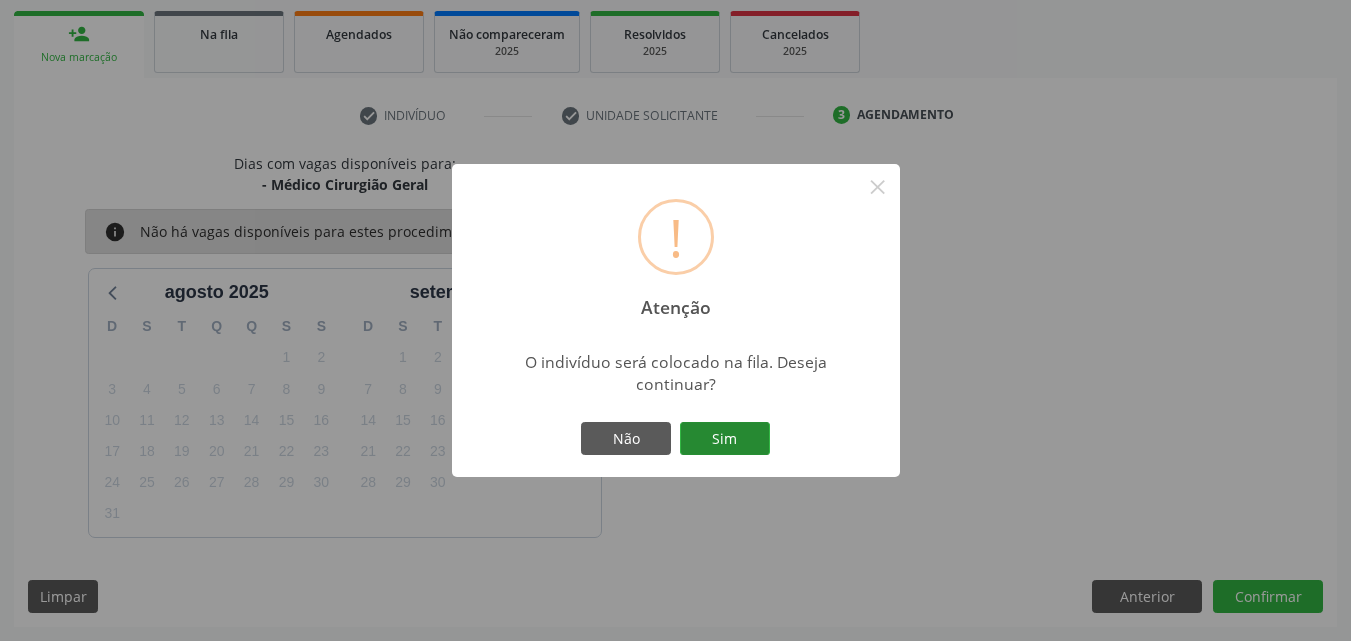 click on "Sim" at bounding box center (725, 439) 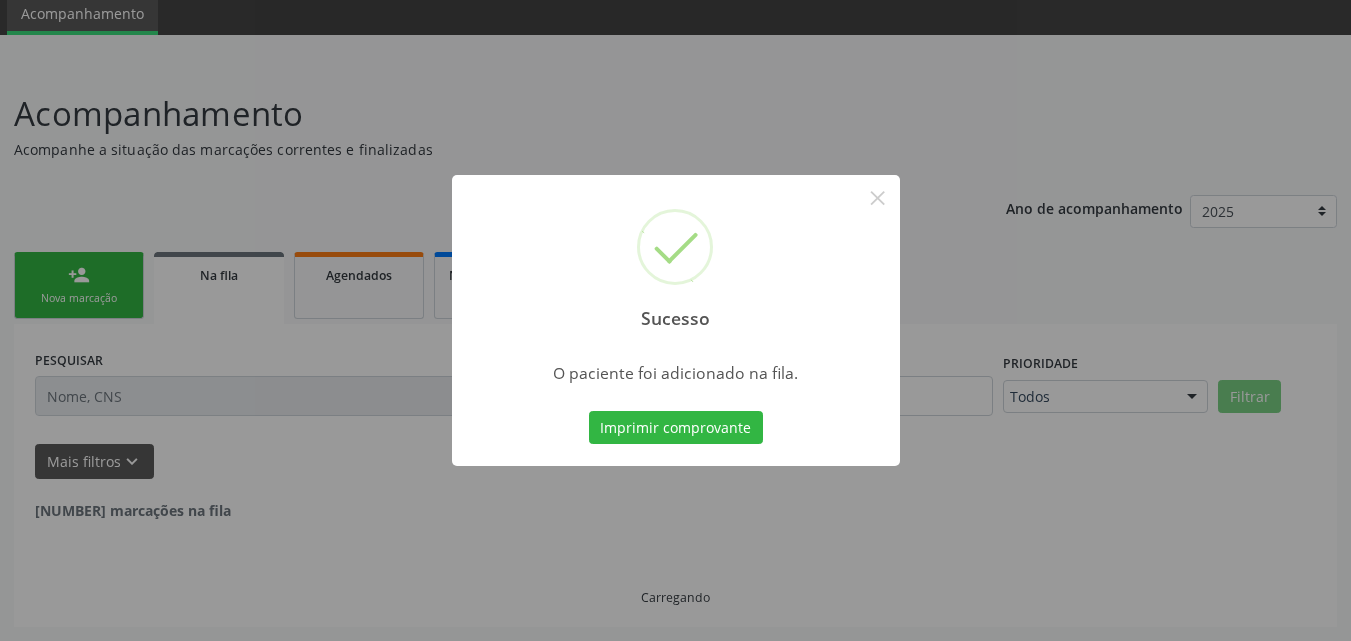 scroll, scrollTop: 54, scrollLeft: 0, axis: vertical 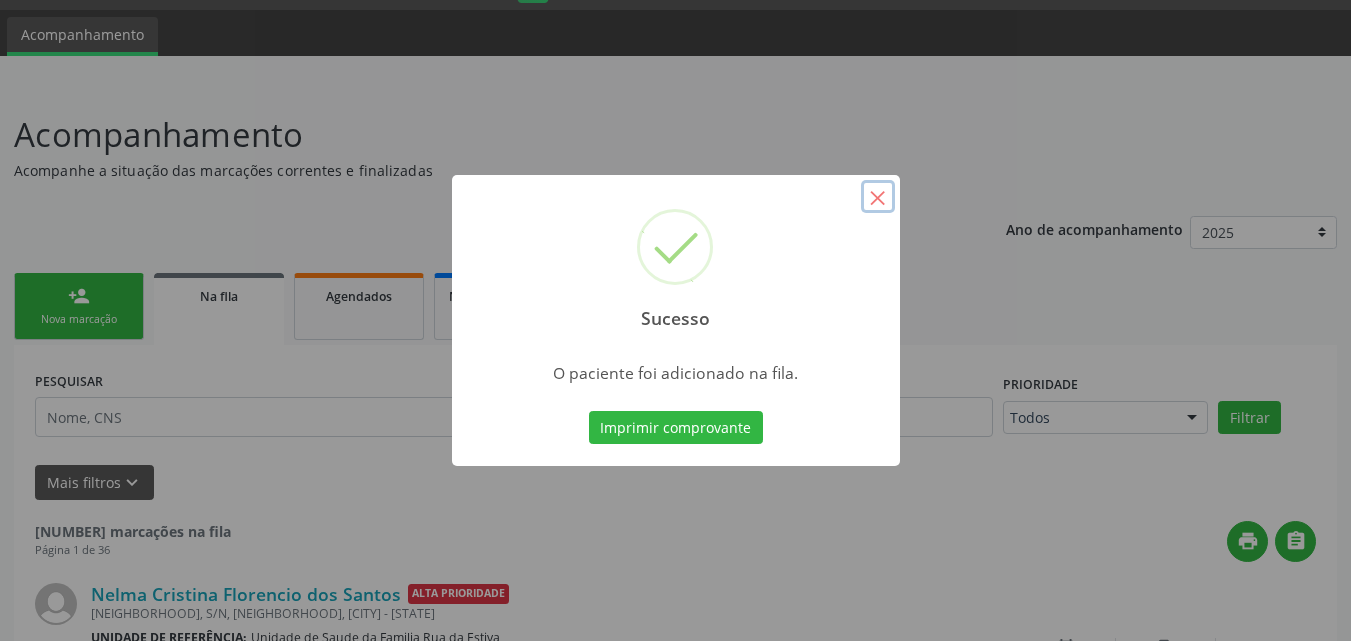 click on "×" at bounding box center (878, 197) 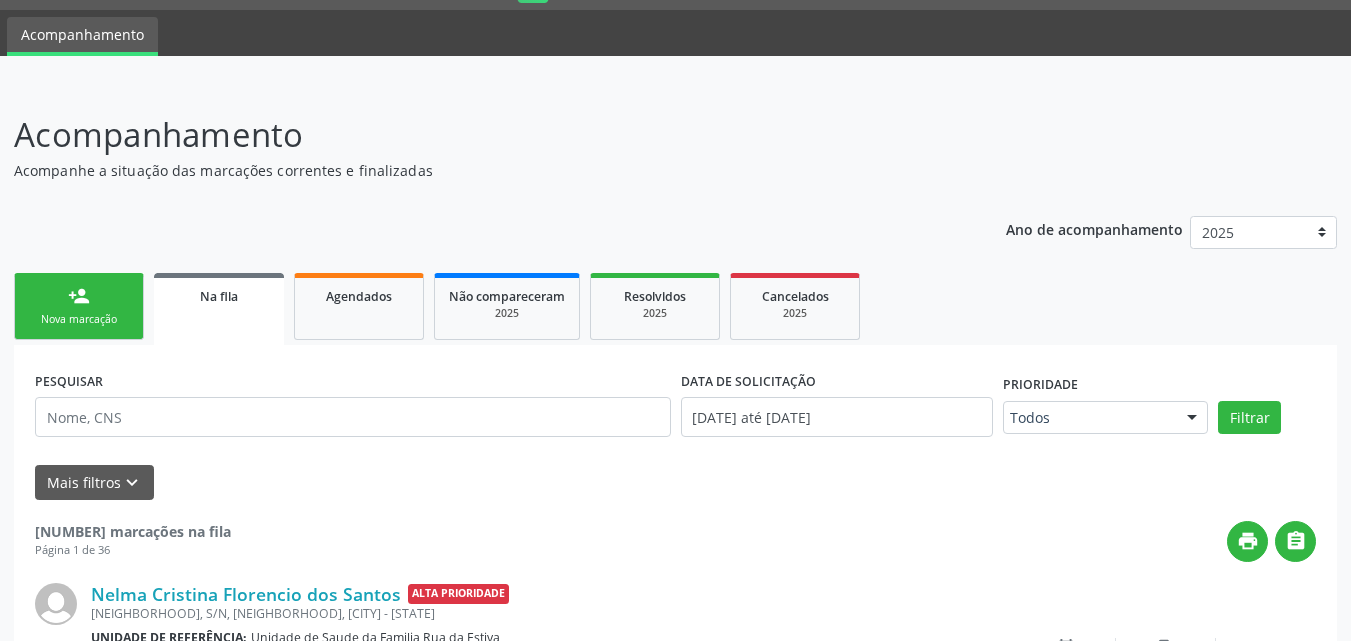 click on "Nova marcação" at bounding box center (79, 319) 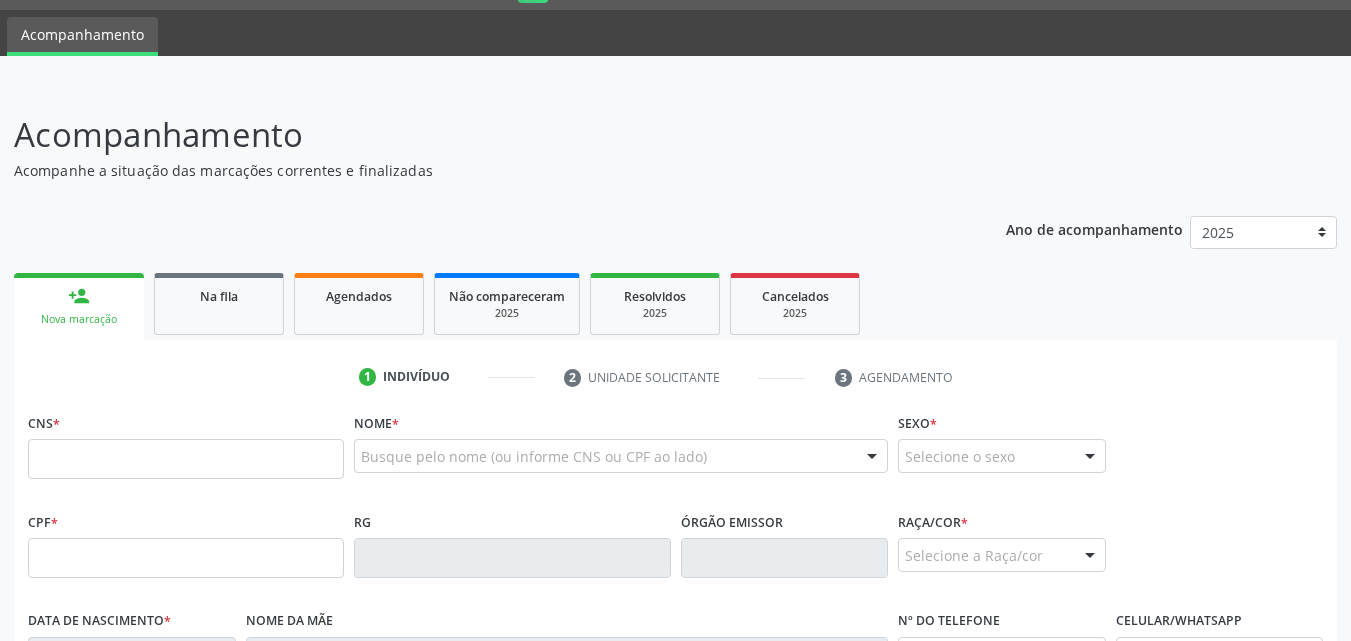 click on "CNS
*" at bounding box center (186, 443) 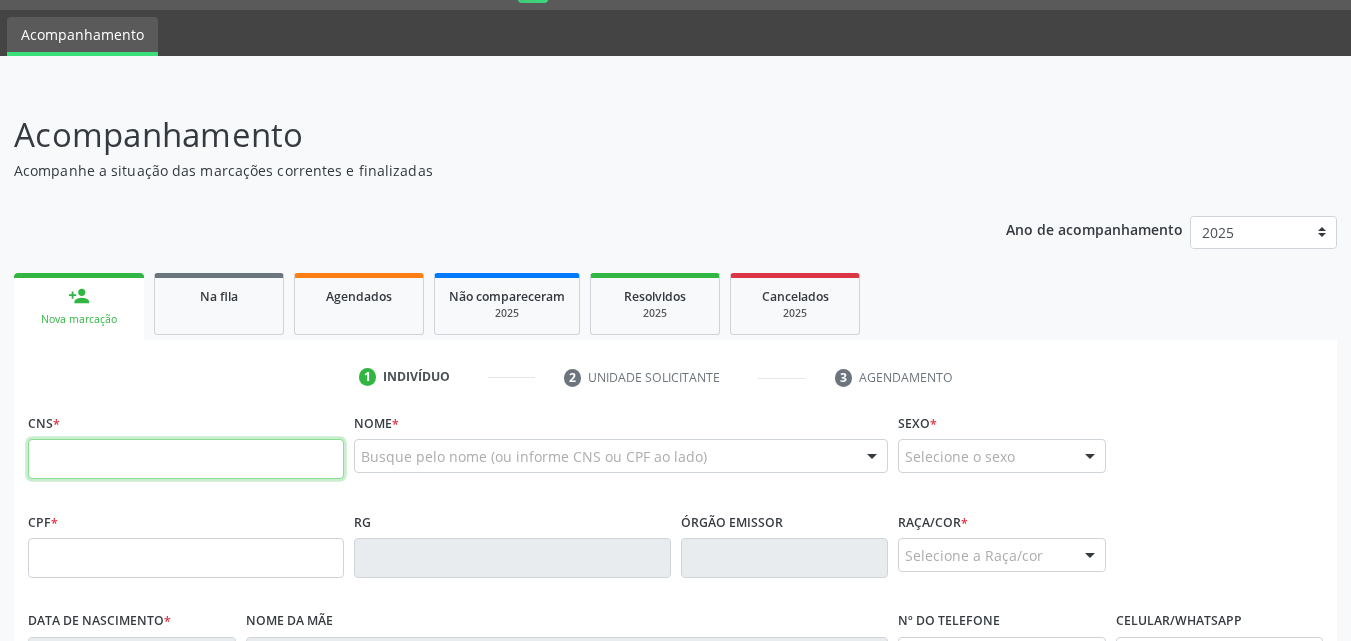click at bounding box center (186, 459) 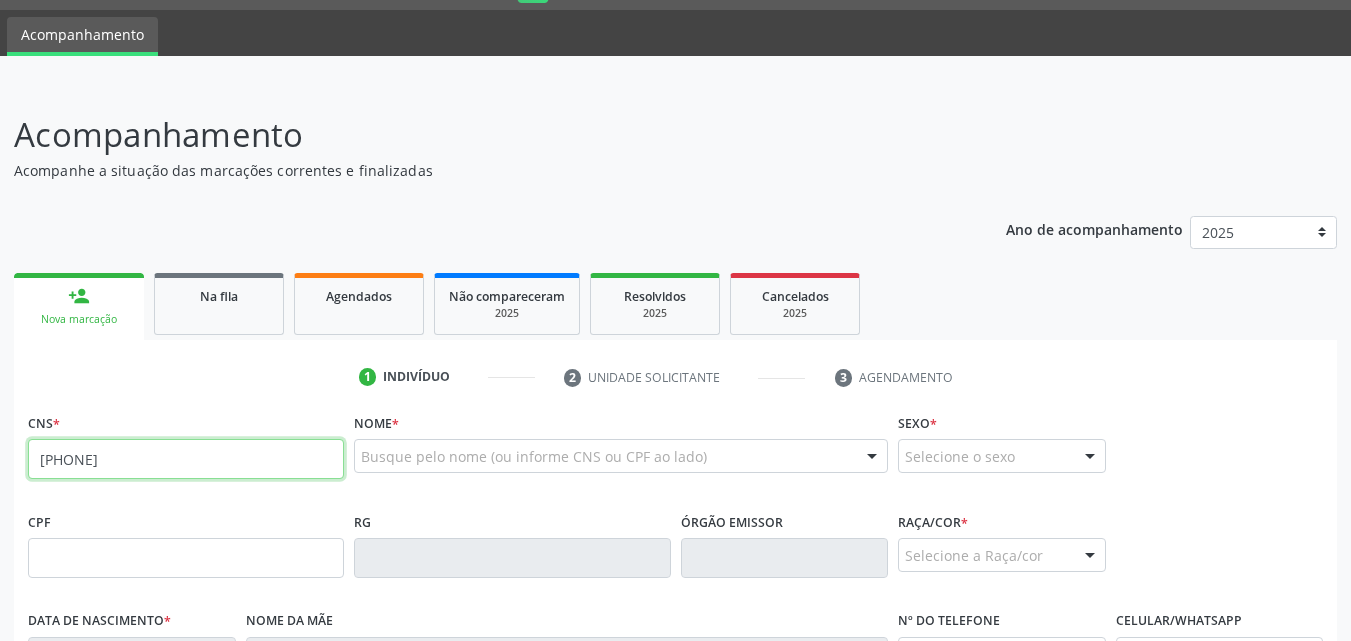type on "[PHONE]" 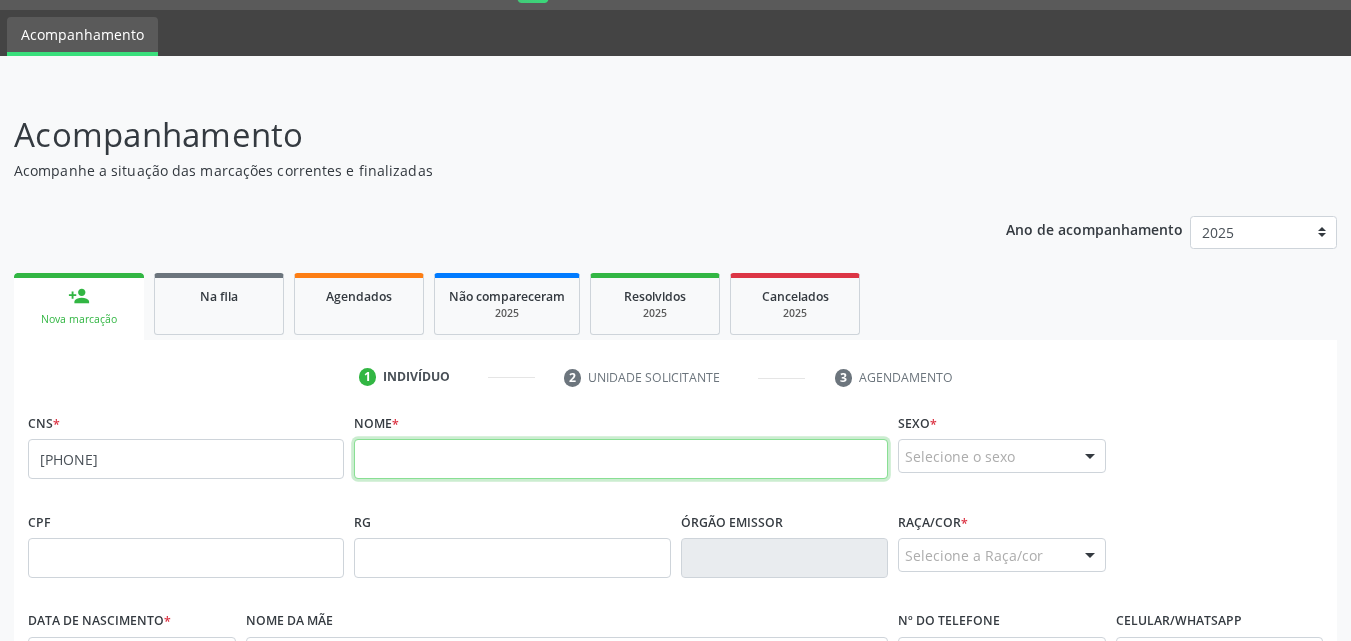 click at bounding box center [621, 459] 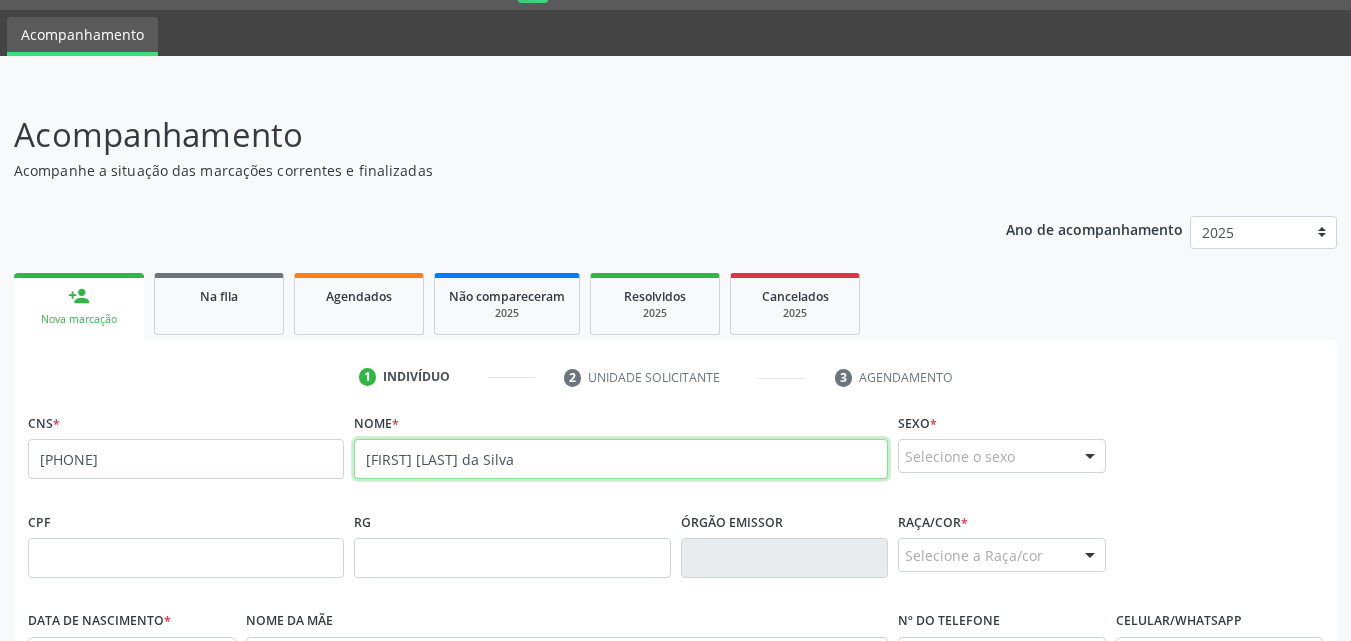 type on "[FIRST] [LAST] da Silva" 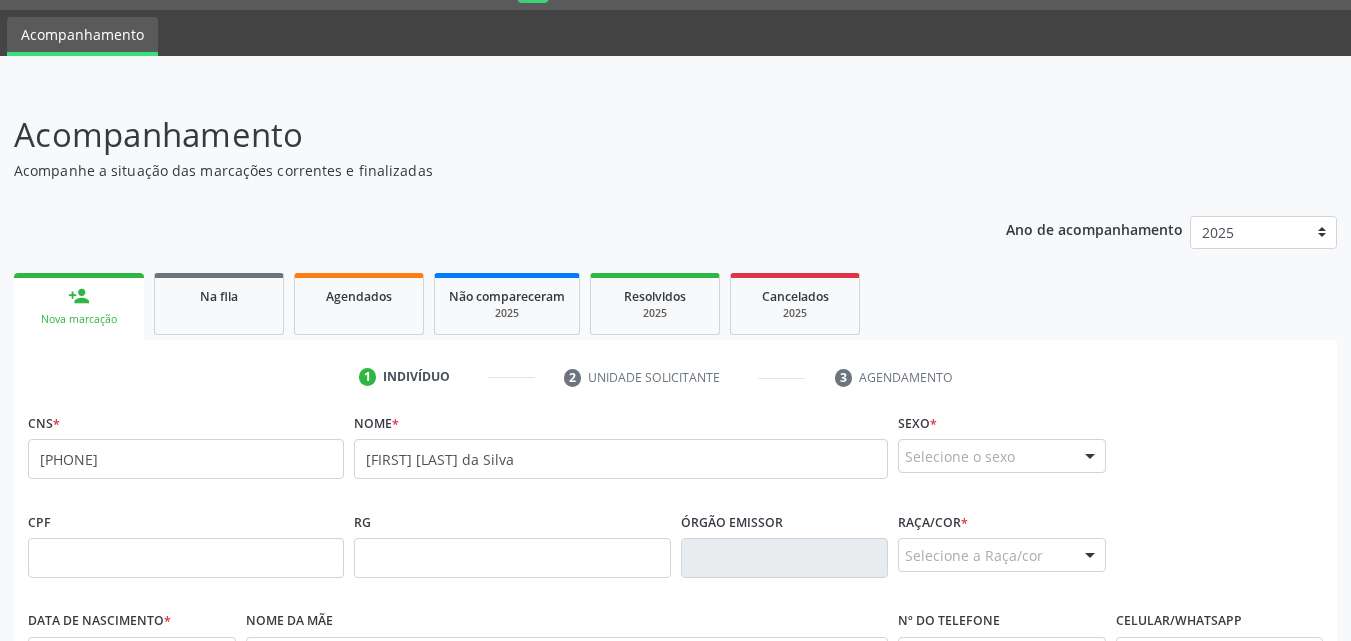click on "Selecione o sexo" at bounding box center [1002, 456] 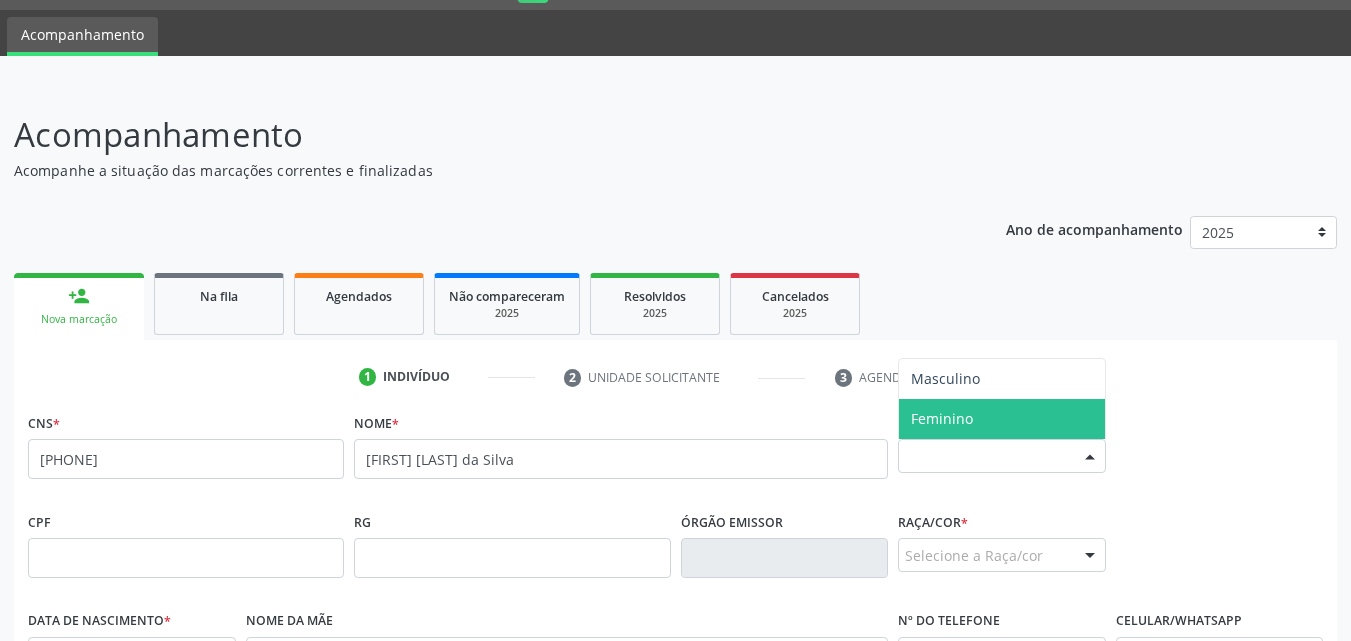 click on "Feminino" at bounding box center (942, 418) 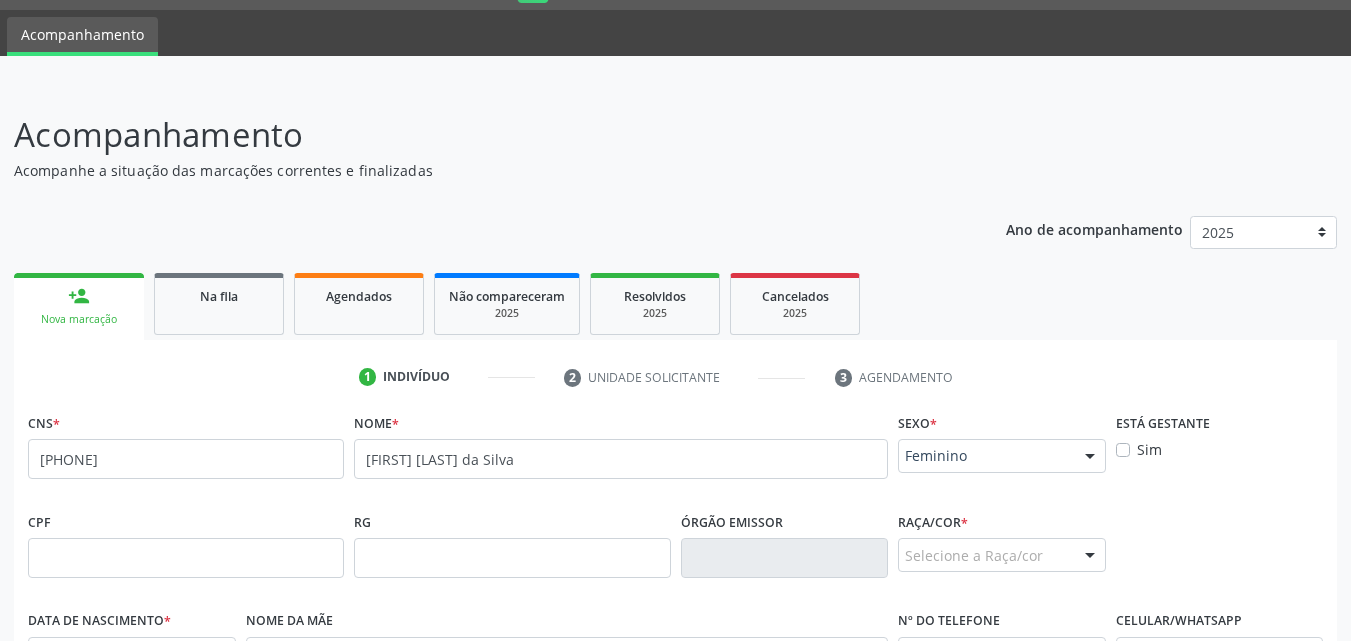 scroll, scrollTop: 471, scrollLeft: 0, axis: vertical 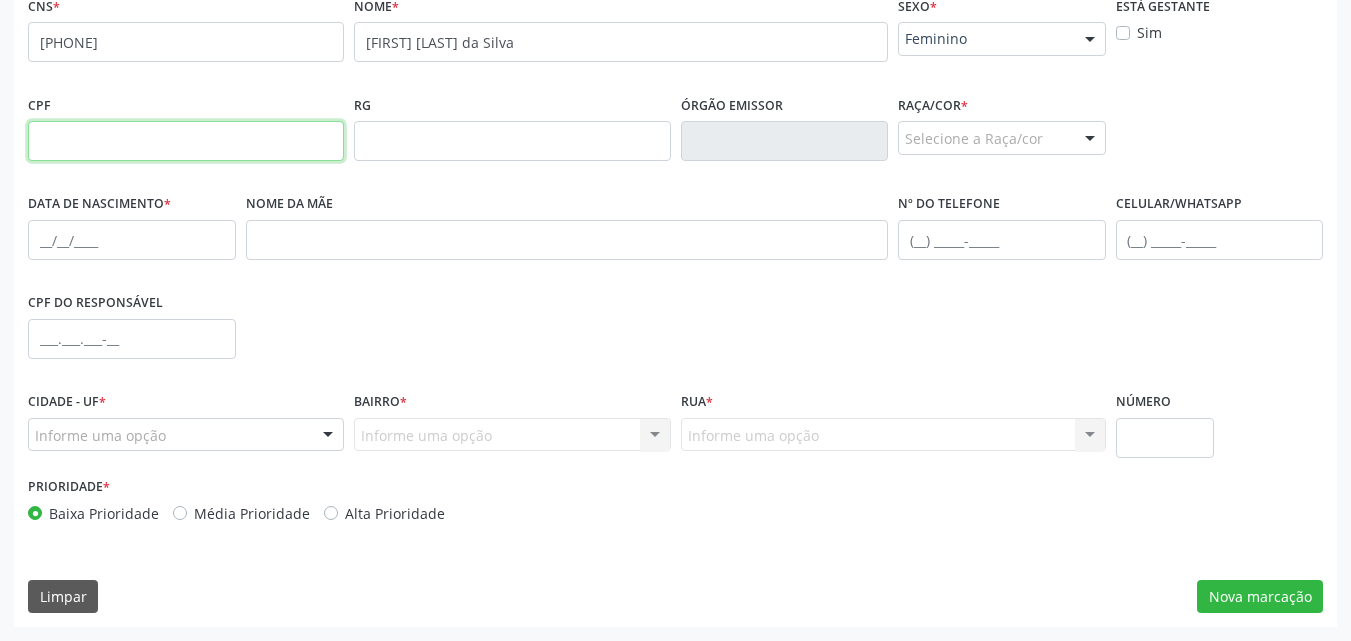 click at bounding box center (186, 141) 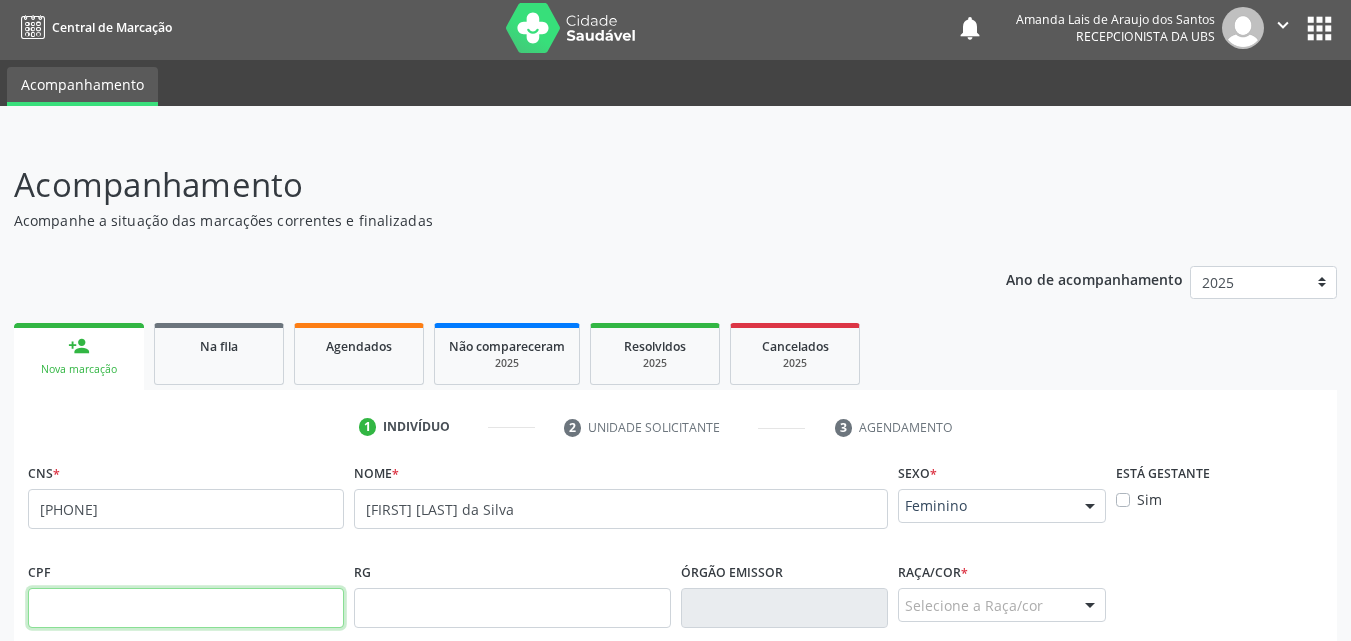 scroll, scrollTop: 471, scrollLeft: 0, axis: vertical 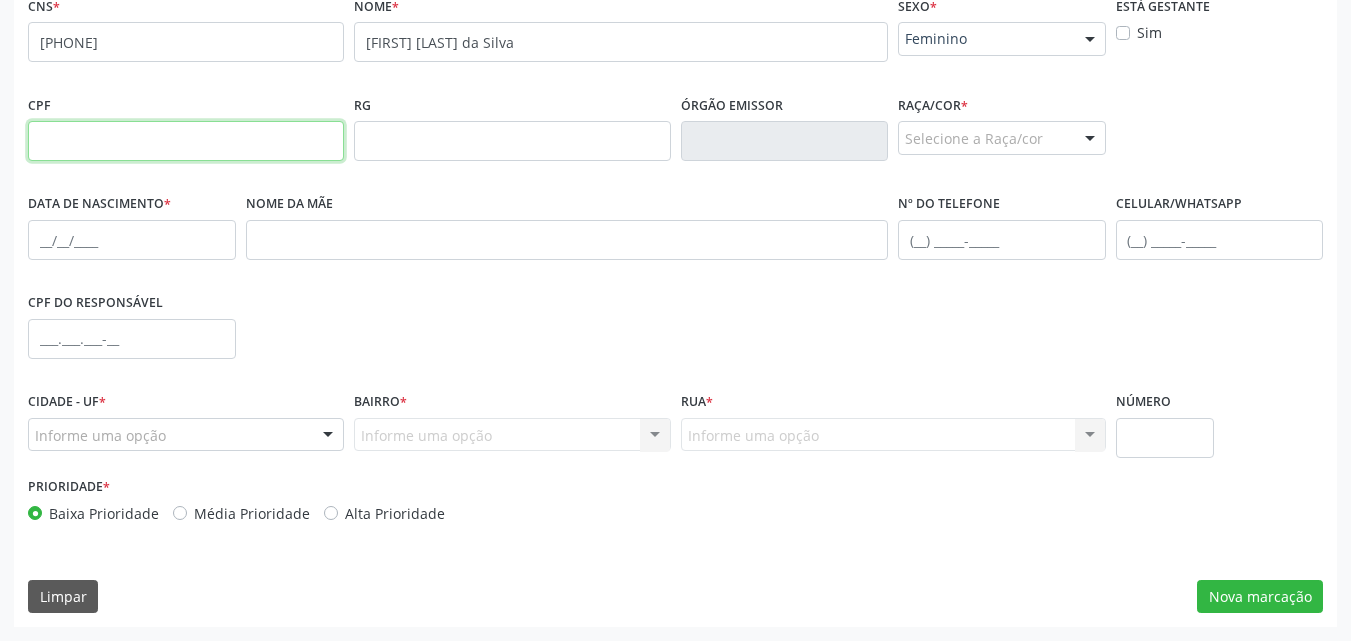 paste on "[CPF]" 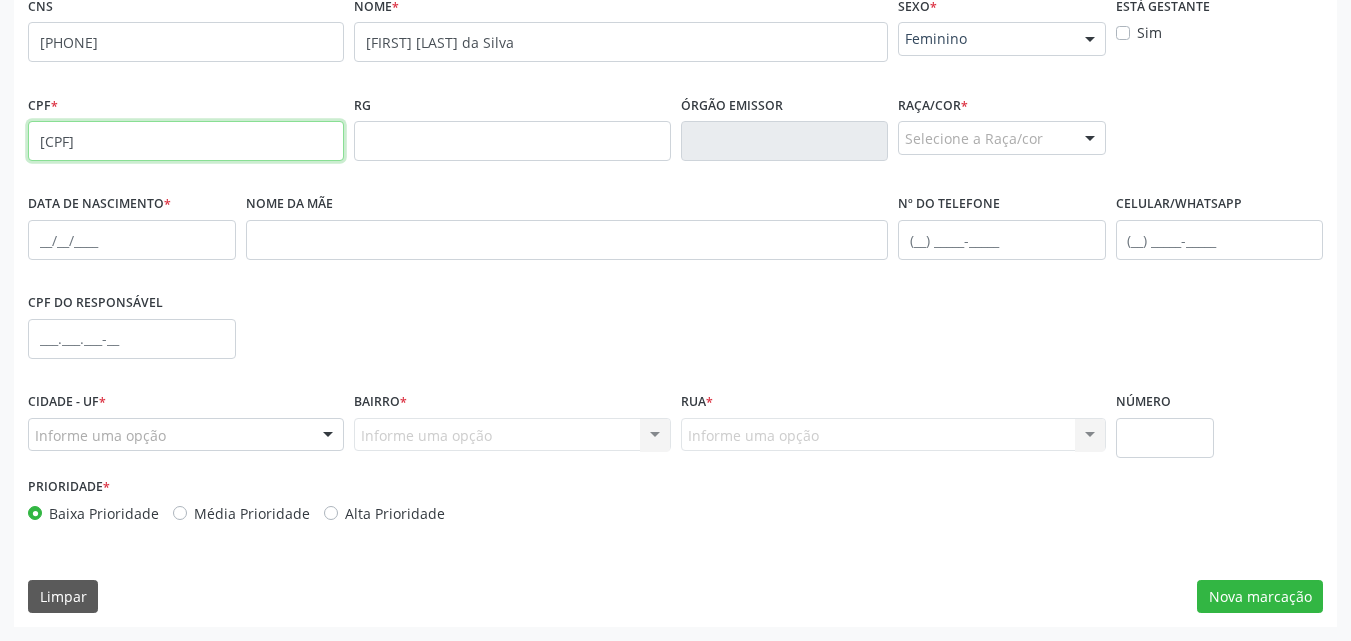 type on "[CPF]" 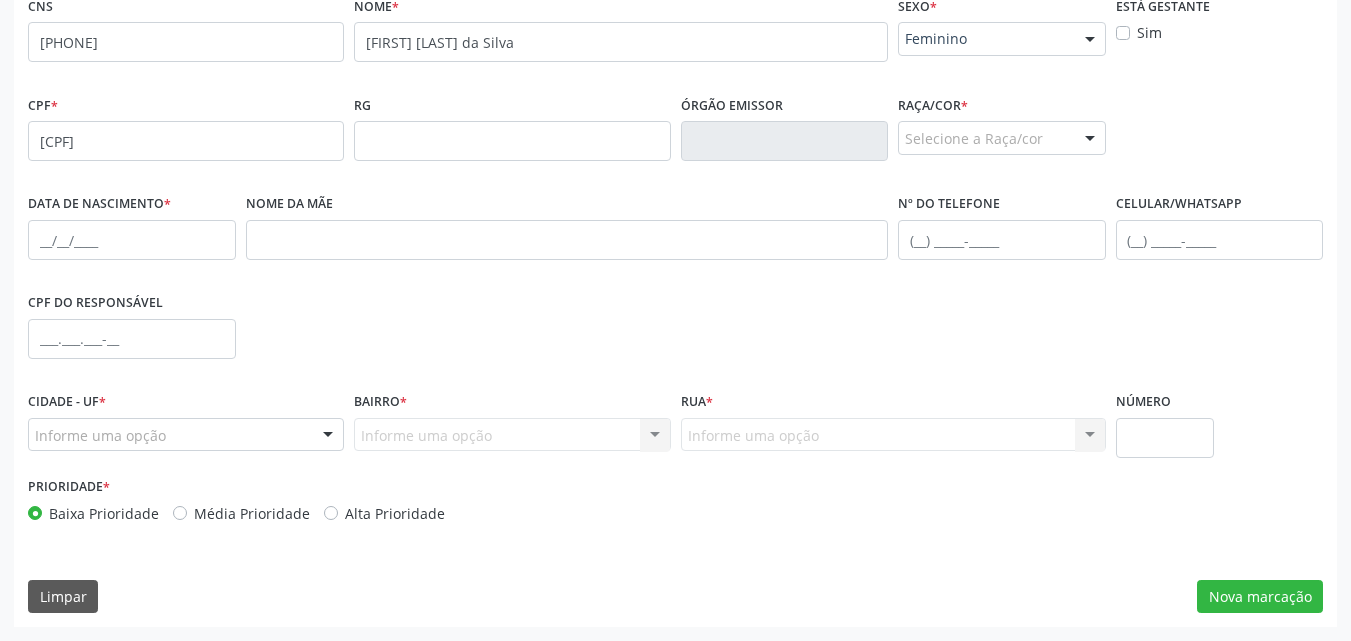 click on "Selecione a Raça/cor" at bounding box center [1002, 138] 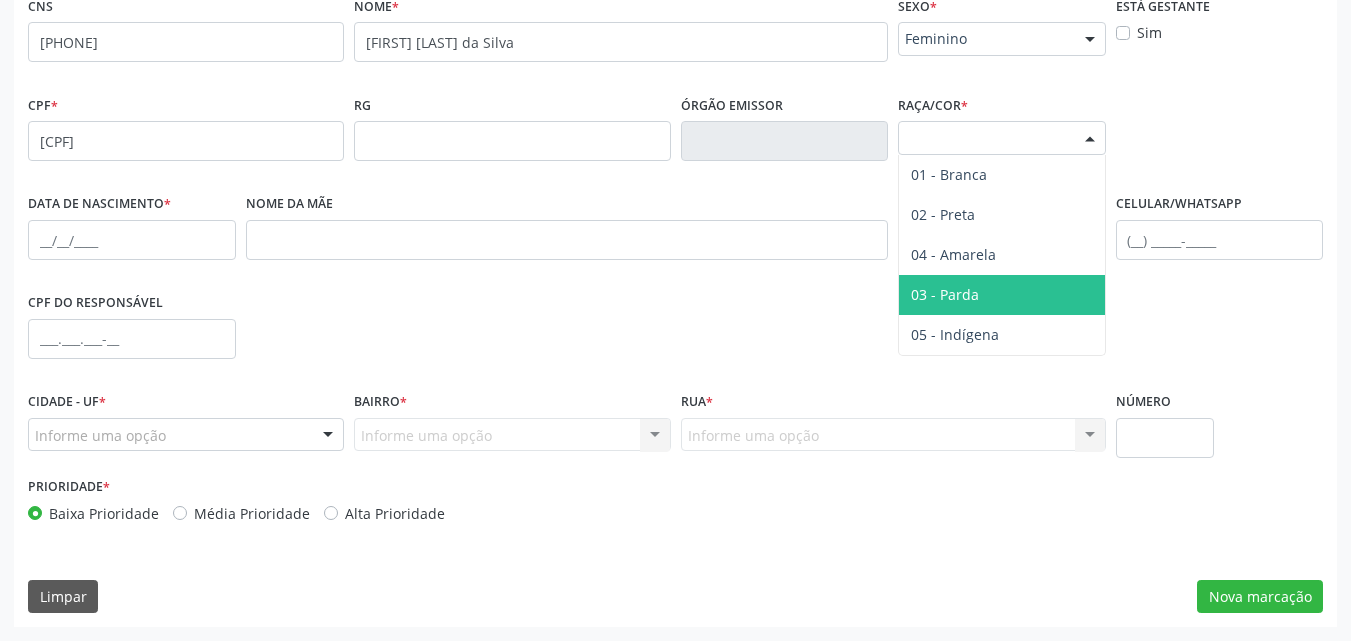 click on "03 - Parda" at bounding box center [1002, 295] 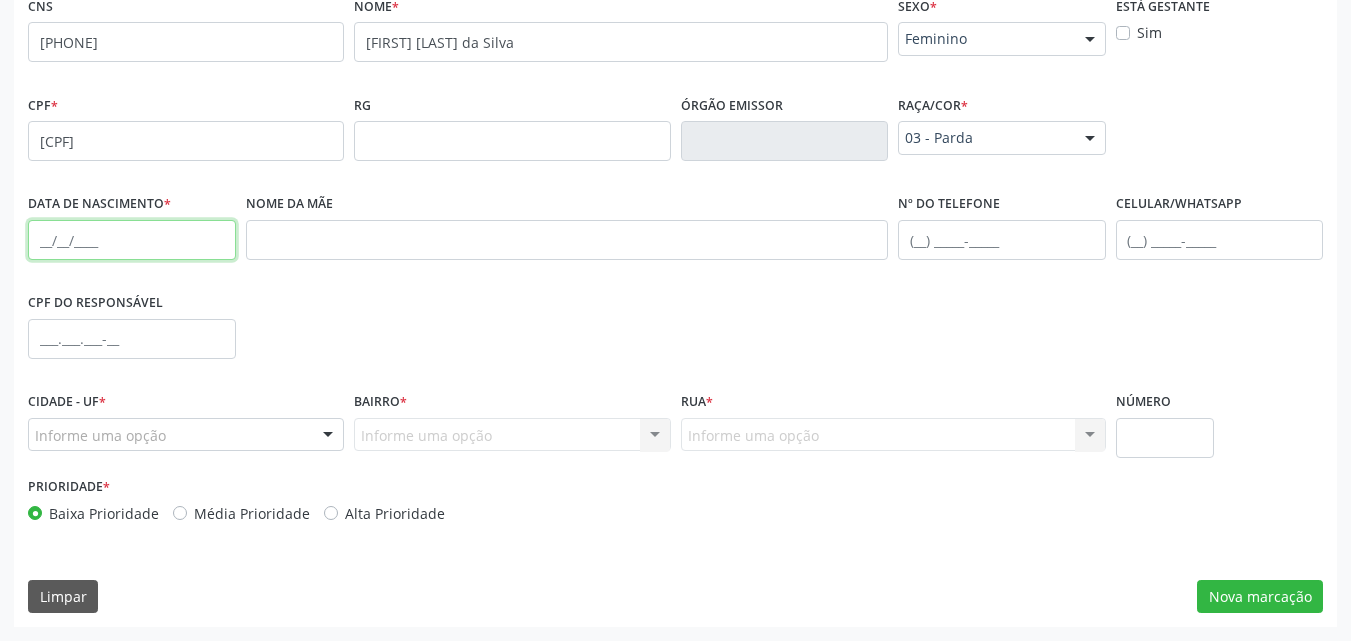click at bounding box center [132, 240] 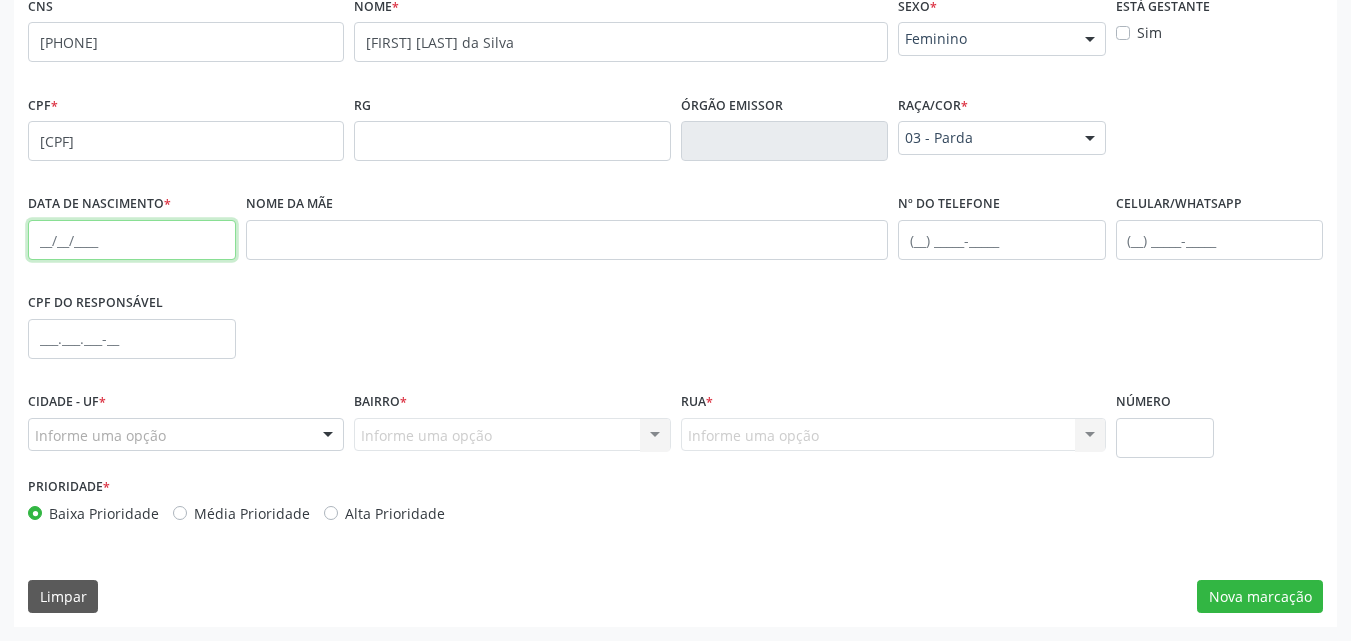 paste on "[DATE]" 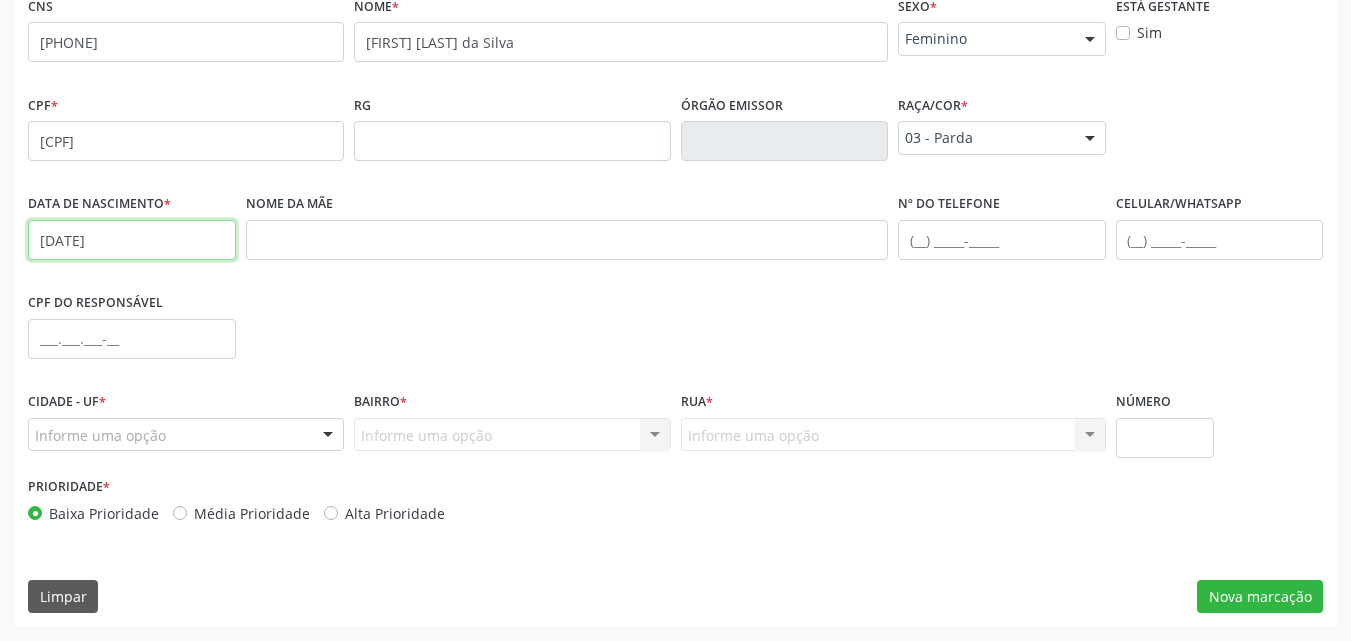 type on "[DATE]" 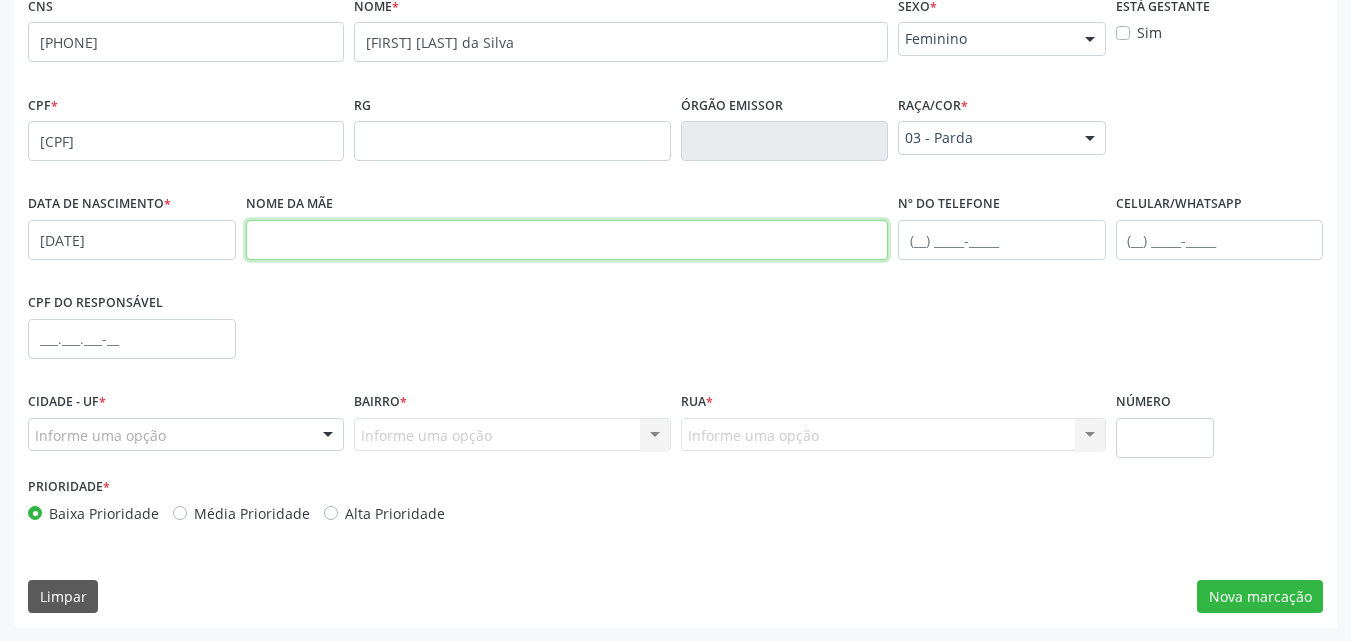 click at bounding box center (567, 240) 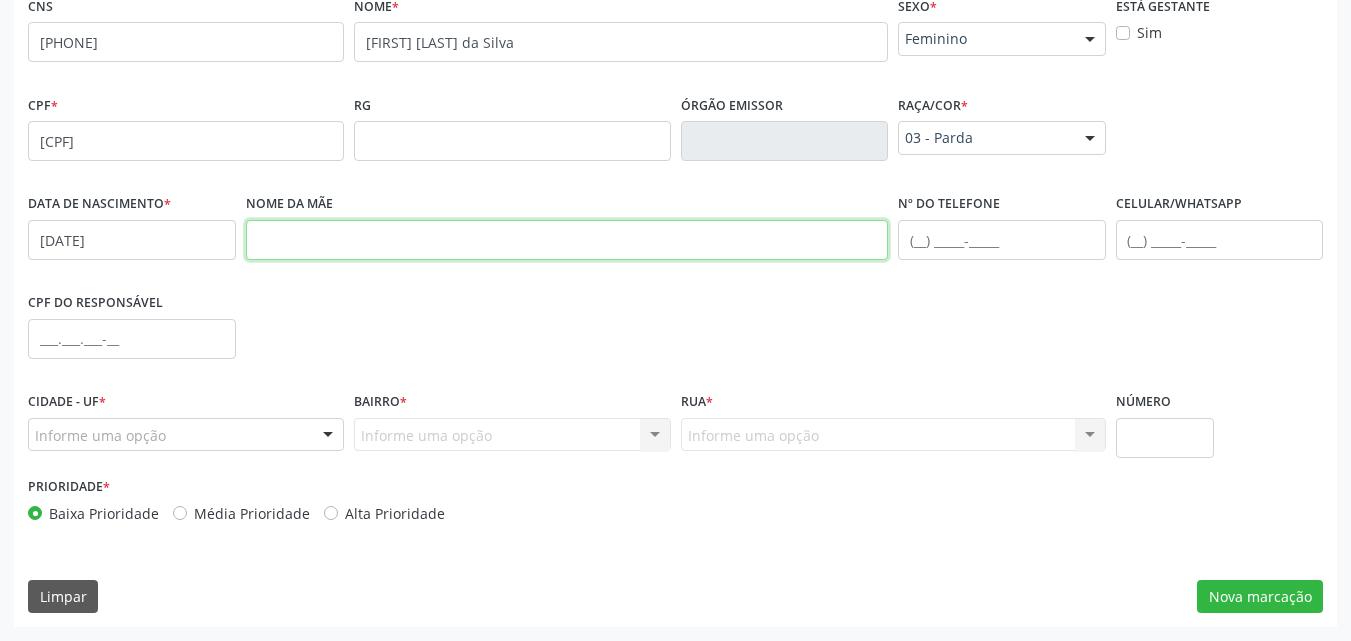 click at bounding box center (567, 240) 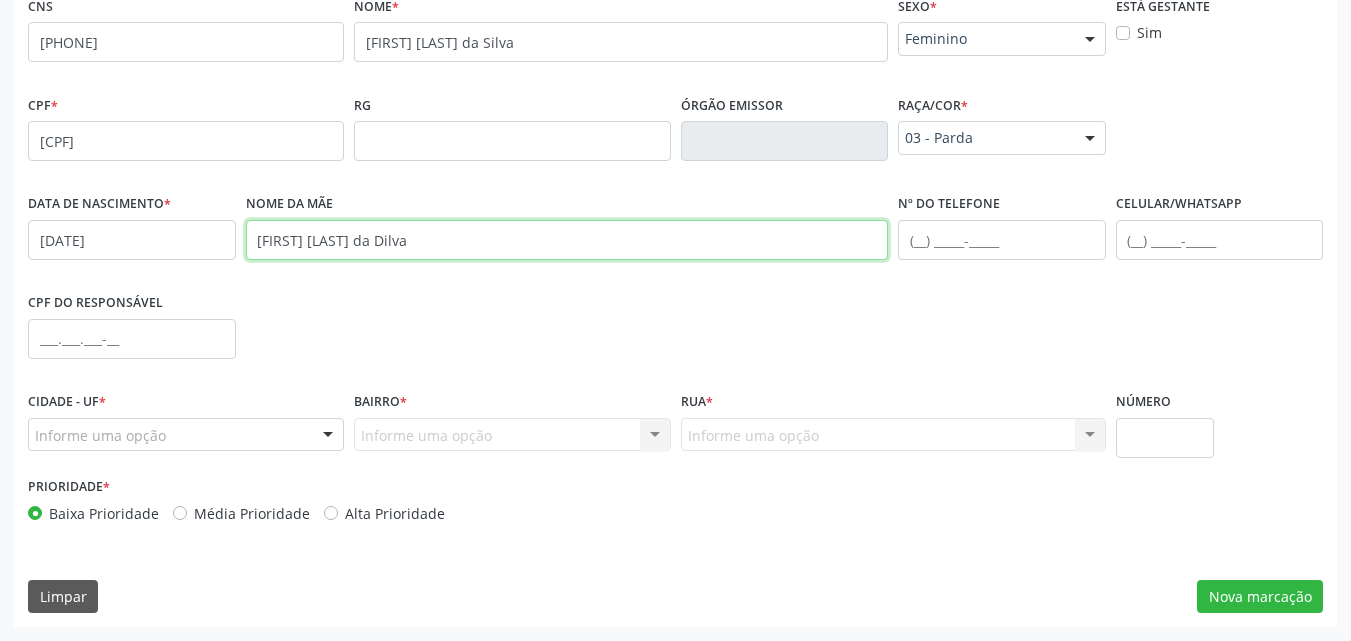 type on "[FIRST] [LAST] da Dilva" 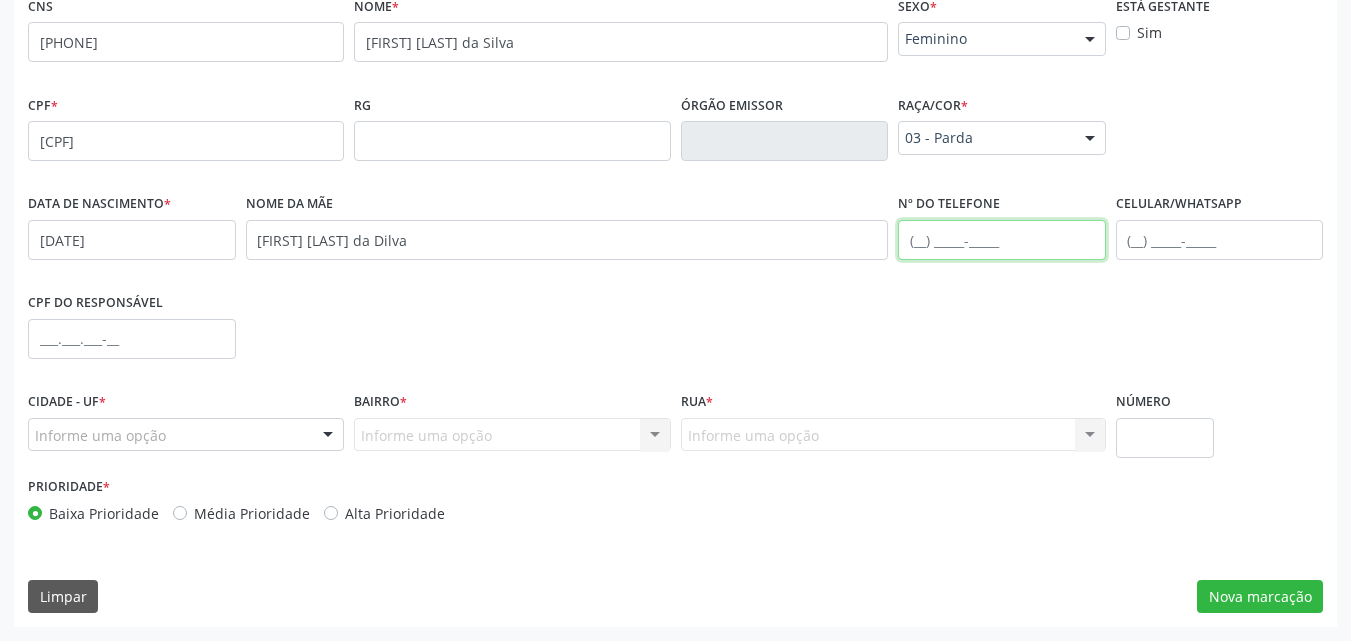drag, startPoint x: 930, startPoint y: 238, endPoint x: 942, endPoint y: 247, distance: 15 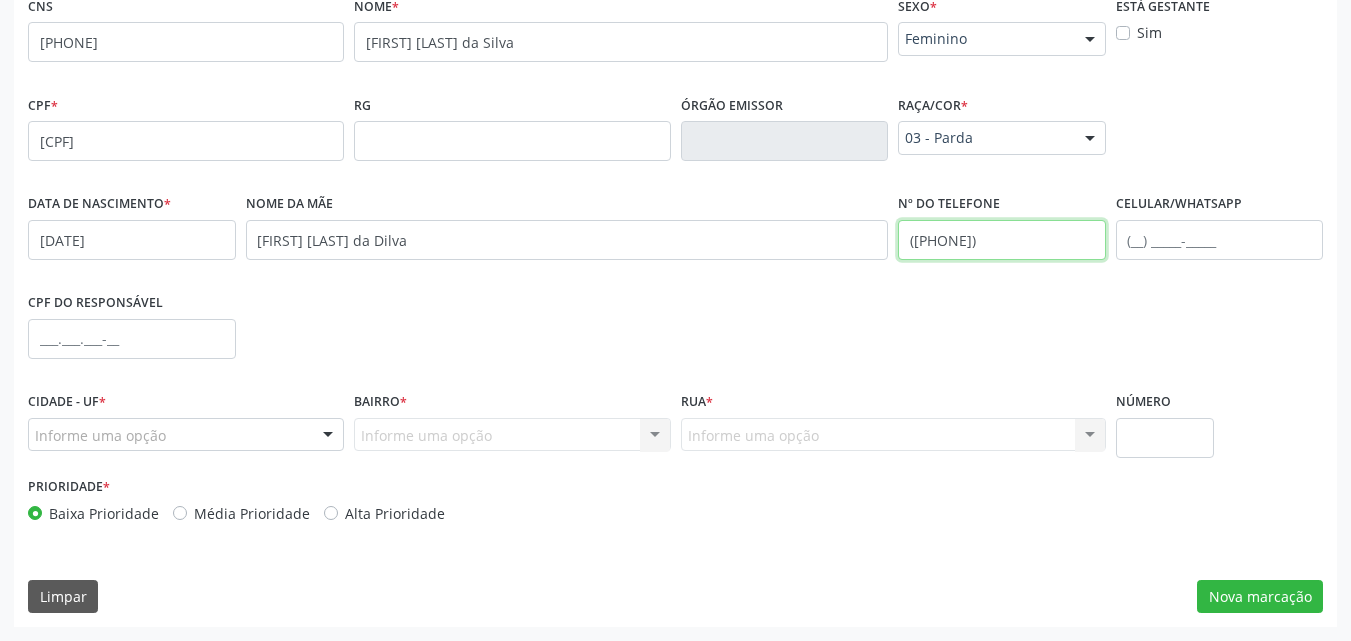 type on "([PHONE])" 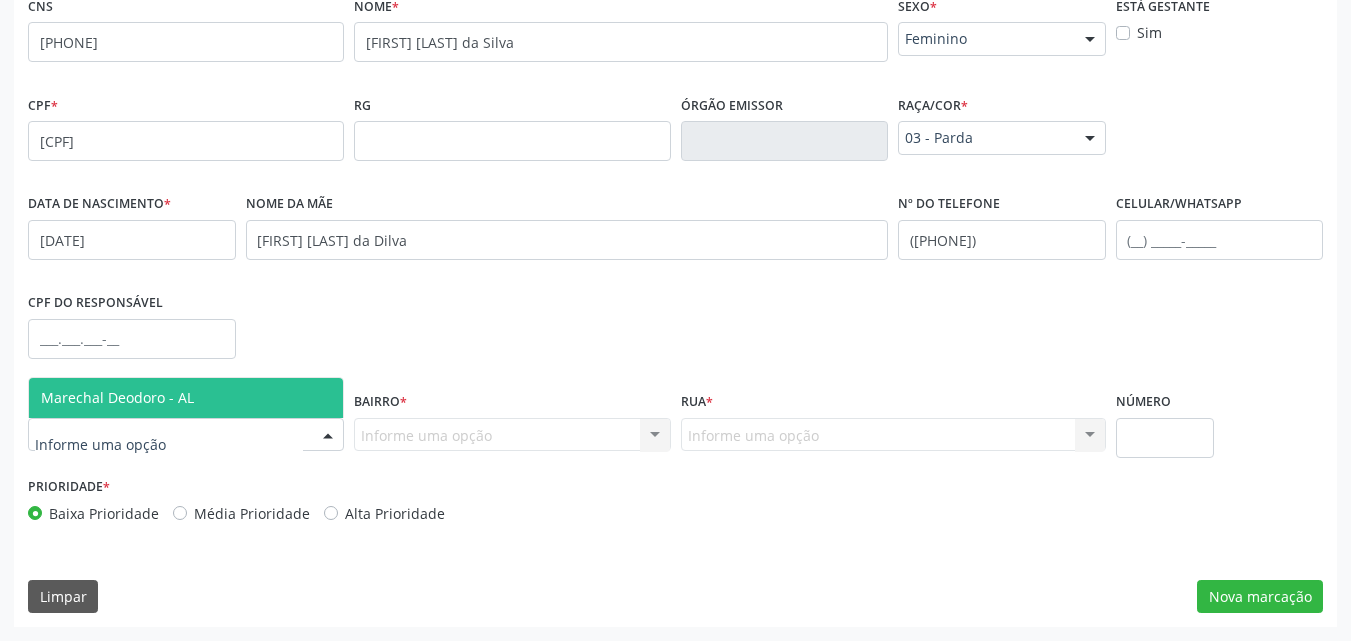 click on "Marechal Deodoro - AL" at bounding box center (186, 398) 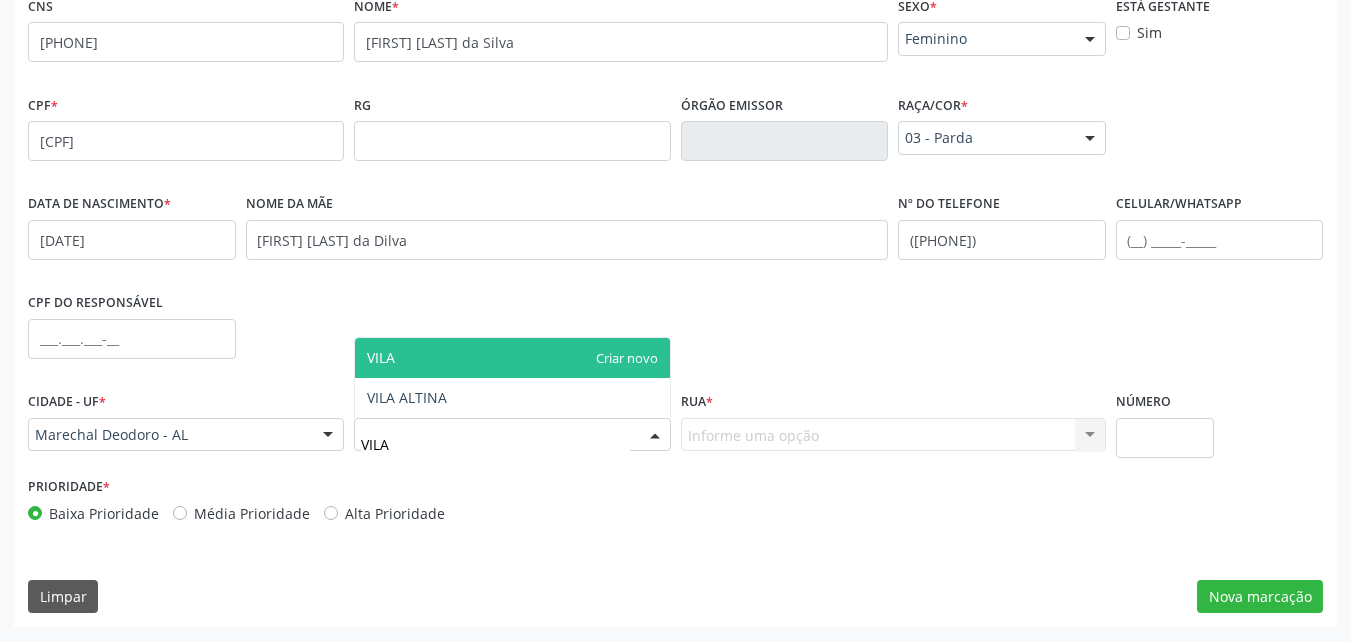 type on "VILA" 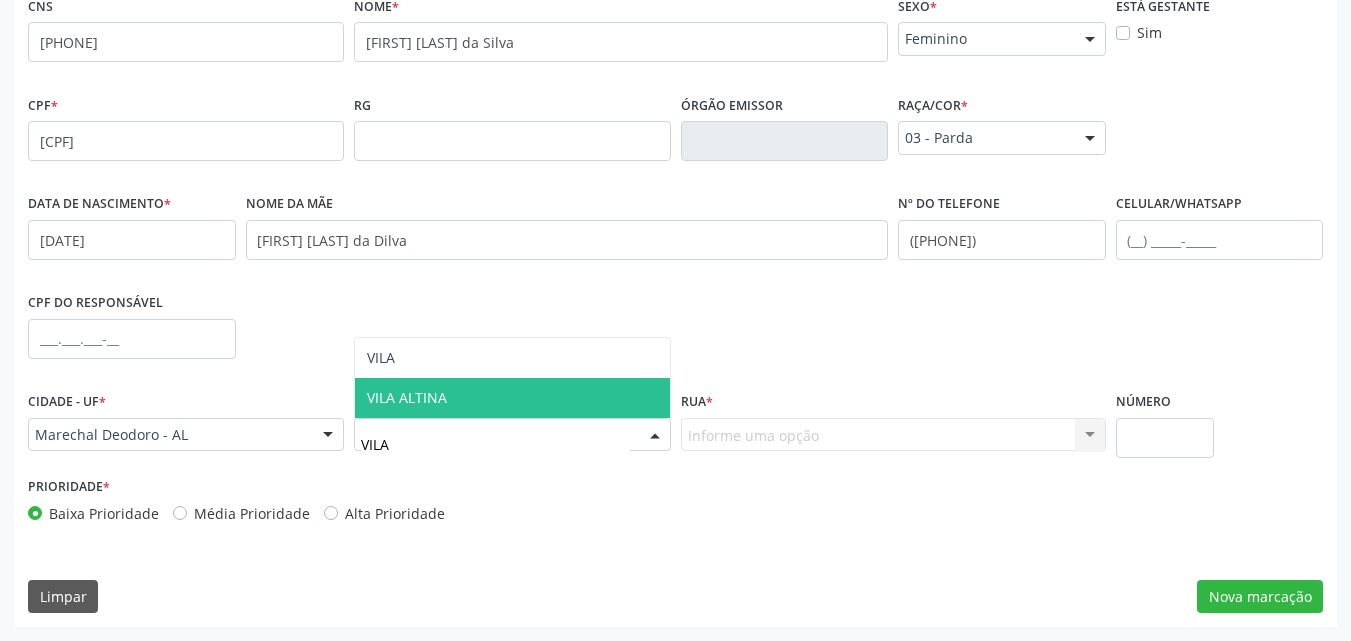 click on "VILA ALTINA" at bounding box center [407, 397] 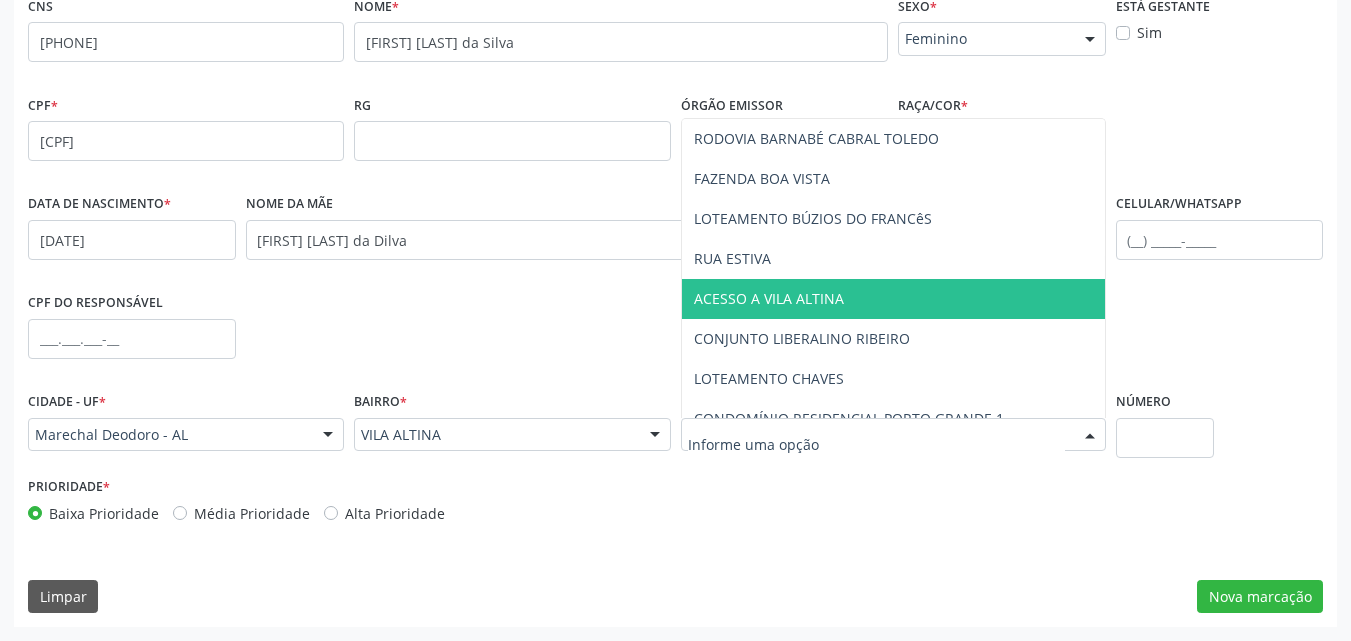 drag, startPoint x: 773, startPoint y: 301, endPoint x: 926, endPoint y: 347, distance: 159.76546 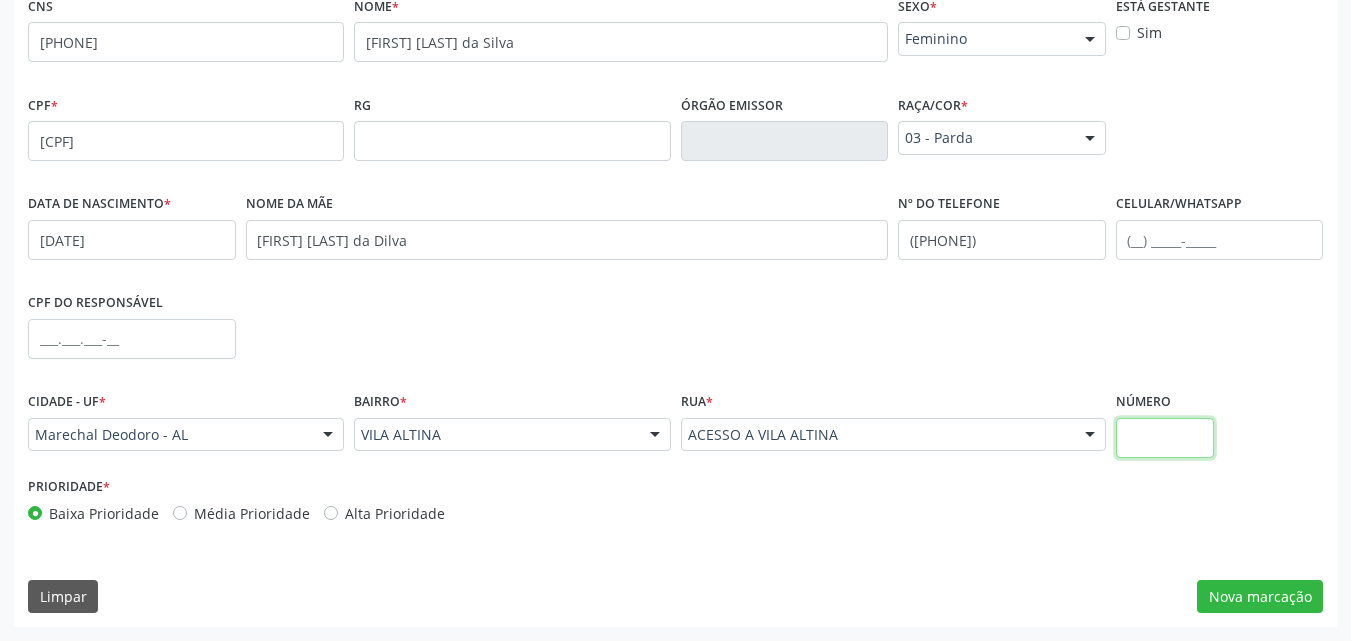 click at bounding box center [1165, 438] 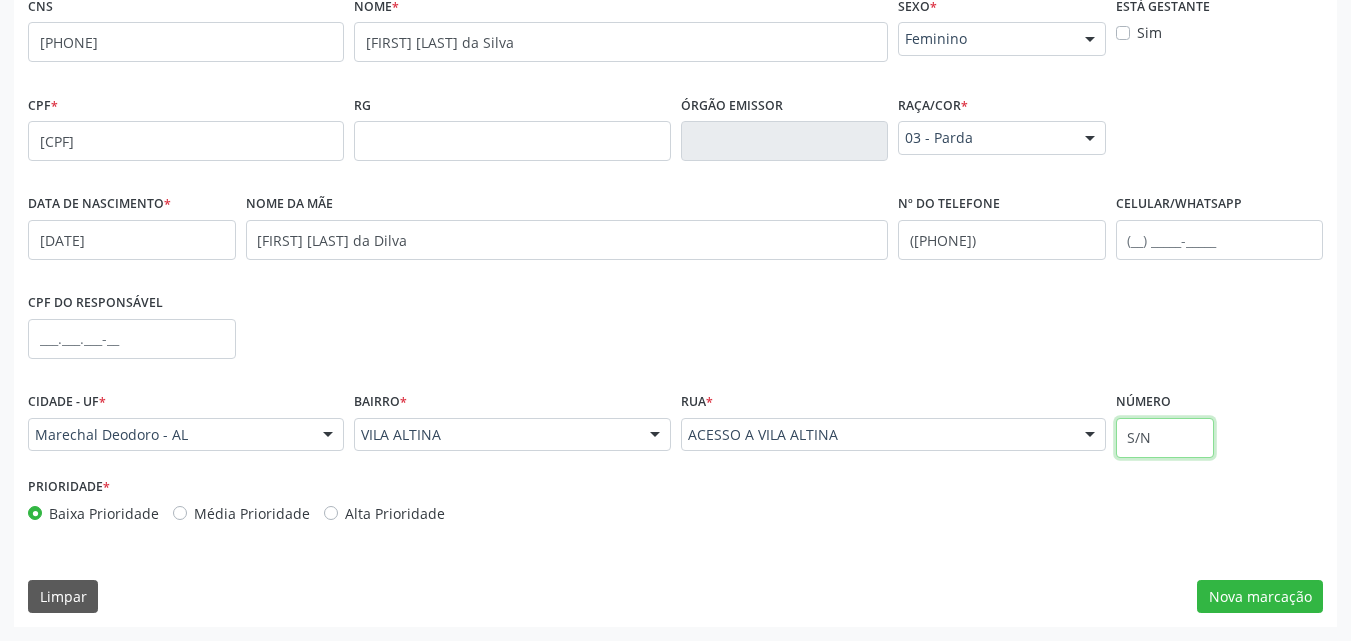 type on "S/N" 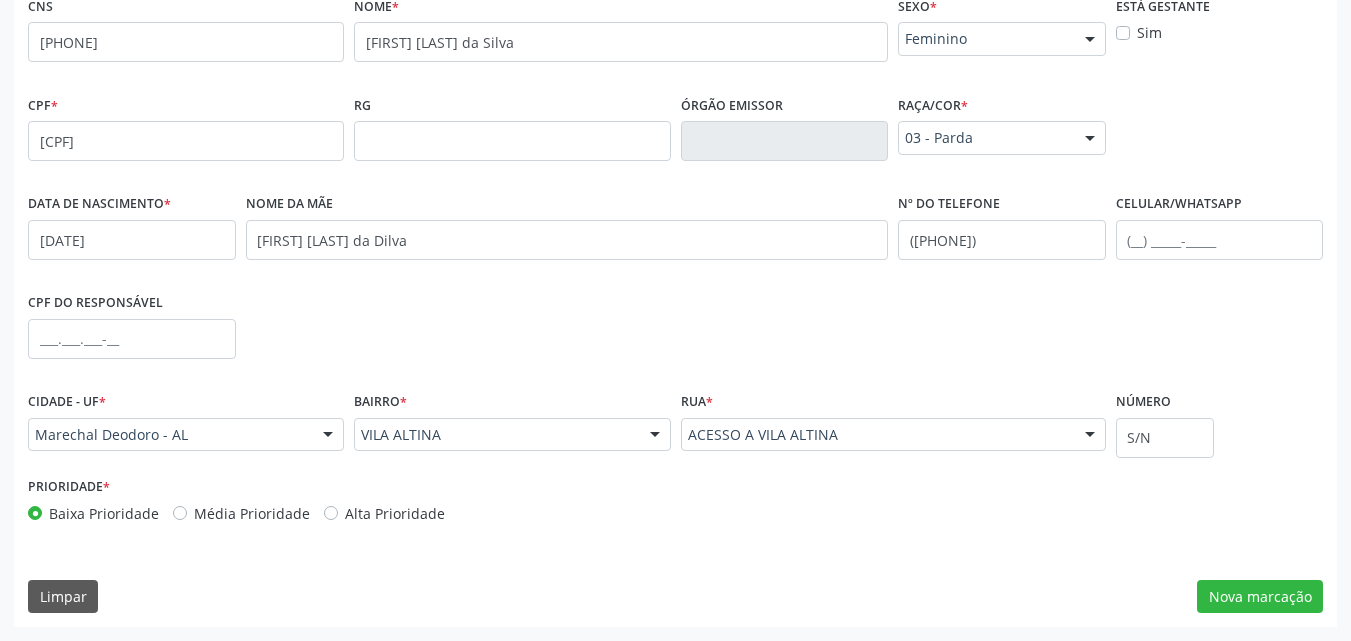click on "Prioridade
*
Baixa Prioridade
Média Prioridade
Alta Prioridade" at bounding box center (675, 505) 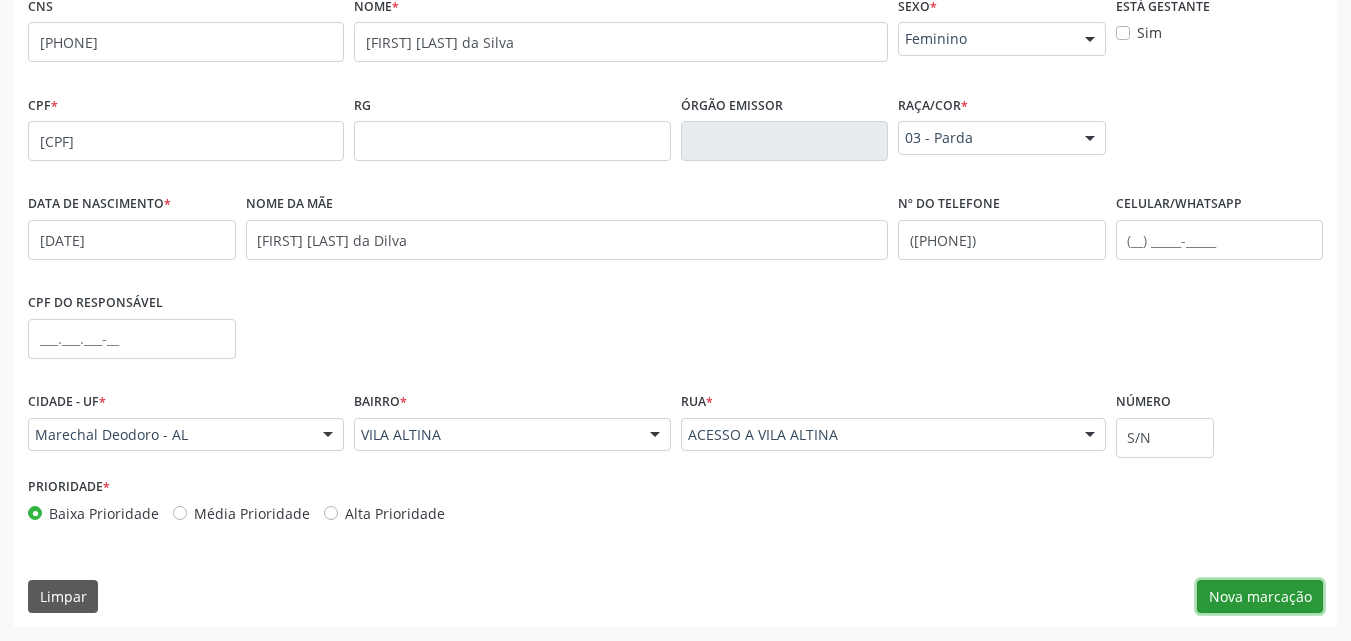 click on "Nova marcação" at bounding box center [1260, 597] 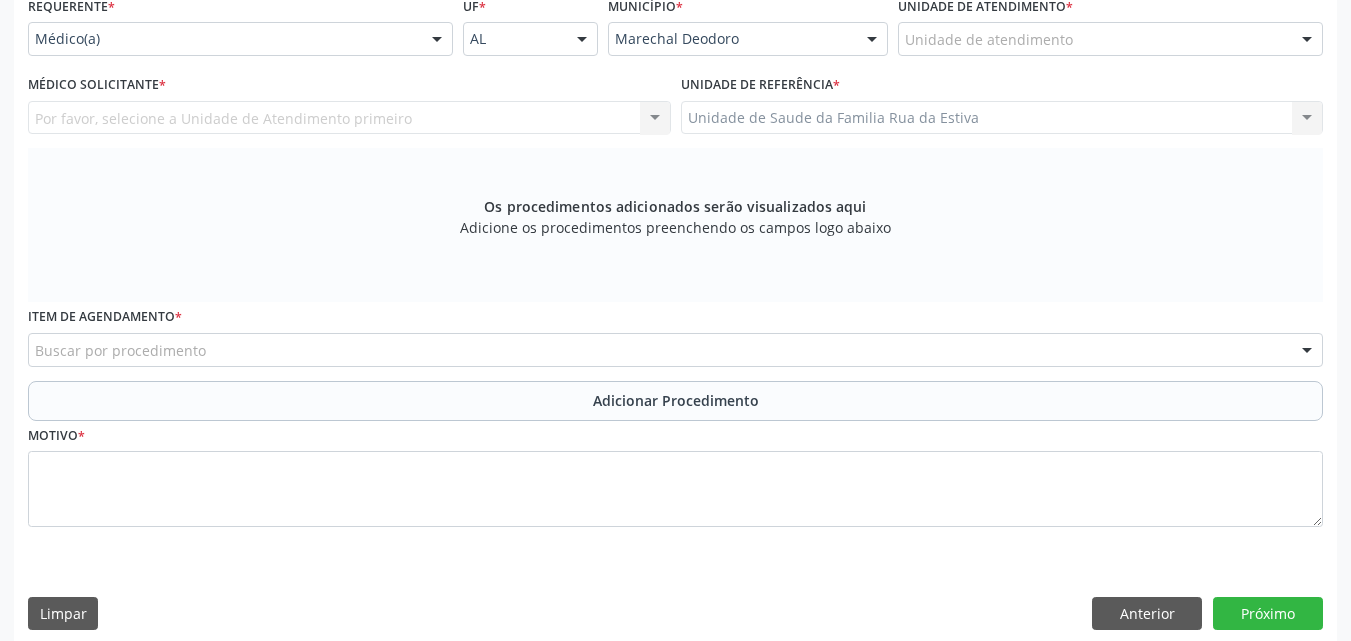 click on "Unidade de atendimento" at bounding box center (1110, 39) 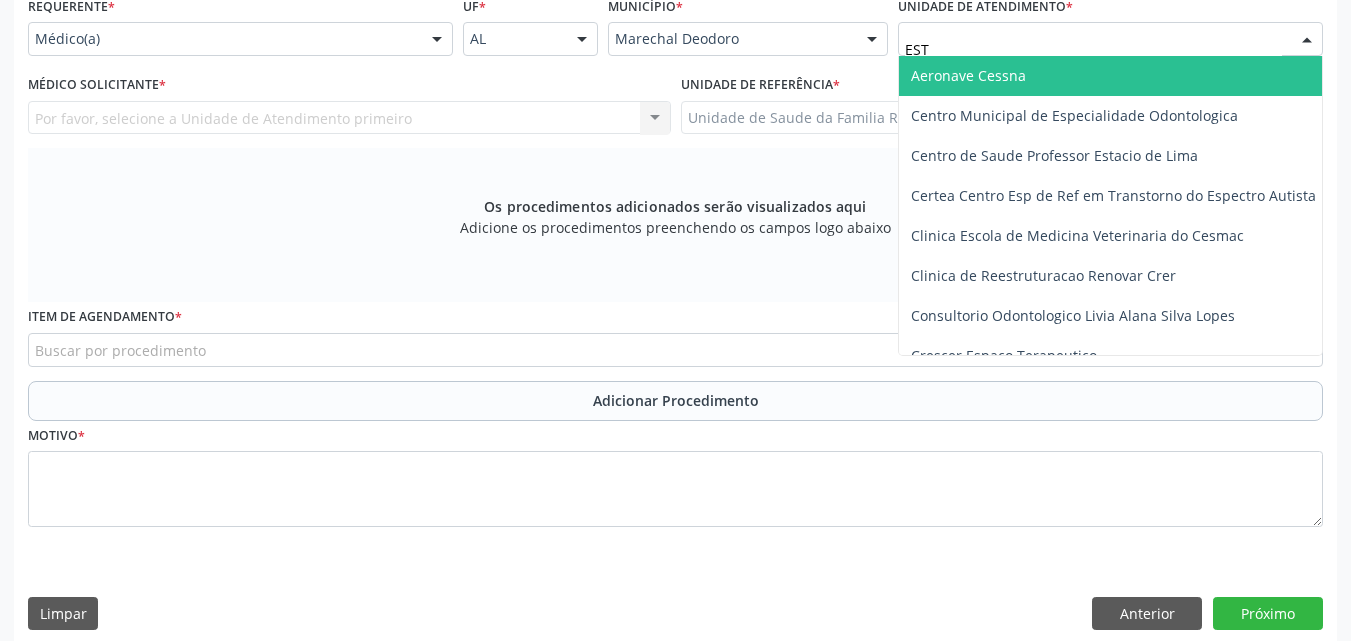 type on "ESTI" 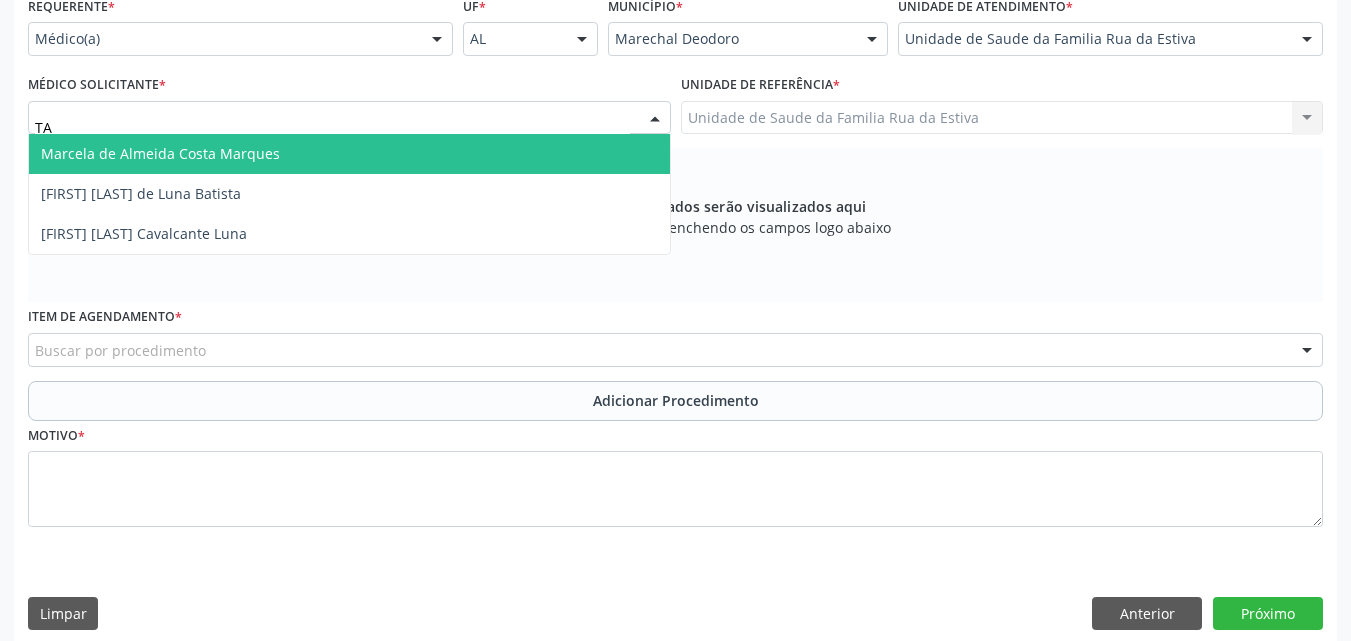 type on "TAC" 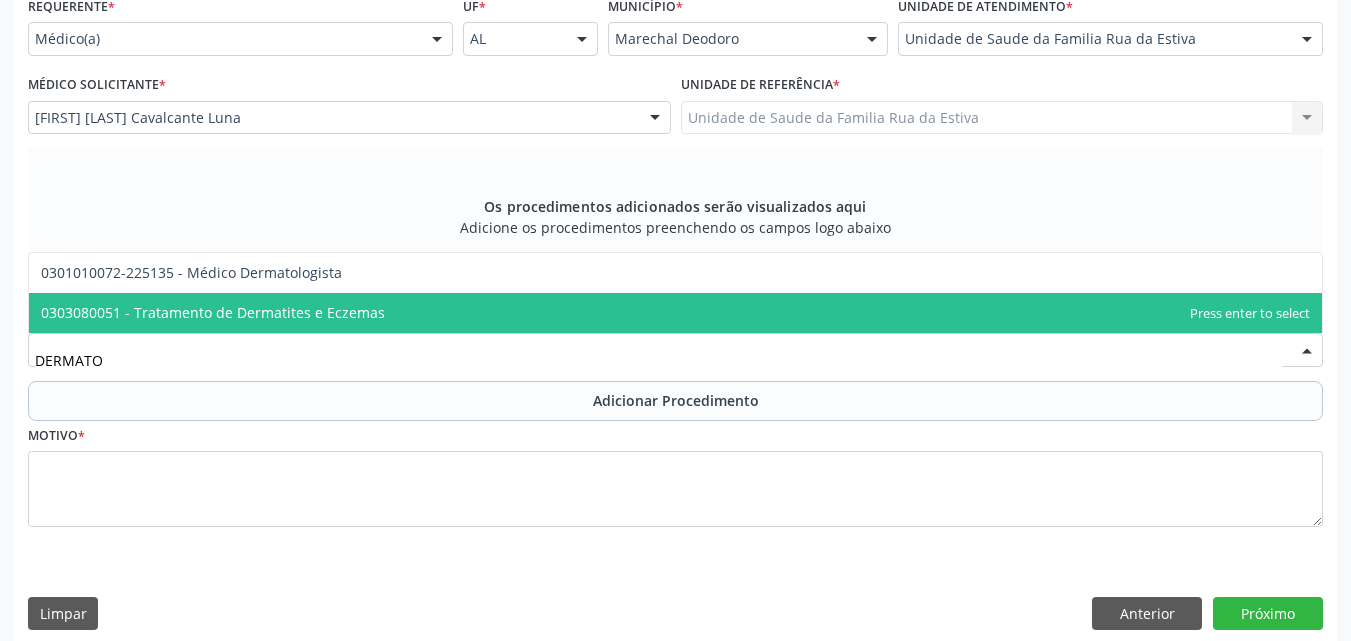type on "DERMATOL" 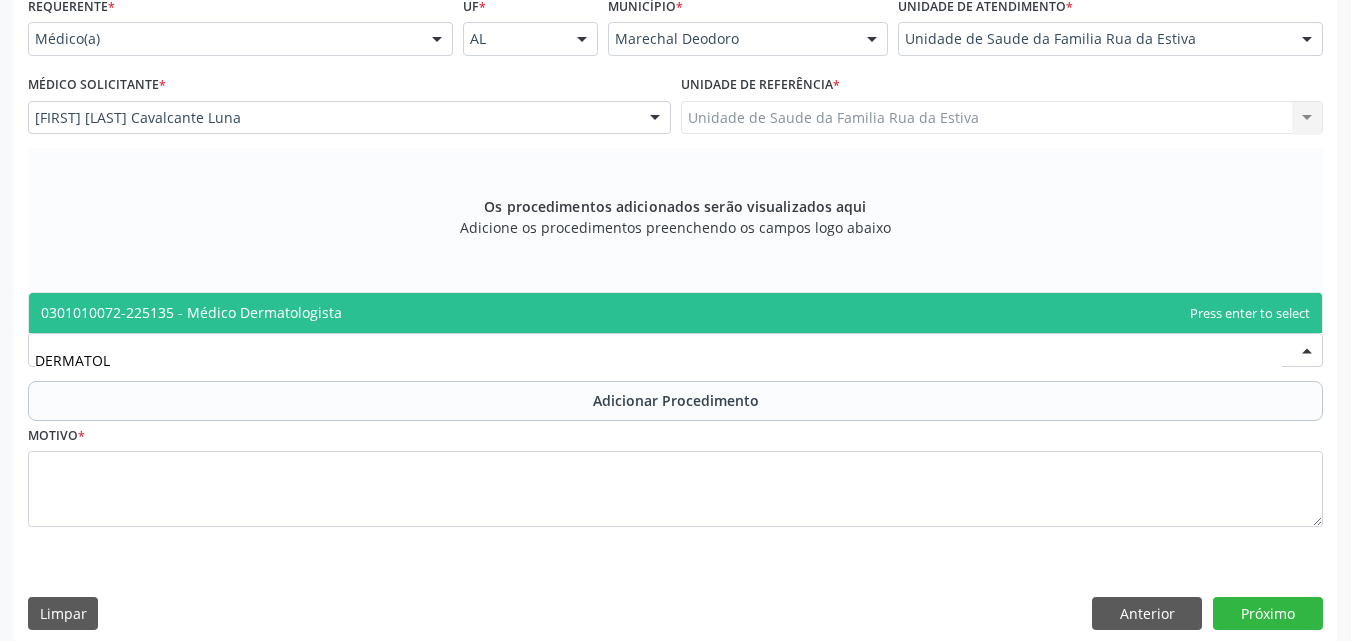 click on "0301010072-225135 - Médico Dermatologista" at bounding box center [191, 312] 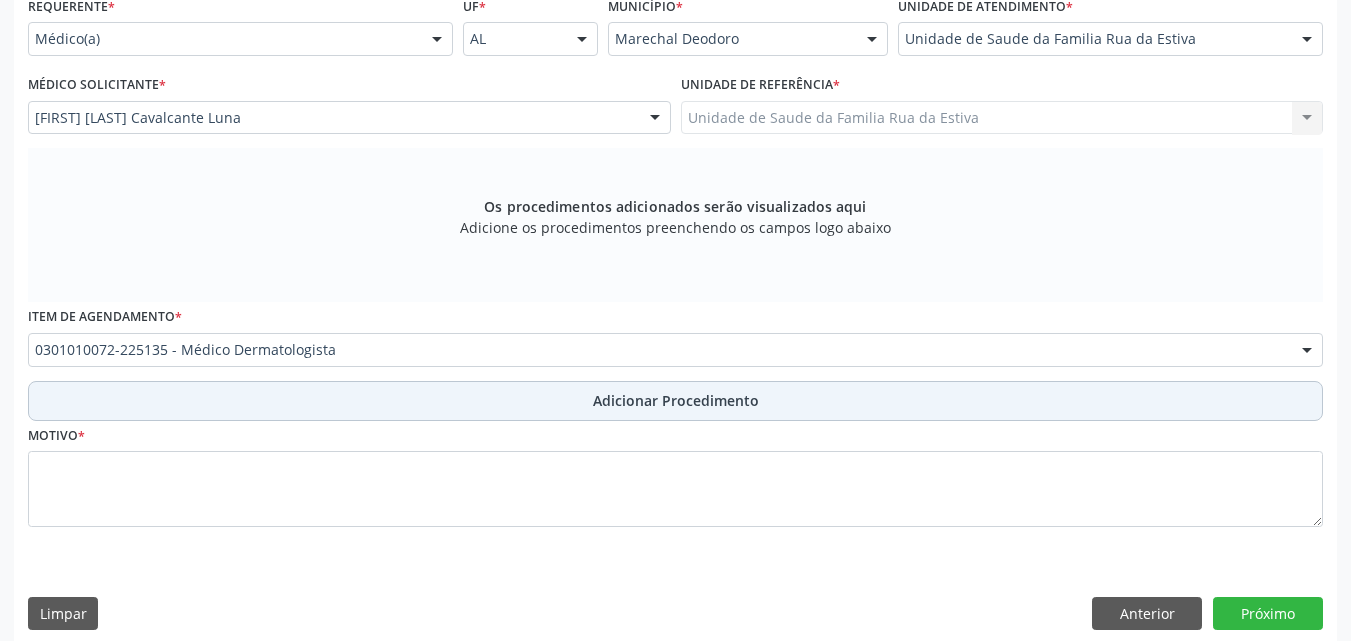 drag, startPoint x: 104, startPoint y: 390, endPoint x: 121, endPoint y: 415, distance: 30.232433 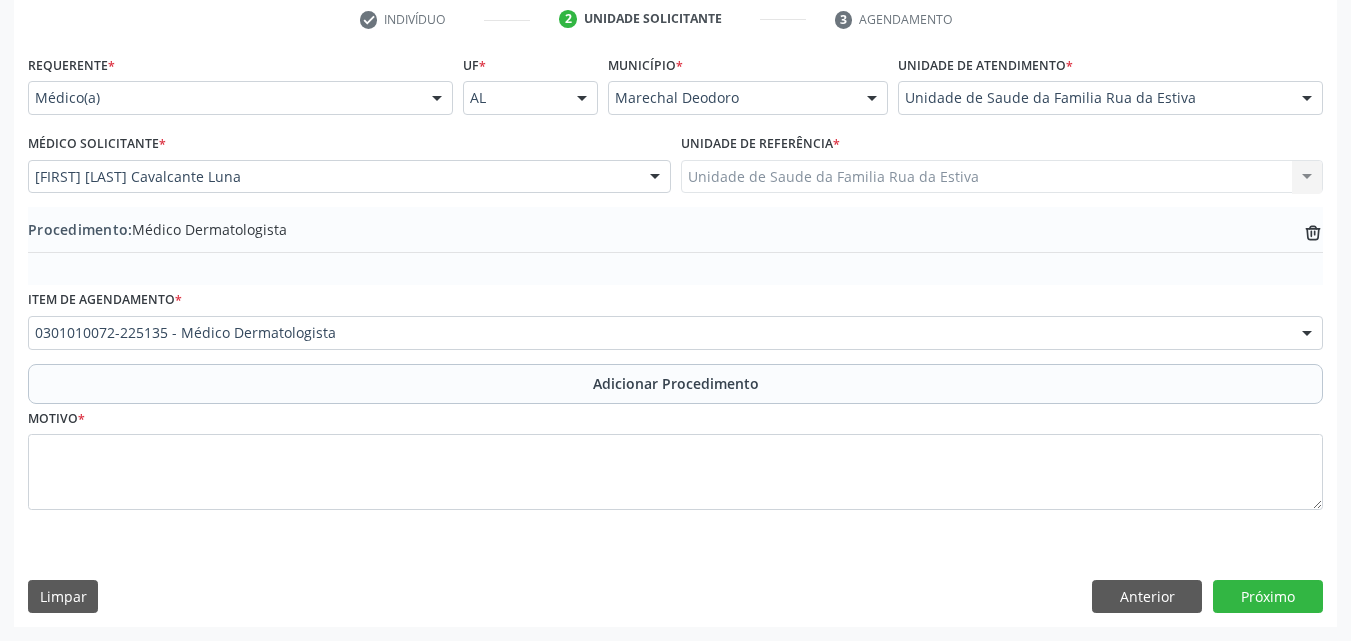 scroll, scrollTop: 412, scrollLeft: 0, axis: vertical 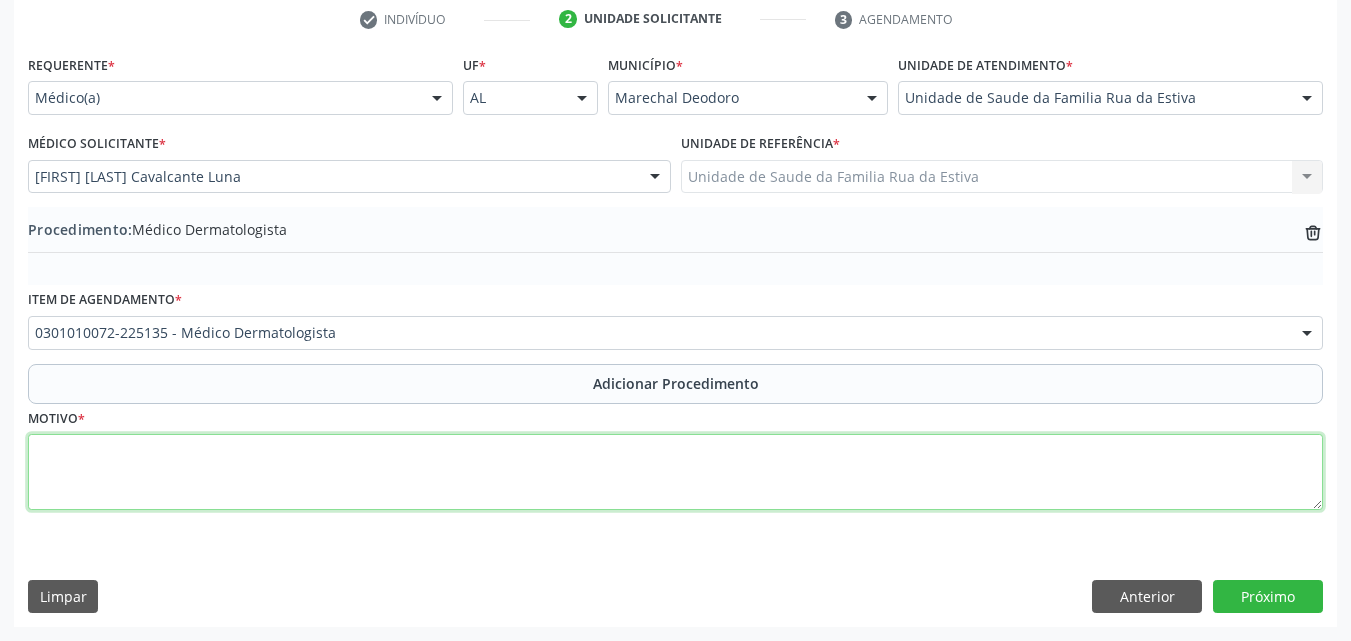 click at bounding box center (675, 472) 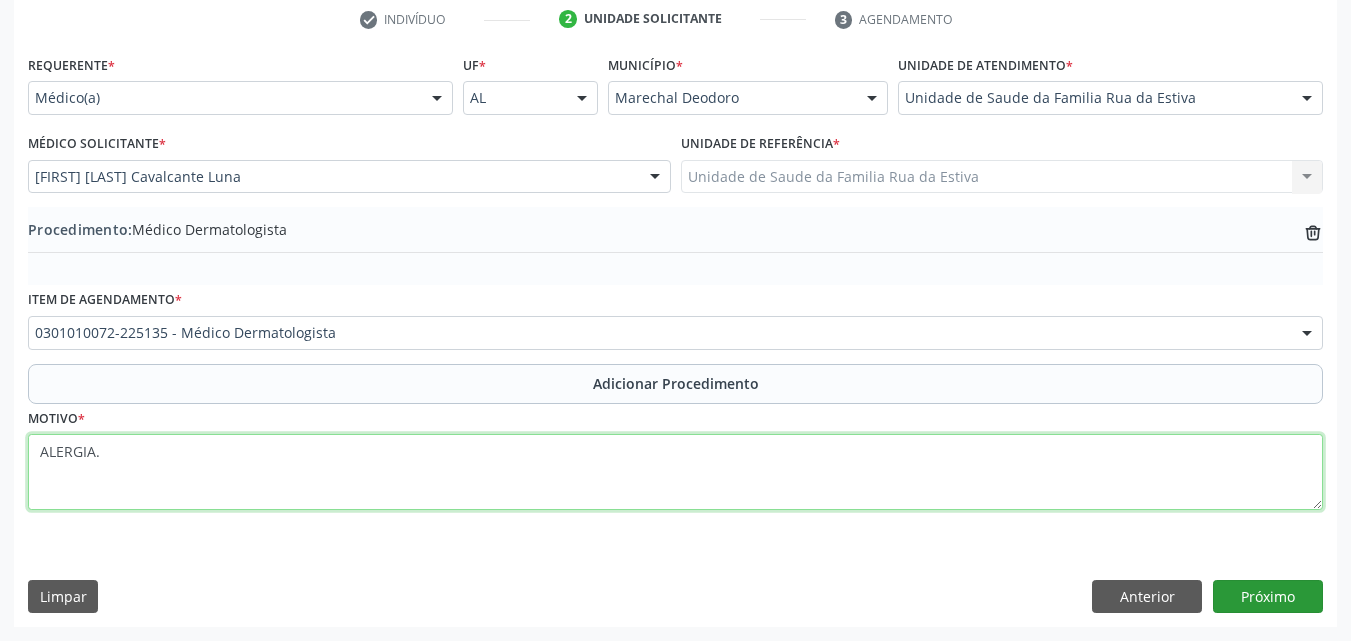 type on "ALERGIA." 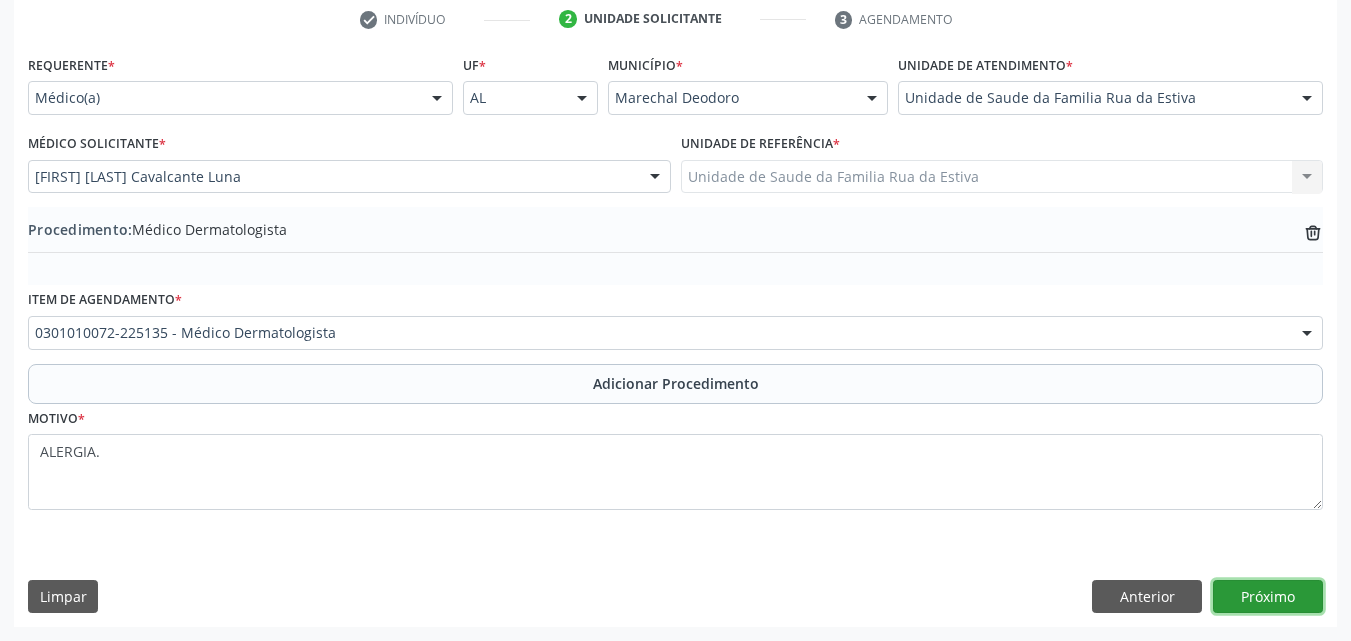 click on "Próximo" at bounding box center (1268, 597) 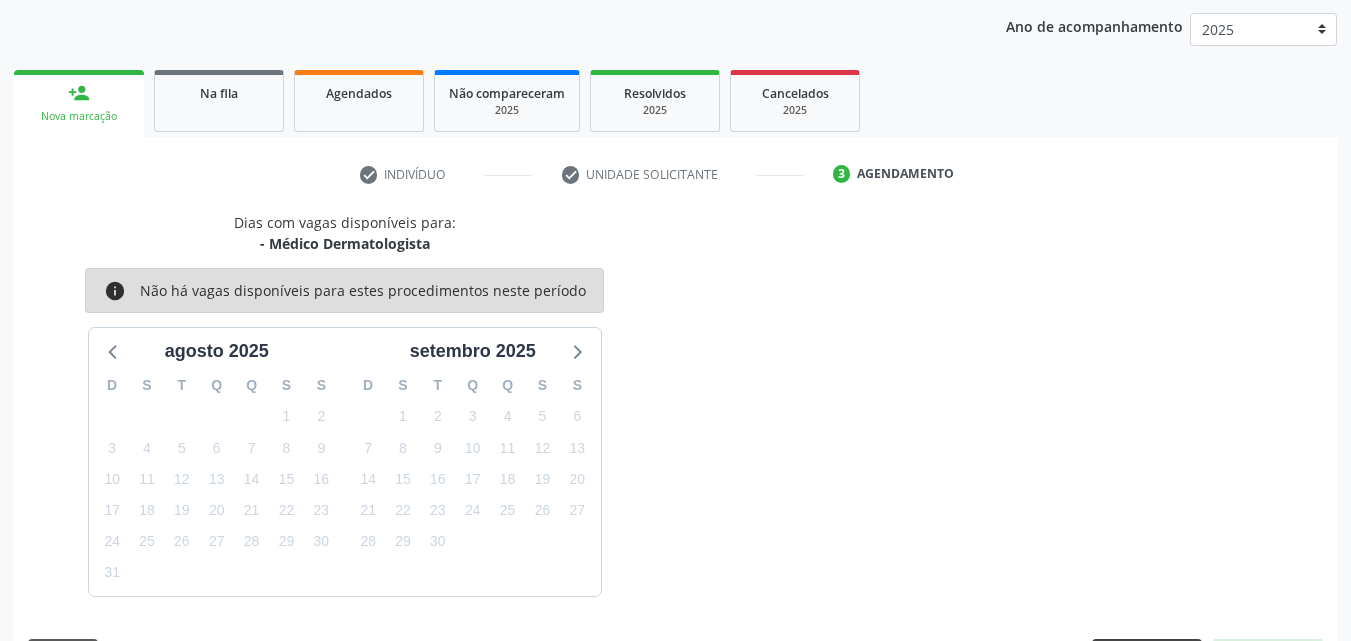scroll, scrollTop: 316, scrollLeft: 0, axis: vertical 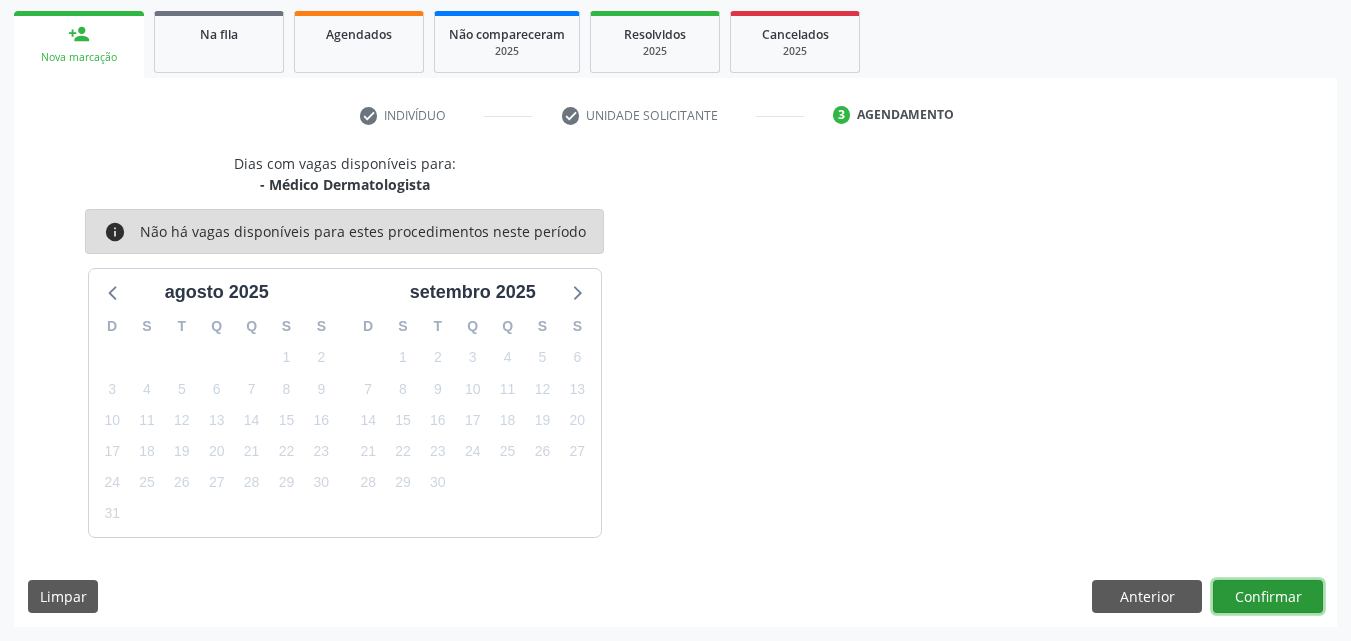 click on "Confirmar" at bounding box center (1268, 597) 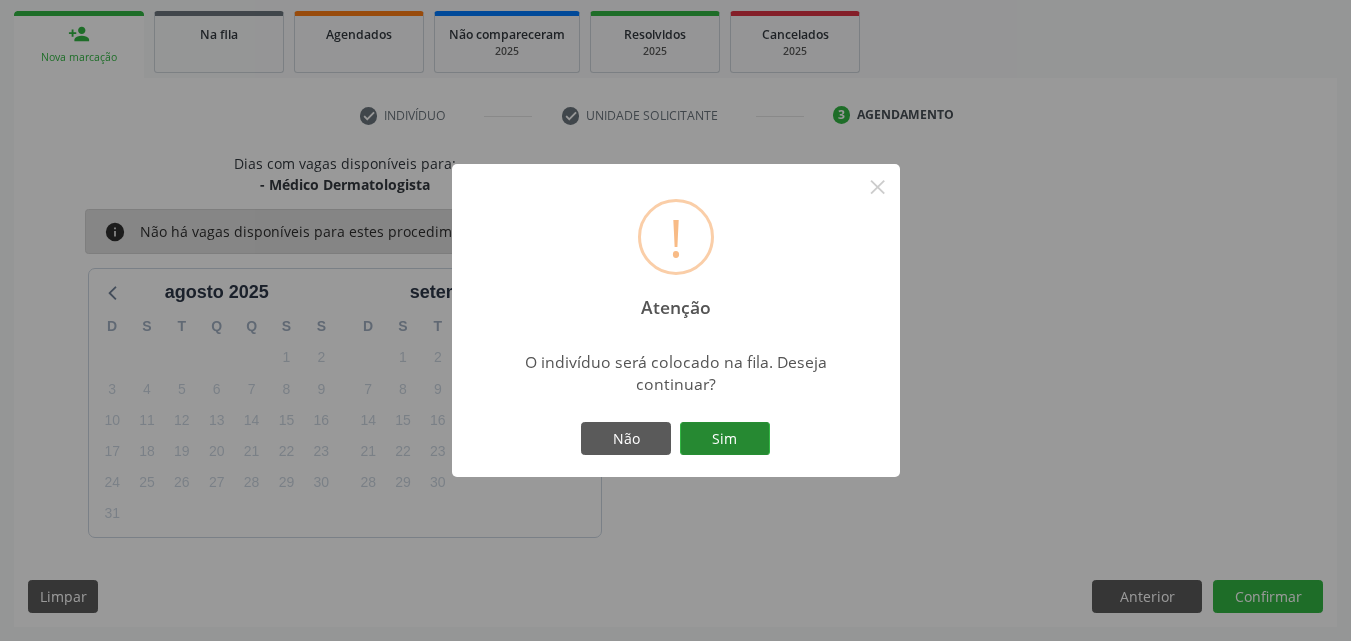 click on "Sim" at bounding box center [725, 439] 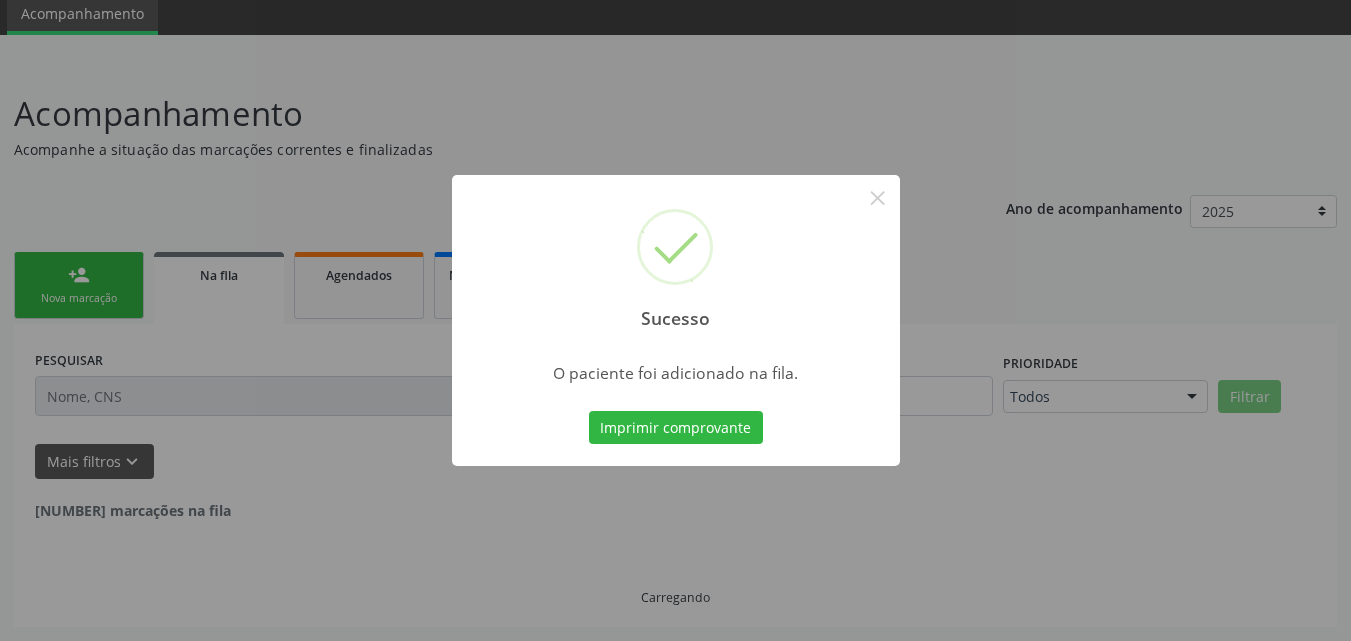 scroll, scrollTop: 54, scrollLeft: 0, axis: vertical 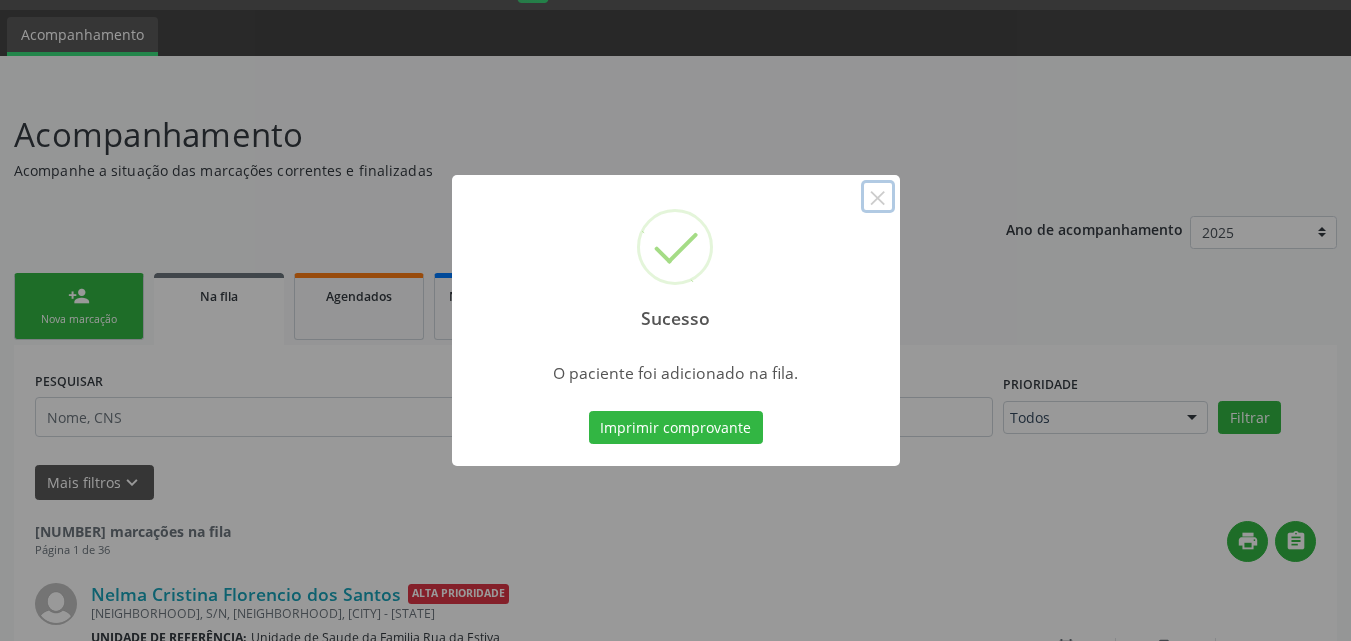 click on "×" at bounding box center [878, 197] 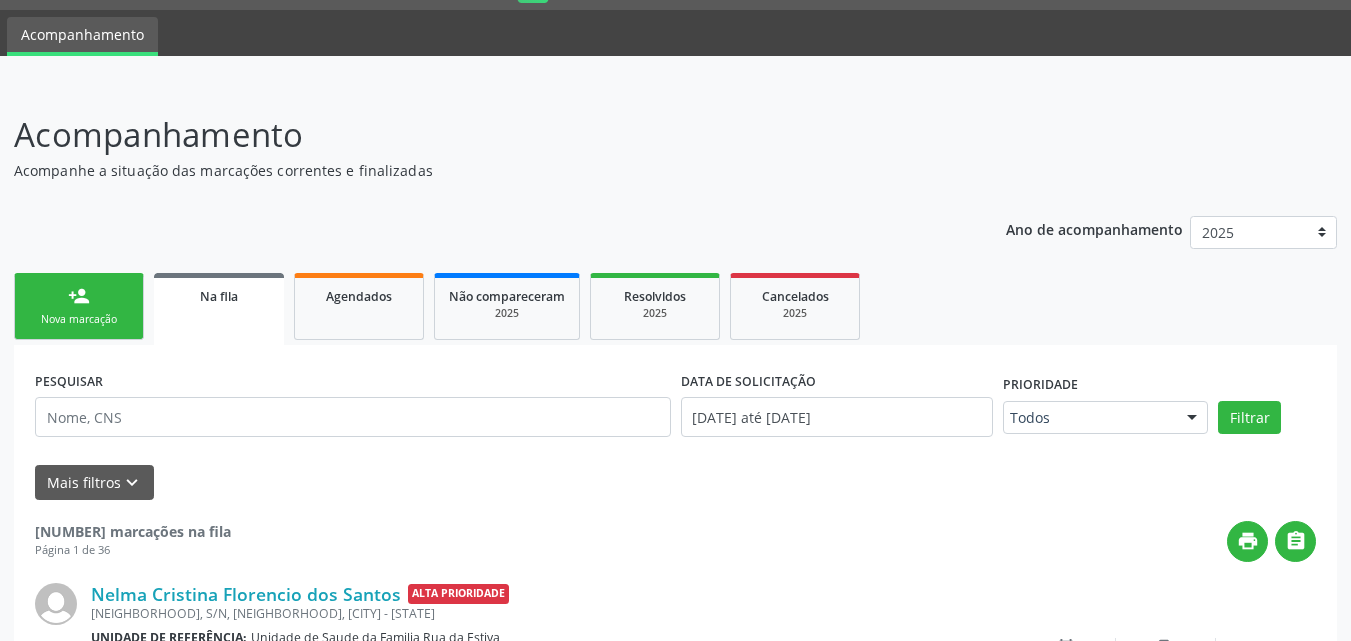 click on "Nova marcação" at bounding box center (79, 319) 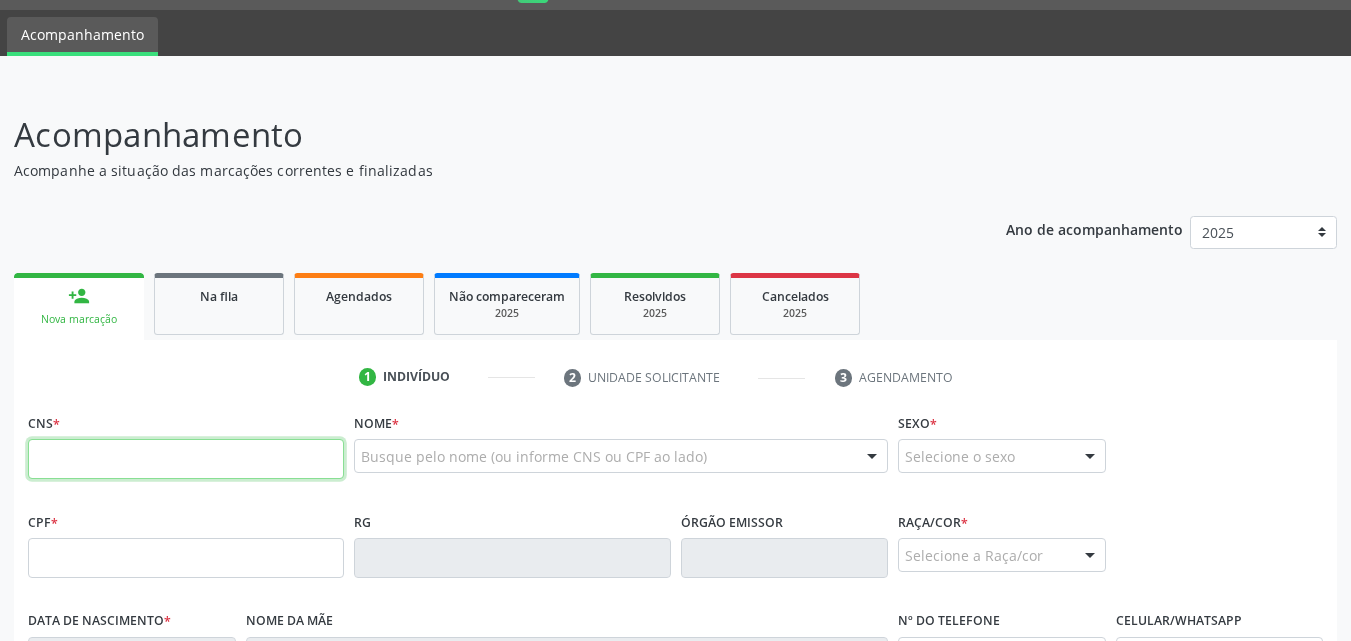 click at bounding box center (186, 459) 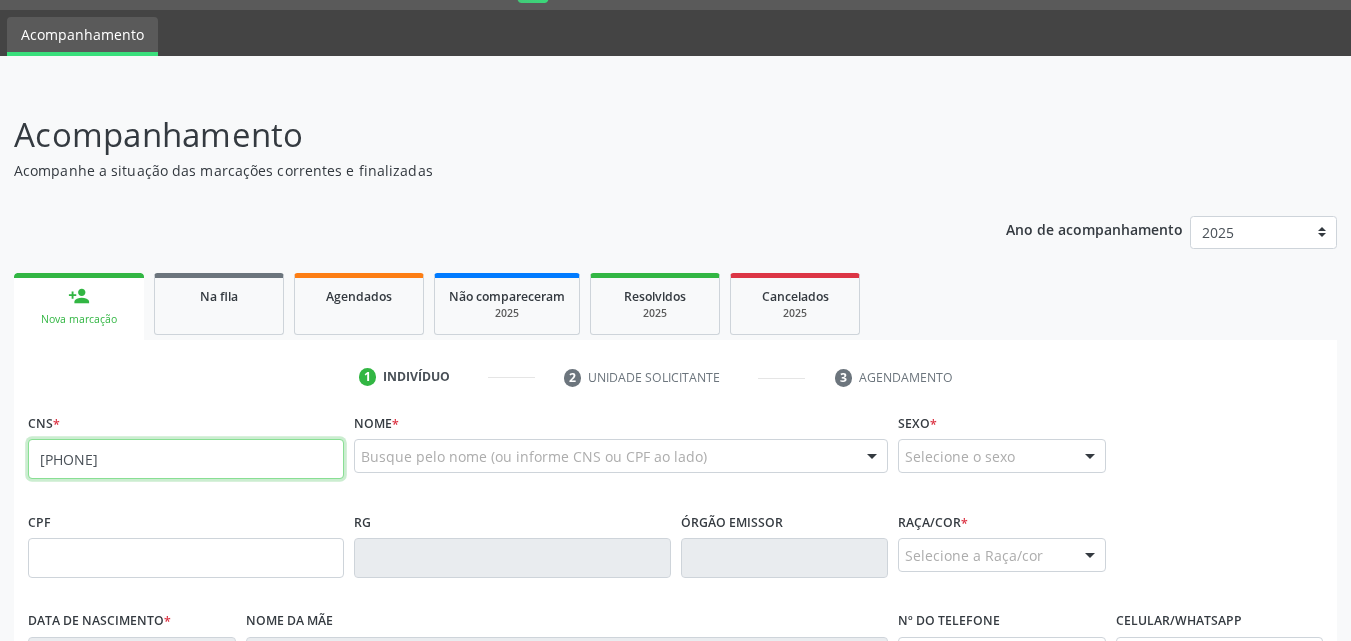 type on "[PHONE]" 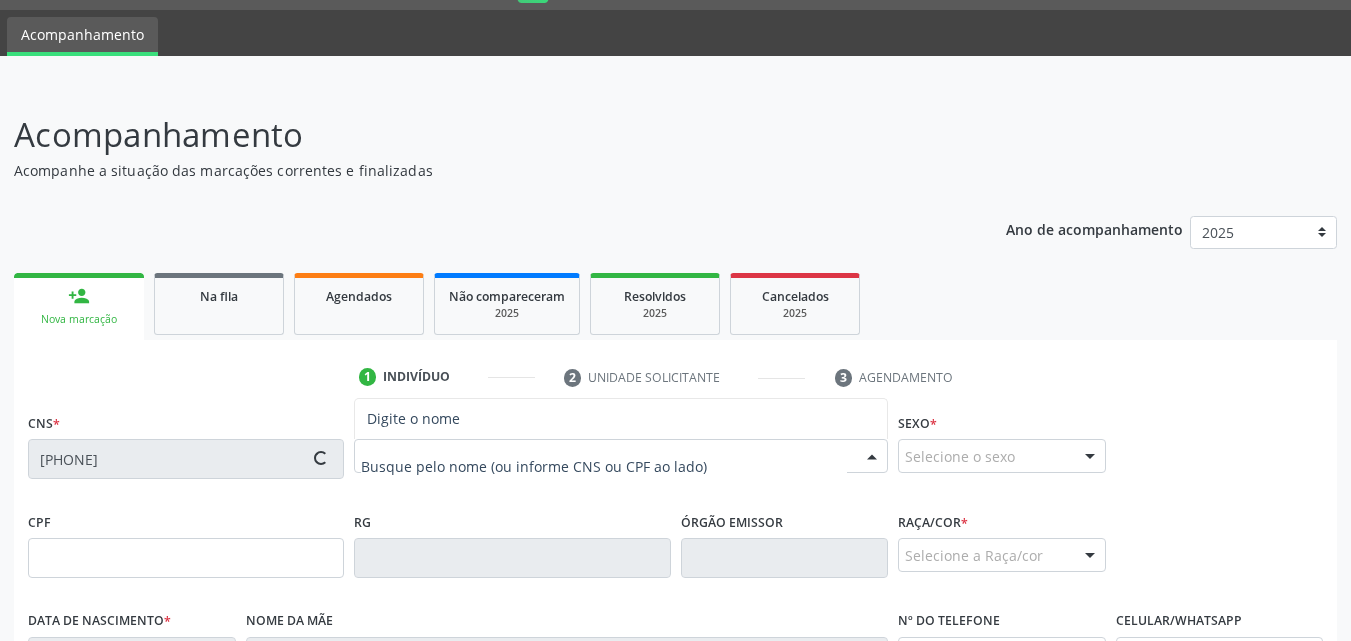 type on "[PHONE]" 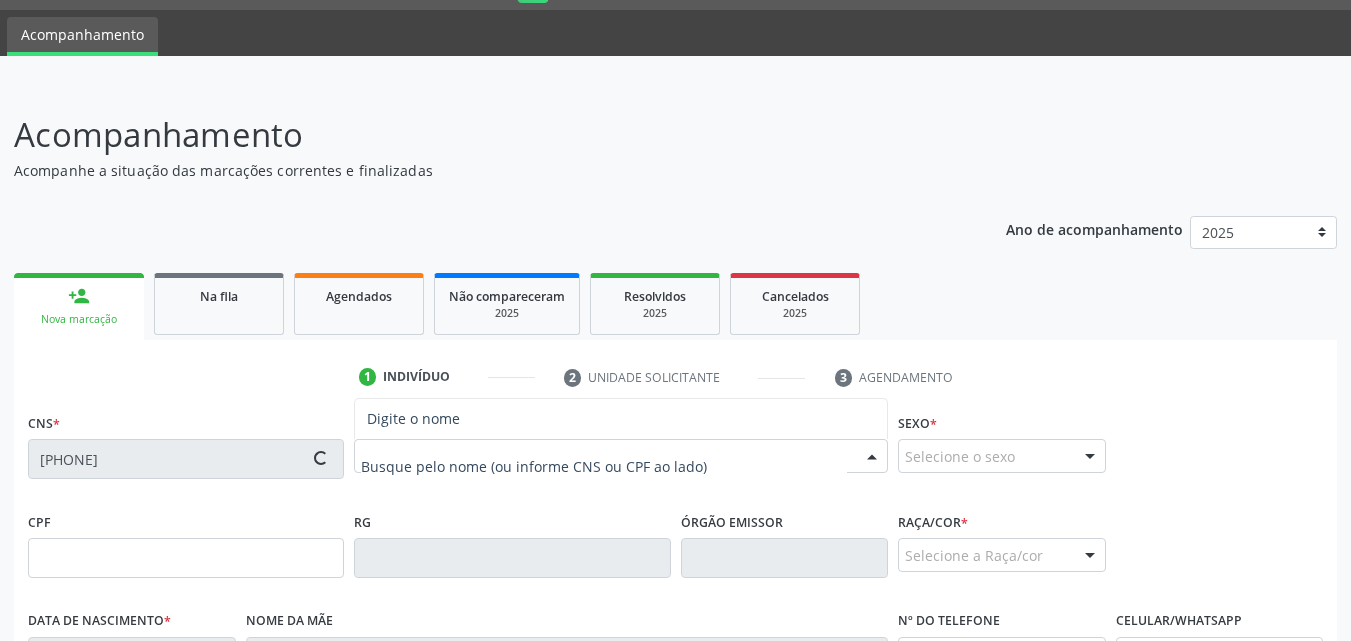 type on "[DATE]" 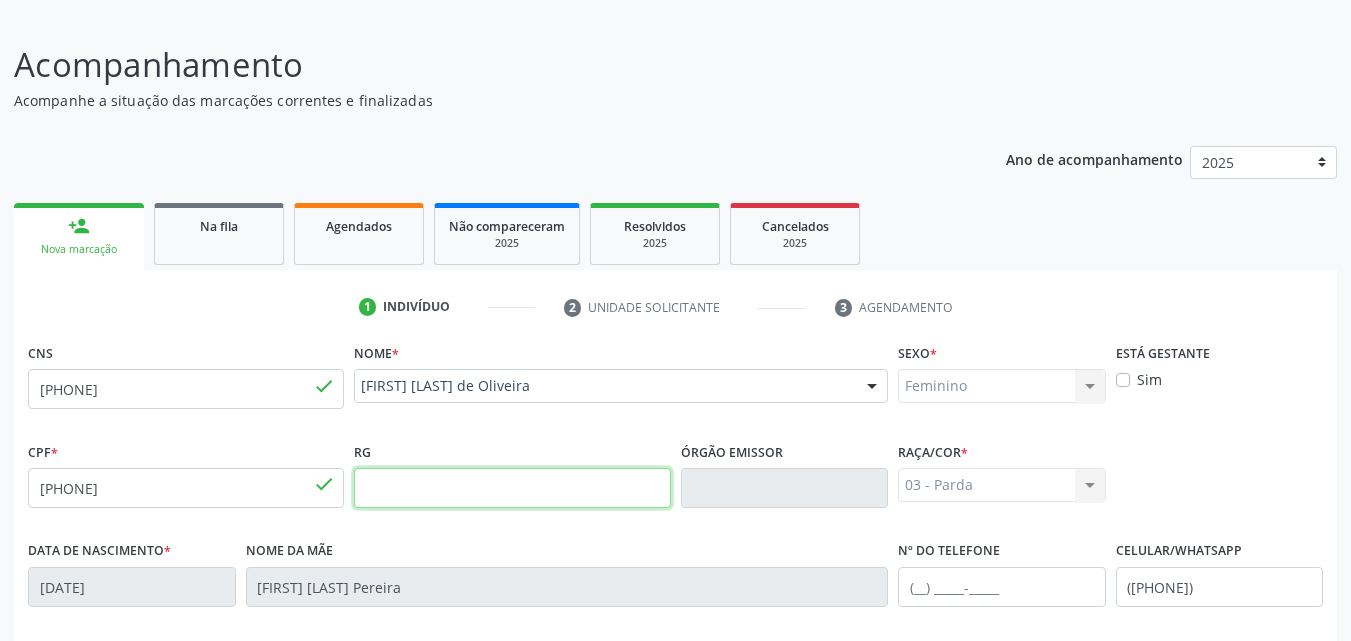 scroll, scrollTop: 471, scrollLeft: 0, axis: vertical 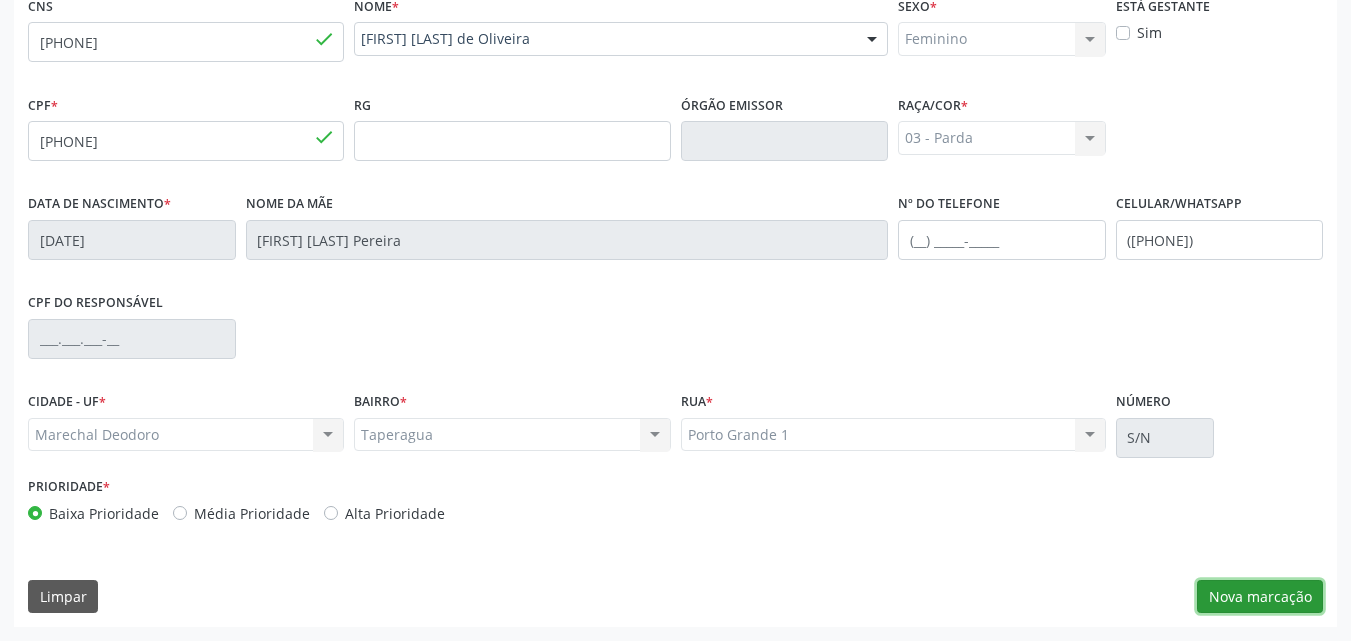 click on "Nova marcação" at bounding box center (1260, 597) 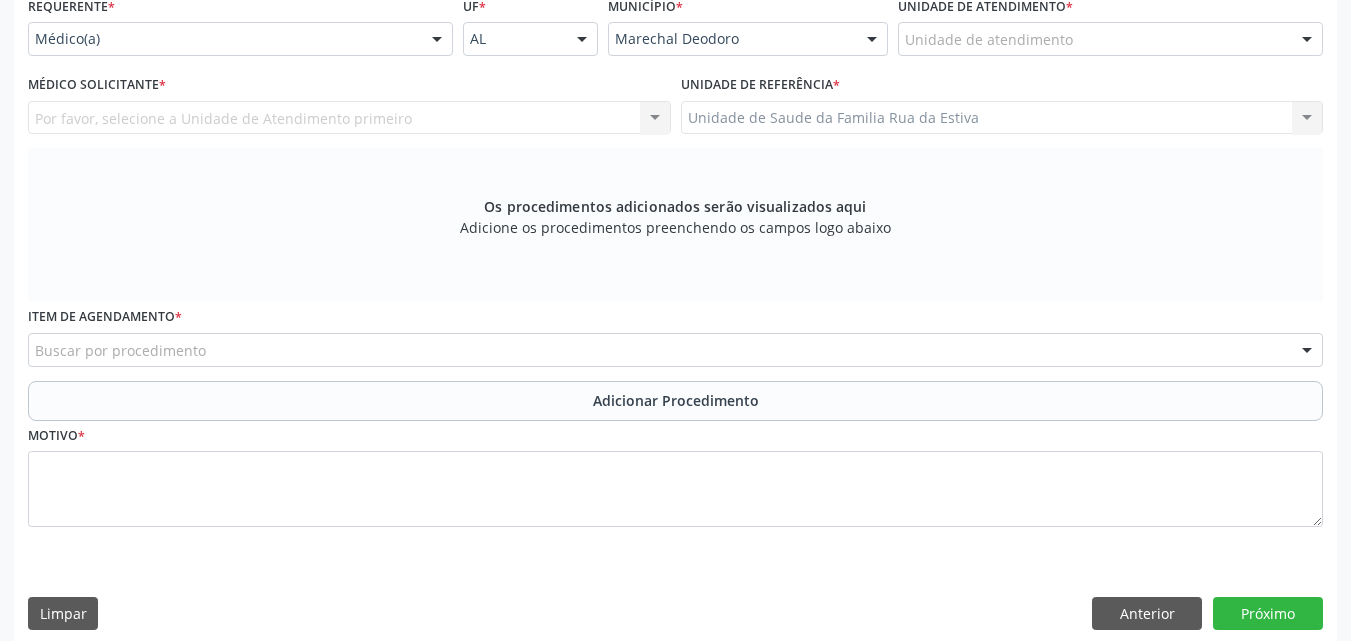 click on "Unidade de atendimento" at bounding box center (1110, 39) 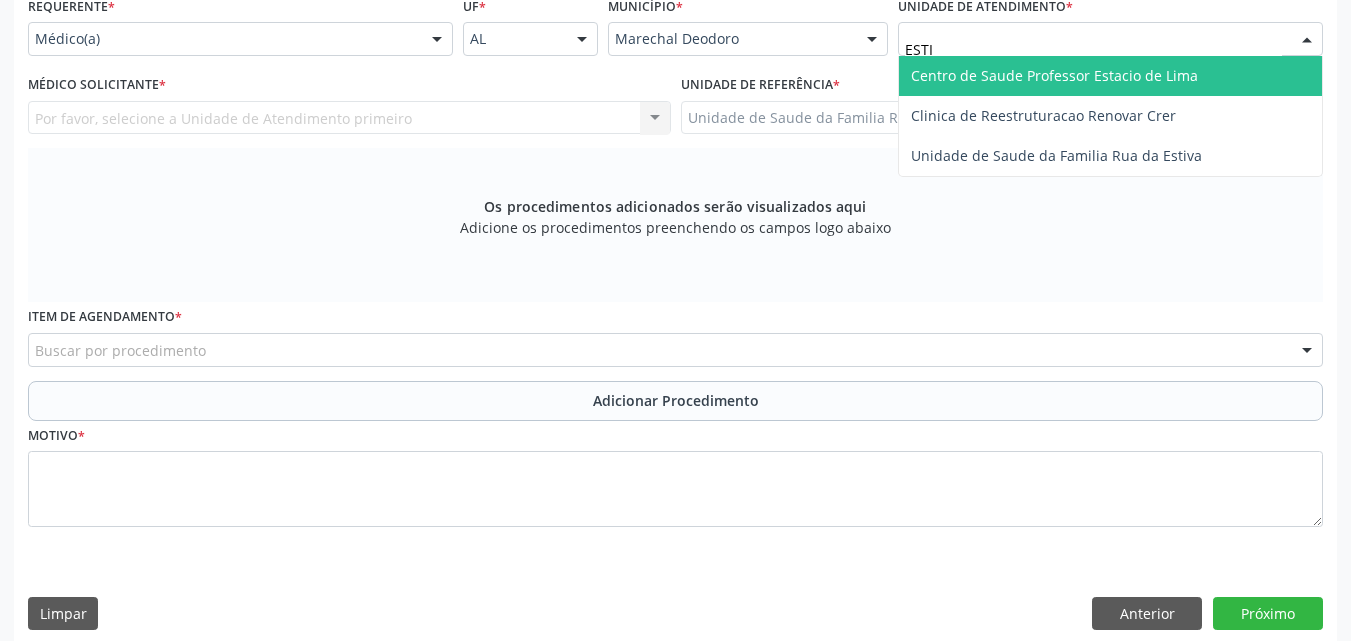 type on "ESTIV" 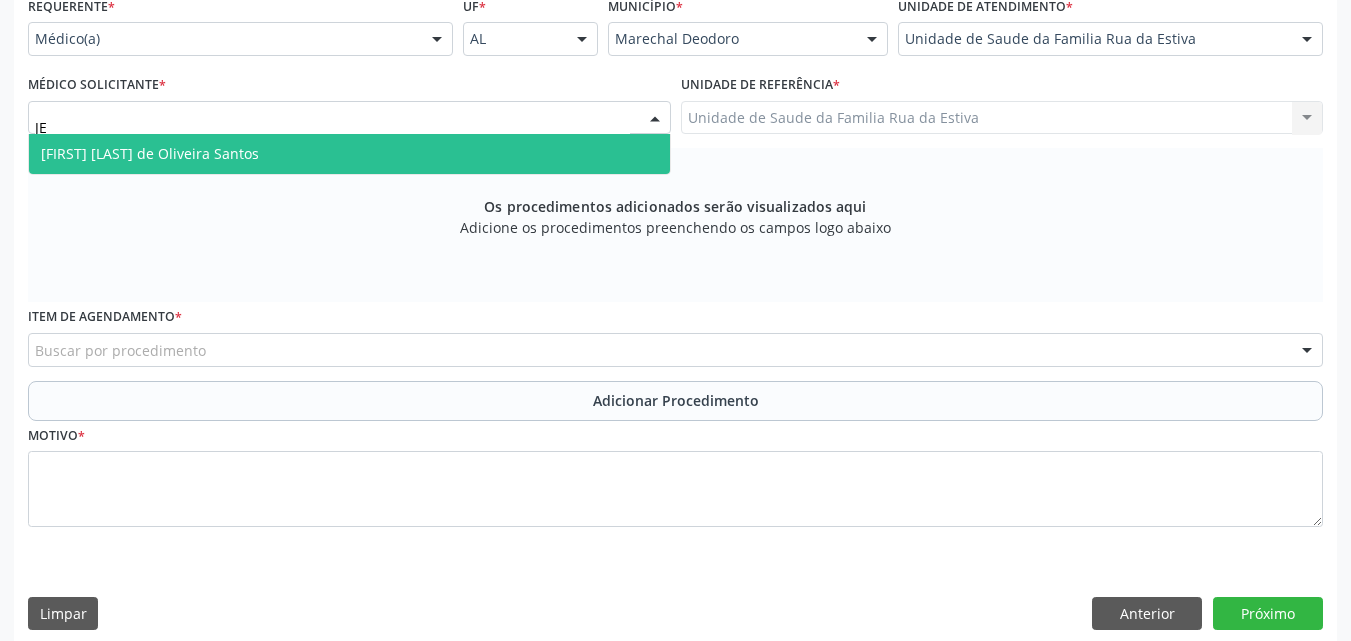 type on "JEA" 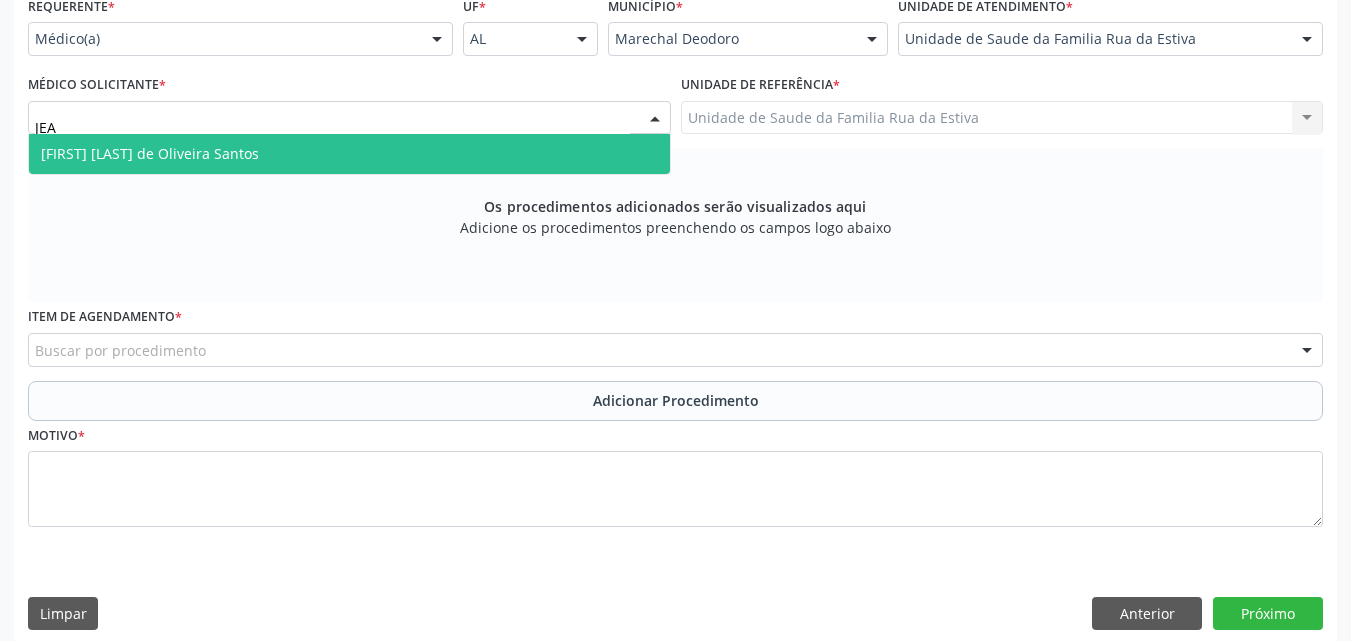 click on "[FIRST] [LAST] de Oliveira Santos" at bounding box center (150, 153) 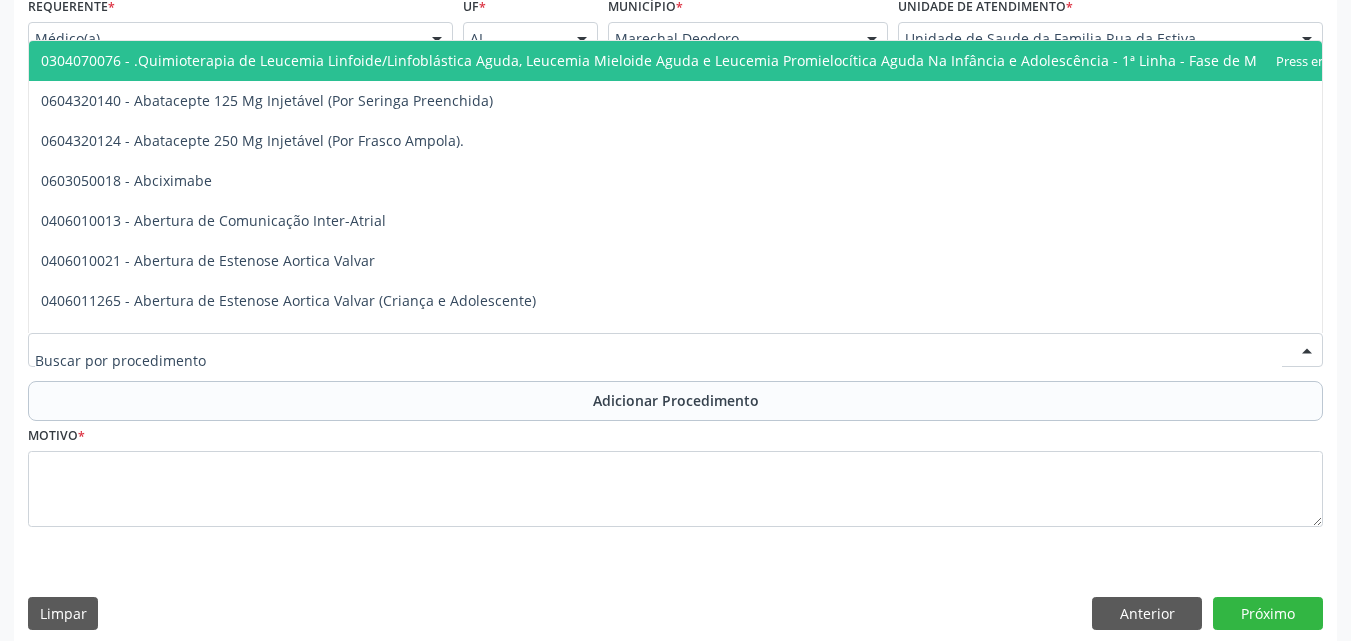 click at bounding box center (675, 350) 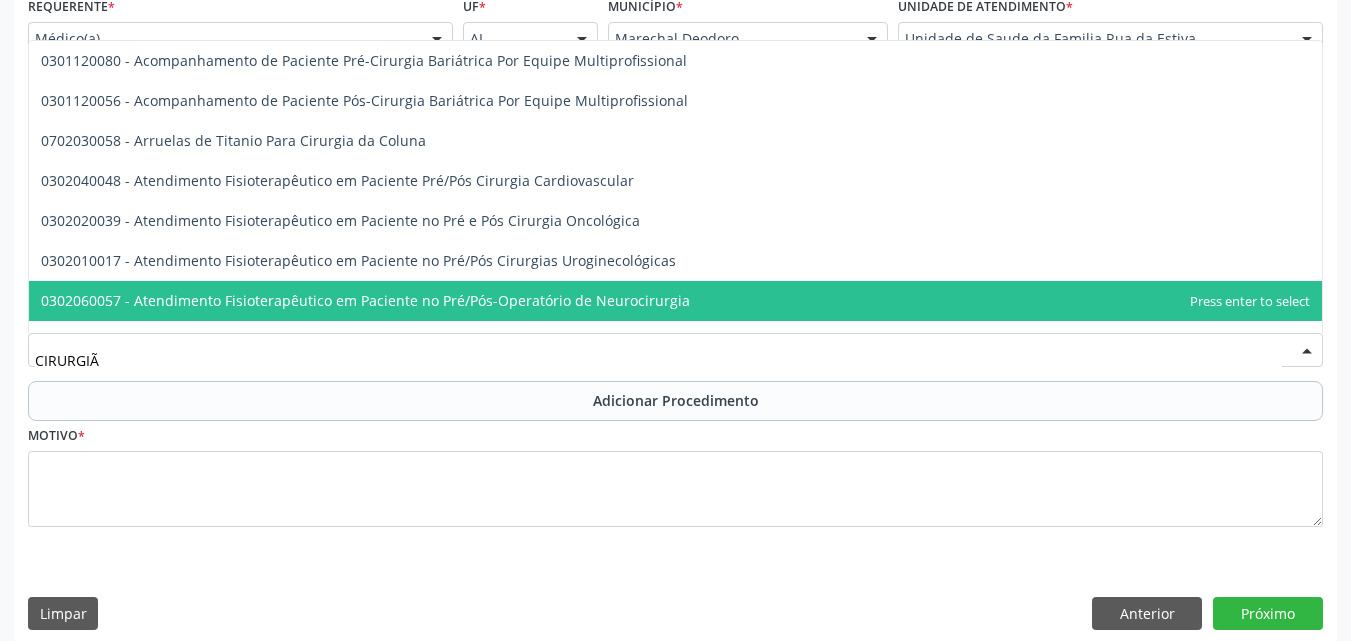 type on "CIRURGIÃO" 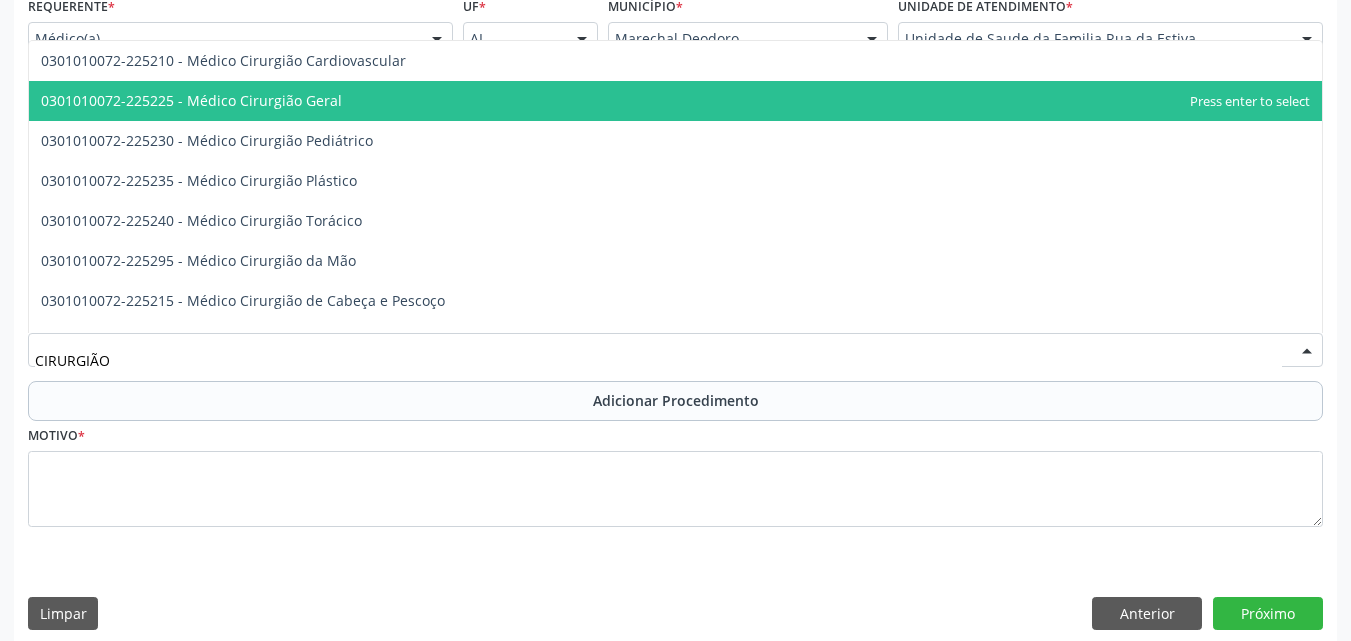 click on "0301010072-225225 - Médico Cirurgião Geral" at bounding box center (191, 100) 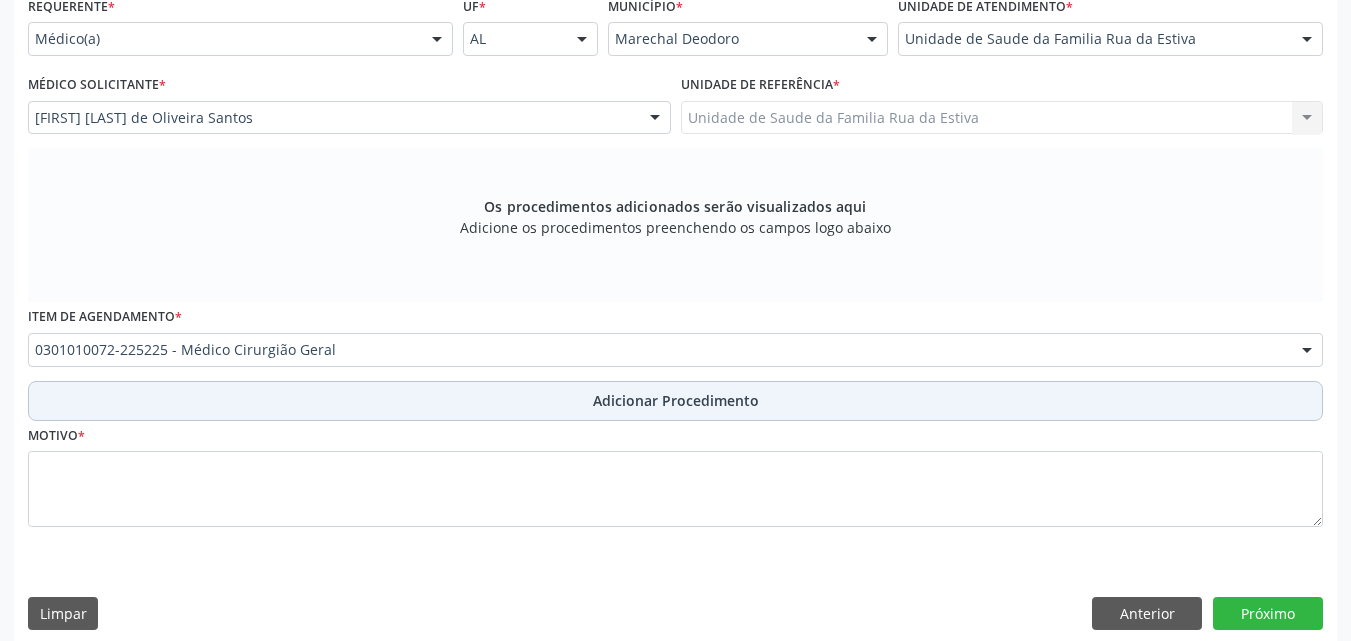 click on "Adicionar Procedimento" at bounding box center [675, 401] 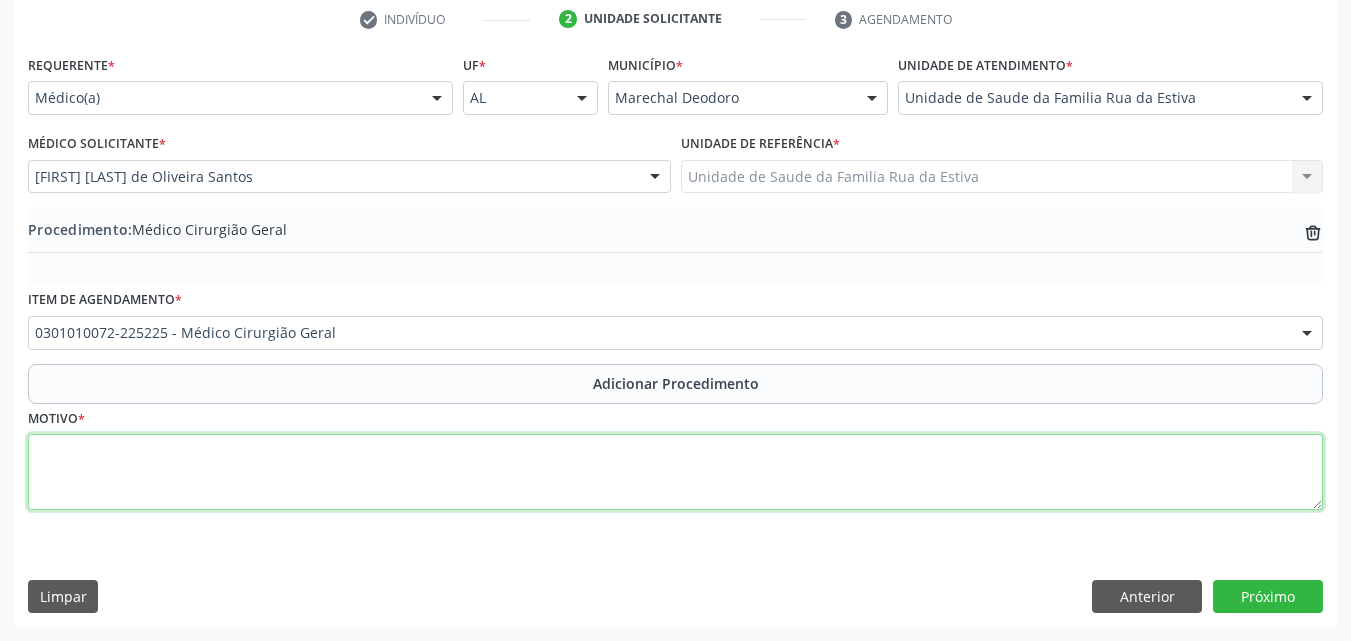 click at bounding box center (675, 472) 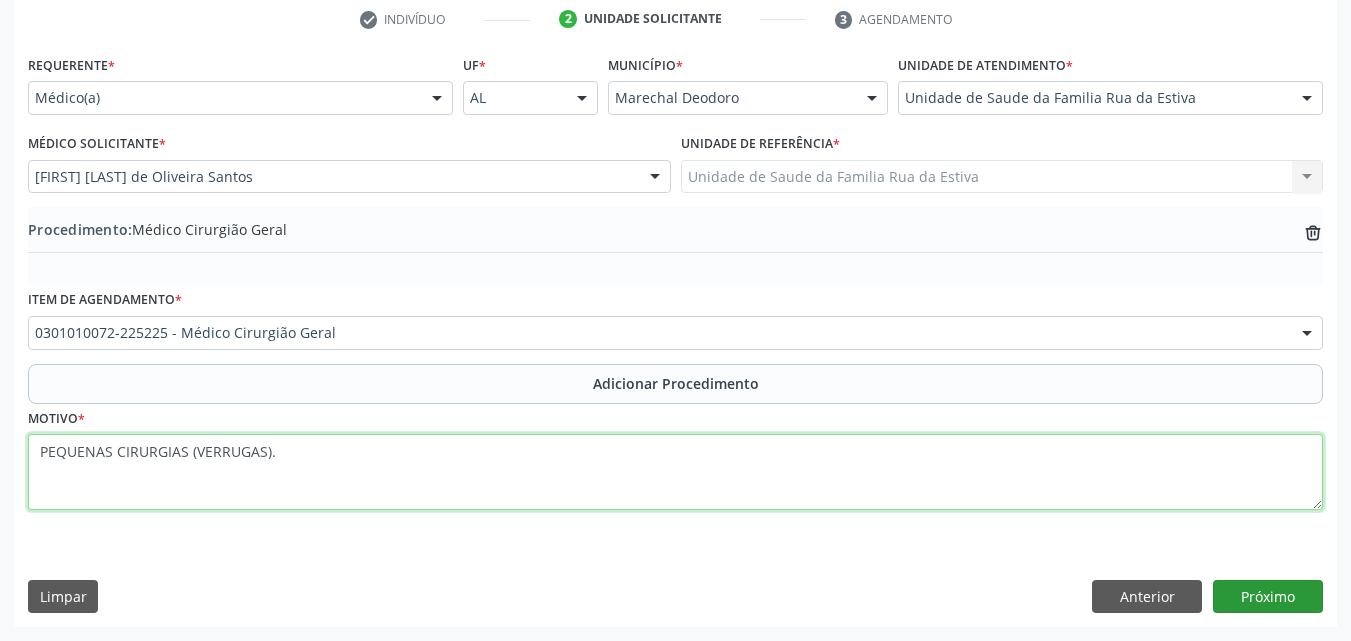 type on "PEQUENAS CIRURGIAS (VERRUGAS)." 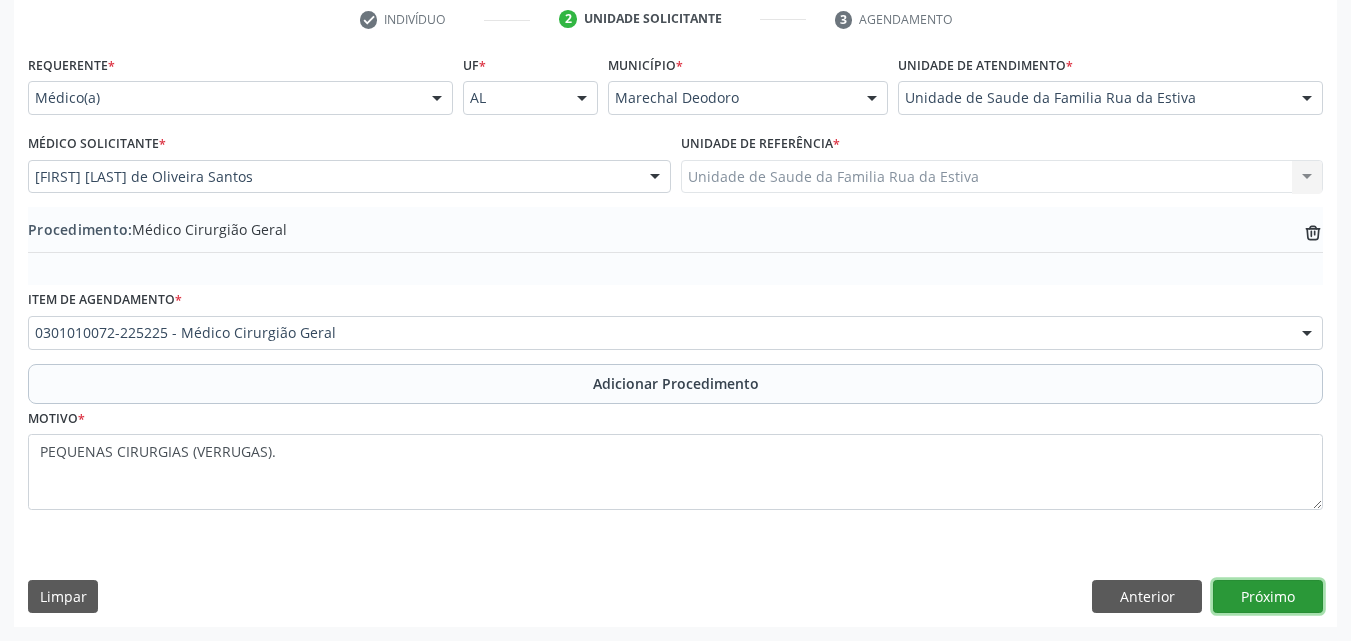 click on "Próximo" at bounding box center [1268, 597] 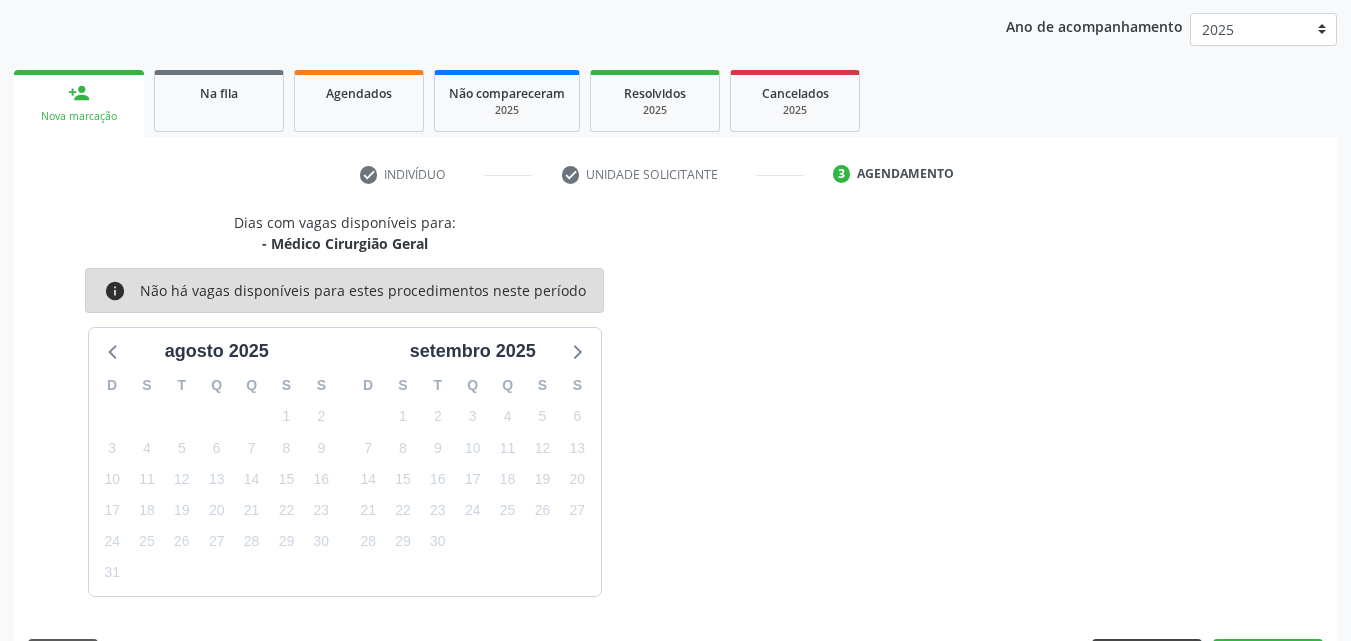 scroll, scrollTop: 316, scrollLeft: 0, axis: vertical 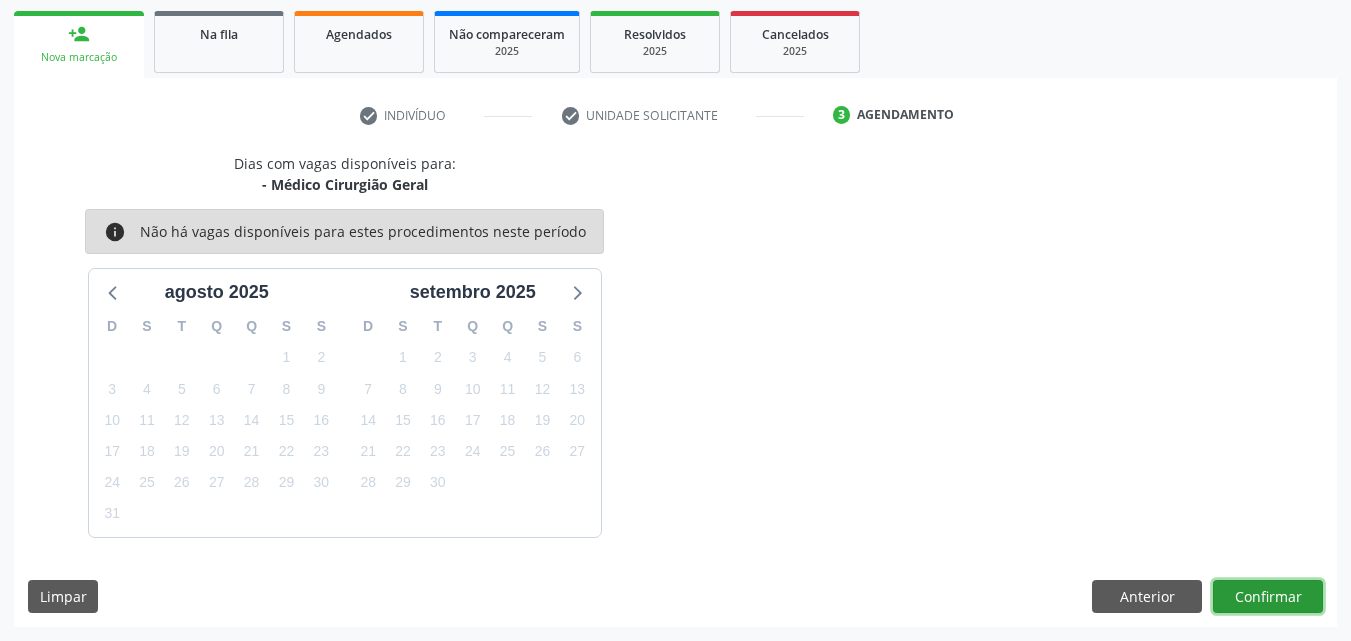 click on "Confirmar" at bounding box center (1268, 597) 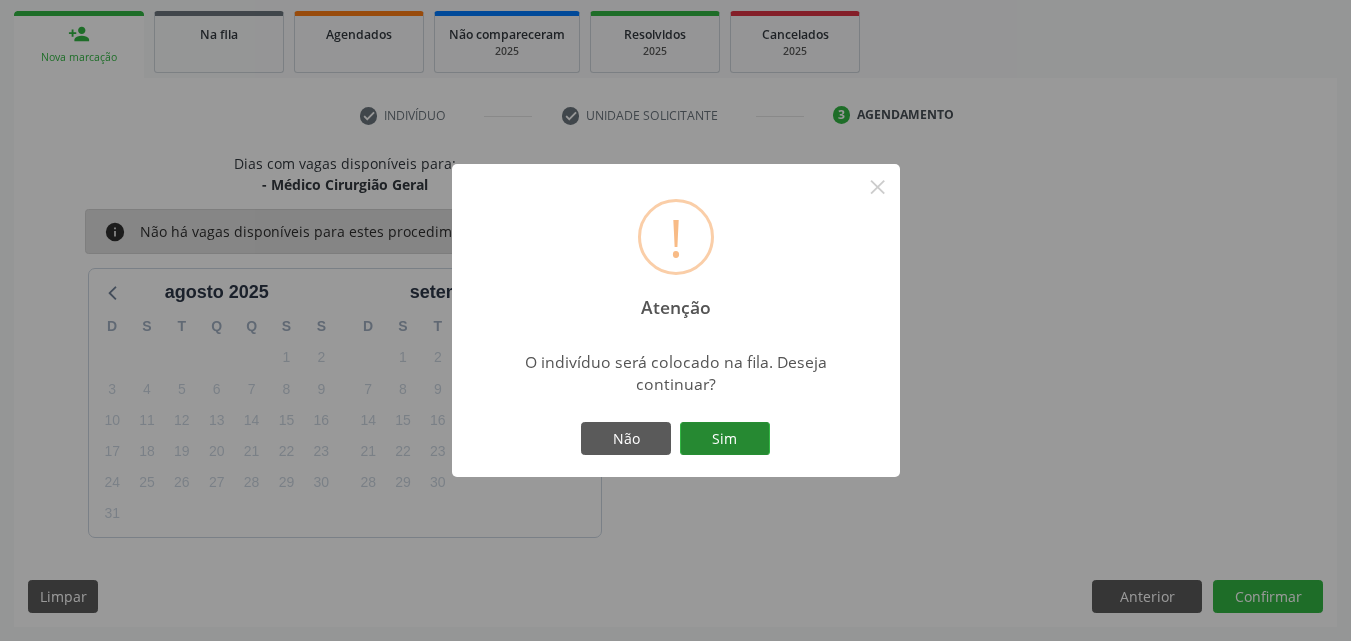 click on "Sim" at bounding box center (725, 439) 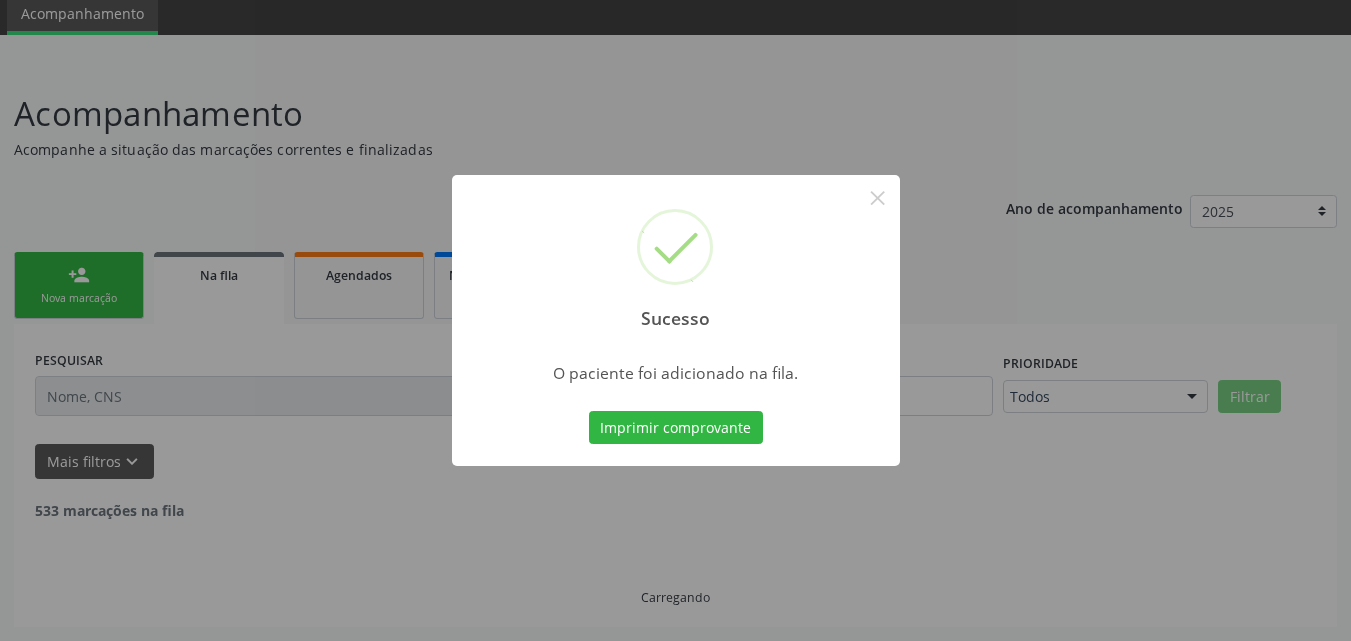 scroll, scrollTop: 54, scrollLeft: 0, axis: vertical 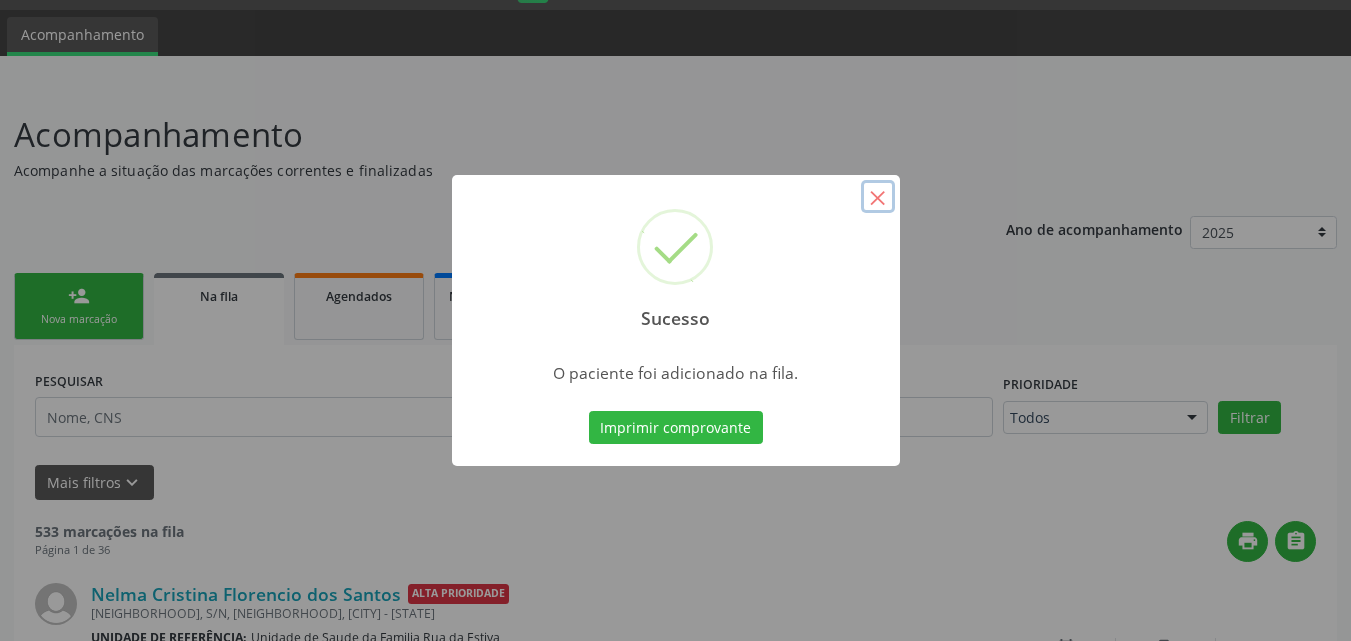 click on "×" at bounding box center [878, 197] 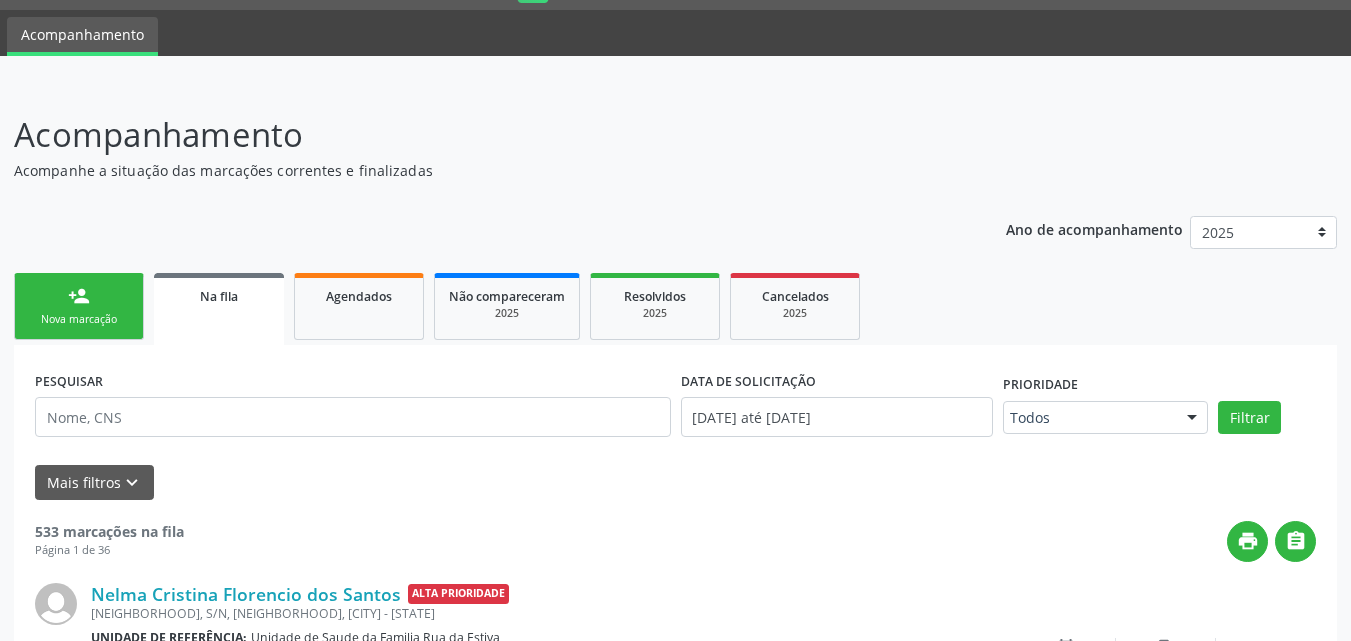 click on "Nelma Cristina Florencio dos Santos
Alta Prioridade
[STREET_NAME] [NUMBER], [CITY], [CITY] - [STATE]
Unidade de referência:
Unidade de Saude da Familia Rua da Estiva
Item de agendamento:
Usg Axila
e mais 3
Motivo de agendamento:
OBS: PACIENTE COM CÂNCER DE MAMA.
Solicitado por [FIRST] [LAST] de Araujo dos Santos em [DATE] - há [DURATION]
Atualizado por [FIRST] [LAST] de Araujo dos Santos em [DATE] - há [DURATION]

Mais ações
insert_drive_file
Exportar (PDF)
event_available
Agendar" at bounding box center (675, 660) 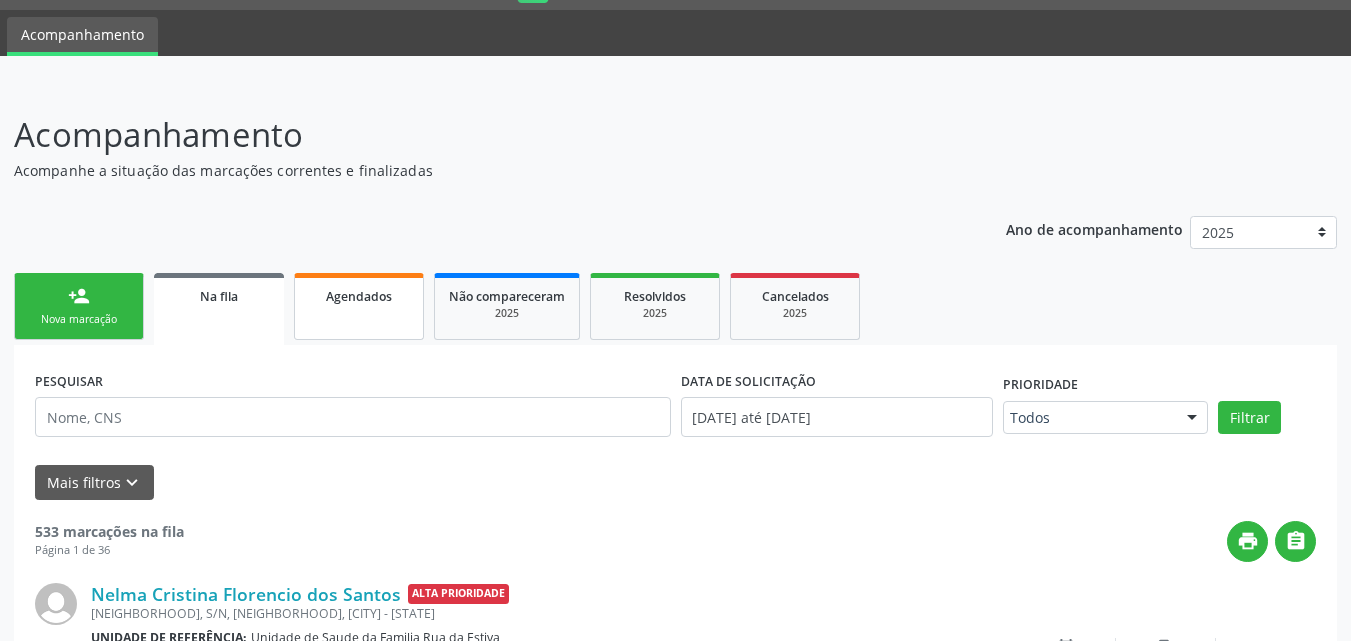 click on "Agendados" at bounding box center [359, 296] 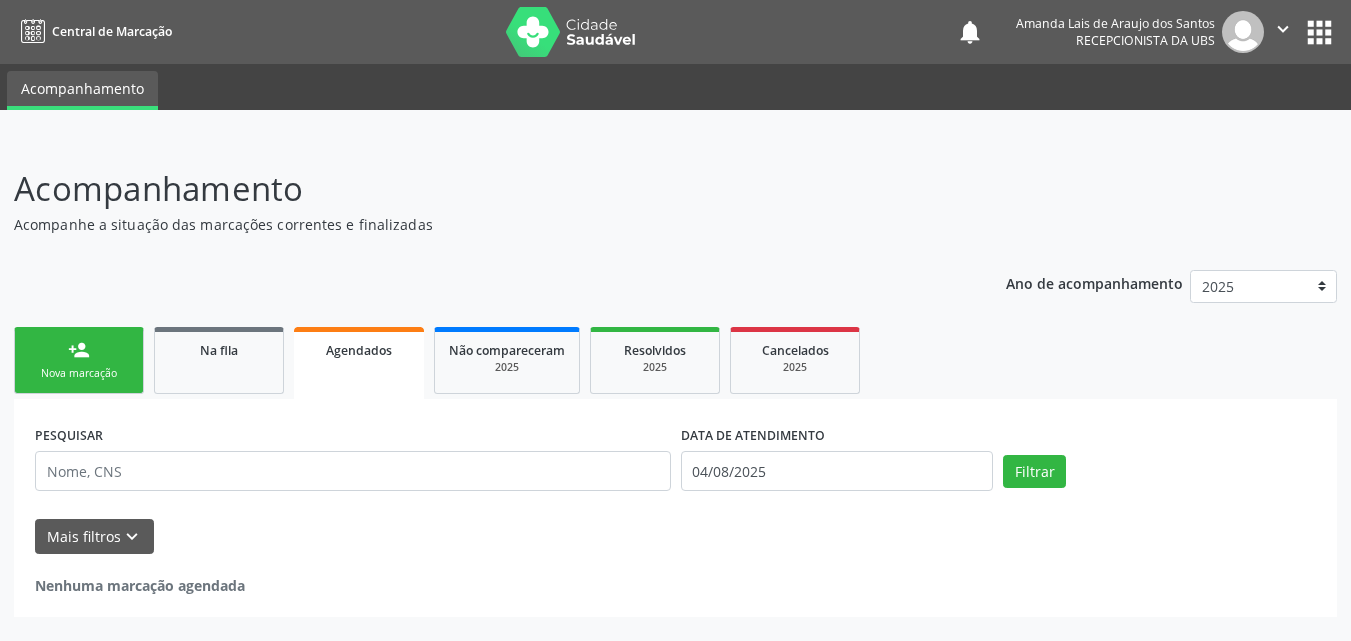 scroll, scrollTop: 0, scrollLeft: 0, axis: both 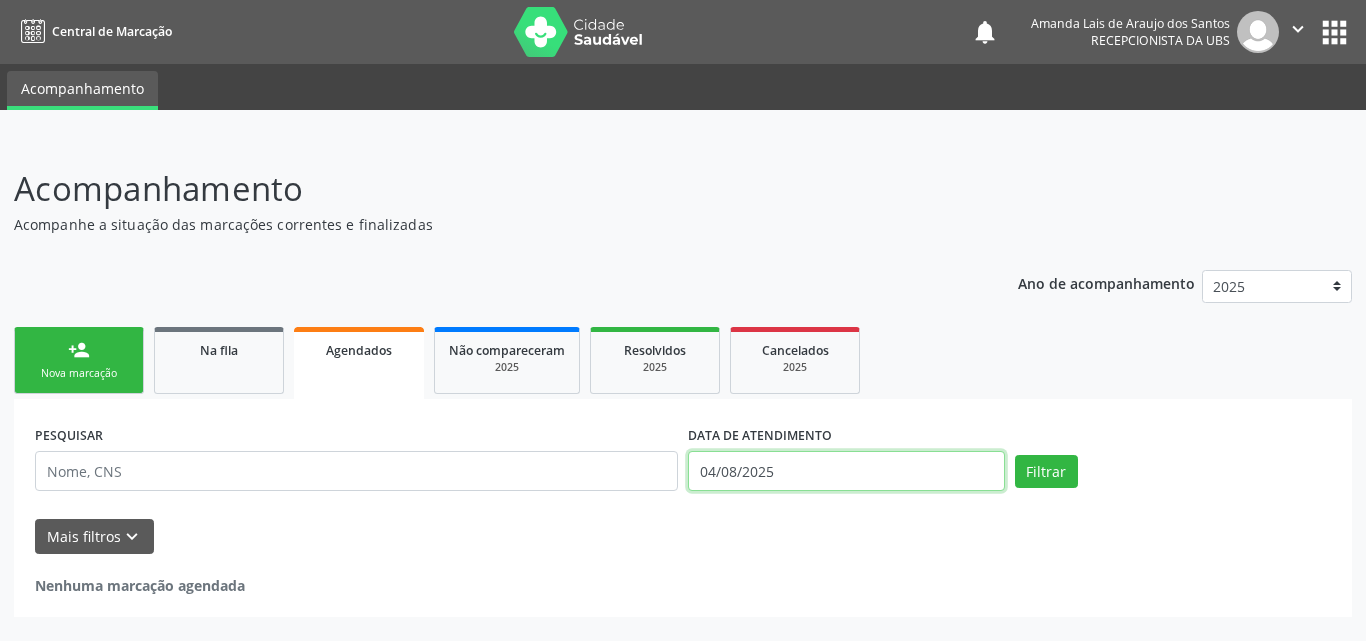 click on "04/08/2025" at bounding box center [846, 471] 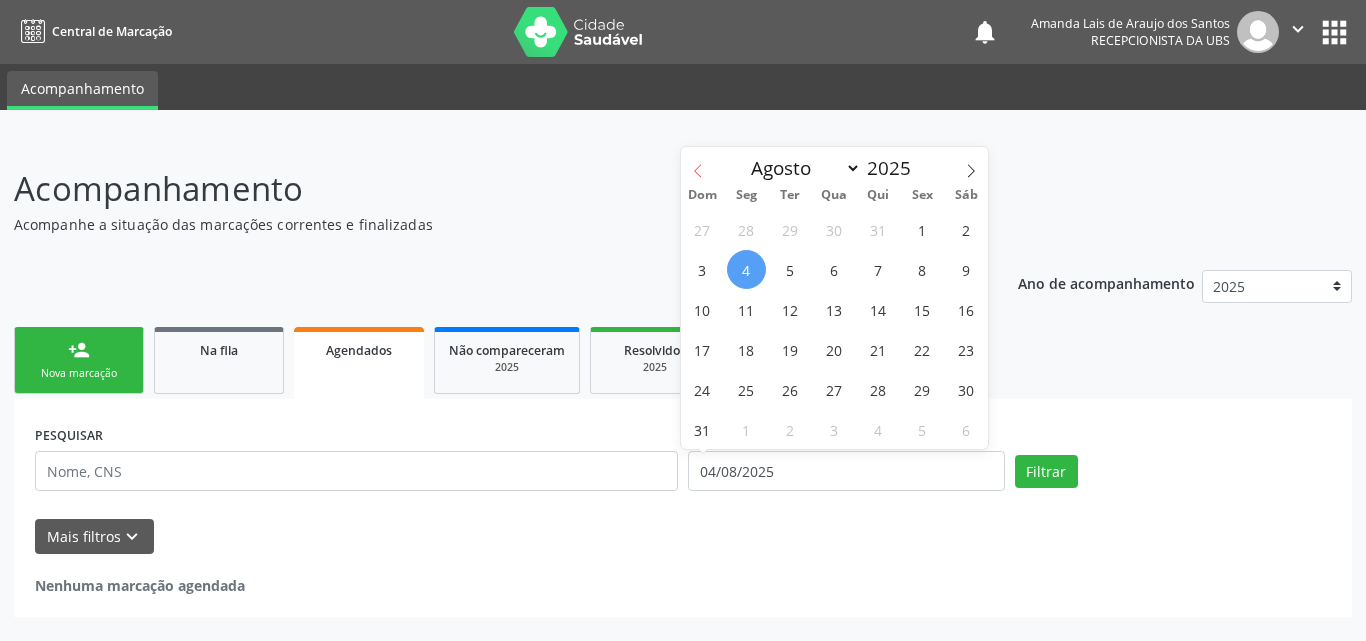 click 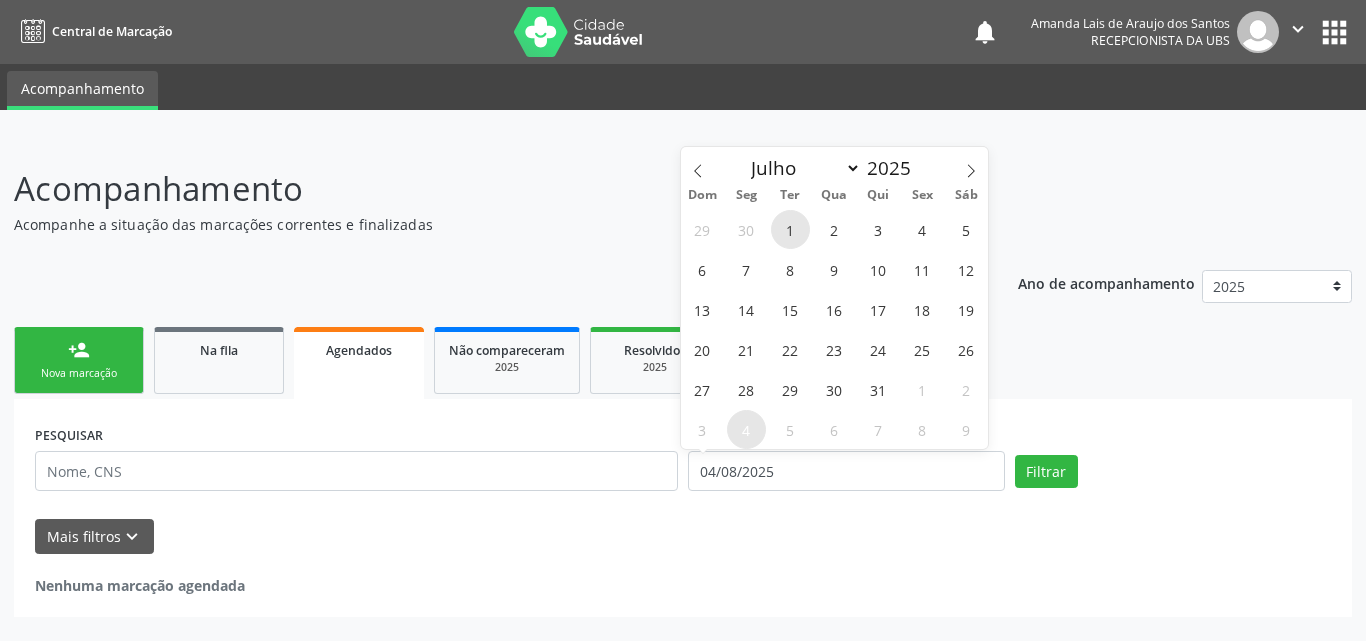 click on "1" at bounding box center [790, 229] 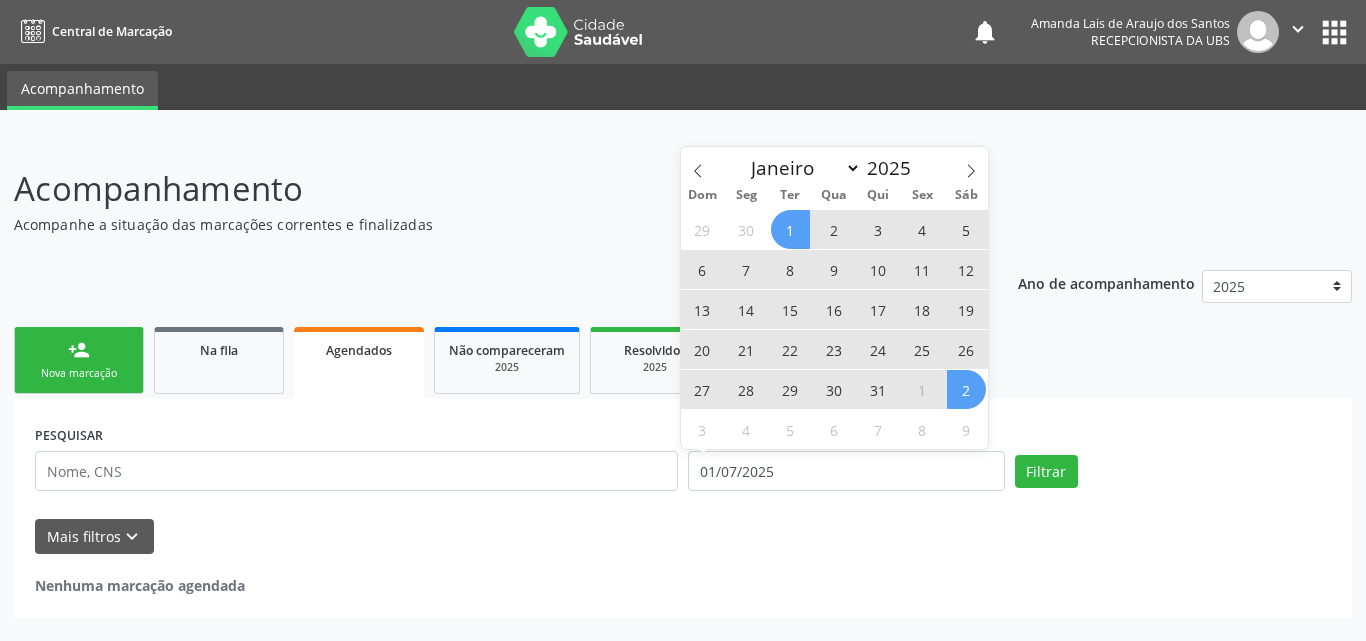 click on "Mais filtros
keyboard_arrow_down" at bounding box center (683, 536) 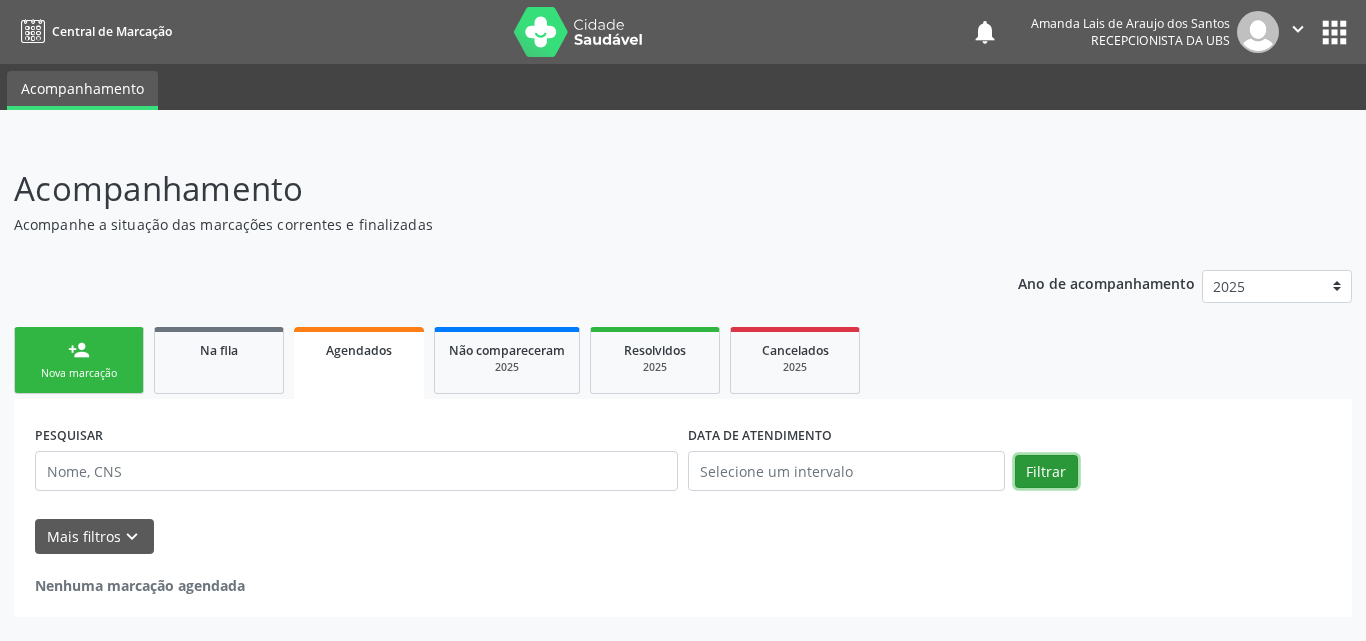 click on "Filtrar" at bounding box center [1046, 472] 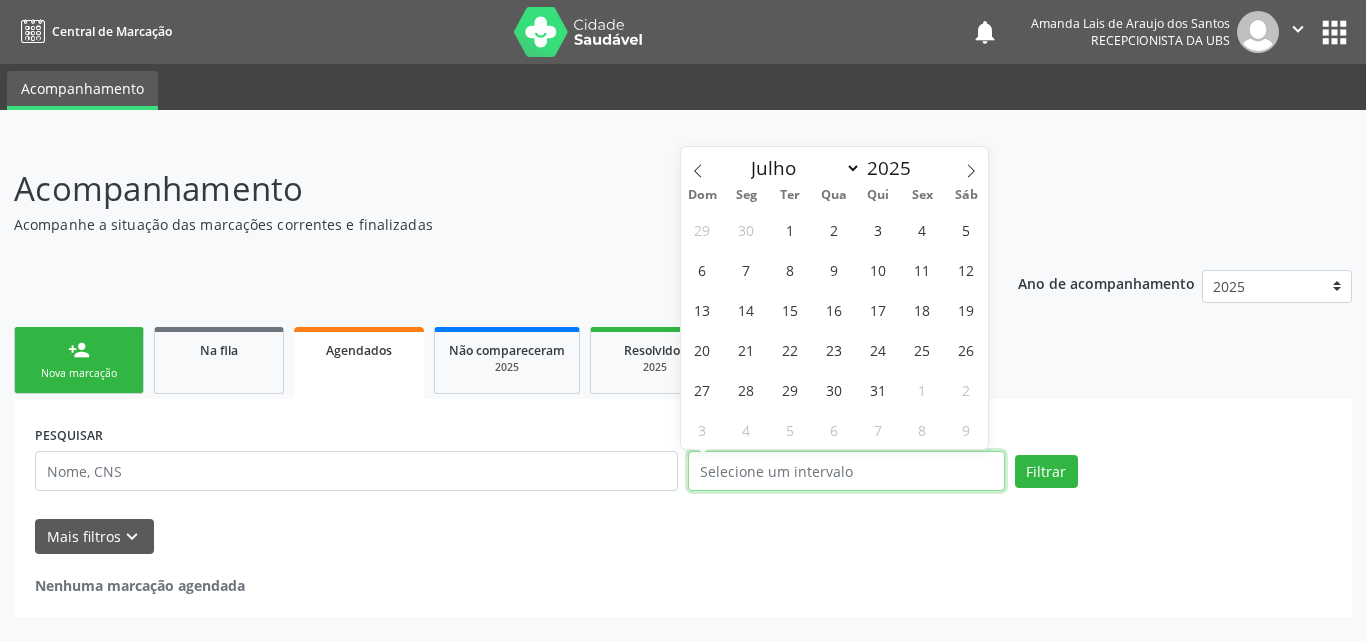 click at bounding box center (846, 471) 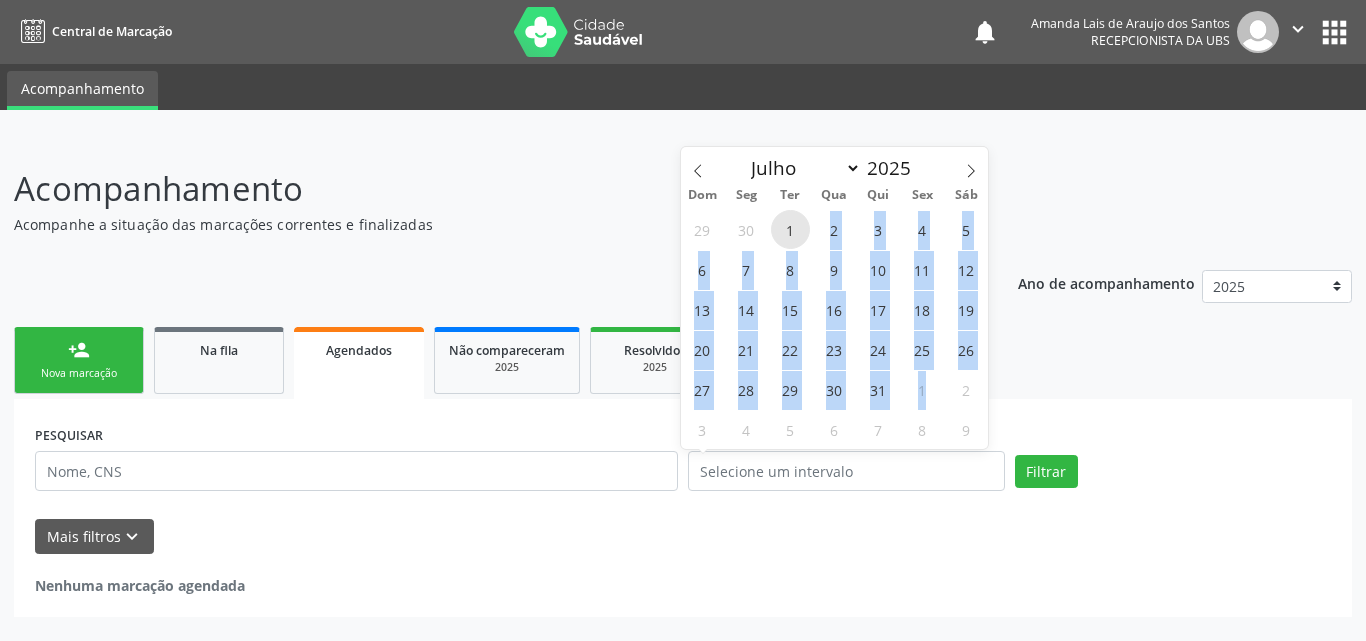 drag, startPoint x: 800, startPoint y: 234, endPoint x: 934, endPoint y: 367, distance: 188.79883 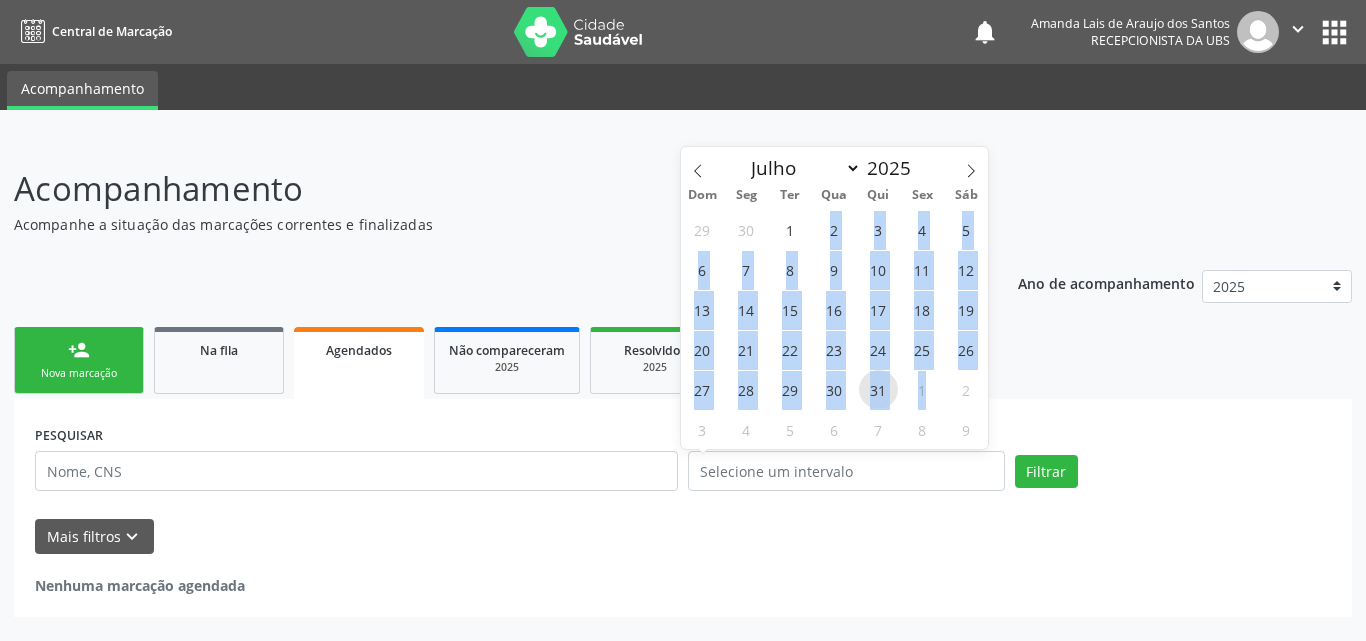 click on "31" at bounding box center [878, 389] 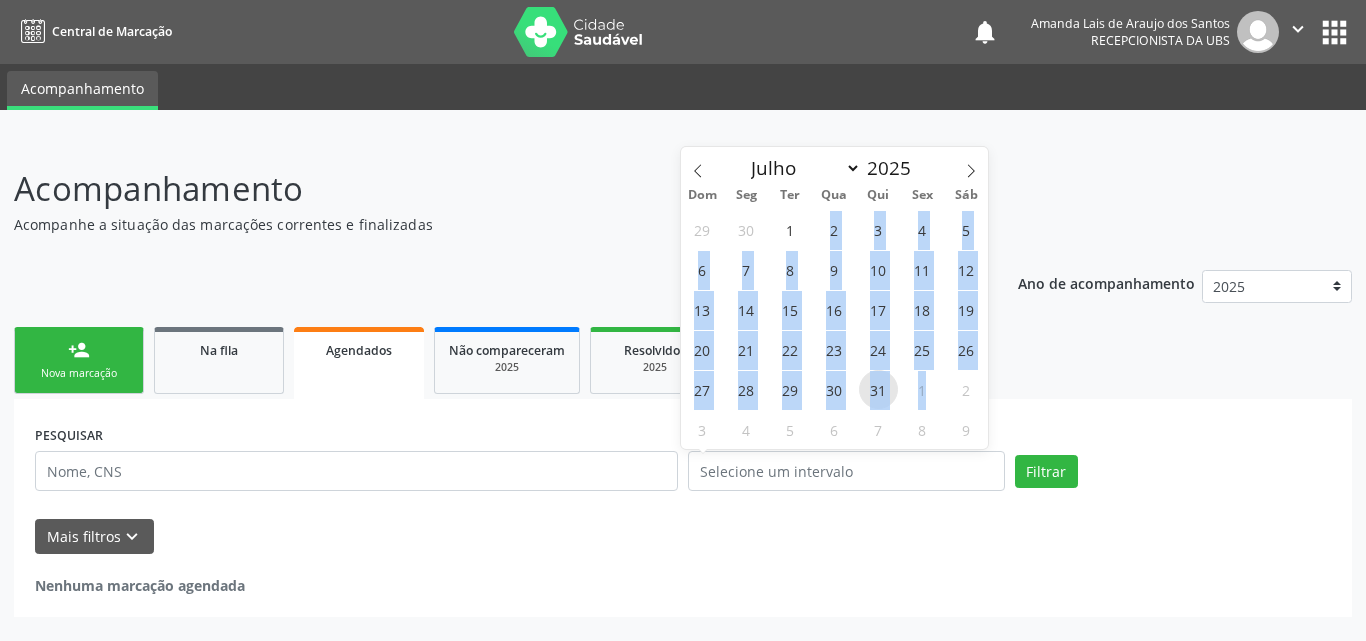 type on "31/07/2025" 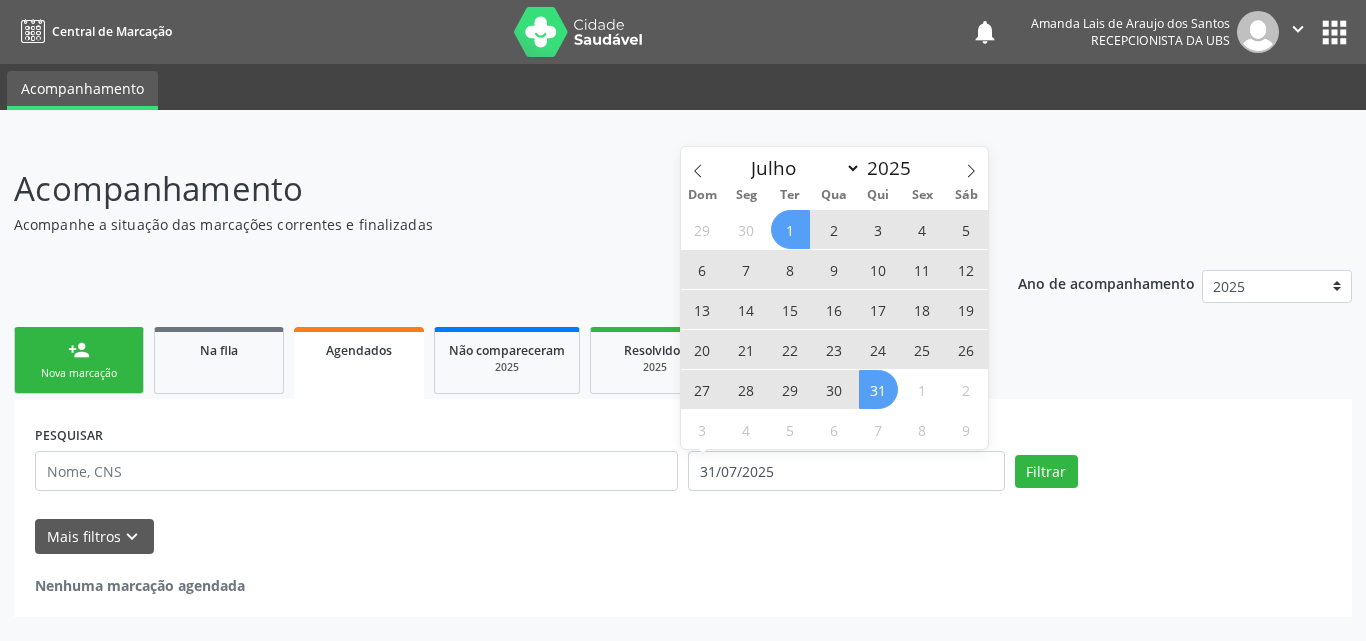click on "1" at bounding box center [790, 229] 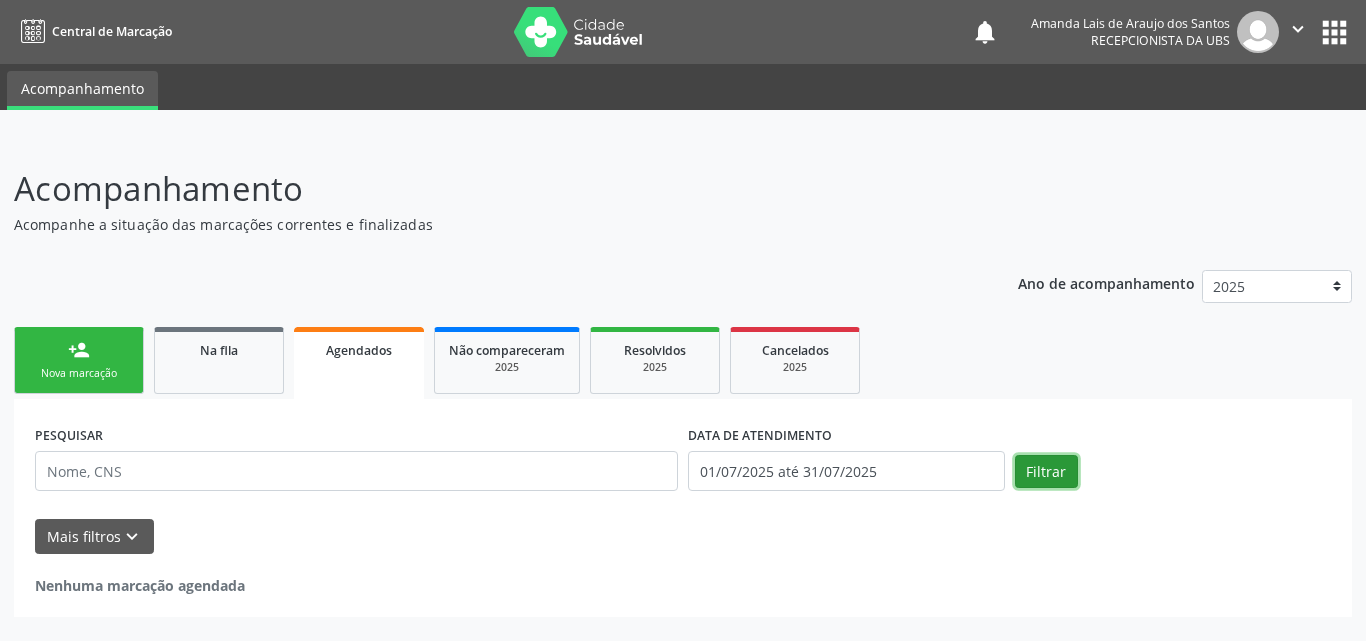 click on "Filtrar" at bounding box center [1046, 472] 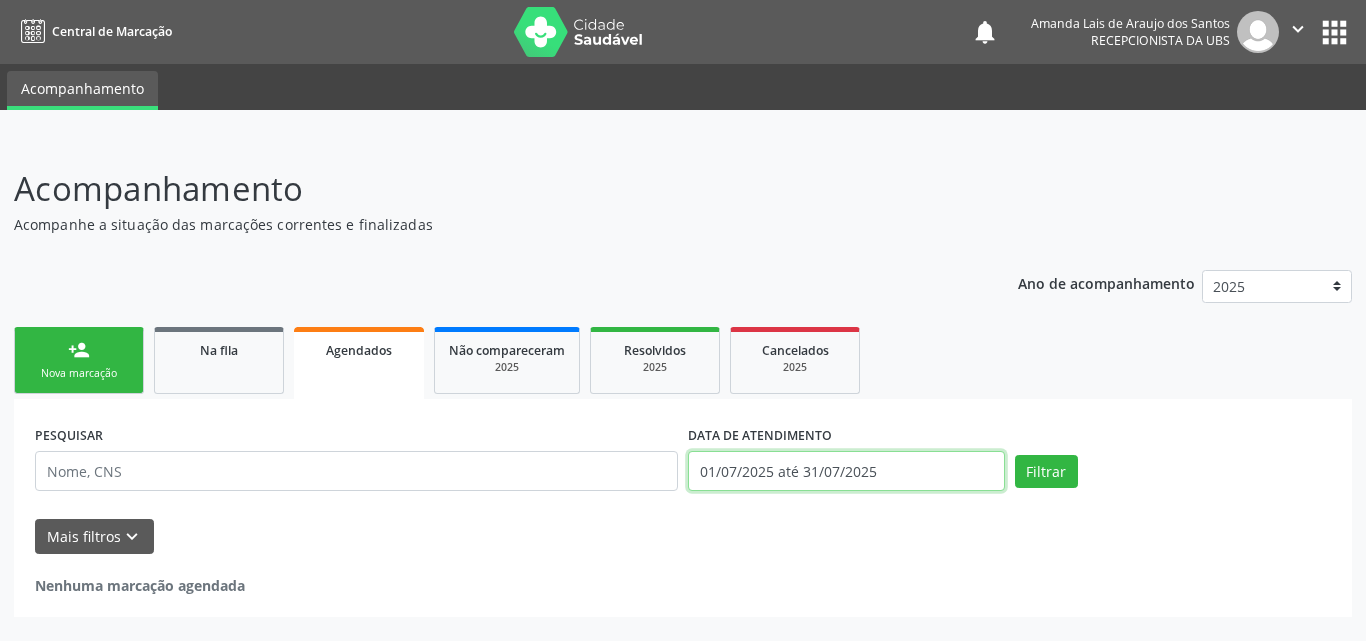 click on "01/07/2025 até 31/07/2025" at bounding box center (846, 471) 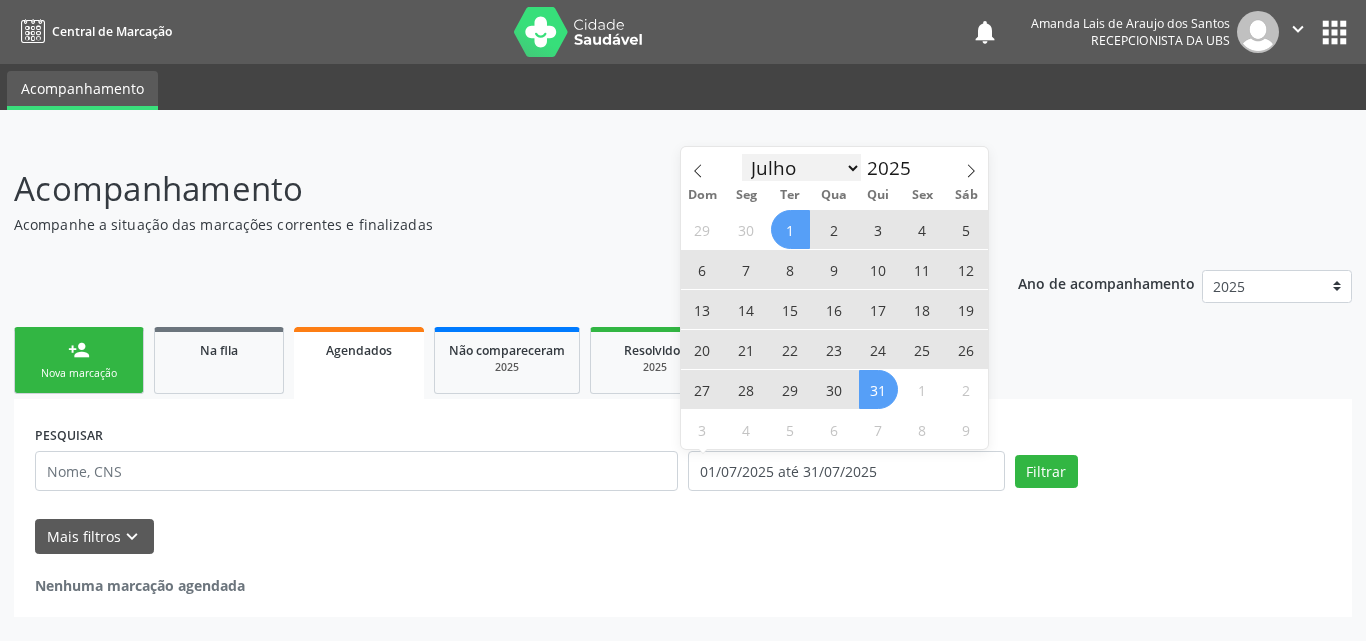 click on "Janeiro Fevereiro Março Abril Maio Junho Julho Agosto Setembro Outubro Novembro Dezembro" at bounding box center [802, 168] 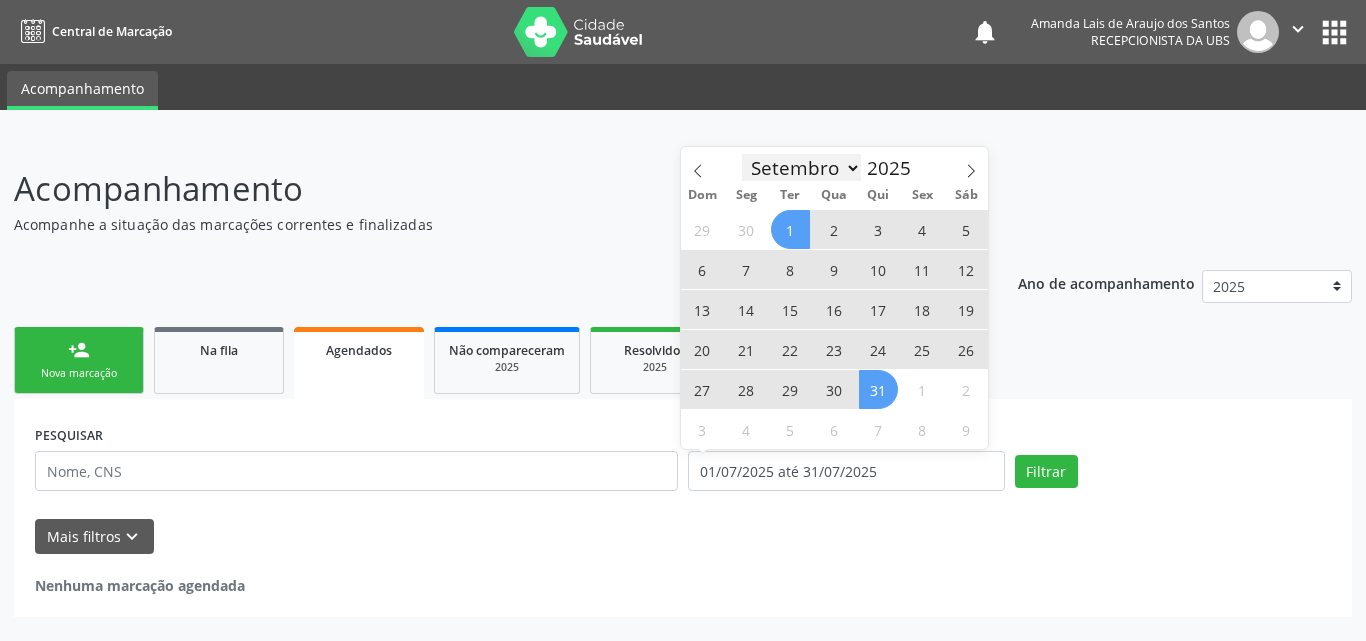 click on "Janeiro Fevereiro Março Abril Maio Junho Julho Agosto Setembro Outubro Novembro Dezembro" at bounding box center [802, 168] 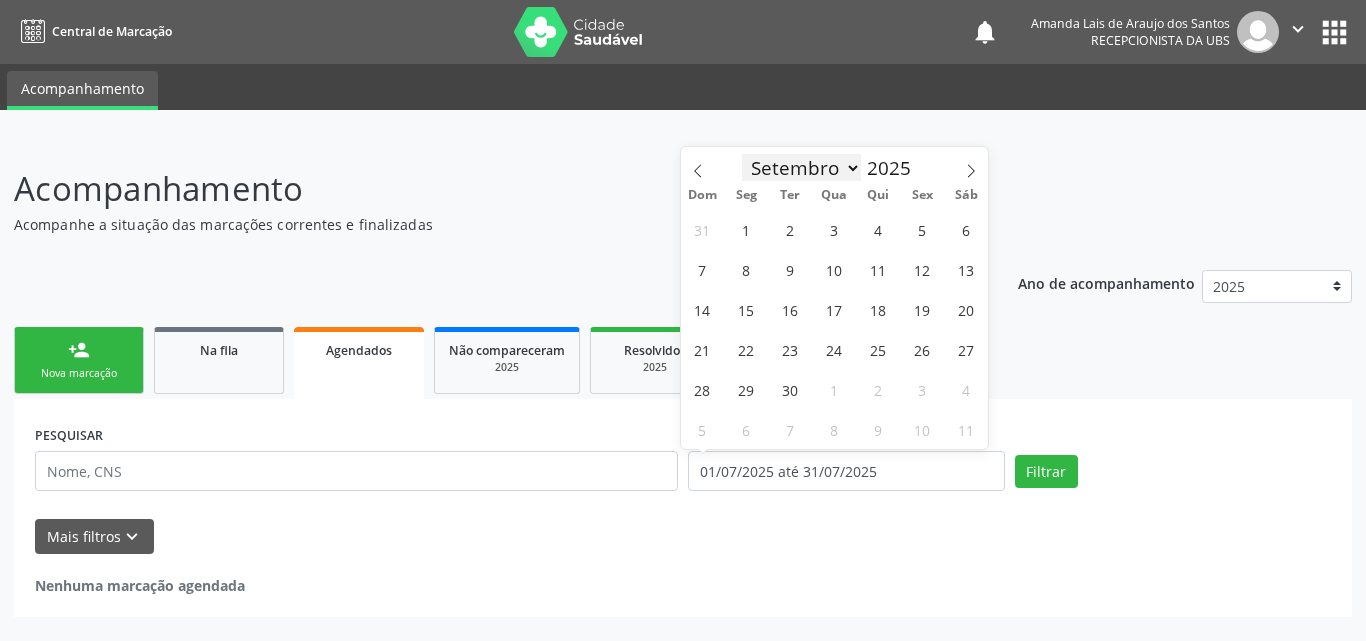 click on "Janeiro Fevereiro Março Abril Maio Junho Julho Agosto Setembro Outubro Novembro Dezembro" at bounding box center [802, 168] 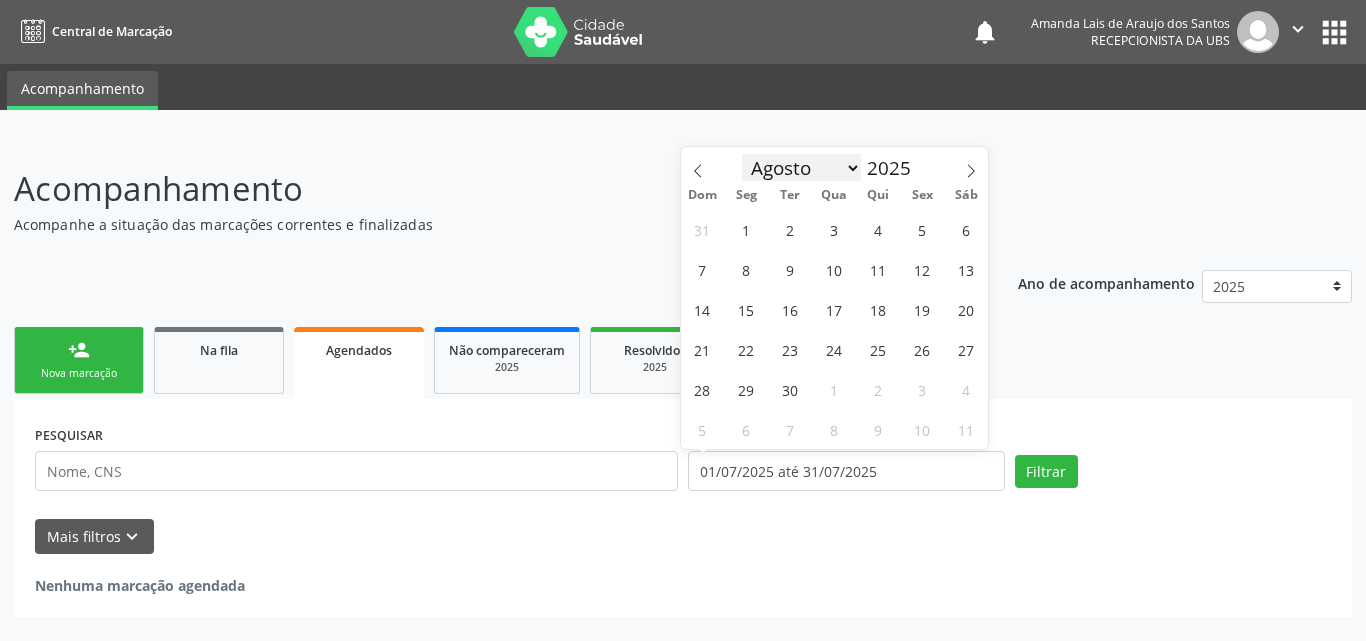 click on "Janeiro Fevereiro Março Abril Maio Junho Julho Agosto Setembro Outubro Novembro Dezembro" at bounding box center (802, 168) 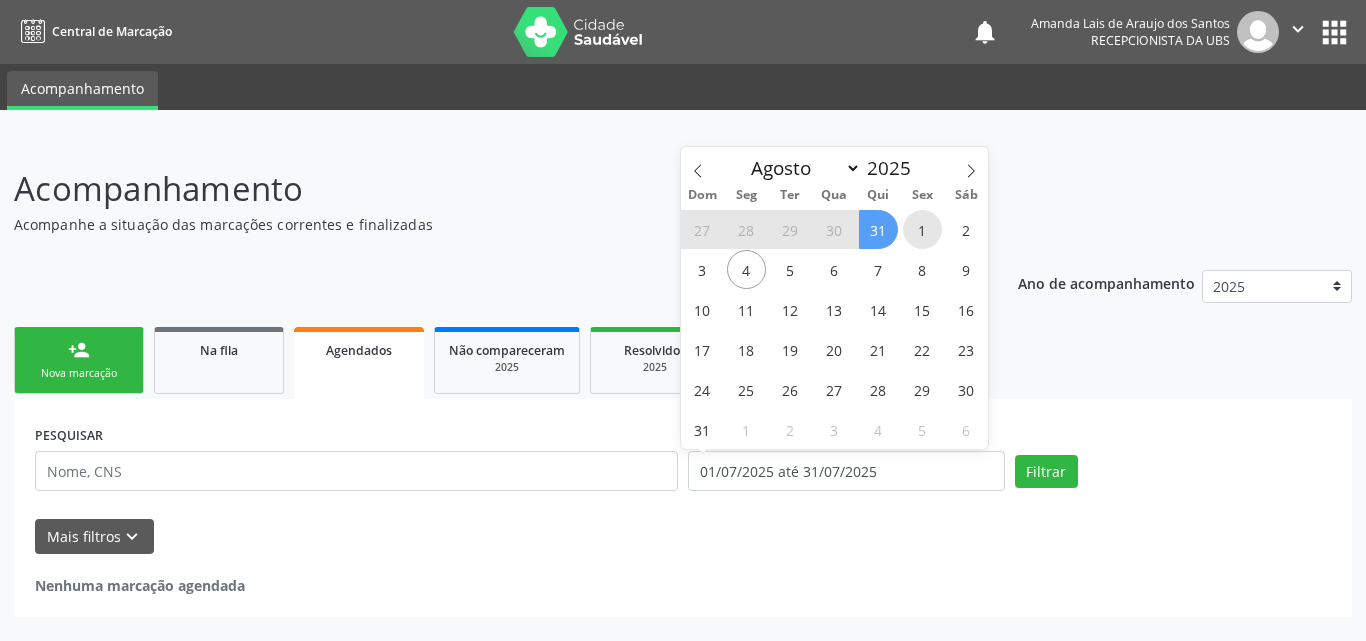 click on "1" at bounding box center [922, 229] 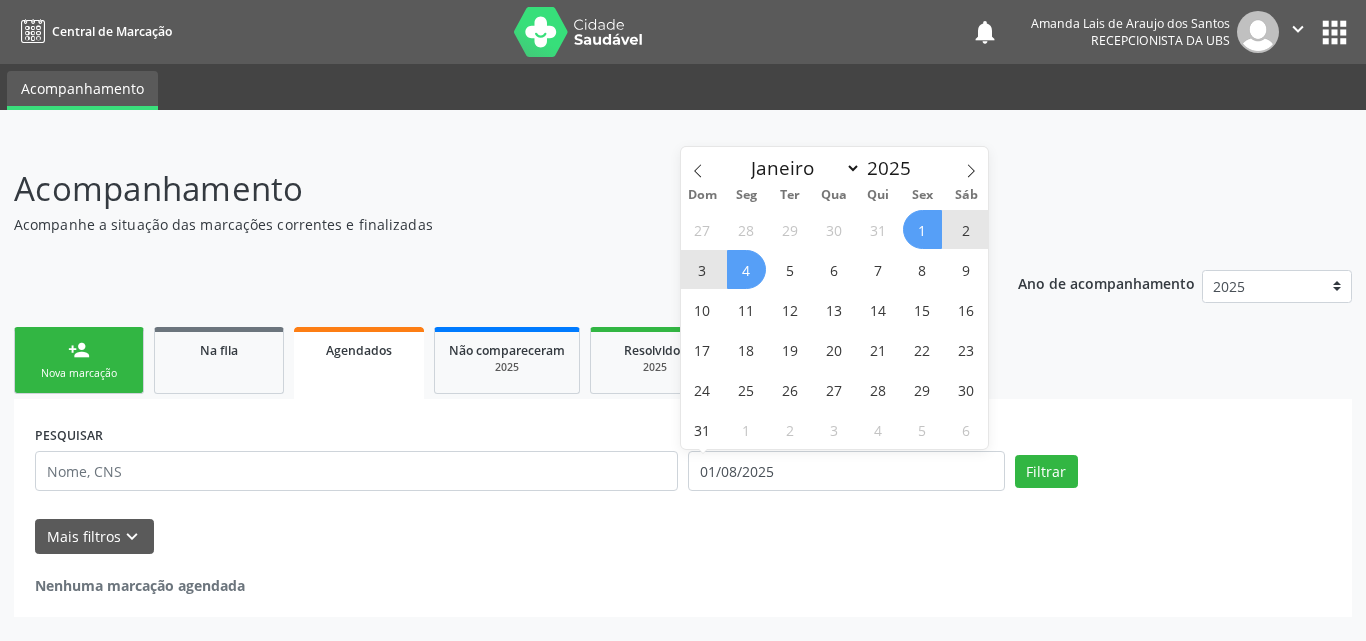 click on "4" at bounding box center (746, 269) 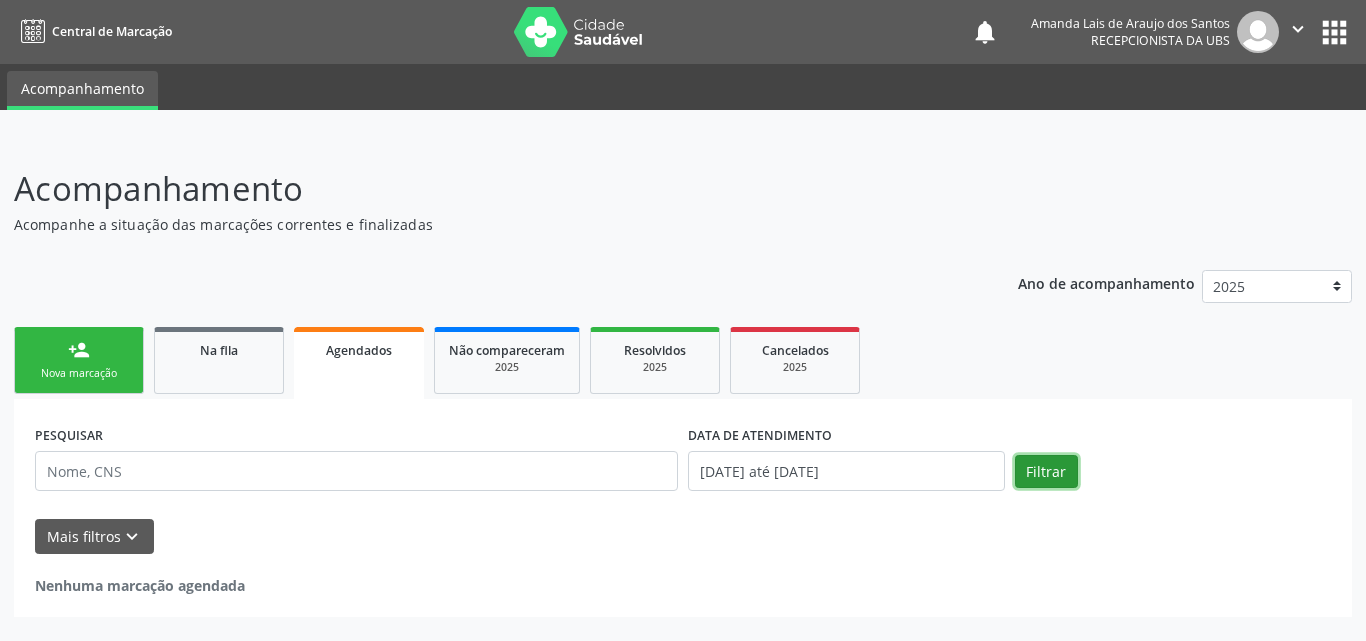 click on "Filtrar" at bounding box center [1046, 472] 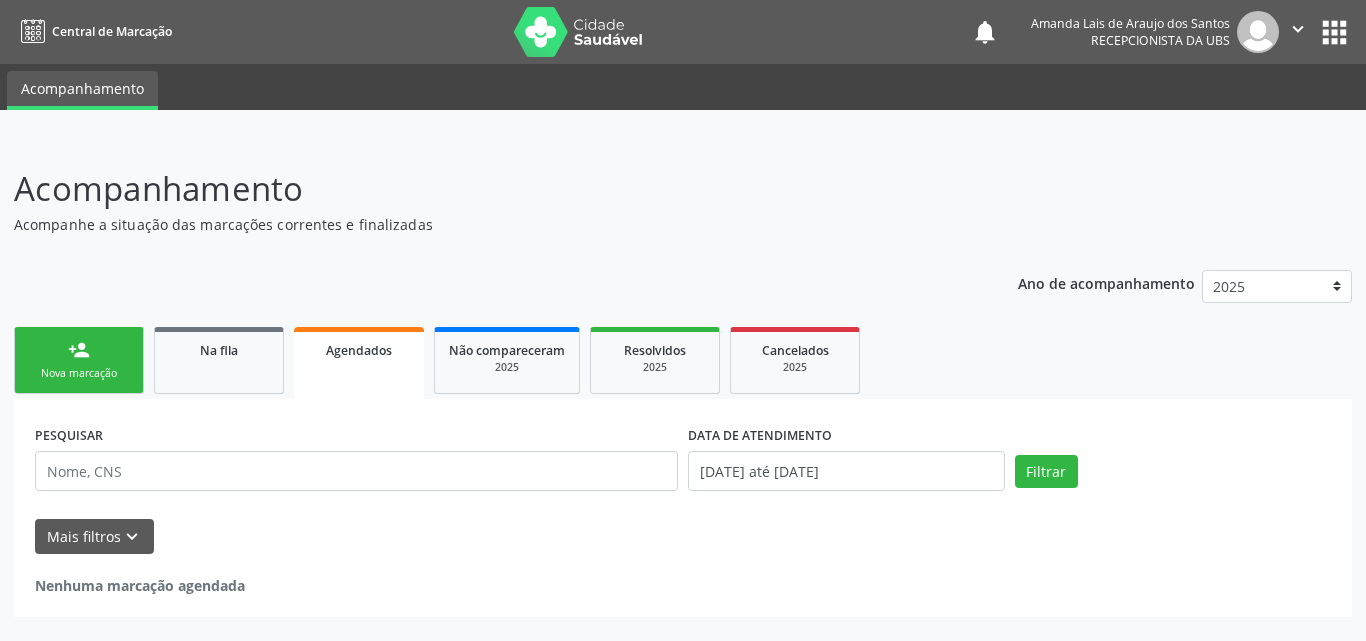 click on "Nova marcação" at bounding box center [79, 373] 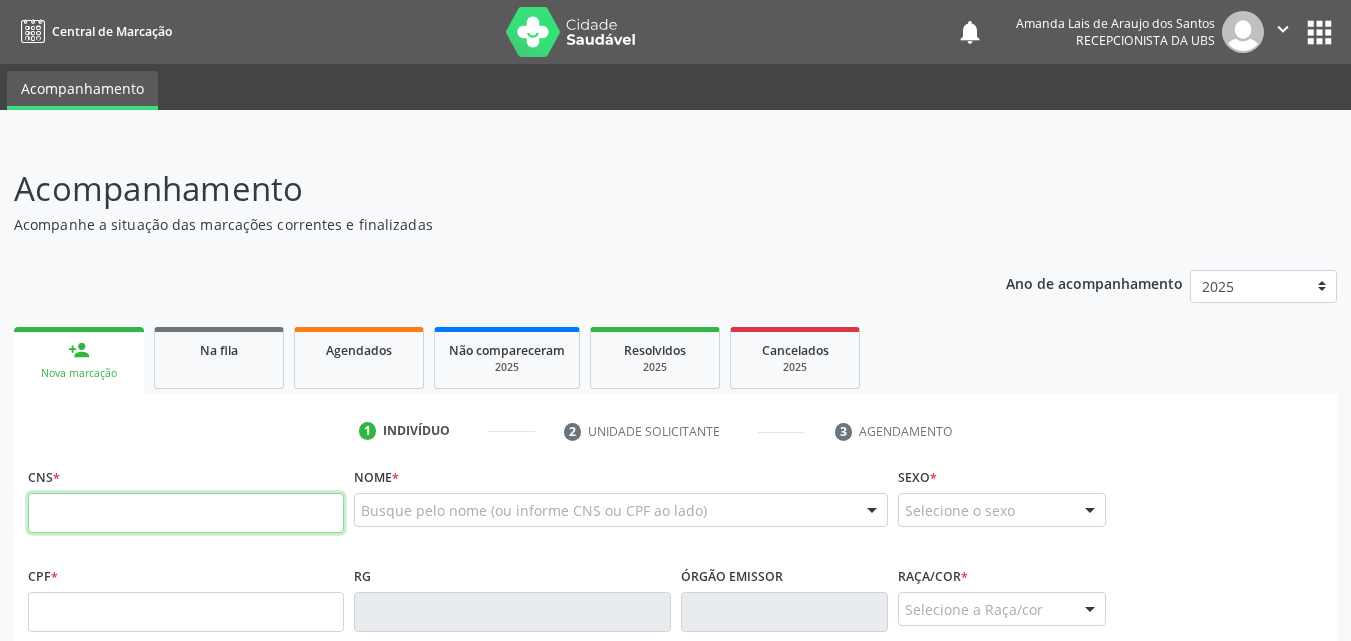 click at bounding box center (186, 513) 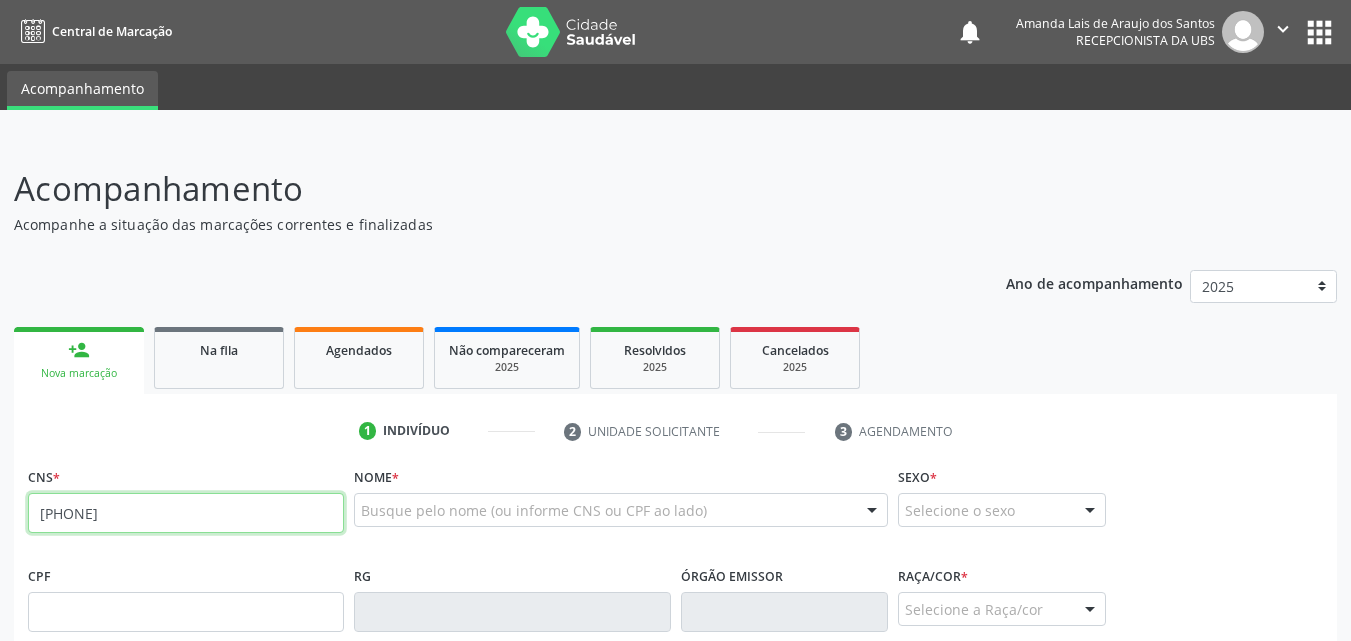 type on "[PHONE]" 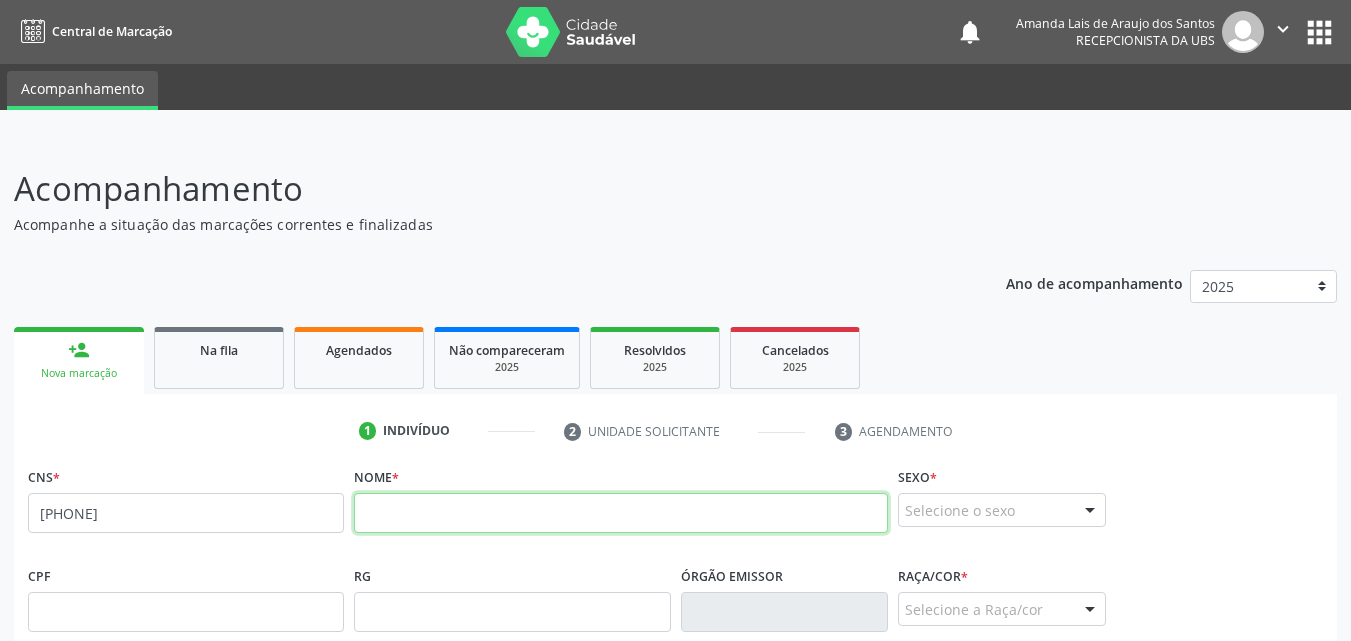click at bounding box center [621, 513] 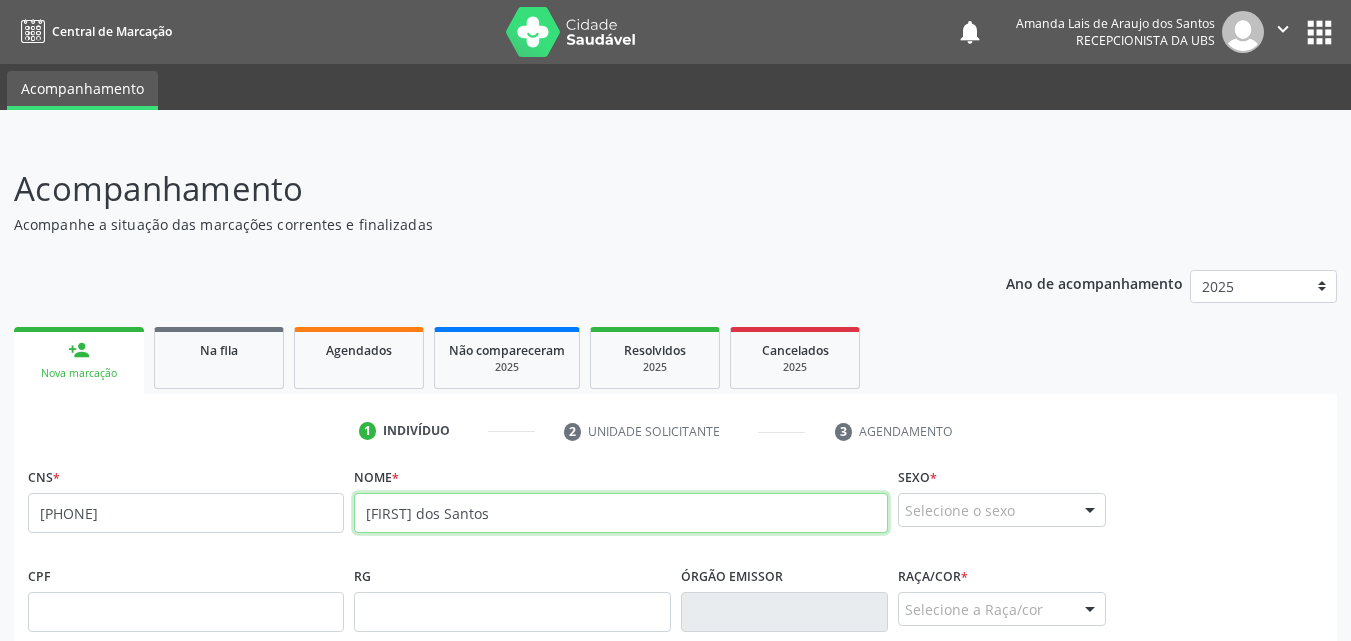 type on "[FIRST] dos Santos" 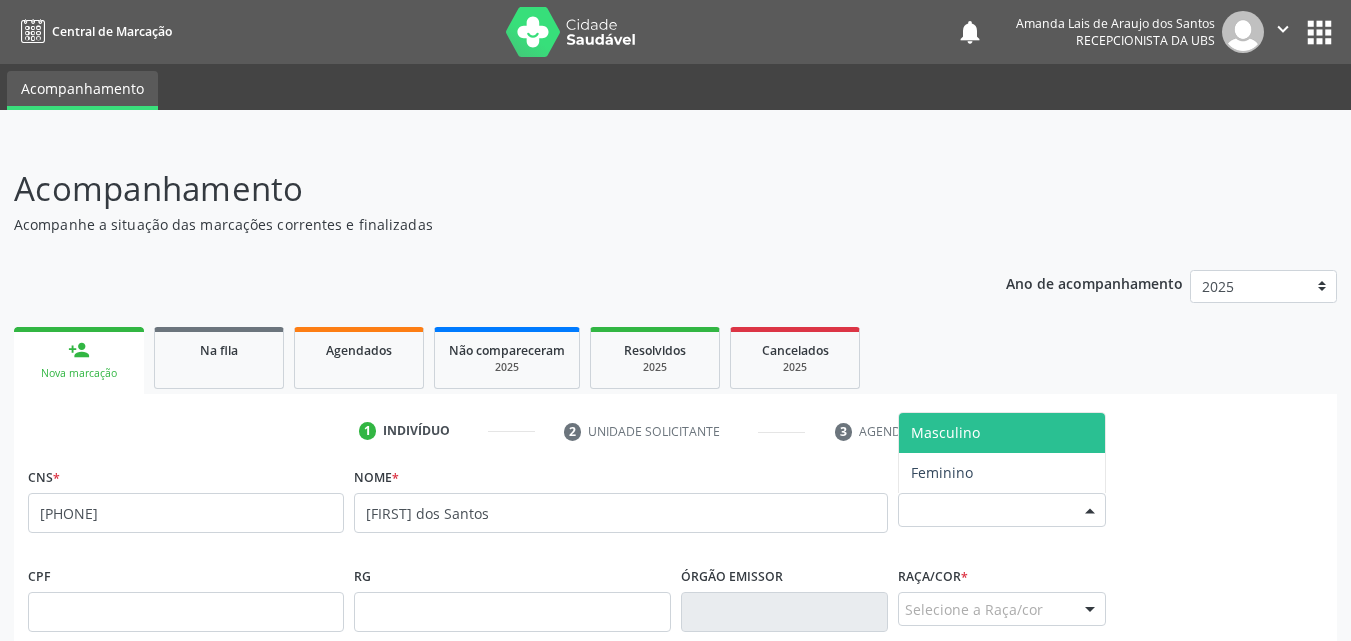 click on "Masculino" at bounding box center [945, 432] 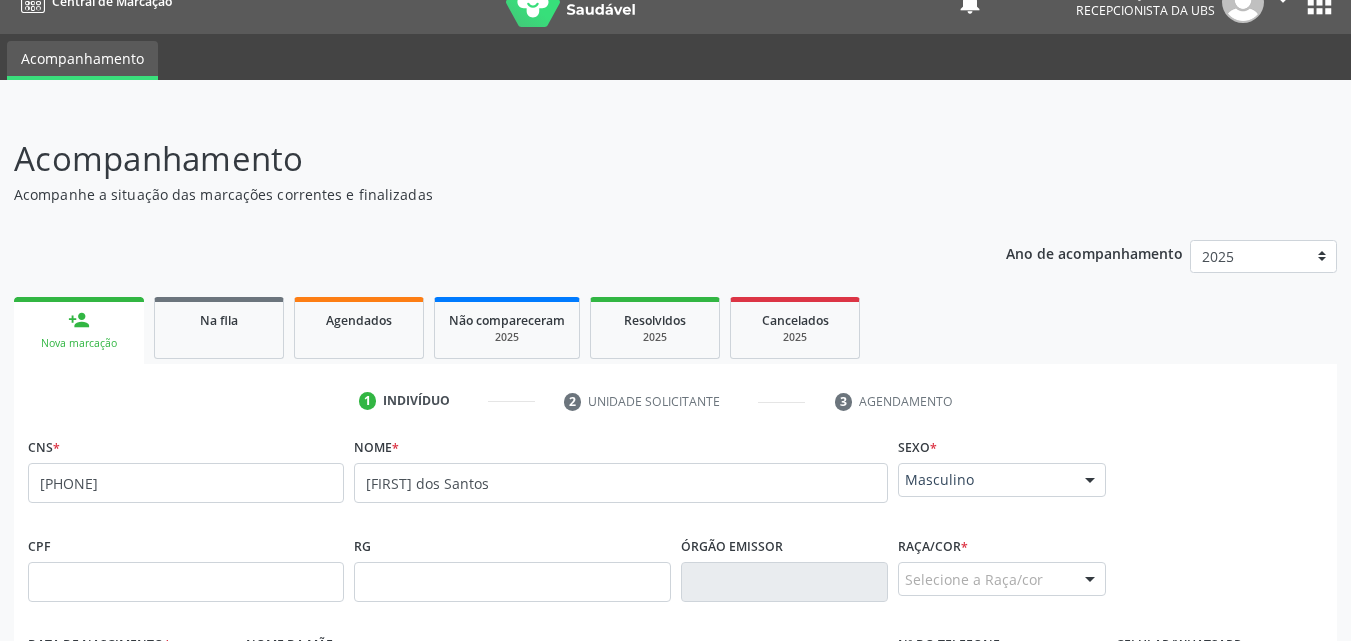 scroll, scrollTop: 467, scrollLeft: 0, axis: vertical 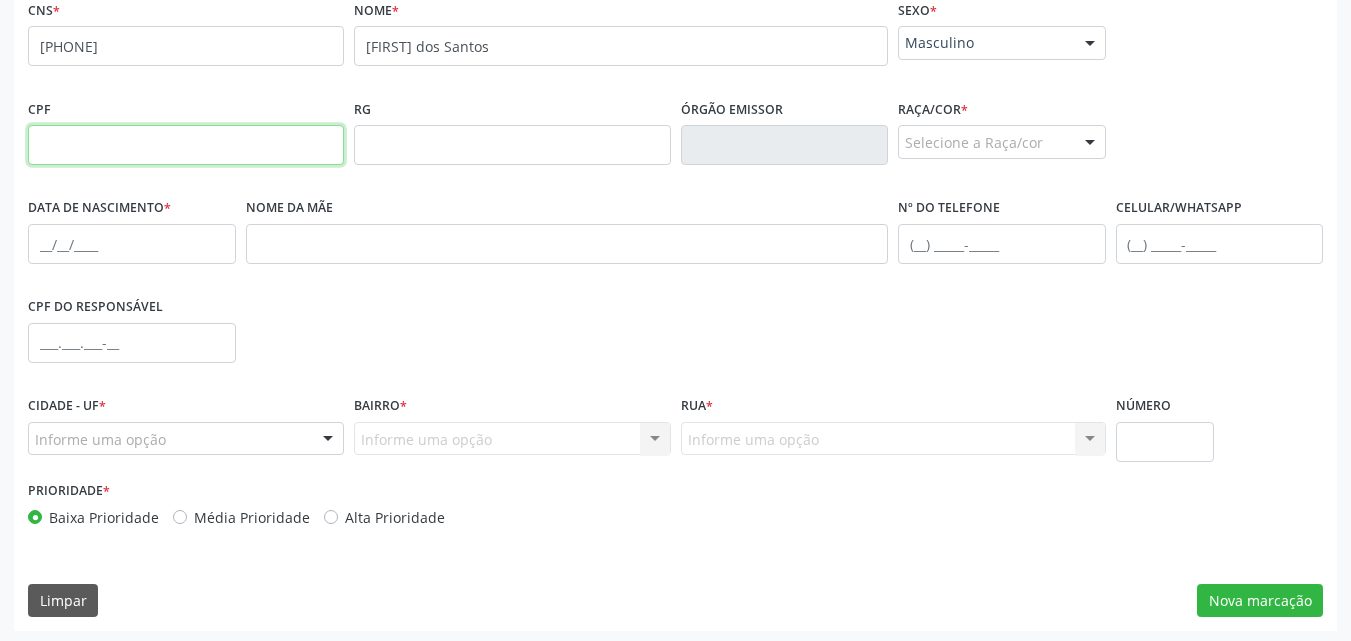 click at bounding box center (186, 145) 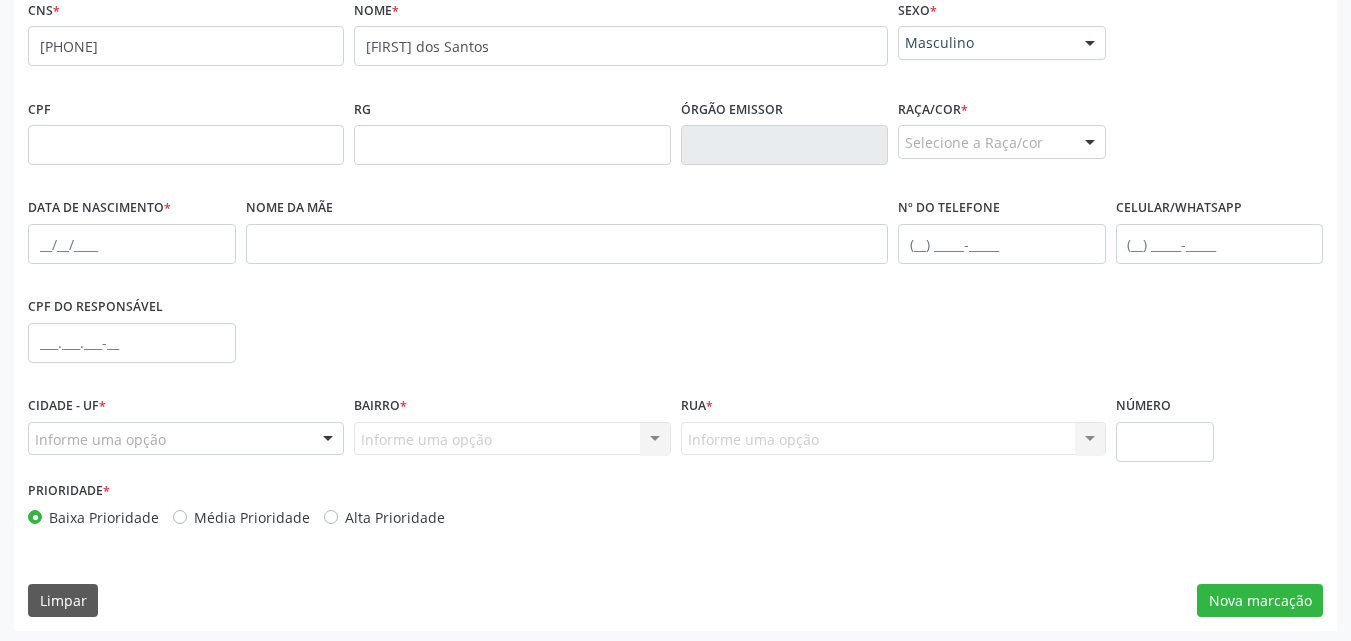 drag, startPoint x: 1010, startPoint y: 136, endPoint x: 1003, endPoint y: 148, distance: 13.892444 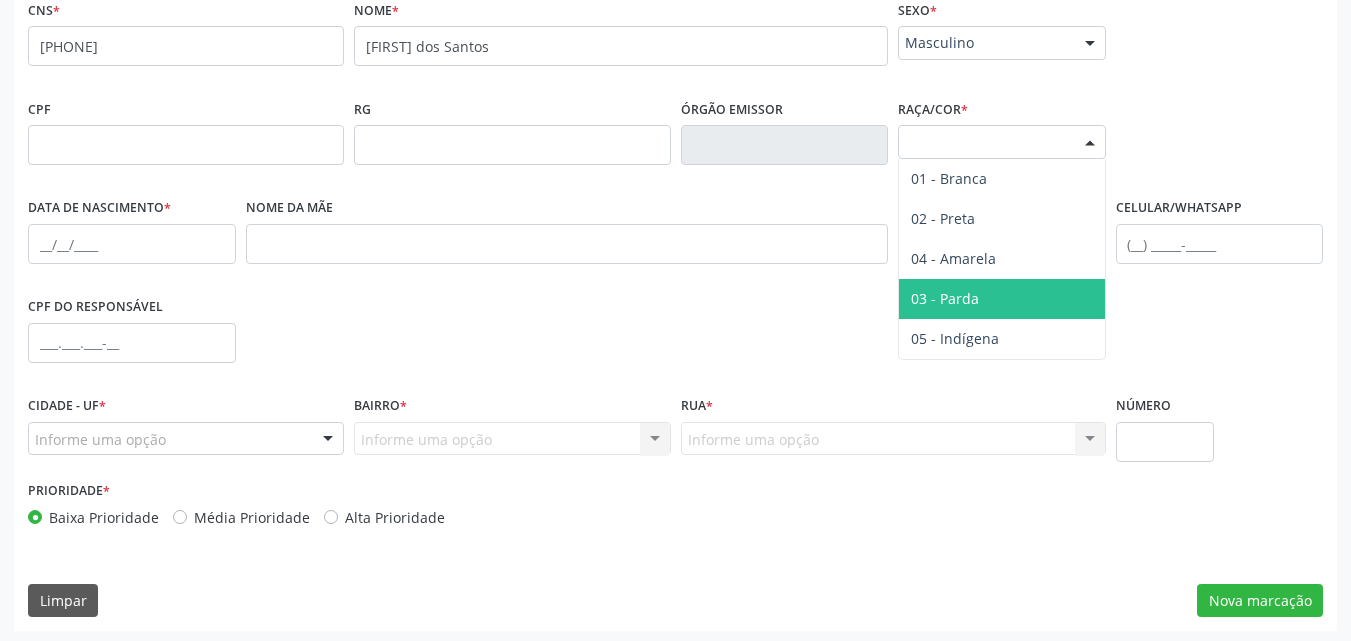 click on "03 - Parda" at bounding box center (945, 298) 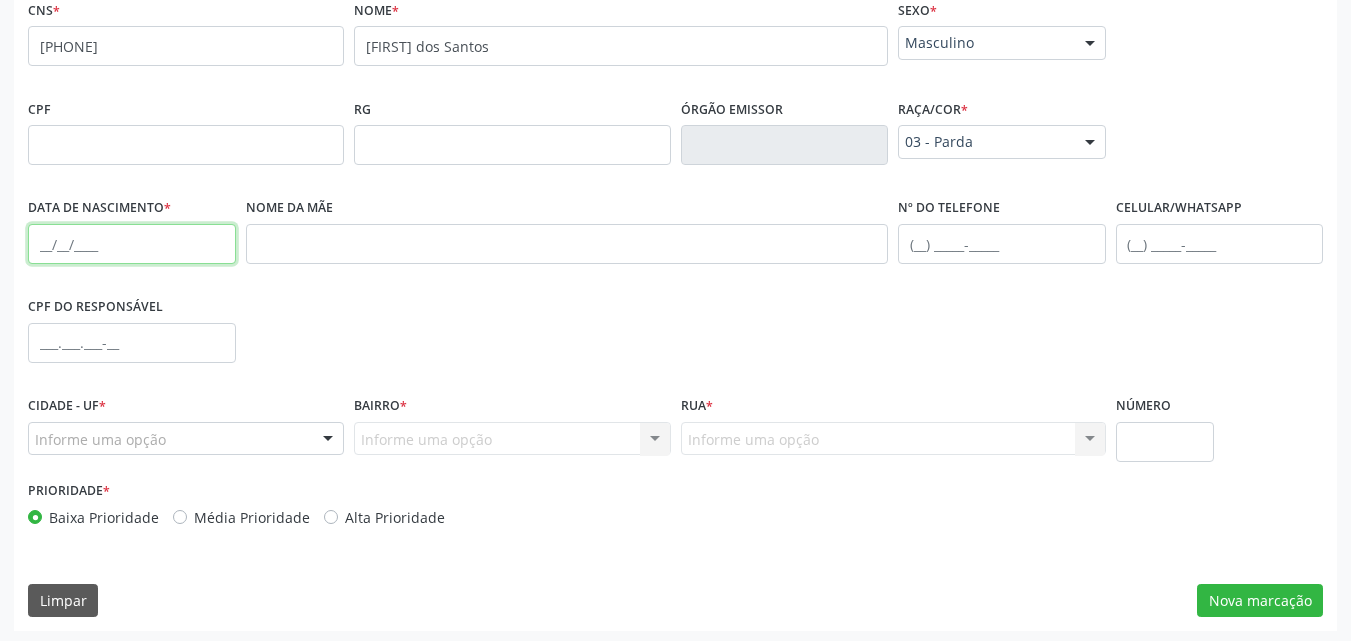 click at bounding box center [132, 244] 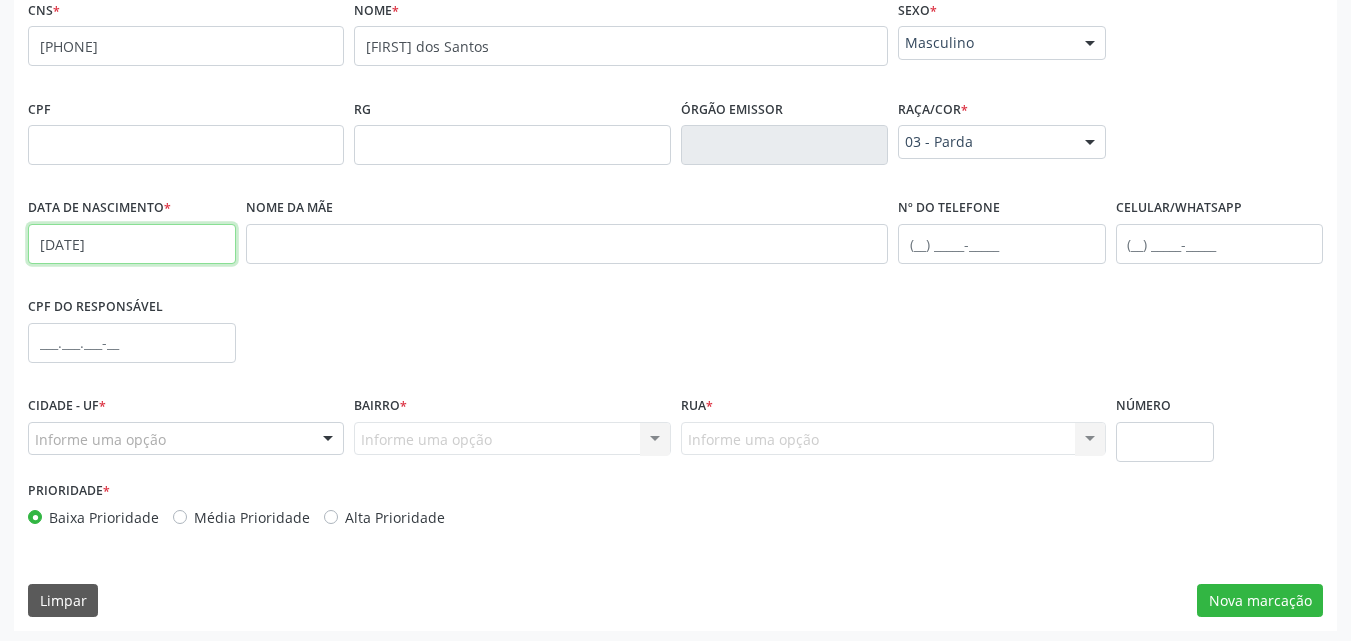 type on "[DATE]" 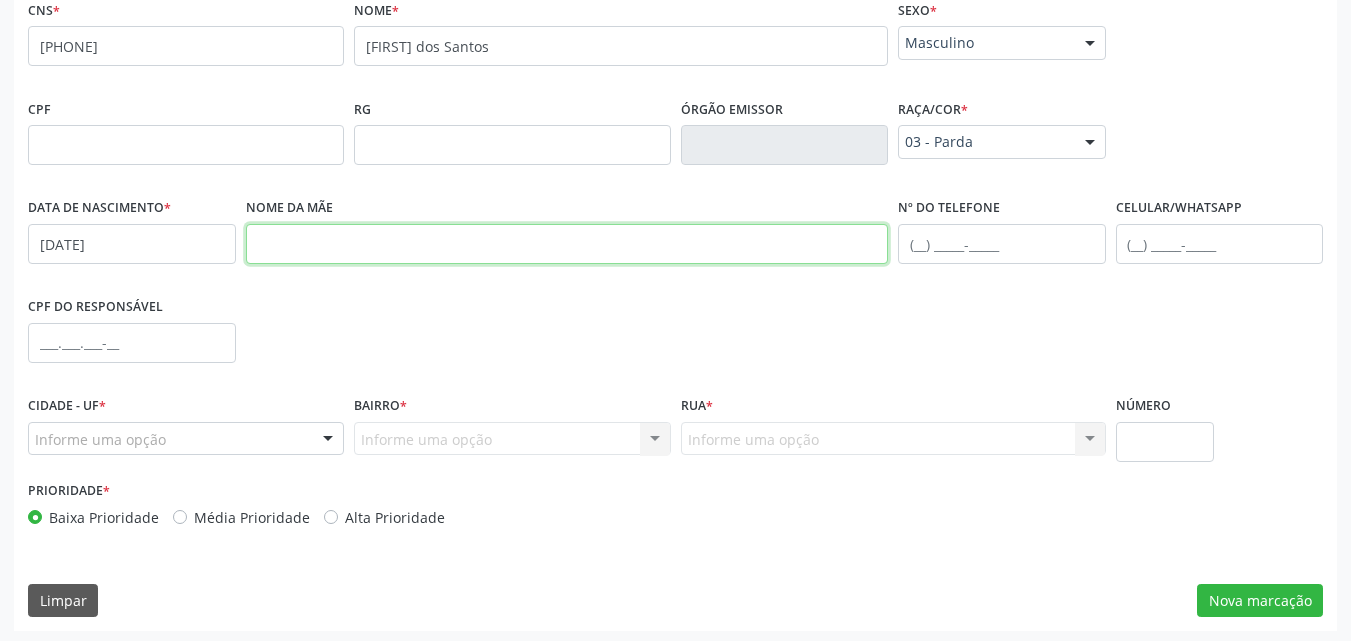 click at bounding box center [567, 244] 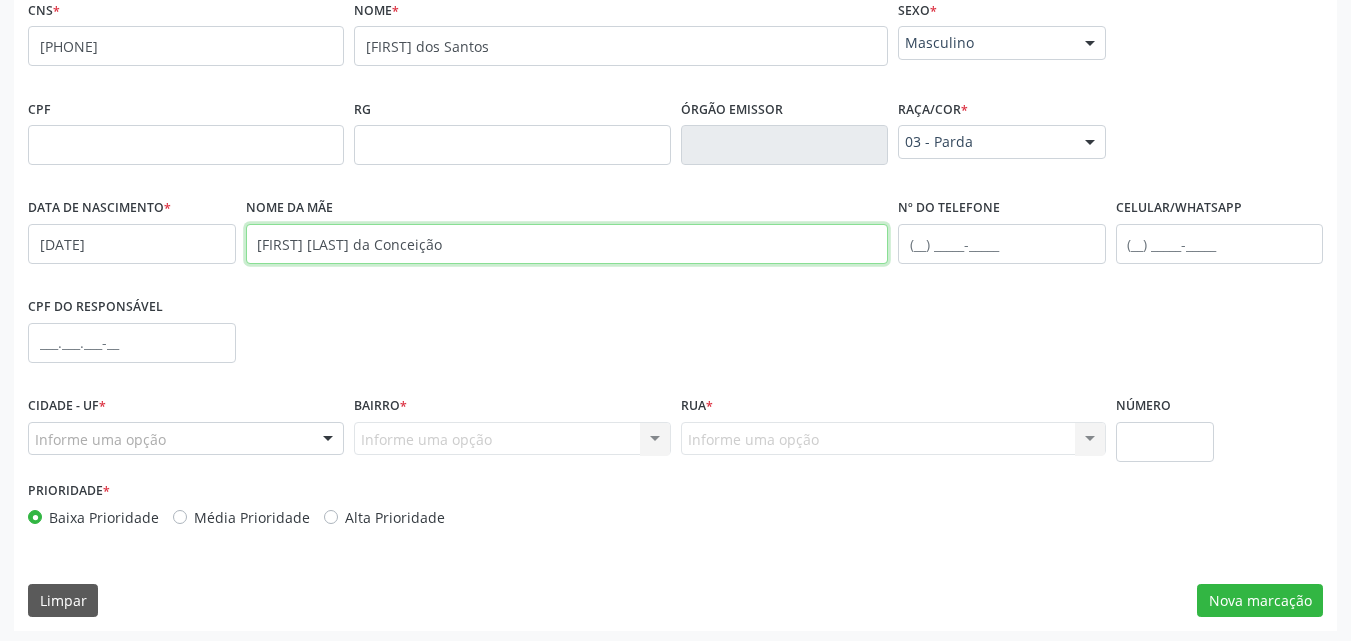 type on "[FIRST] [LAST] da Conceição" 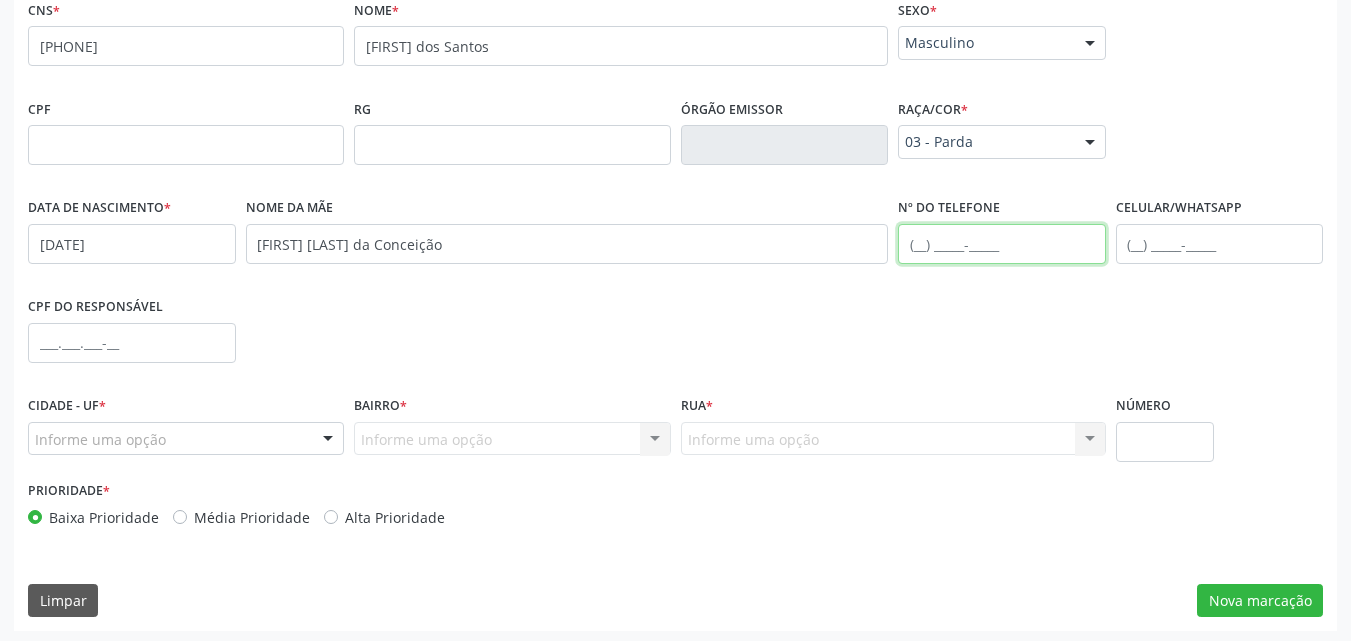click at bounding box center (1002, 244) 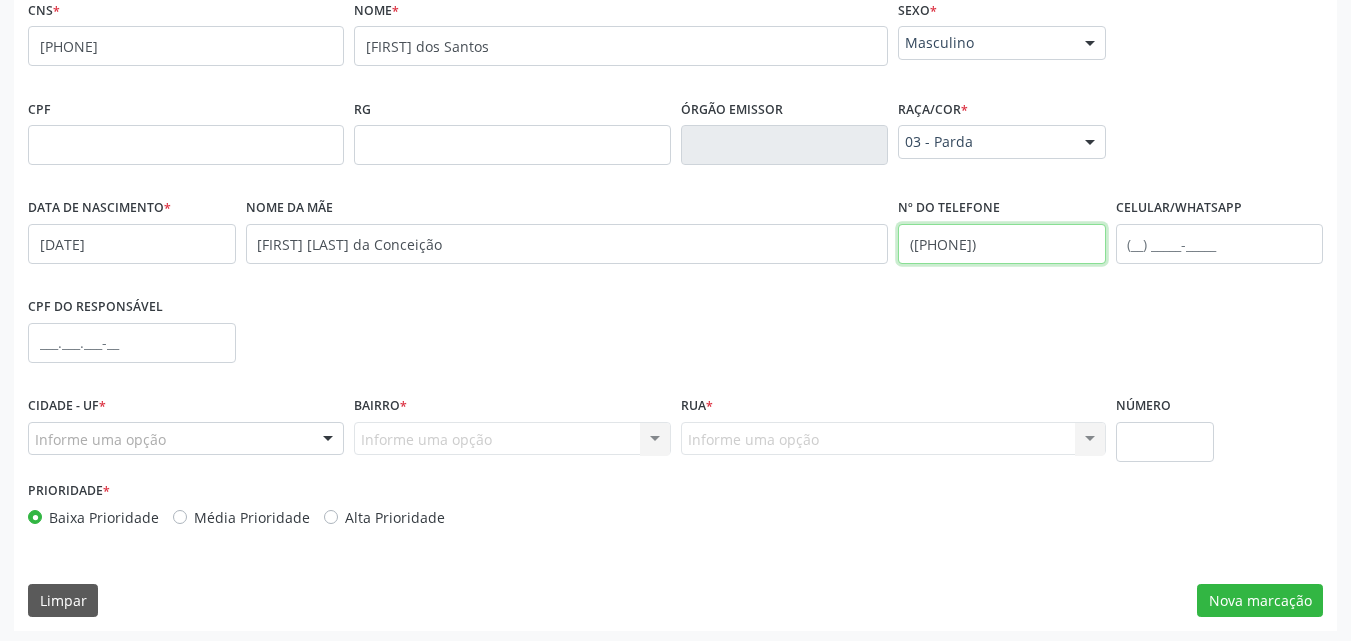 type on "([PHONE])" 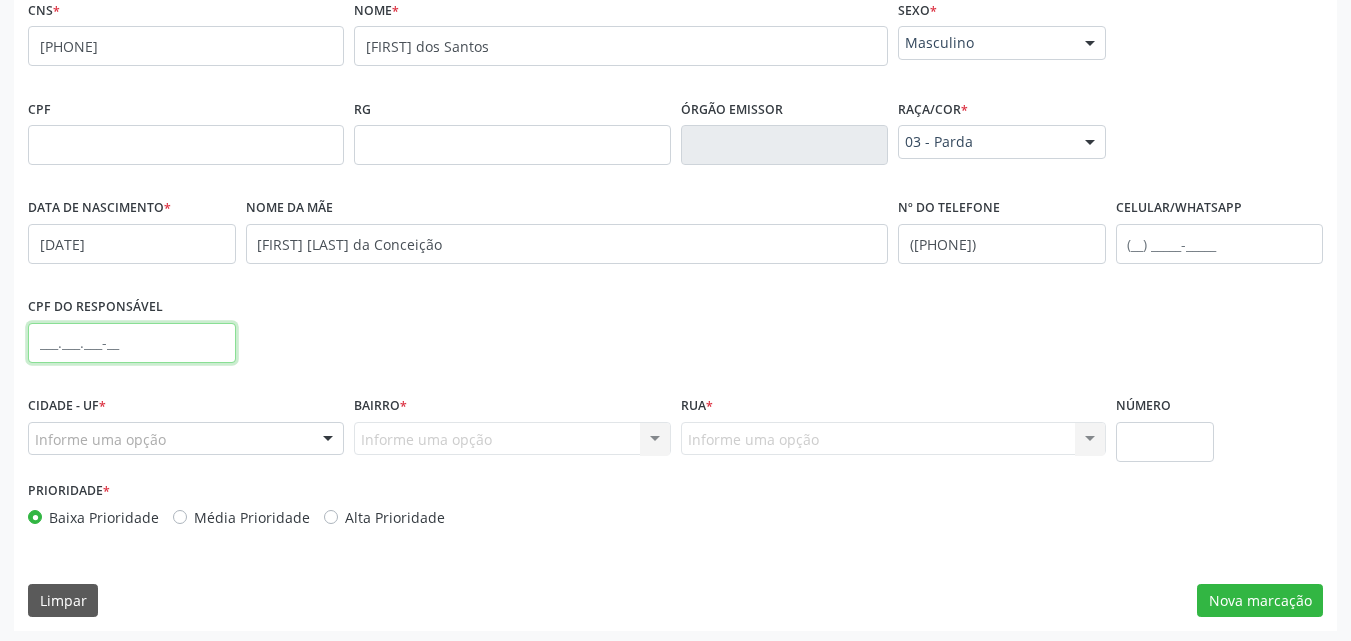 click at bounding box center (132, 343) 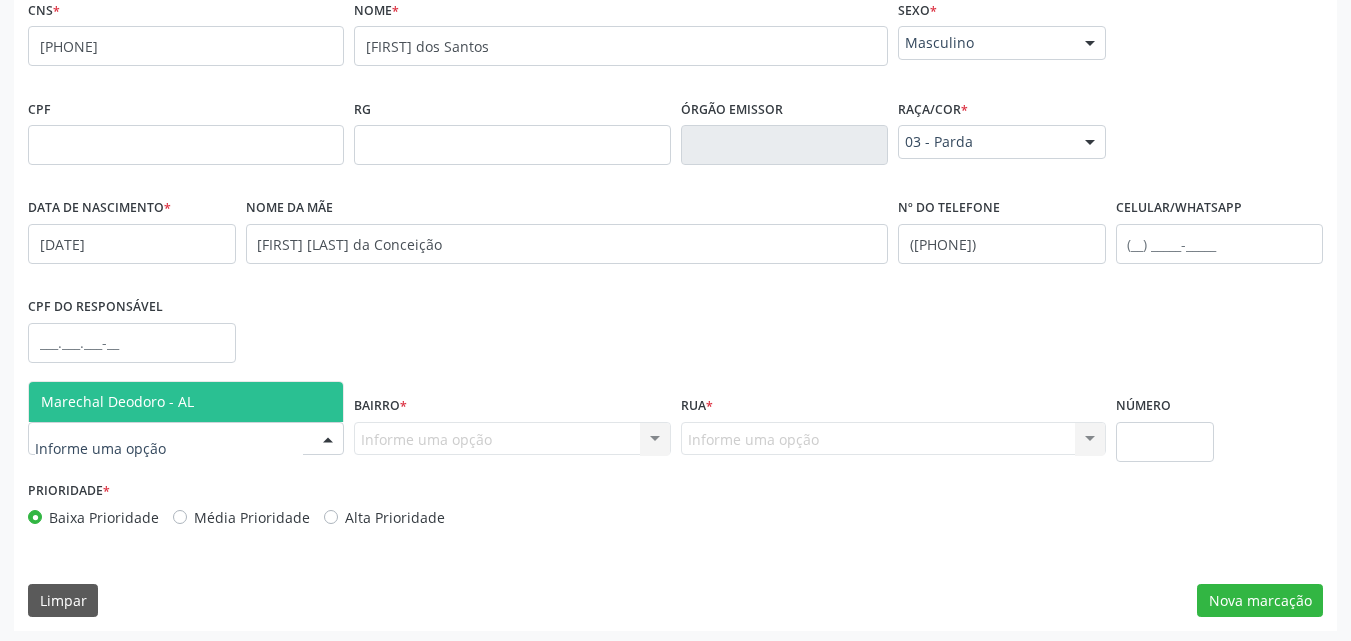 drag, startPoint x: 140, startPoint y: 403, endPoint x: 187, endPoint y: 422, distance: 50.695168 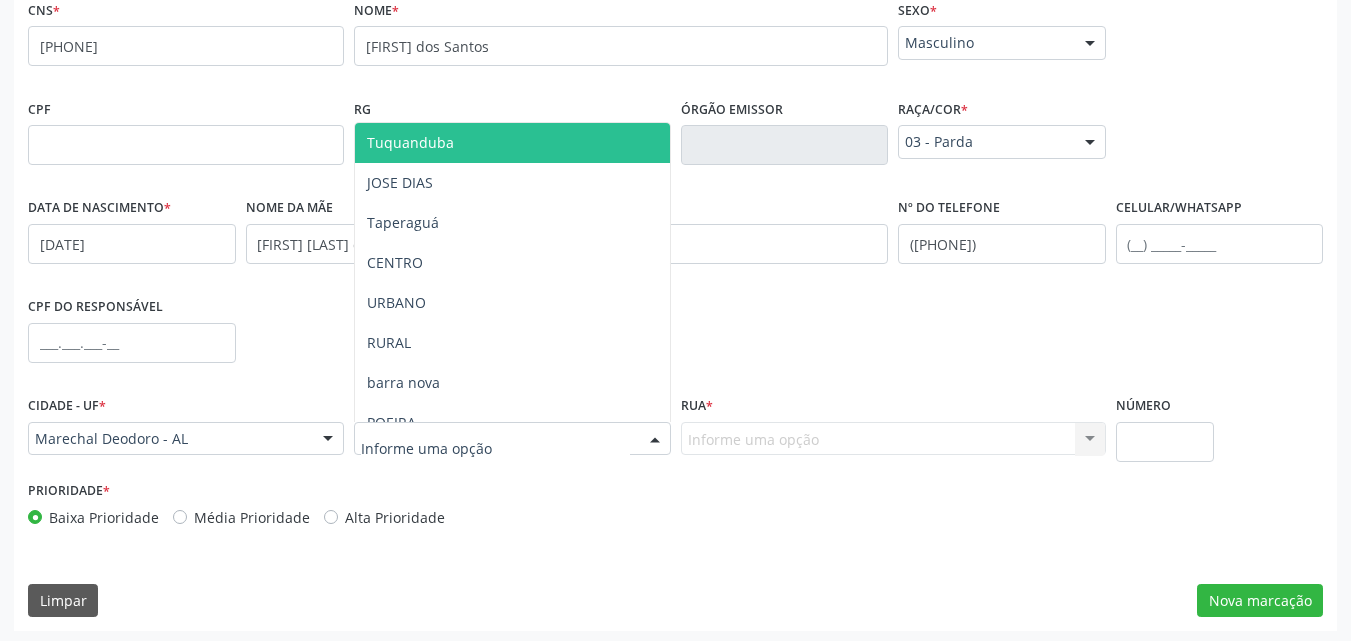 type on "E" 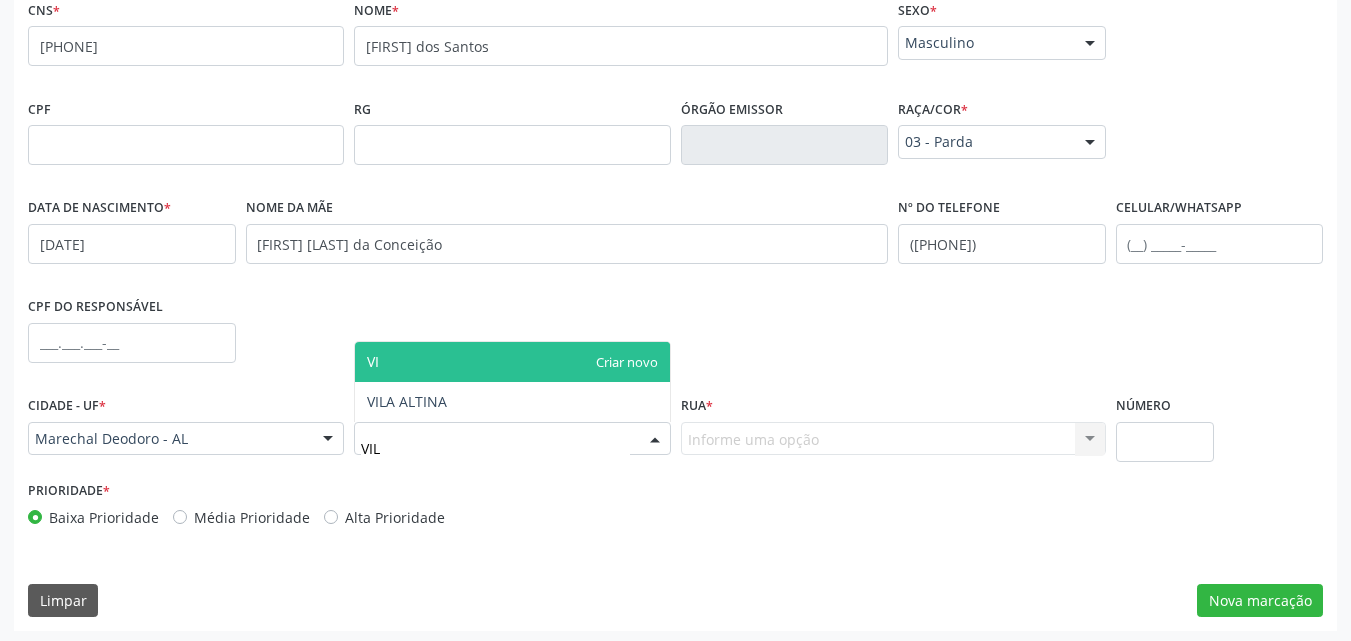 type on "VILA" 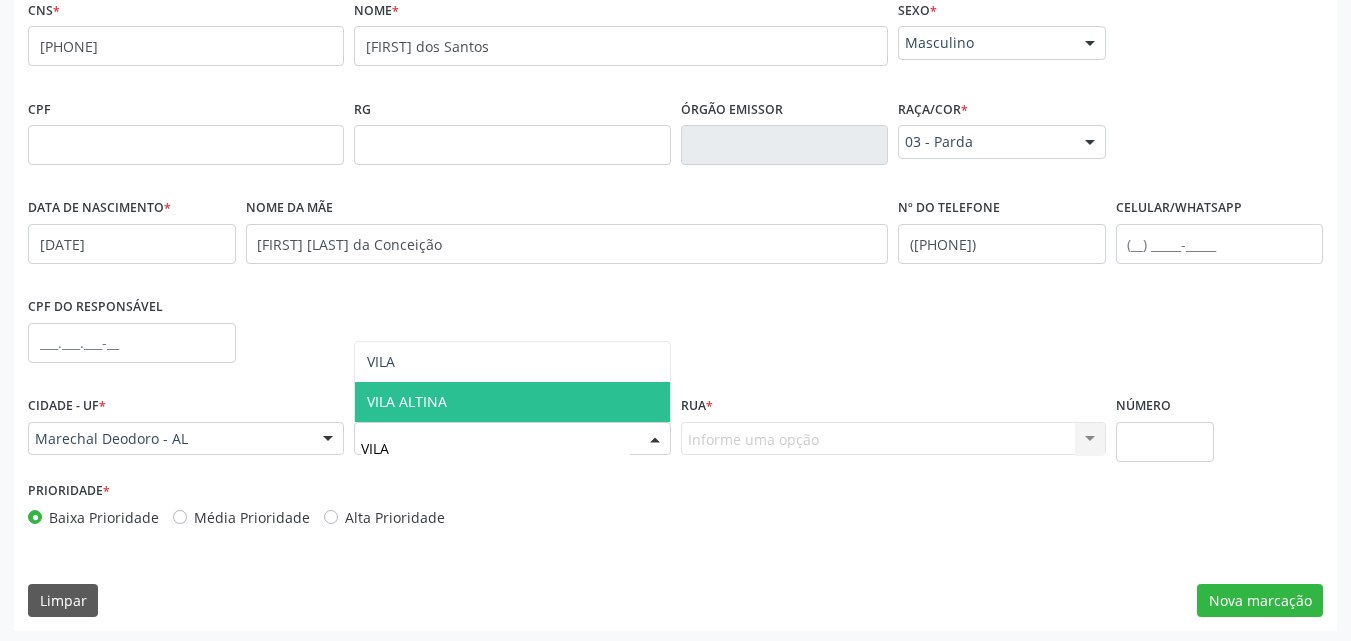 click on "VILA ALTINA" at bounding box center (407, 401) 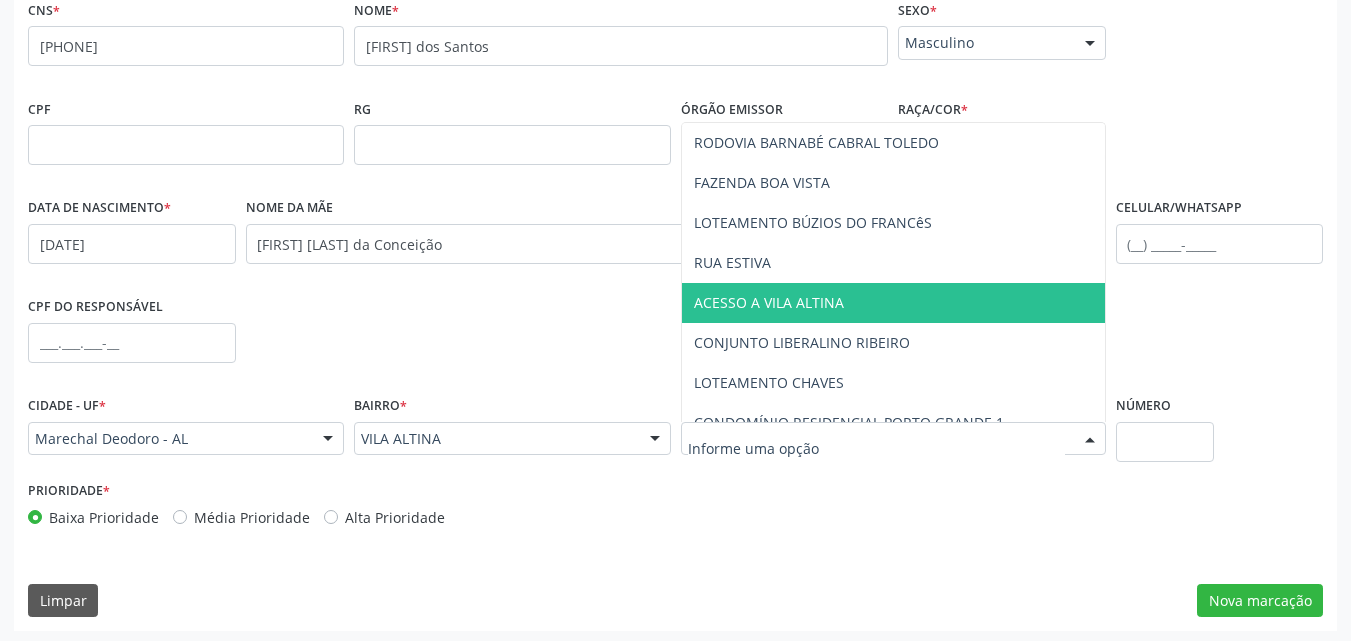 click on "ACESSO A VILA ALTINA" at bounding box center [893, 303] 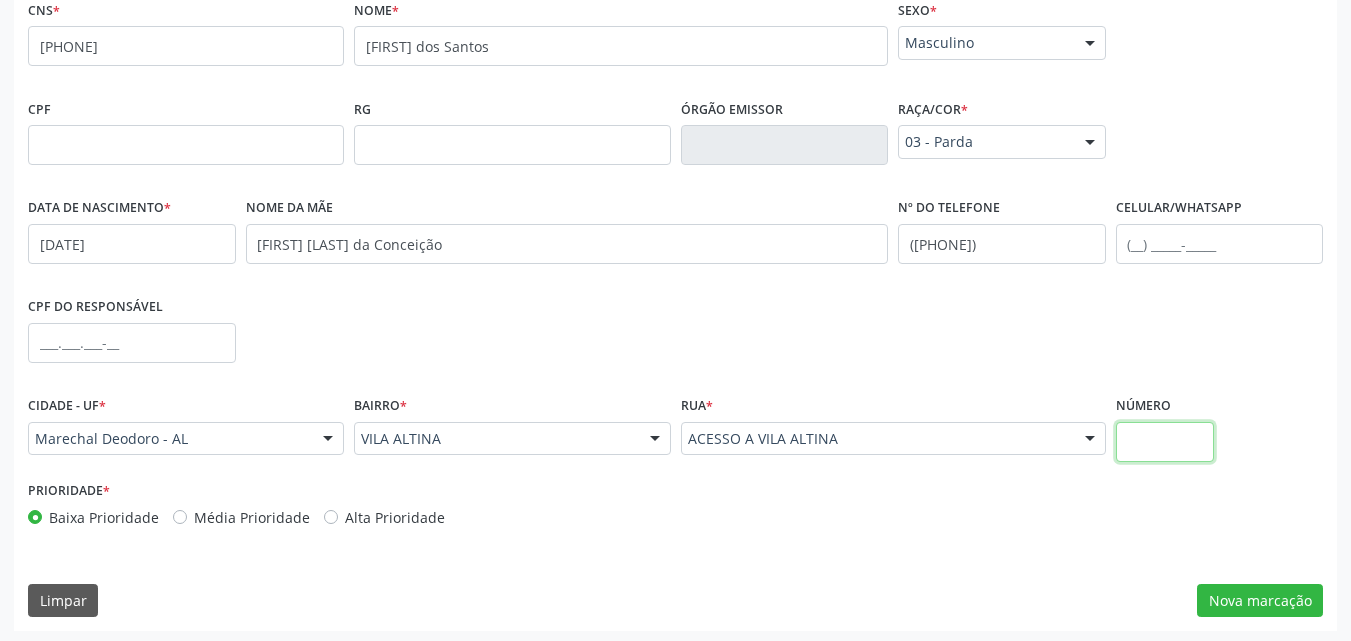 click at bounding box center [1165, 442] 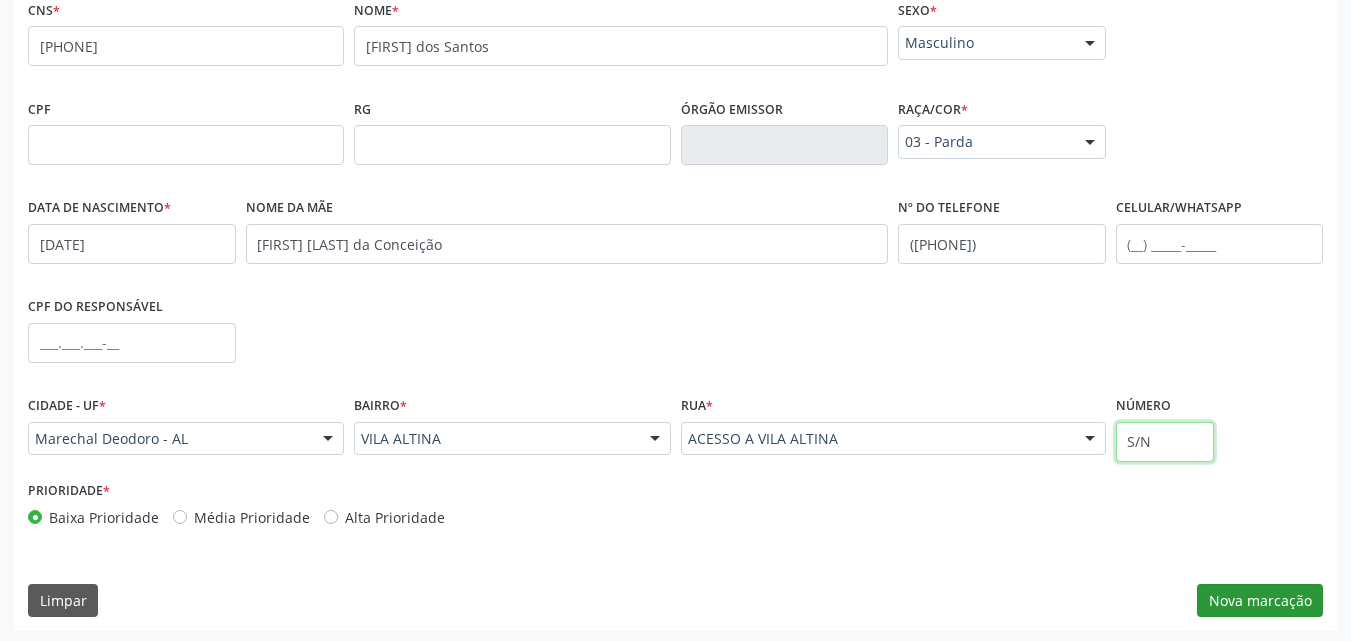 type on "S/N" 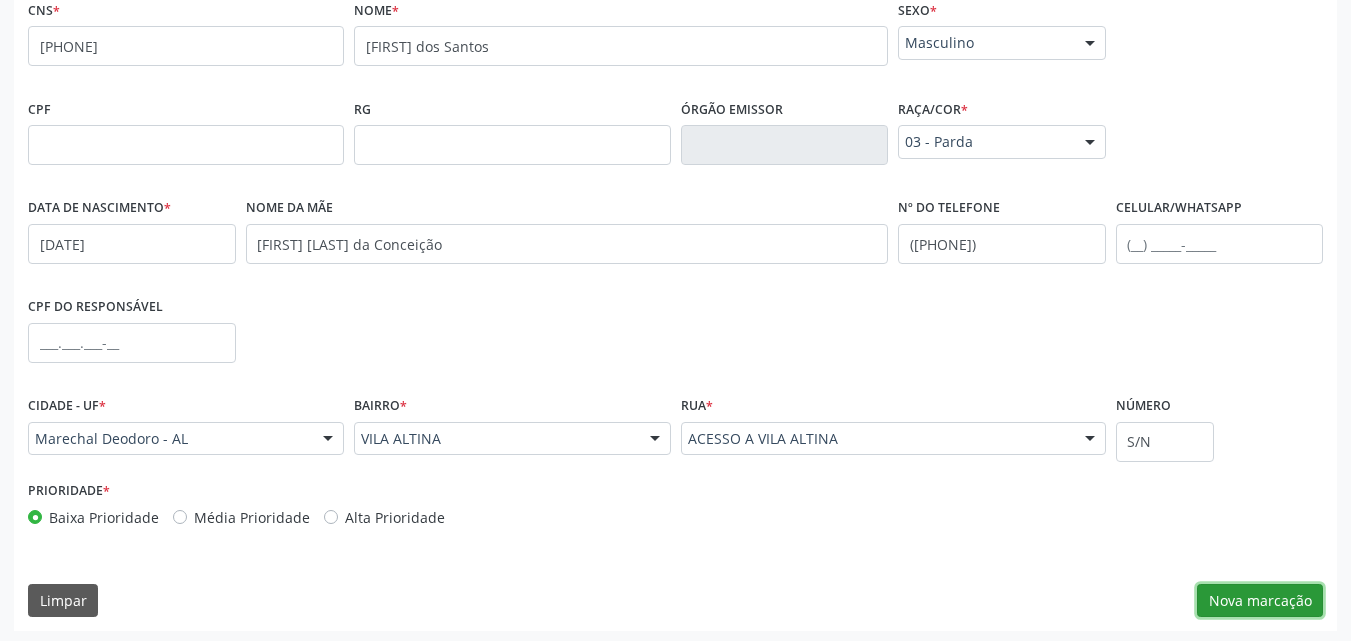 click on "Nova marcação" at bounding box center [1260, 601] 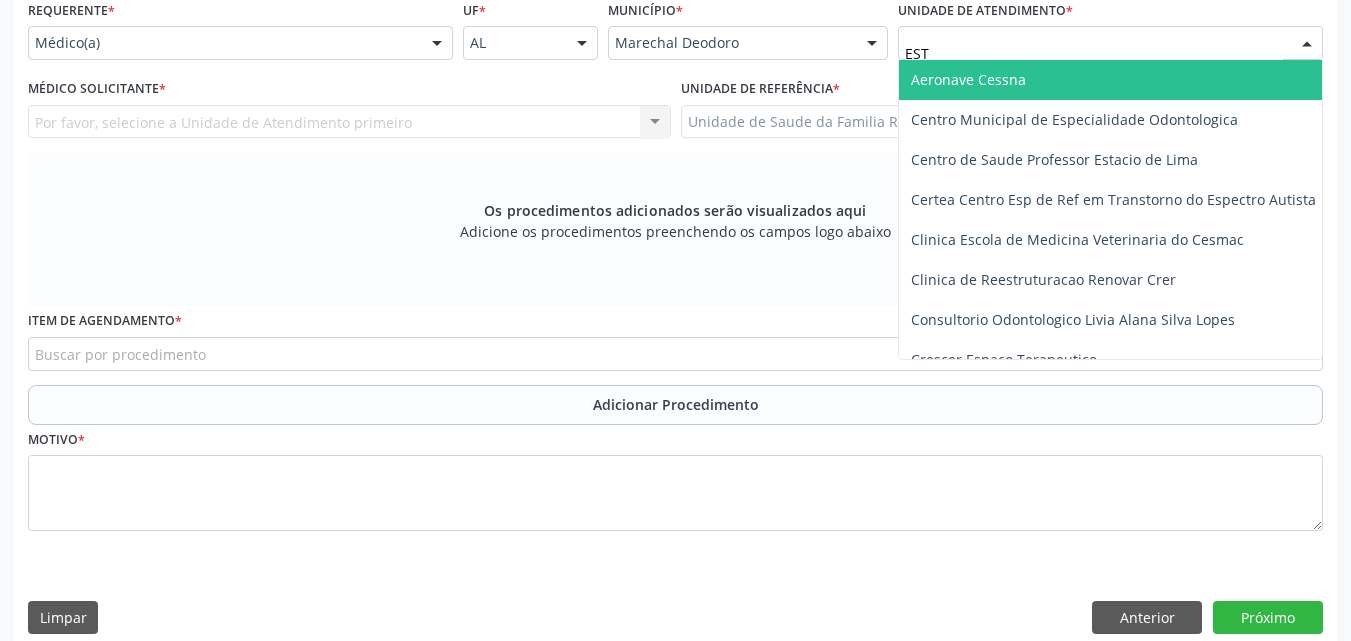 type on "ESTI" 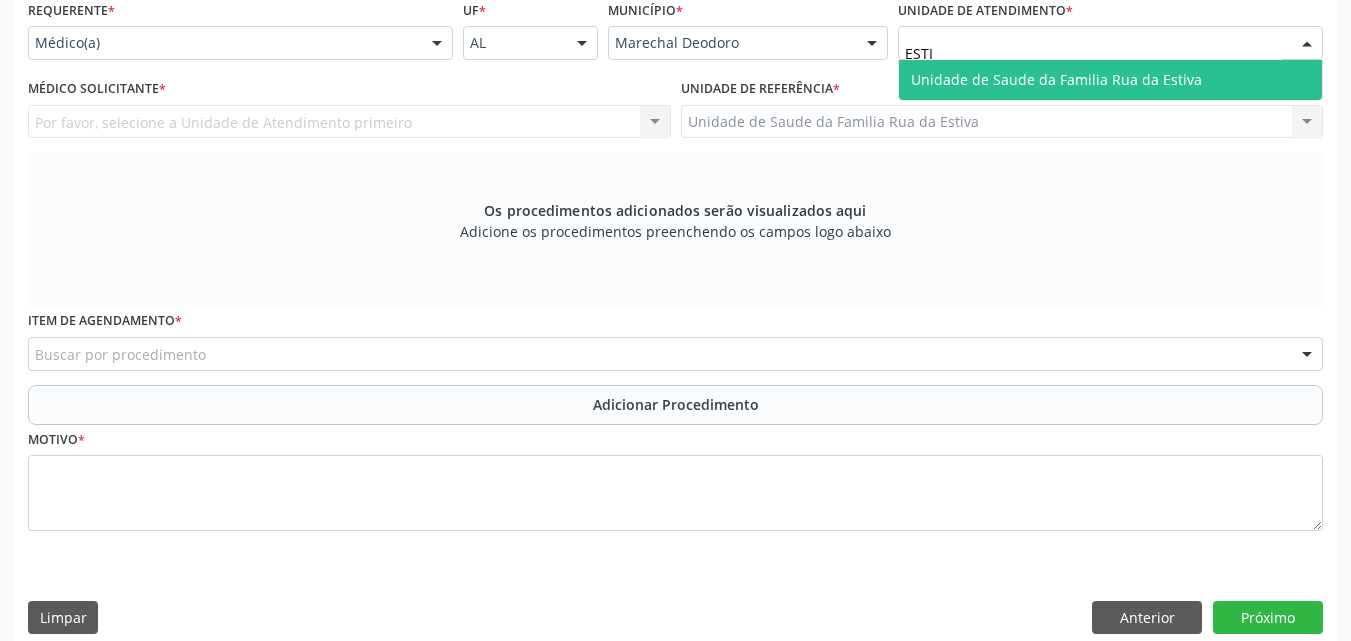 click on "Unidade de Saude da Familia Rua da Estiva" at bounding box center (1056, 79) 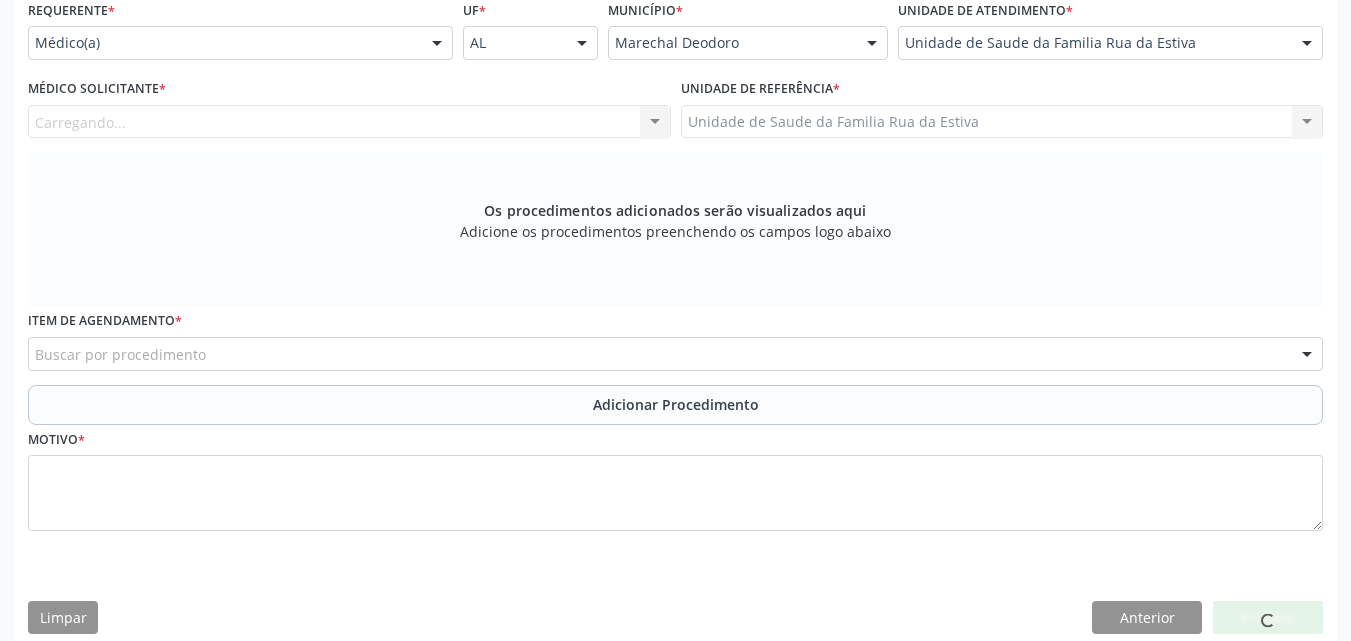 click on "Carregando...
Nenhum resultado encontrado para: "   "
Não há nenhuma opção para ser exibida." at bounding box center (349, 122) 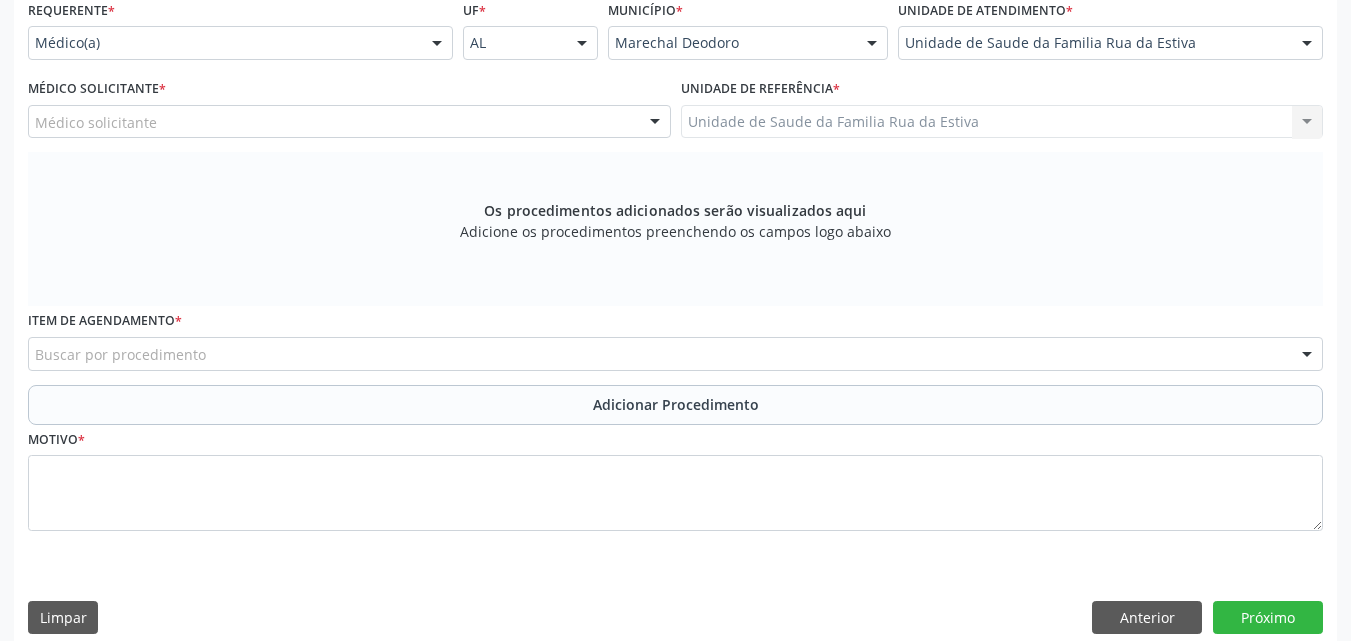 click on "Médico solicitante" at bounding box center [349, 122] 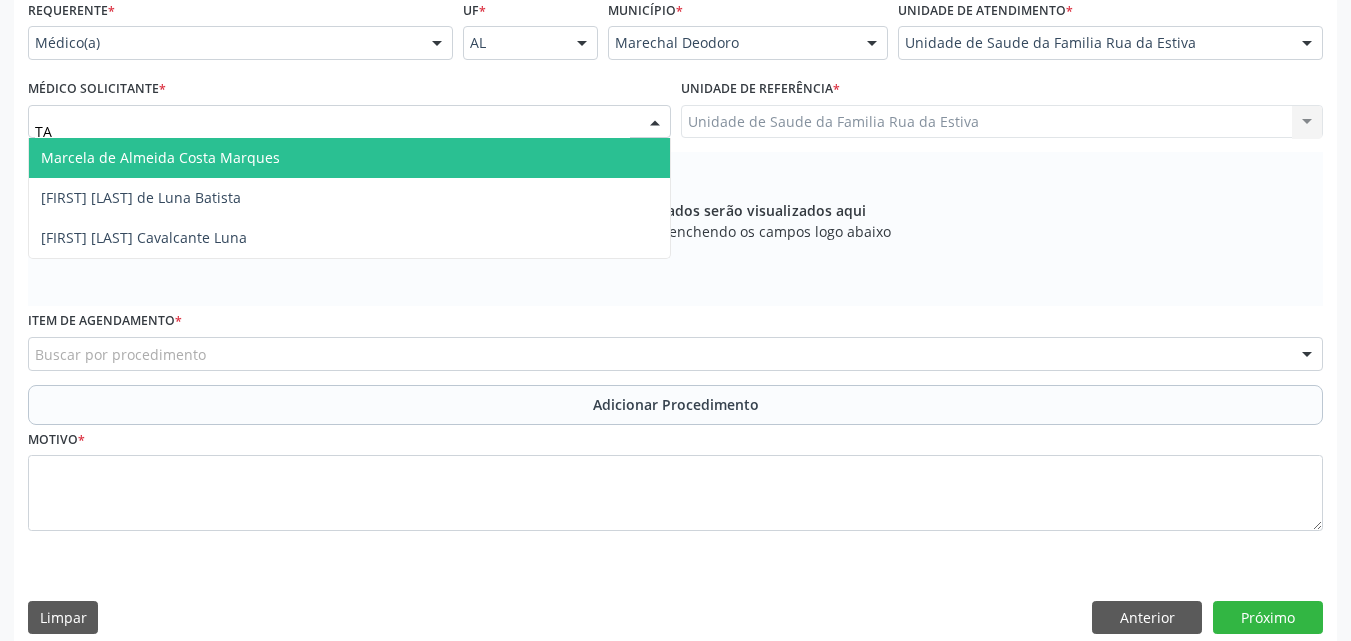 type on "TAC" 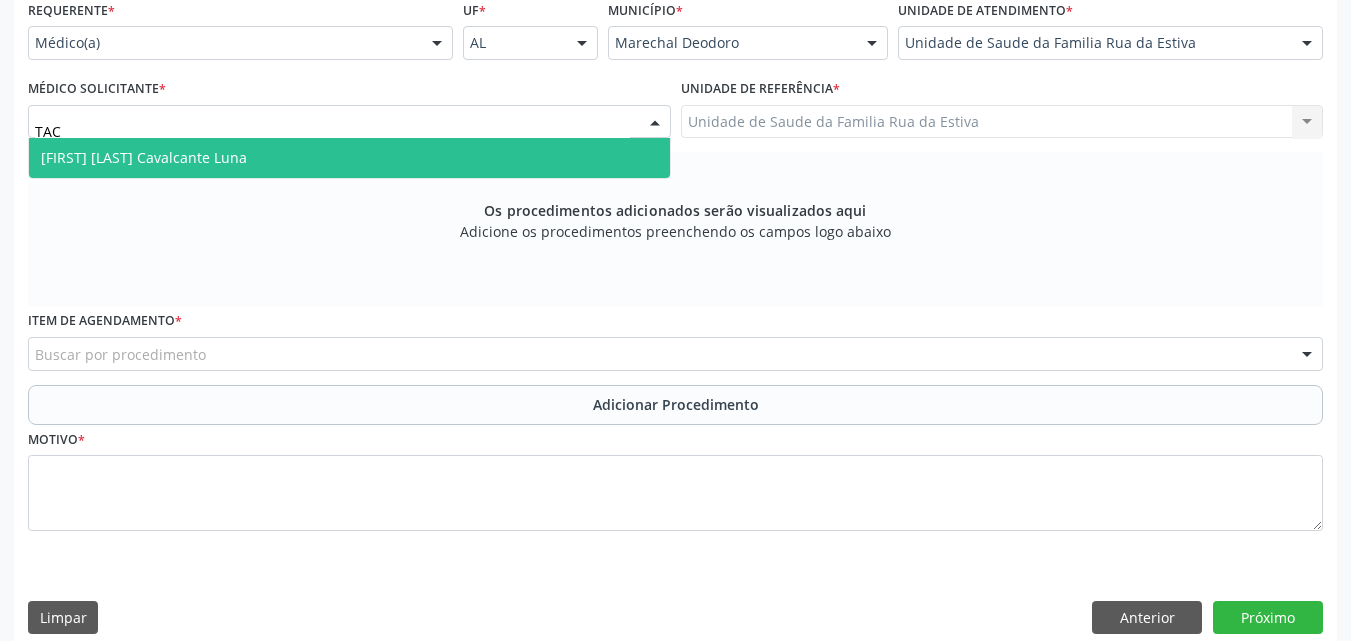 click on "[FIRST] [LAST] Cavalcante Luna" at bounding box center [349, 158] 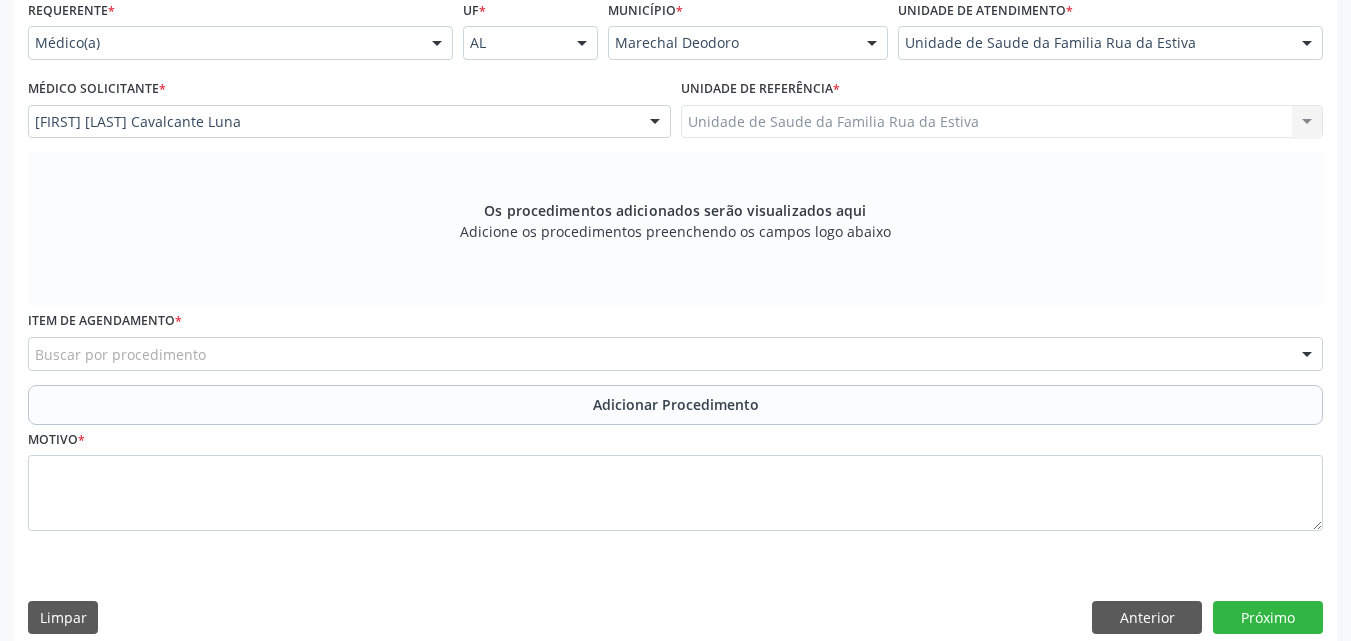 click on "Buscar por procedimento" at bounding box center [675, 354] 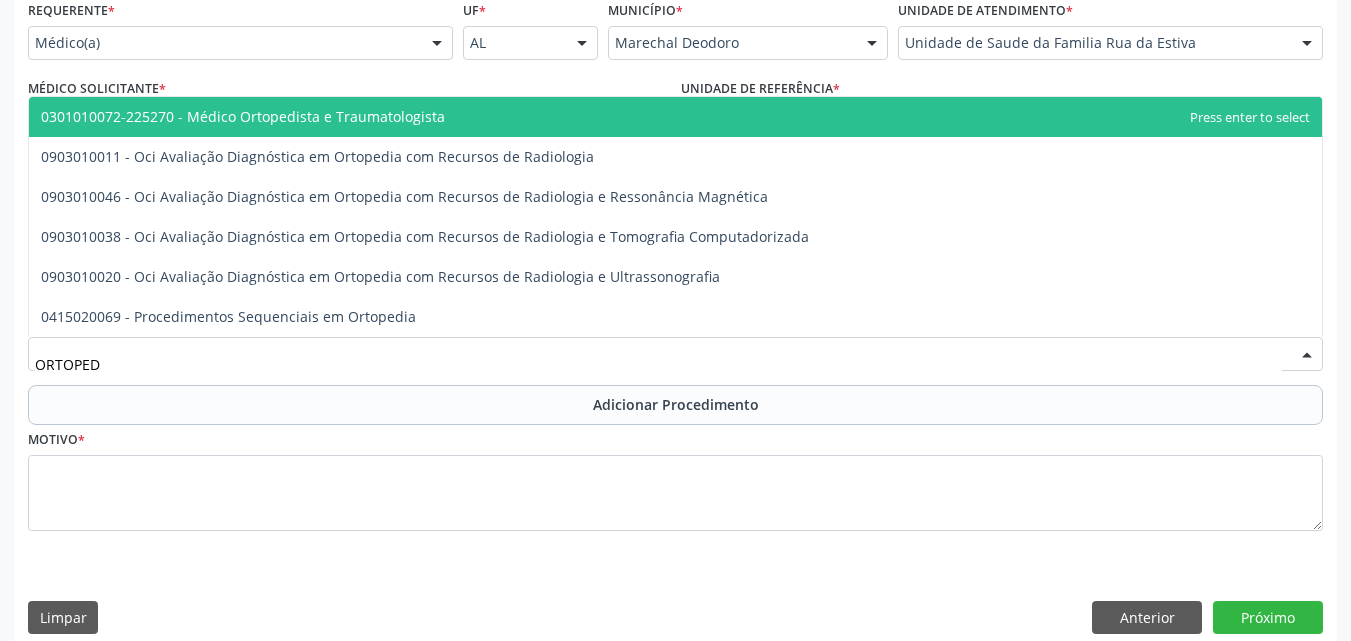 type on "ORTOPEDI" 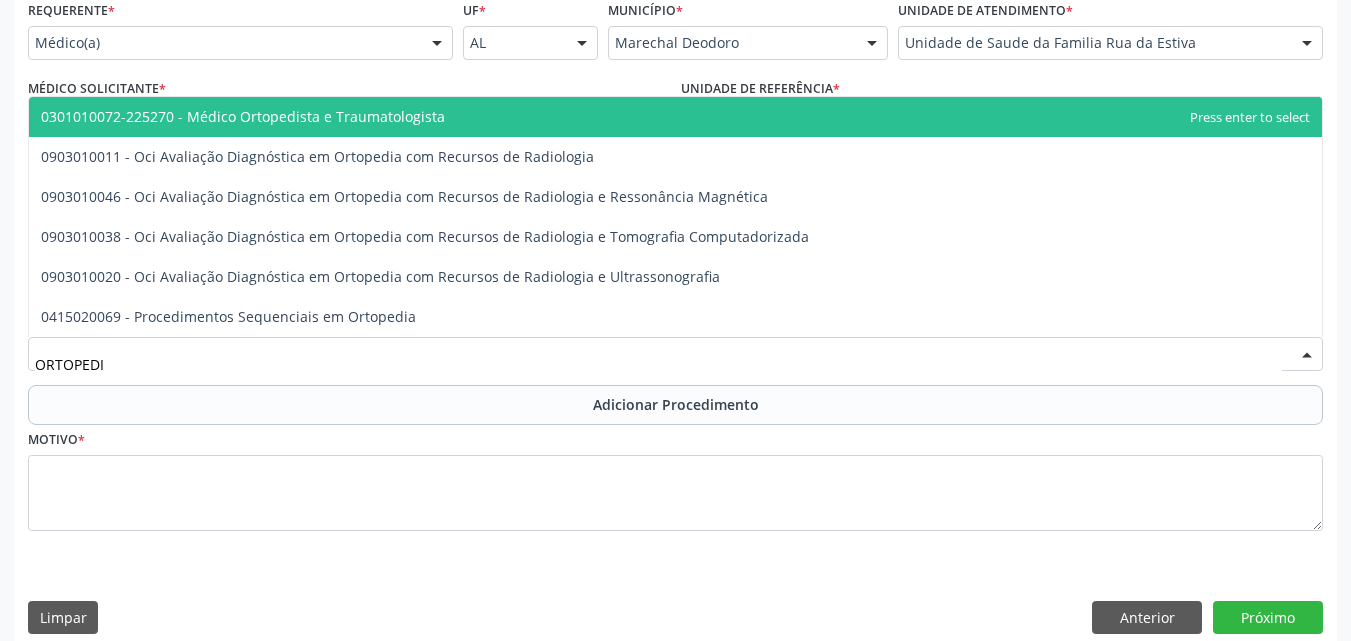 click on "0301010072-225270 - Médico Ortopedista e Traumatologista" at bounding box center [243, 116] 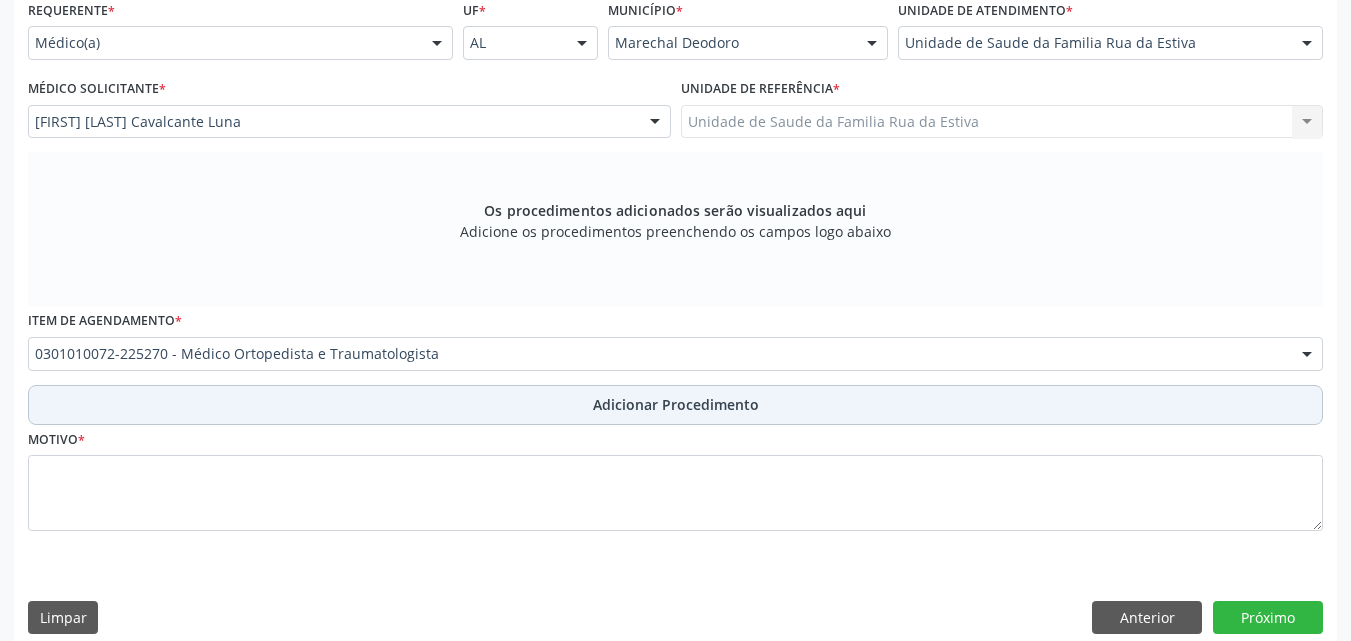 click on "Adicionar Procedimento" at bounding box center (675, 405) 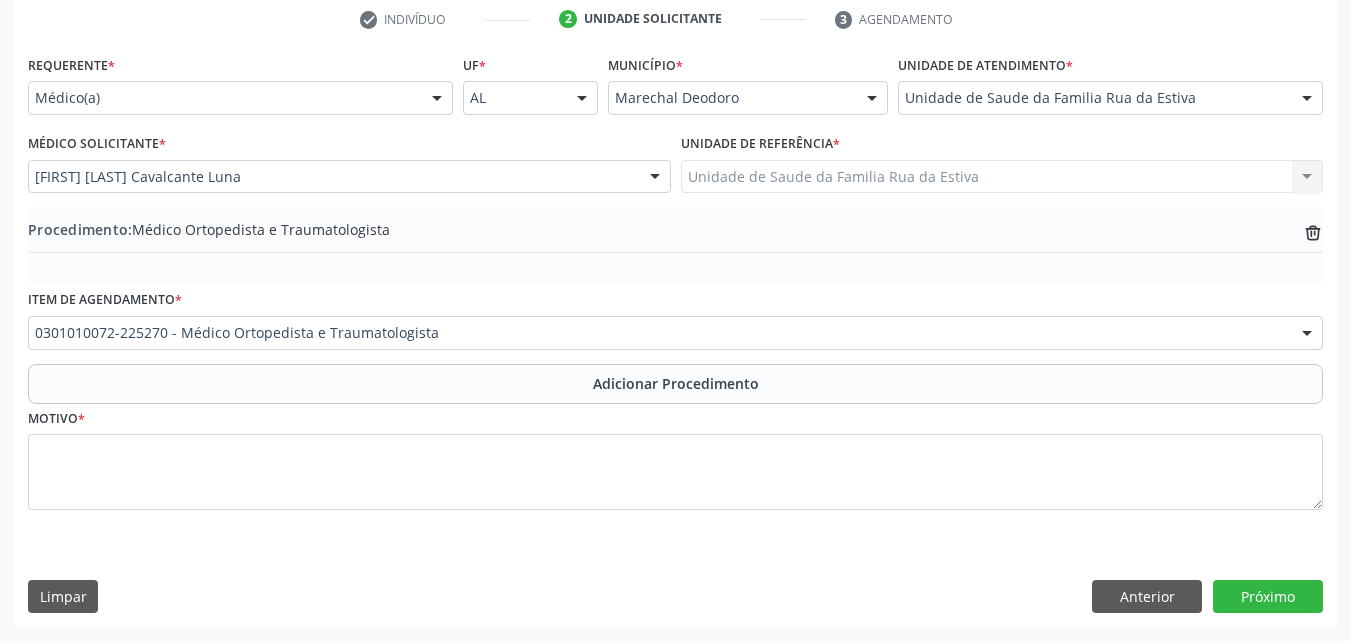 scroll, scrollTop: 412, scrollLeft: 0, axis: vertical 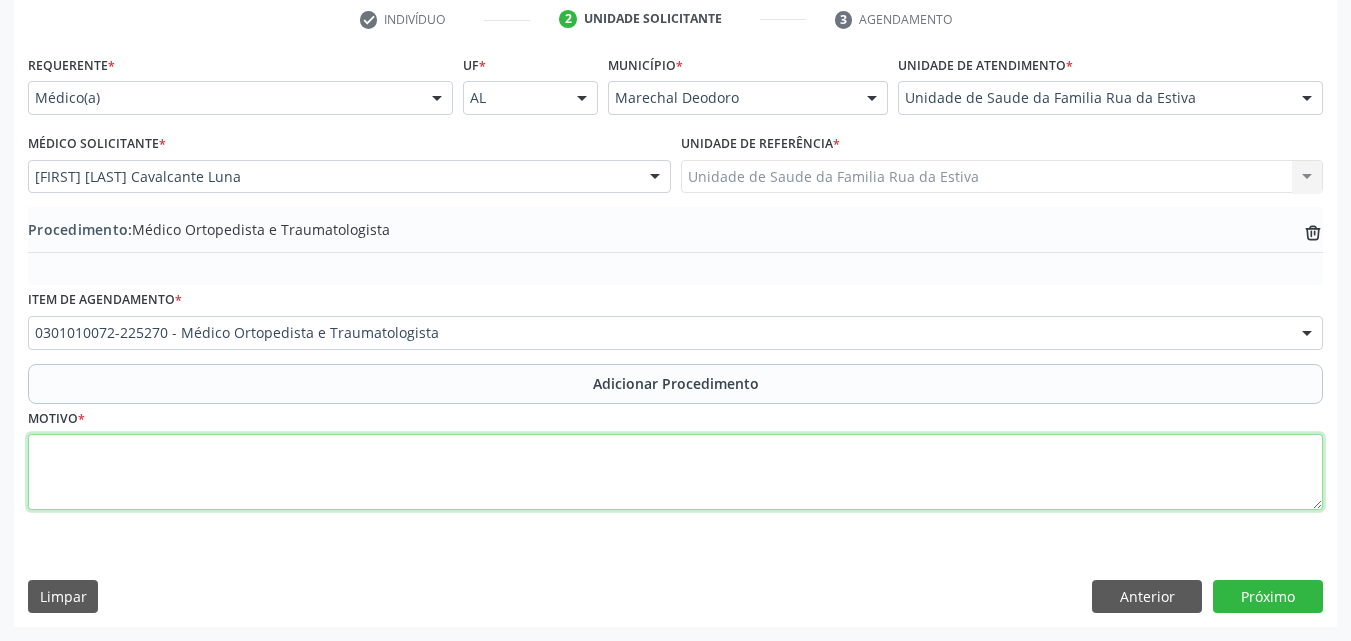 click at bounding box center (675, 472) 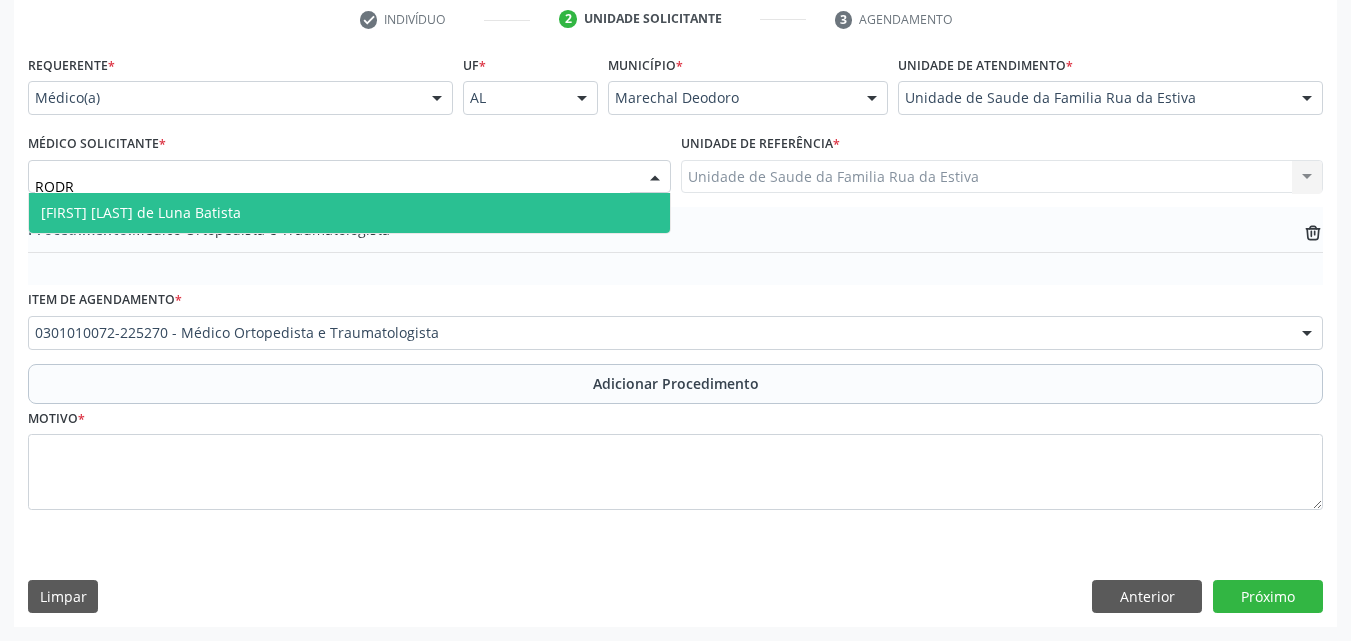 type on "[LAST]" 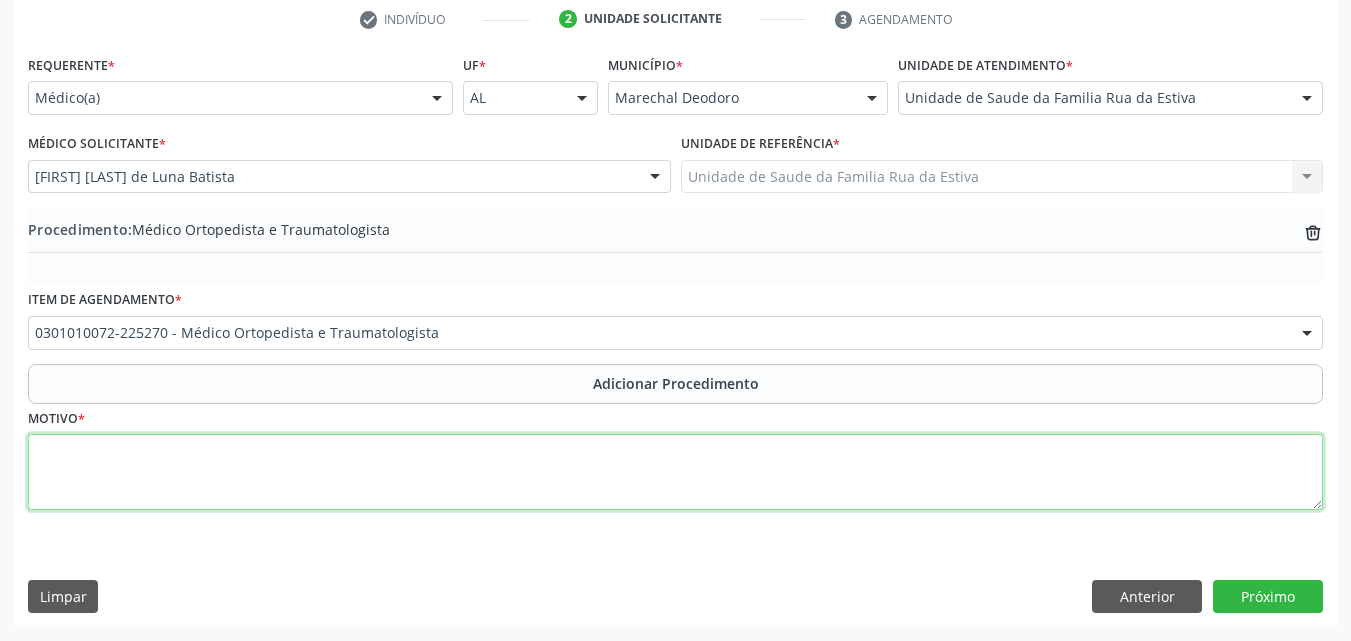 click at bounding box center [675, 472] 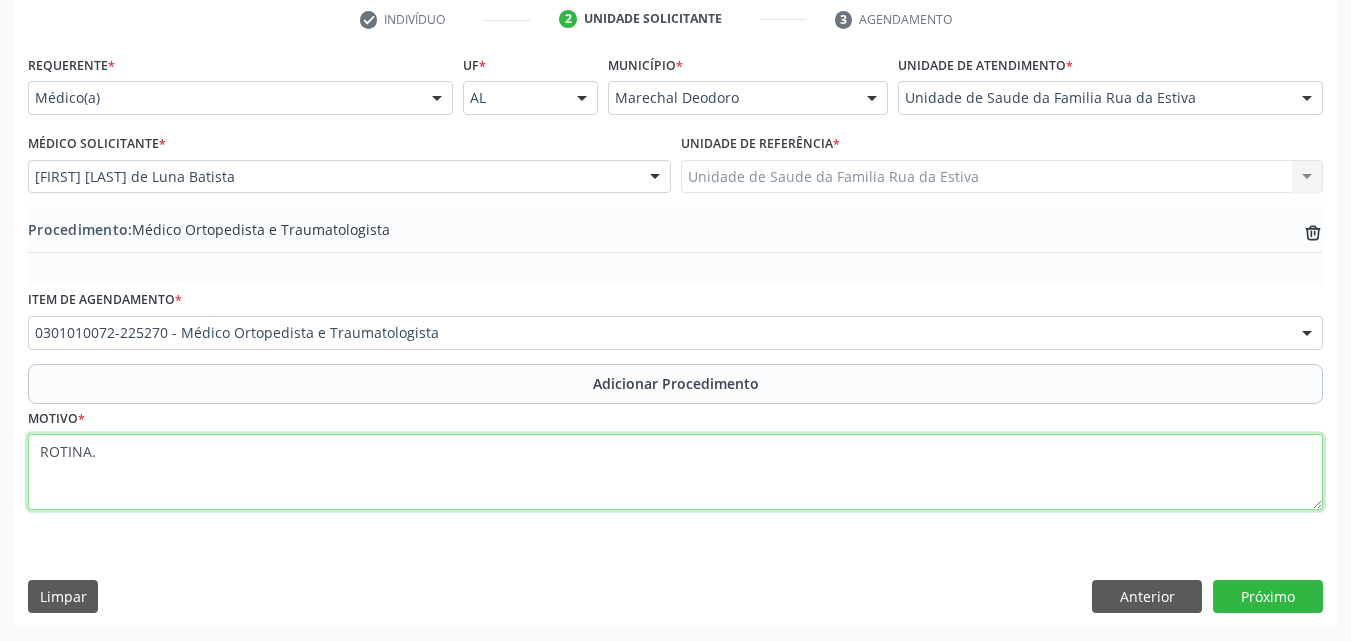 drag, startPoint x: 149, startPoint y: 460, endPoint x: 0, endPoint y: 451, distance: 149.27156 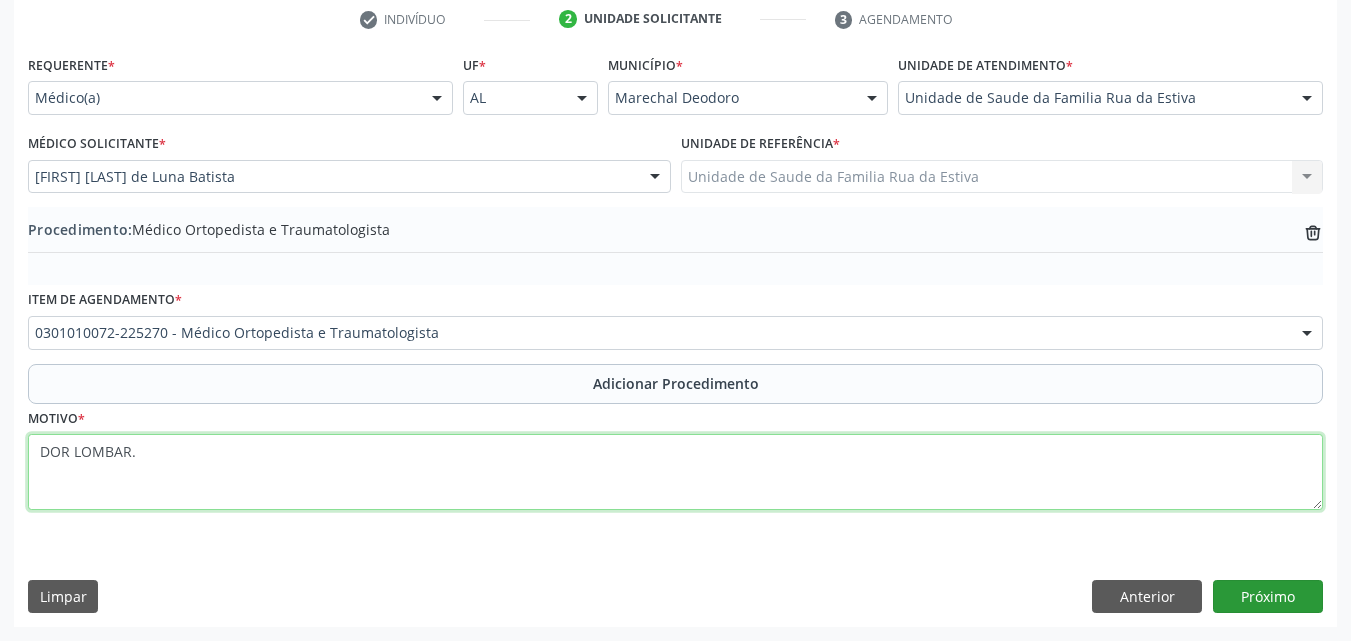 type on "DOR LOMBAR." 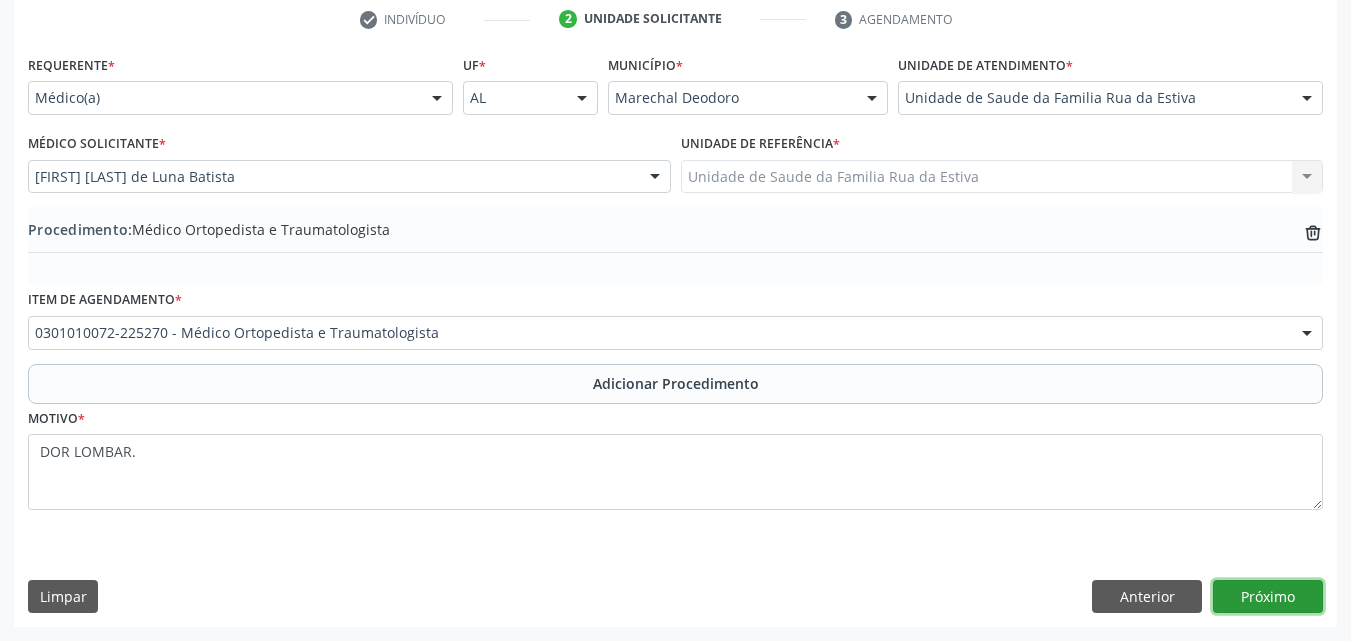click on "Próximo" at bounding box center (1268, 597) 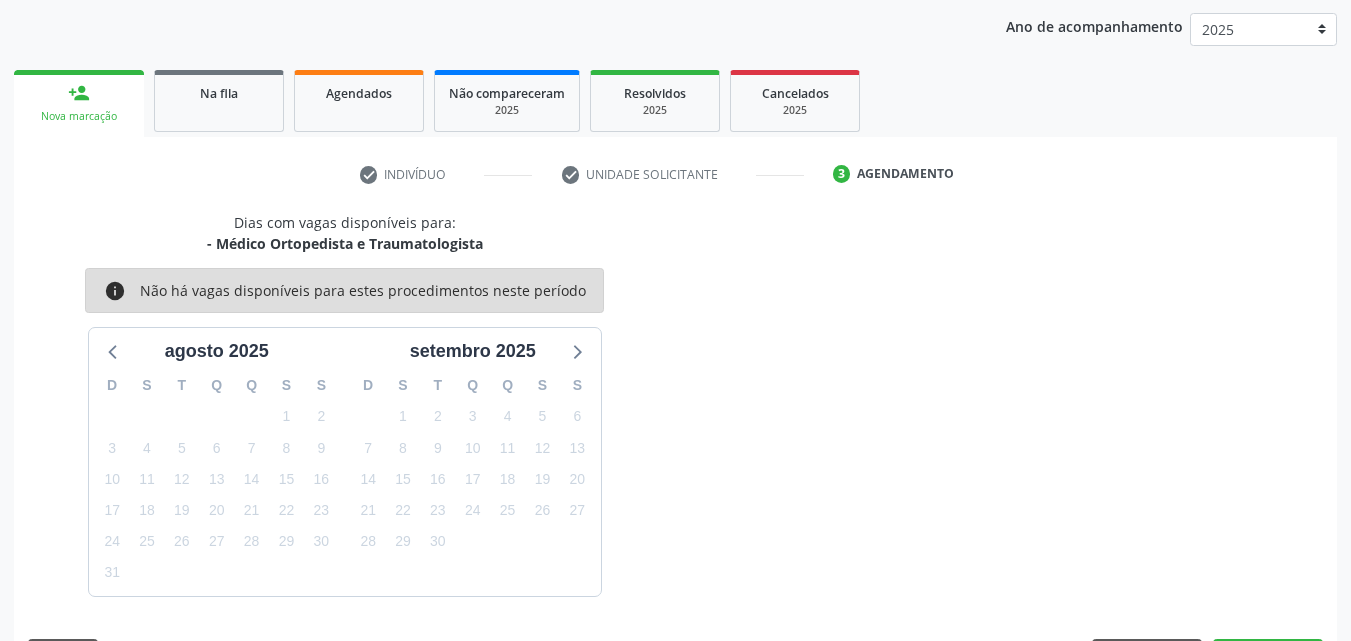 scroll, scrollTop: 316, scrollLeft: 0, axis: vertical 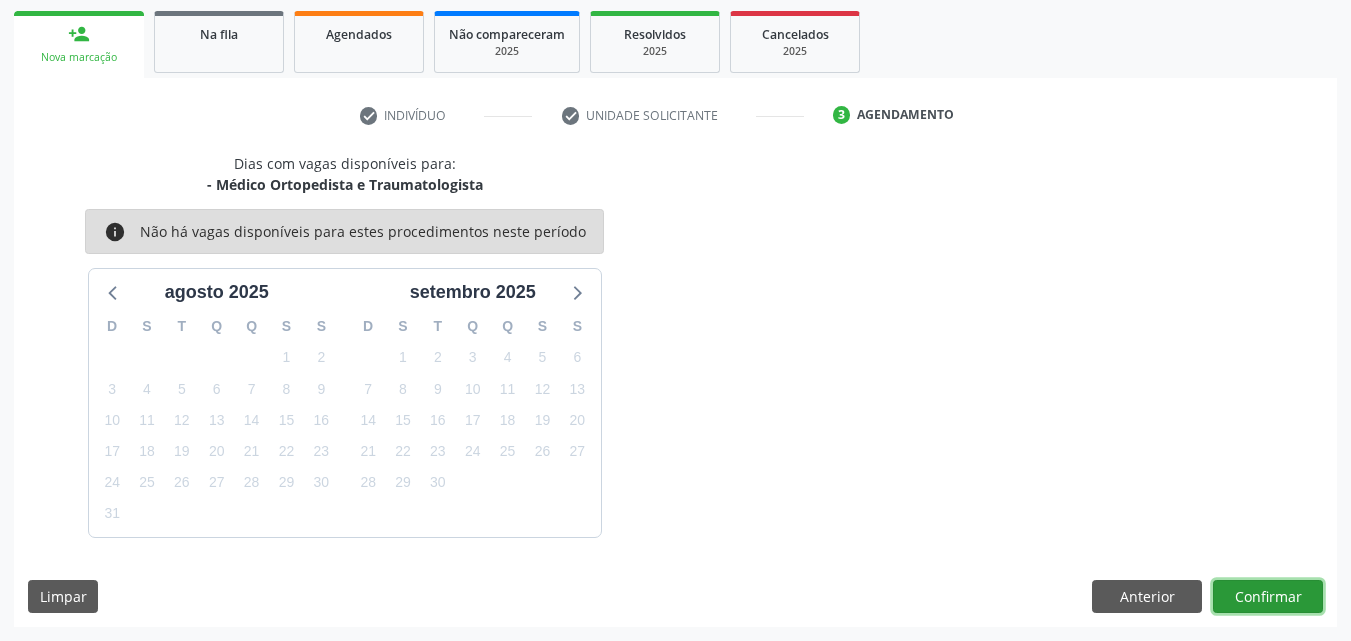click on "Confirmar" at bounding box center (1268, 597) 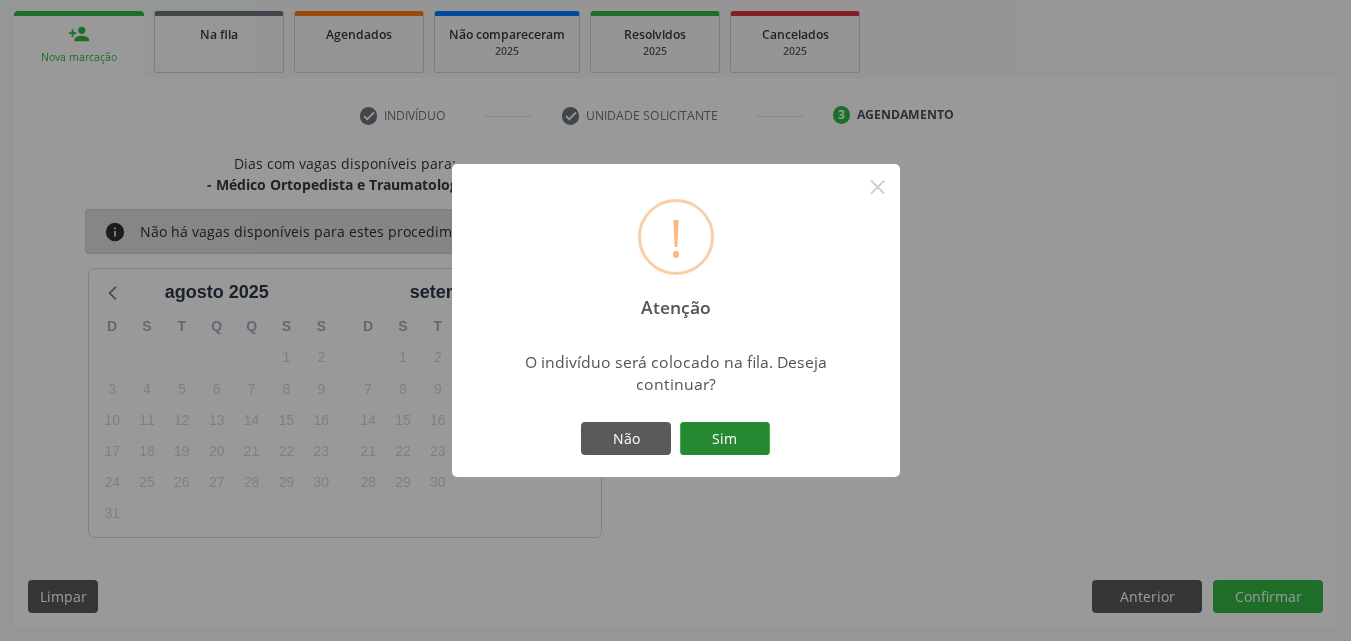 click on "Sim" at bounding box center (725, 439) 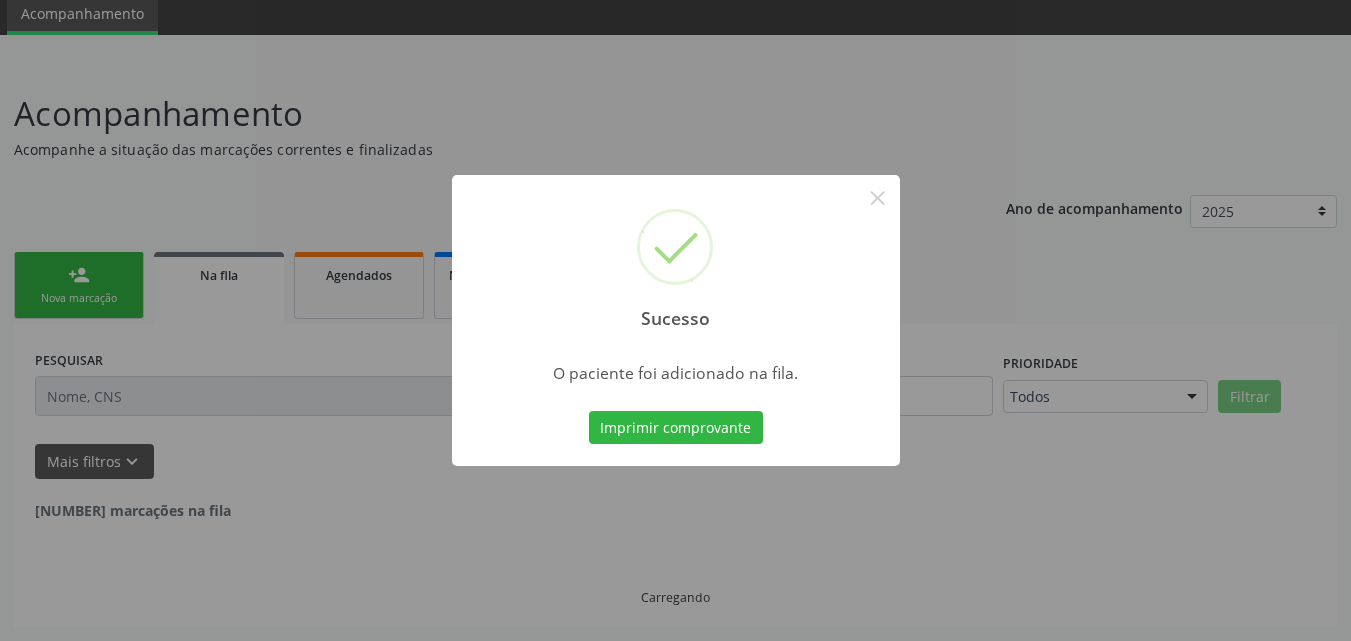 scroll, scrollTop: 54, scrollLeft: 0, axis: vertical 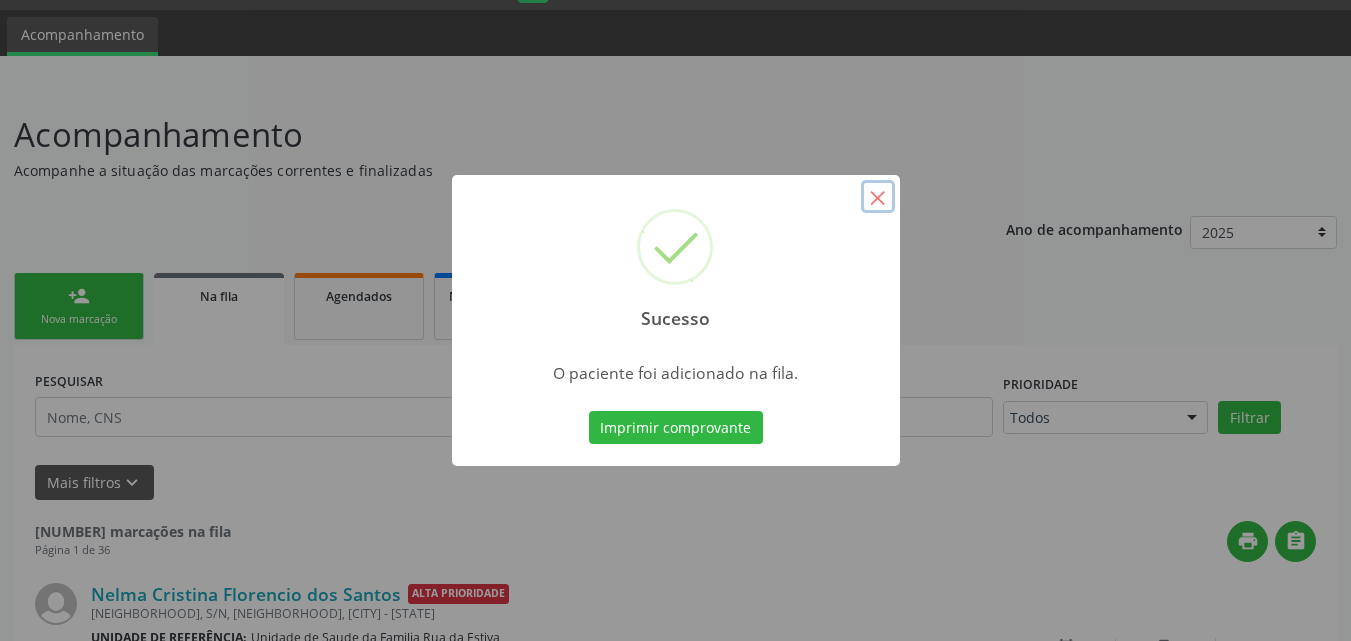 click on "×" at bounding box center [878, 197] 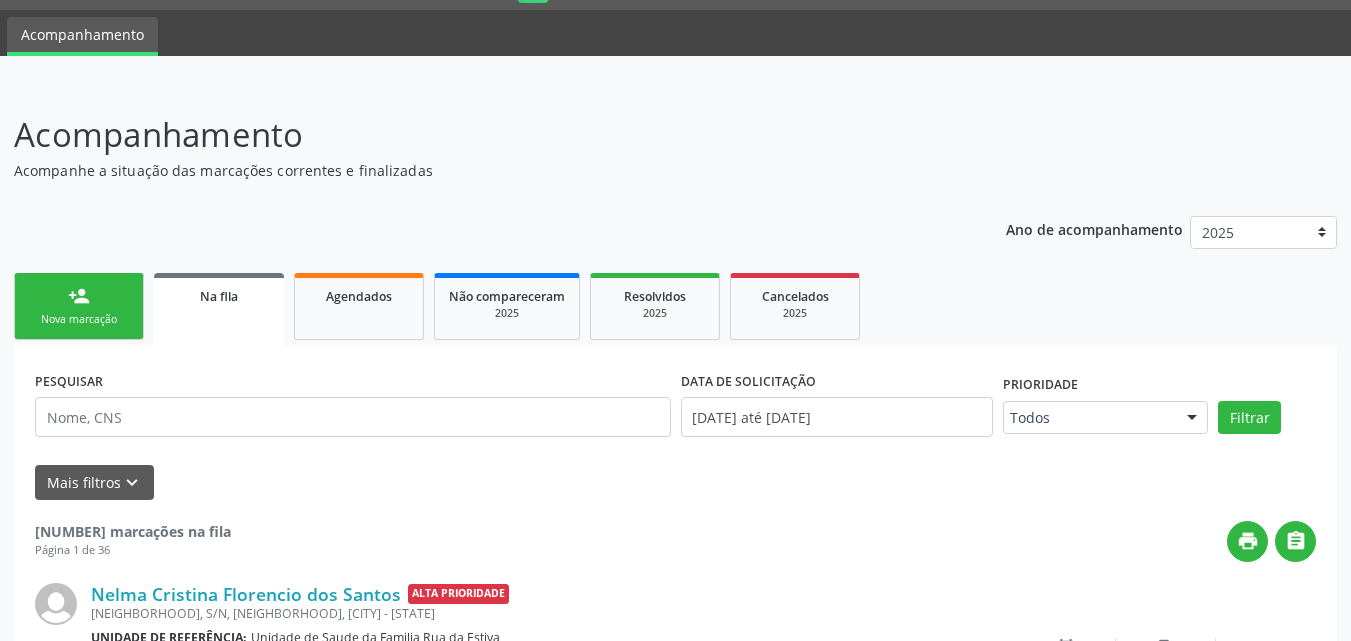 click on "person_add
Nova marcação" at bounding box center (79, 306) 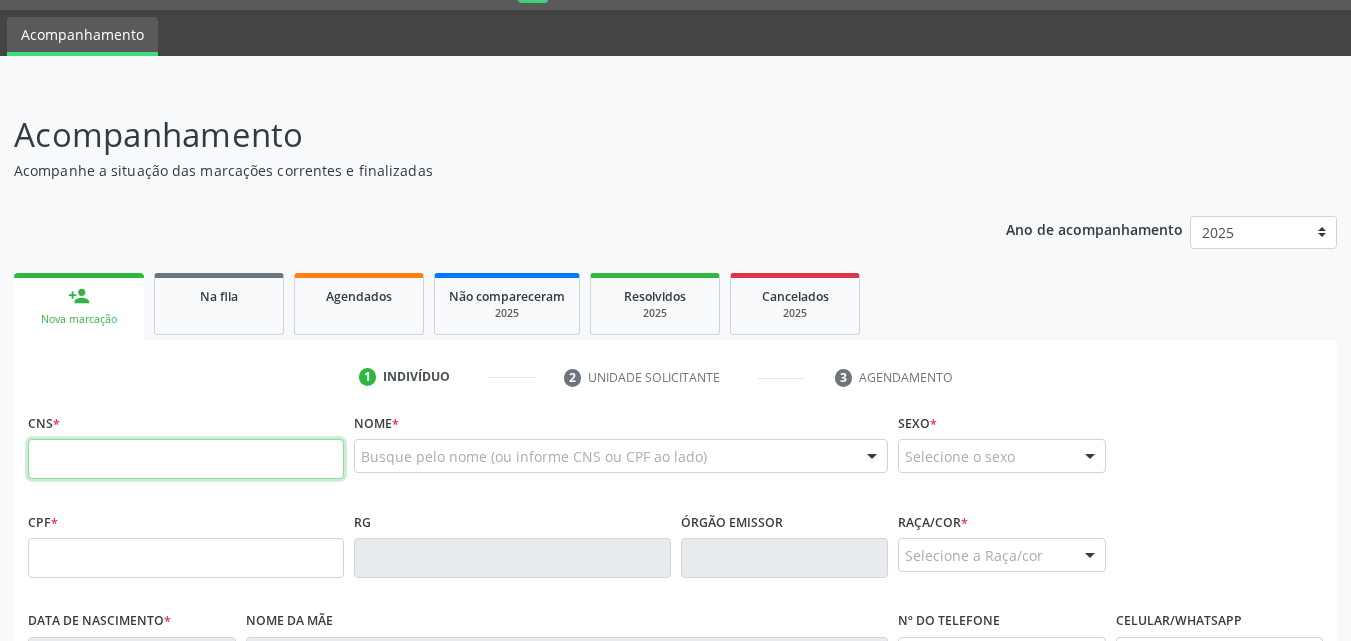 click at bounding box center [186, 459] 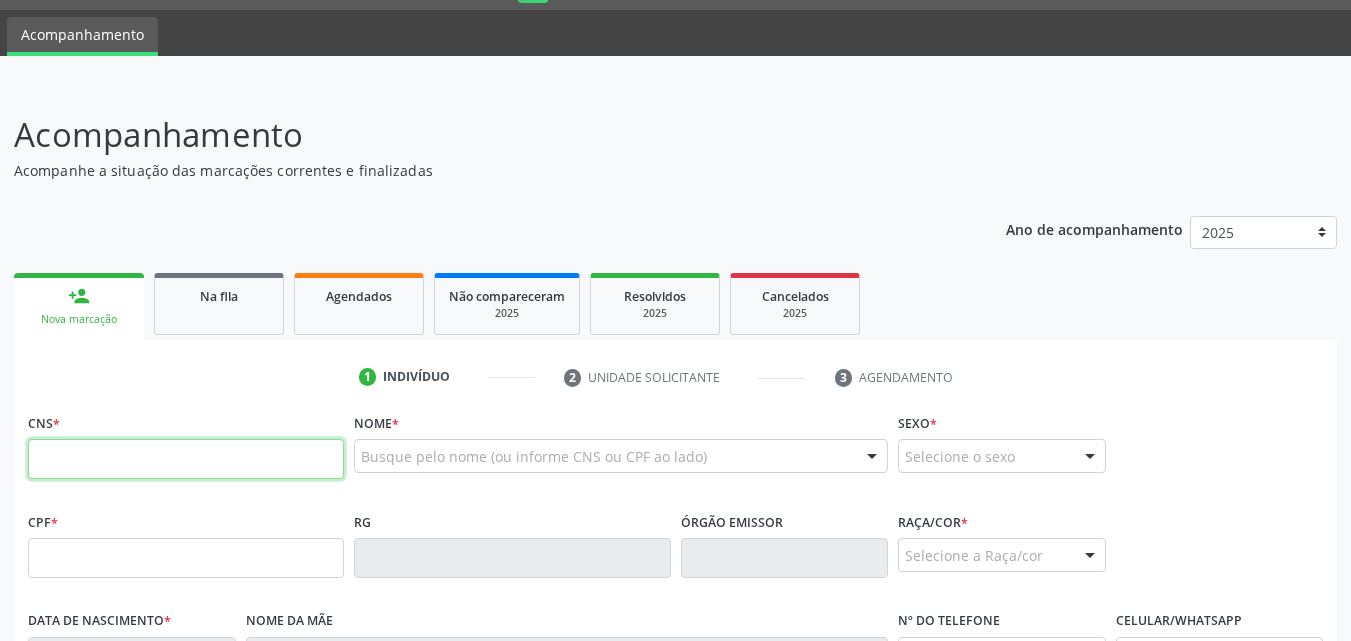 paste on "[PHONE]" 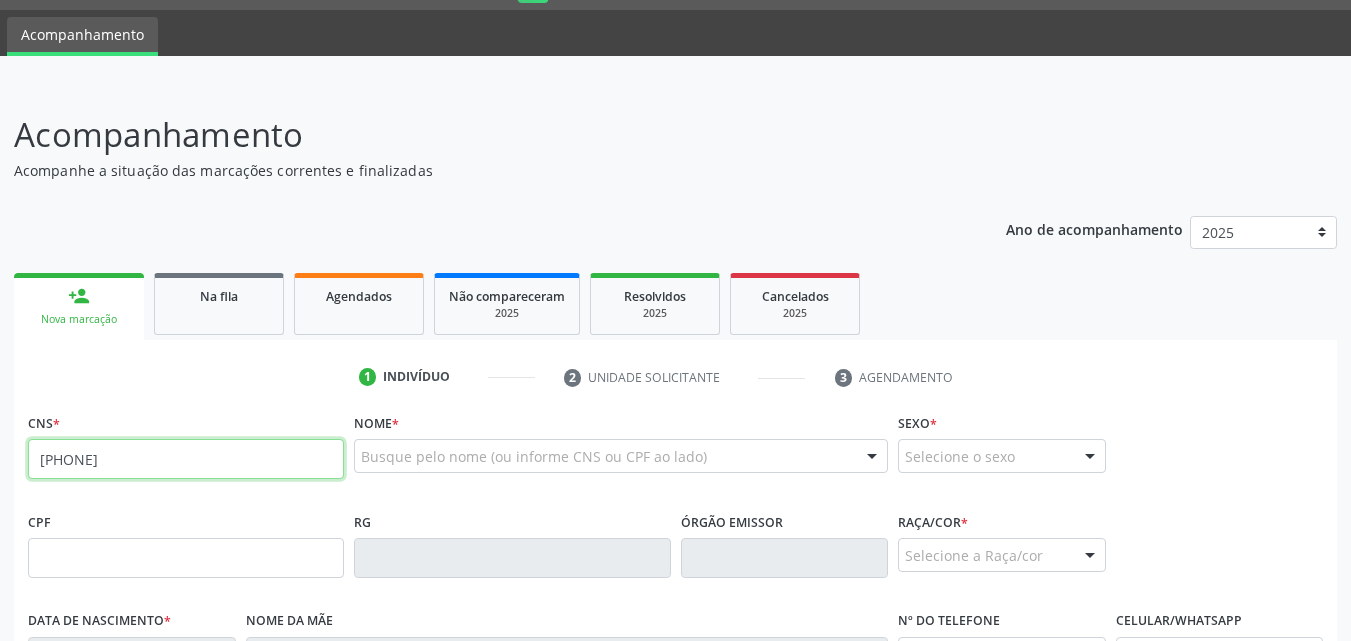 type on "[PHONE]" 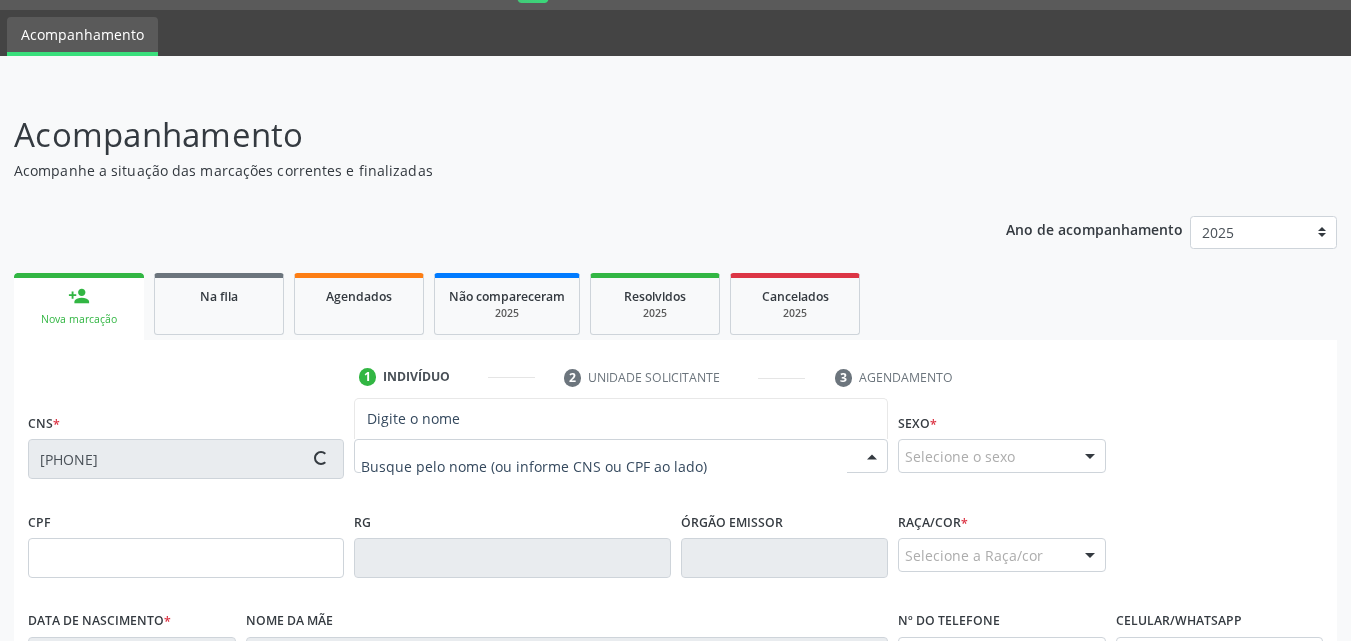 type on "[DATE]" 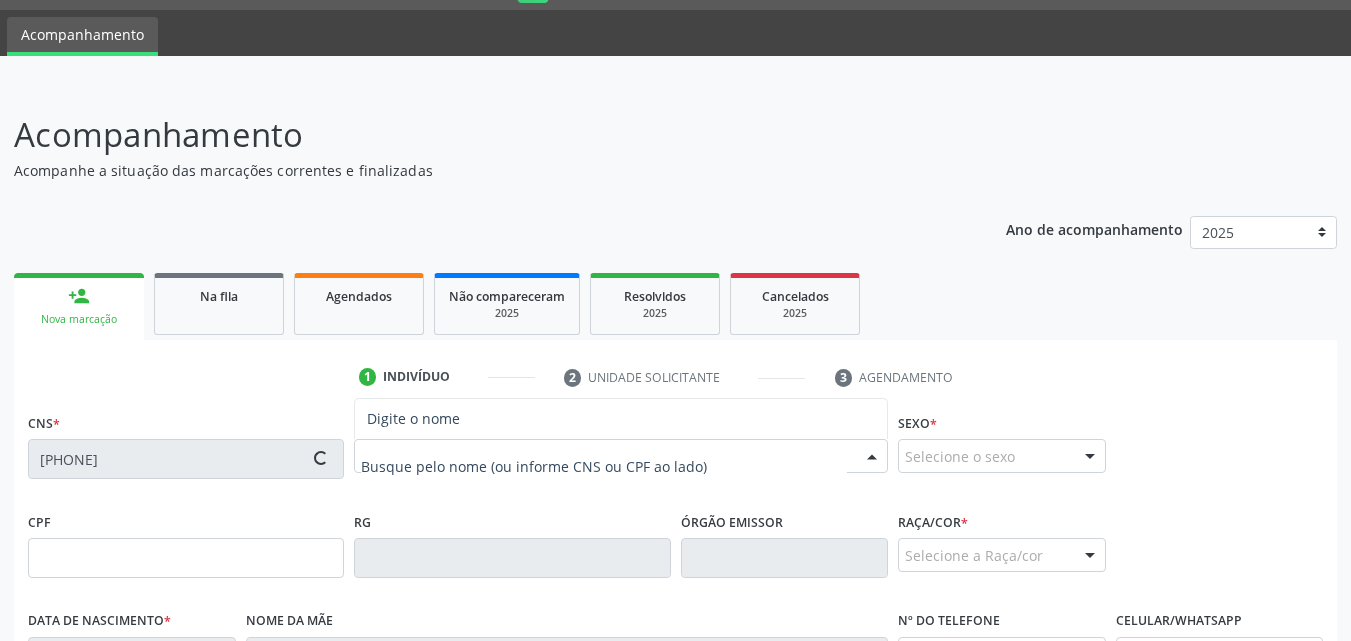 type on "[FIRST] [LAST] da Conceição" 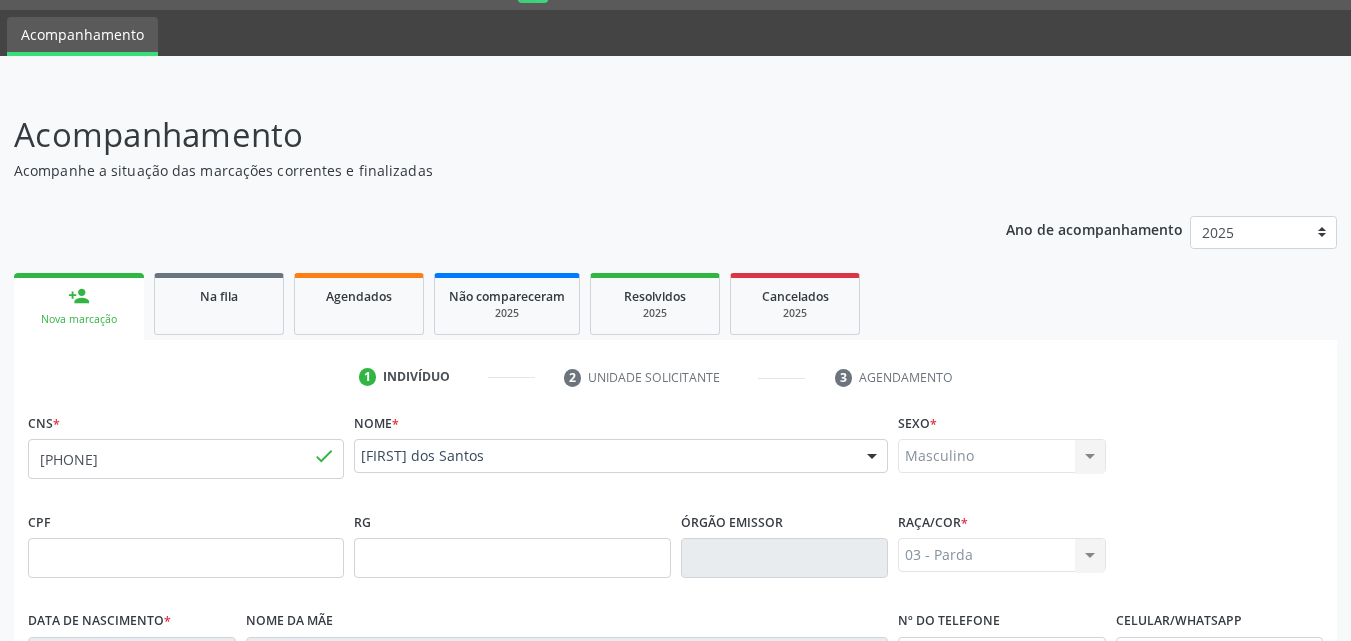 scroll, scrollTop: 471, scrollLeft: 0, axis: vertical 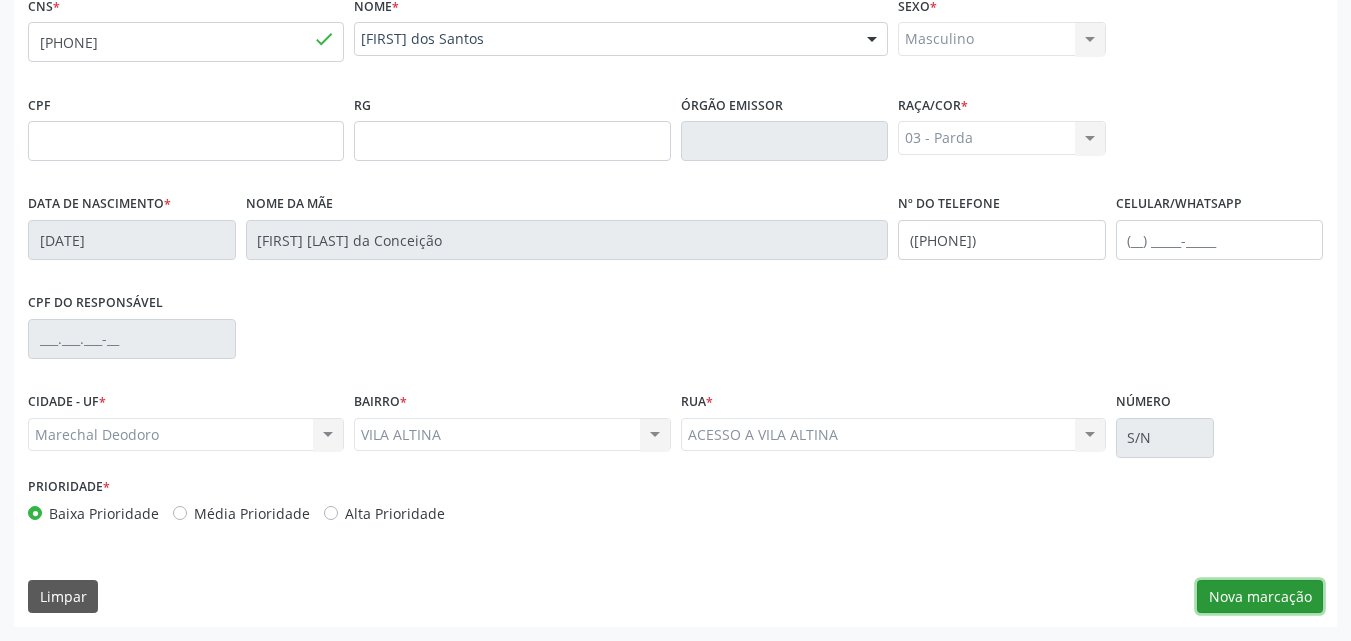 click on "Nova marcação" at bounding box center (1260, 597) 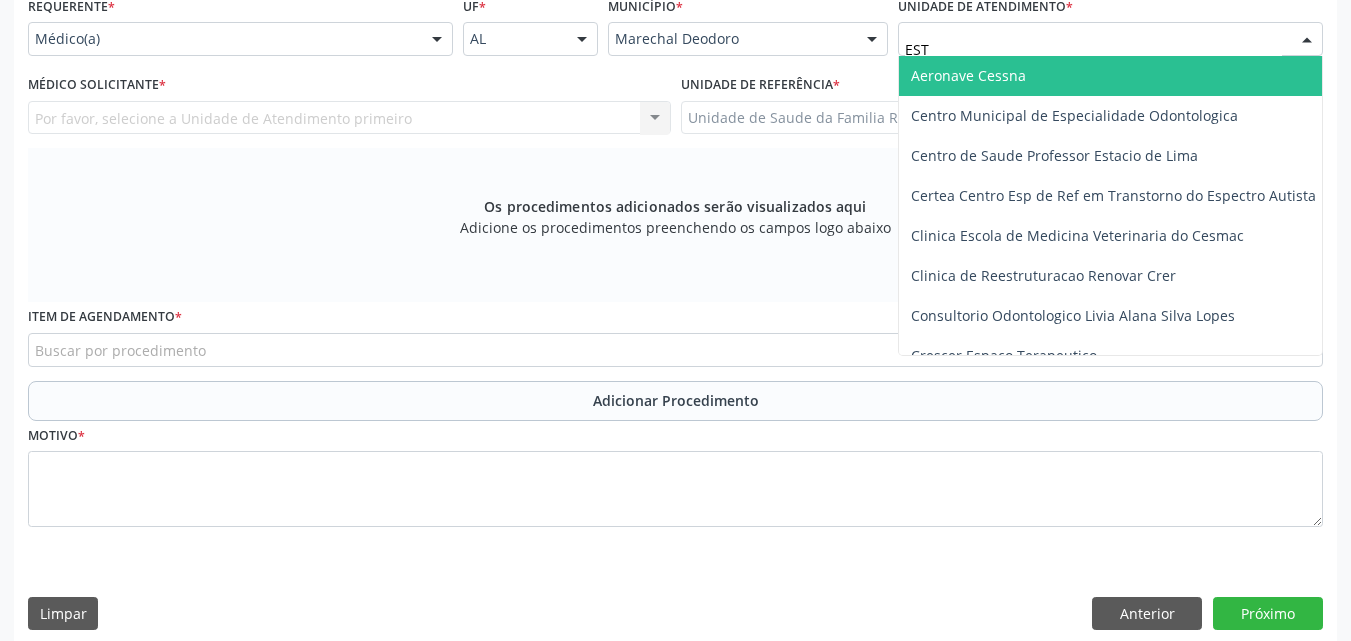 type on "ESTI" 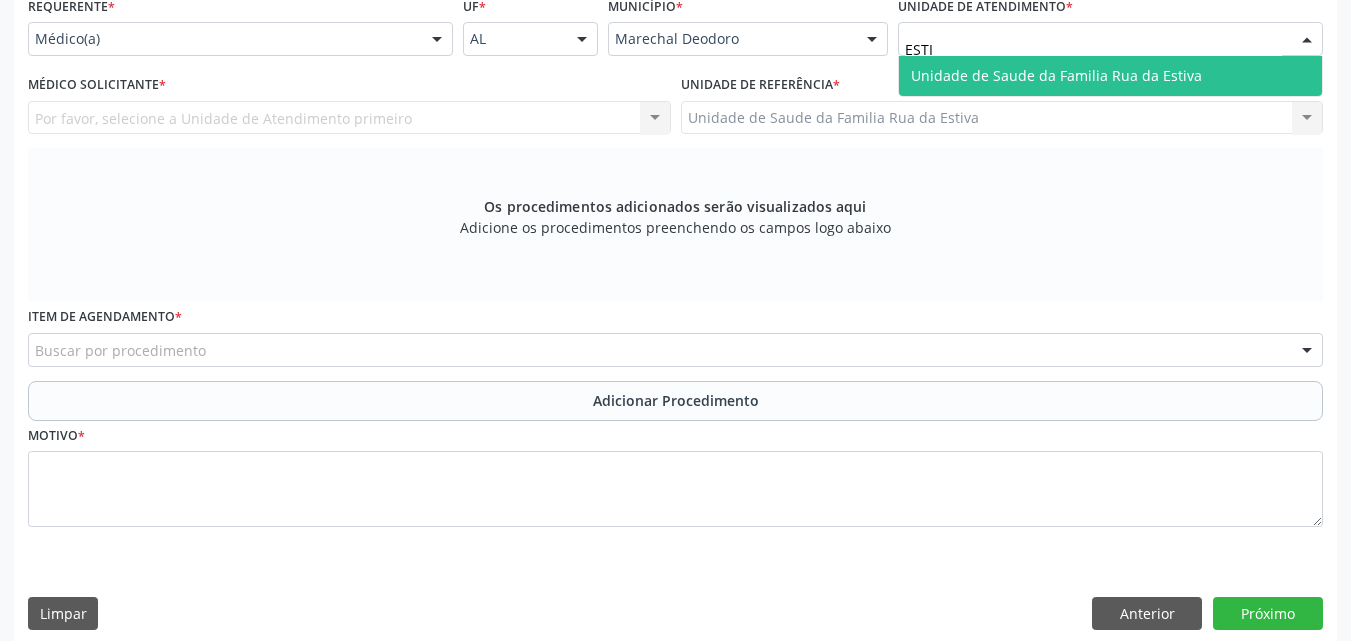 click on "Unidade de Saude da Familia Rua da Estiva" at bounding box center [1056, 75] 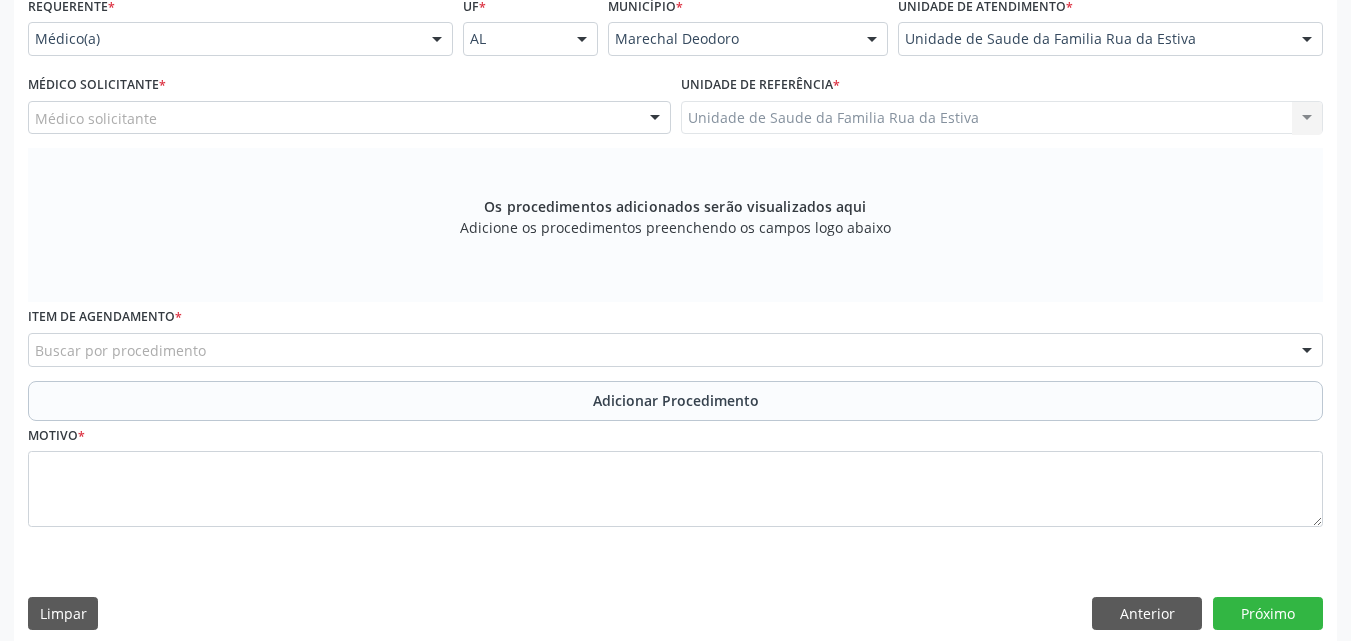 click on "Buscar por procedimento" at bounding box center (675, 350) 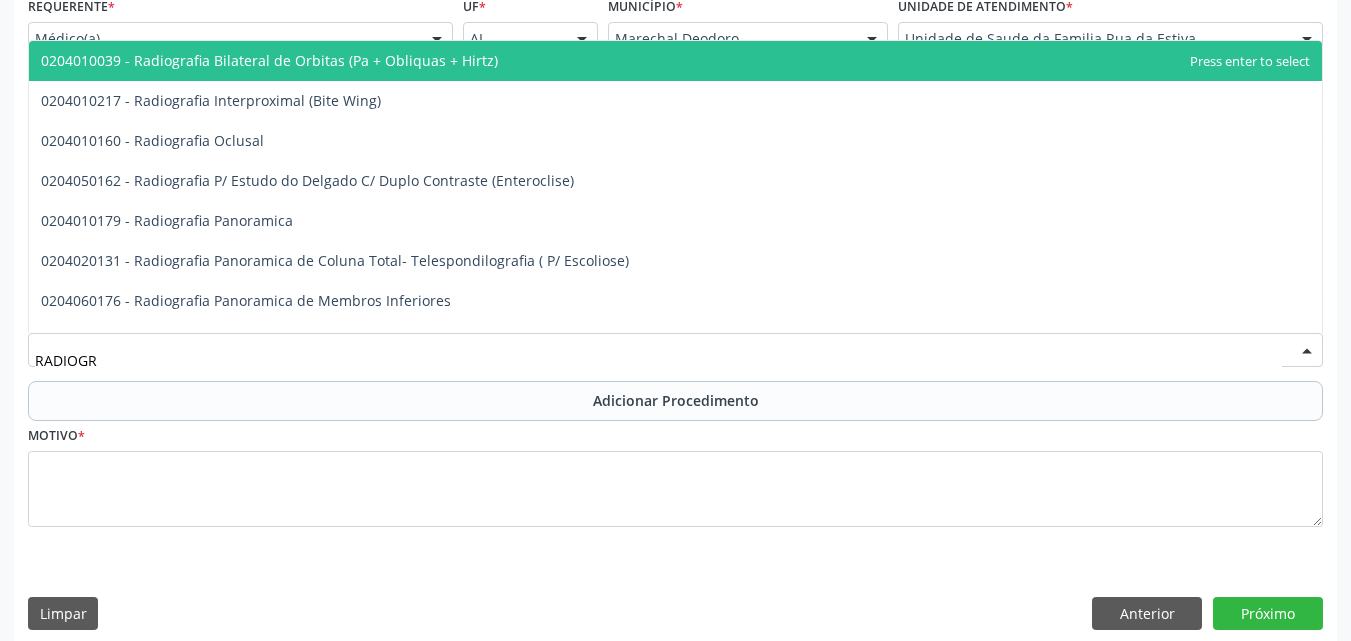 type on "RADIOGRA" 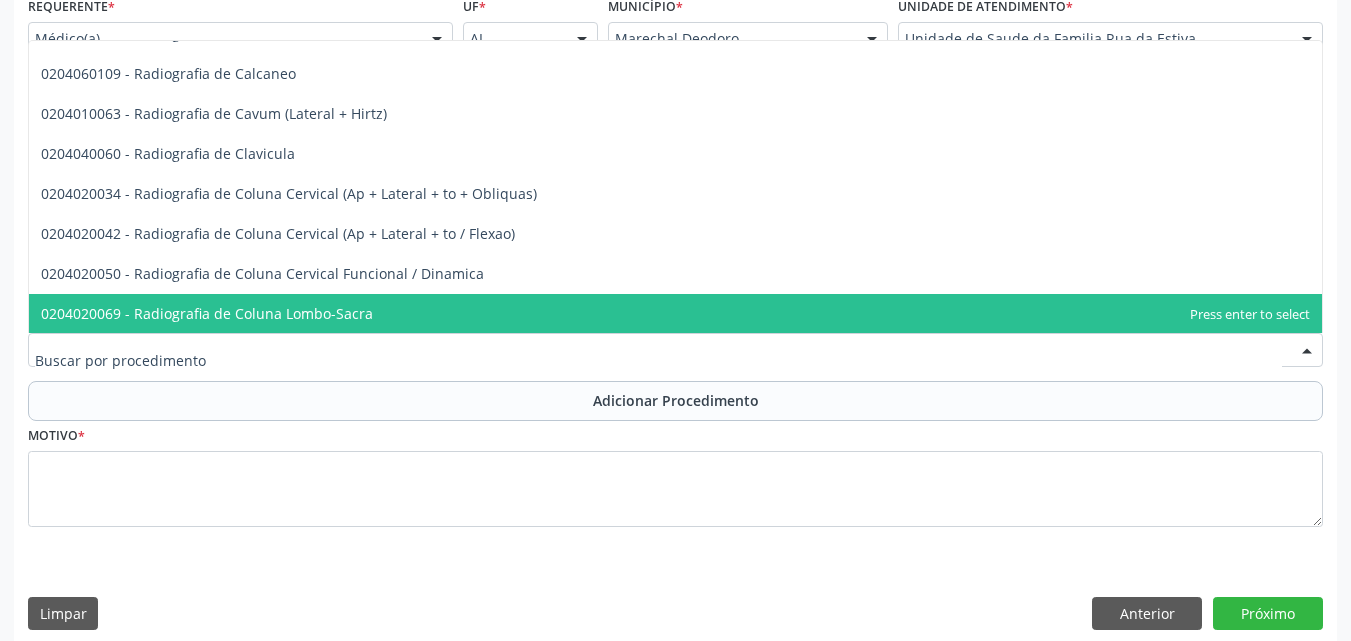 scroll, scrollTop: 0, scrollLeft: 0, axis: both 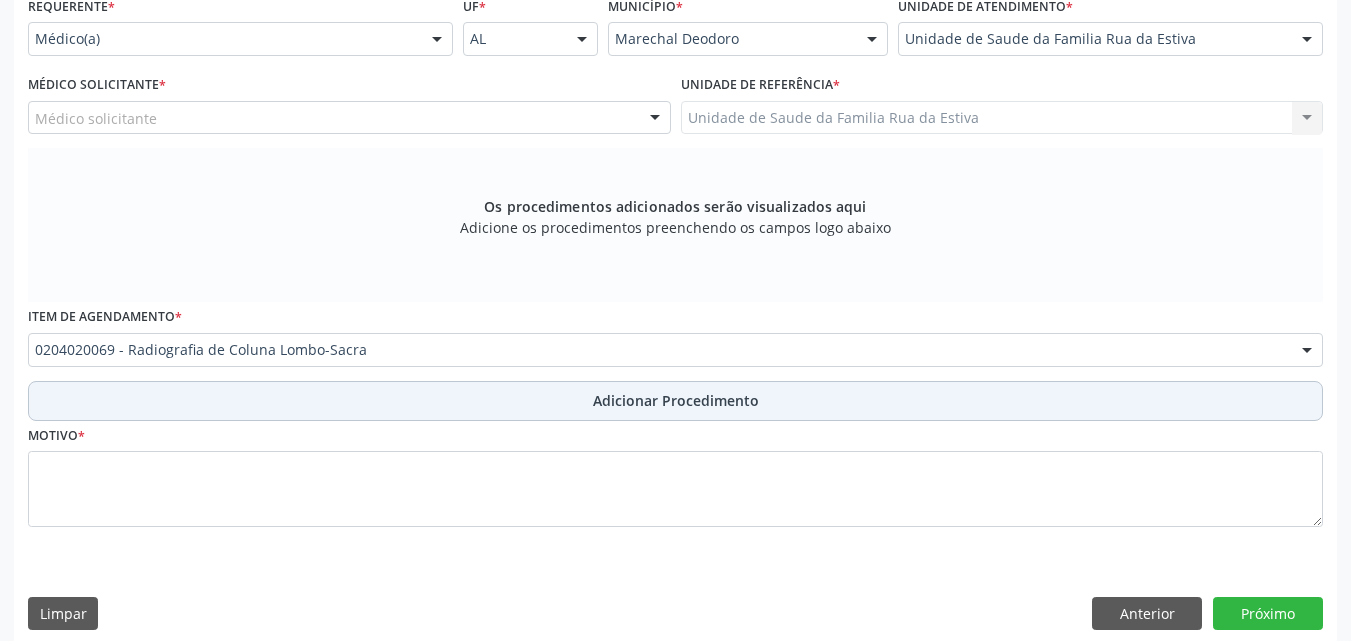 click on "Adicionar Procedimento" at bounding box center (675, 401) 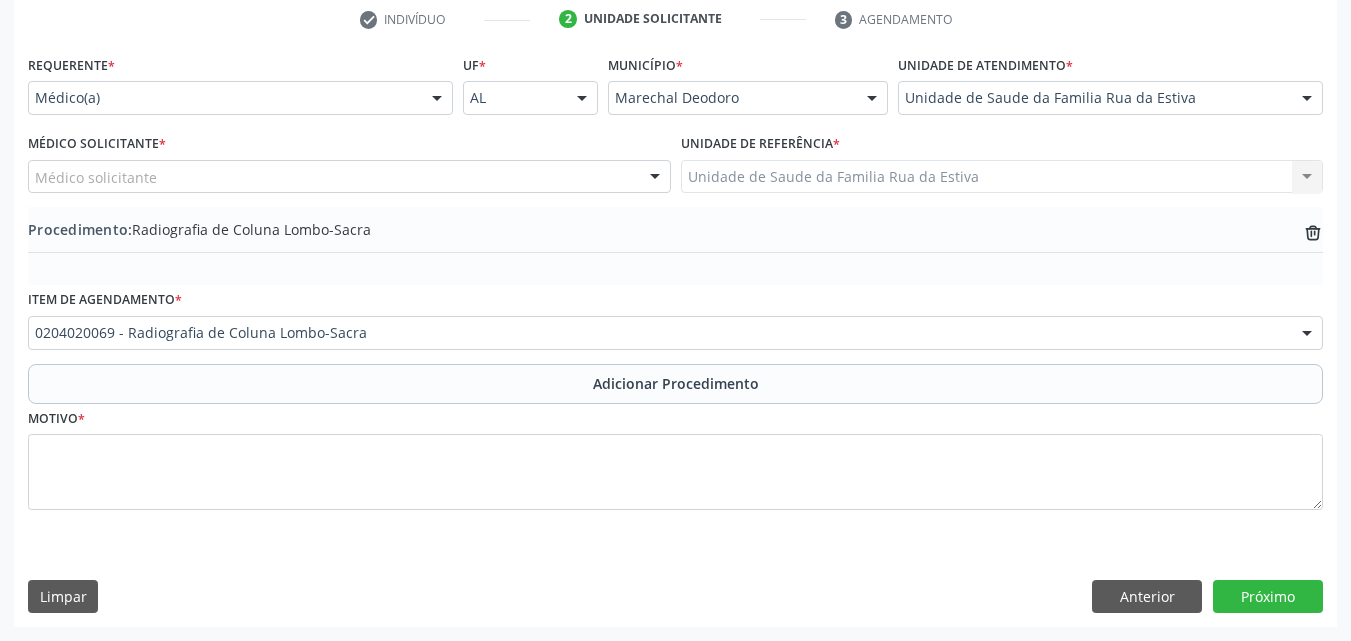 scroll, scrollTop: 412, scrollLeft: 0, axis: vertical 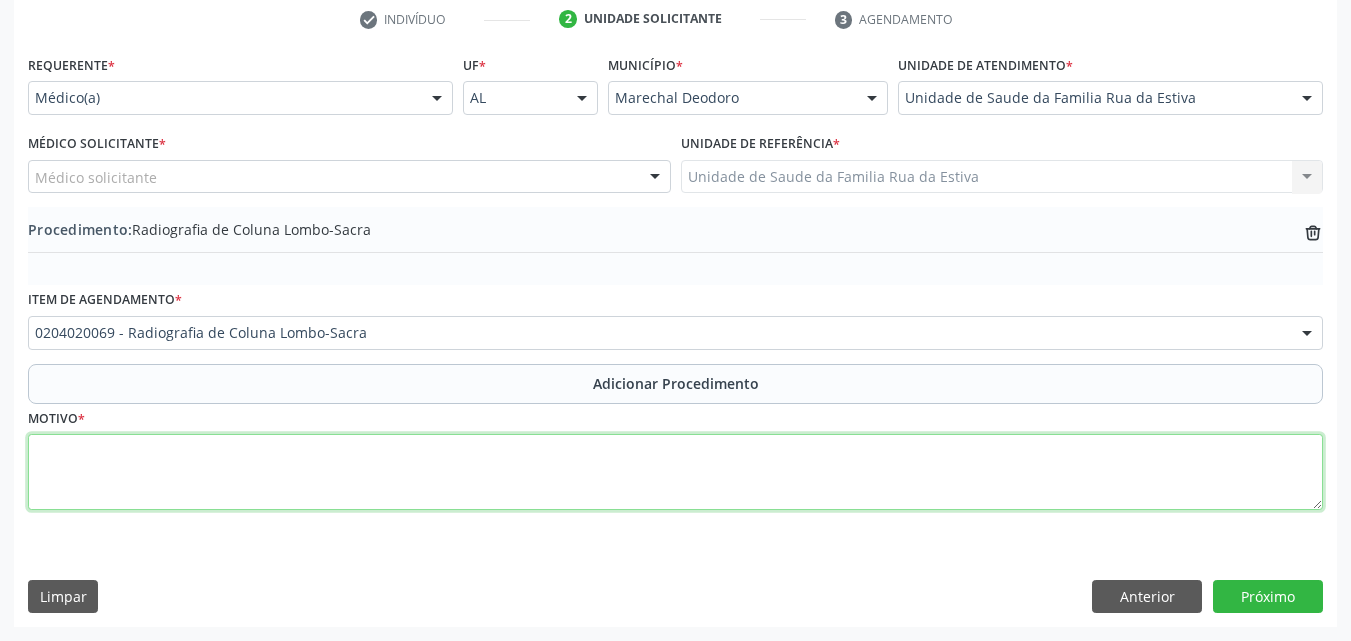 click at bounding box center (675, 472) 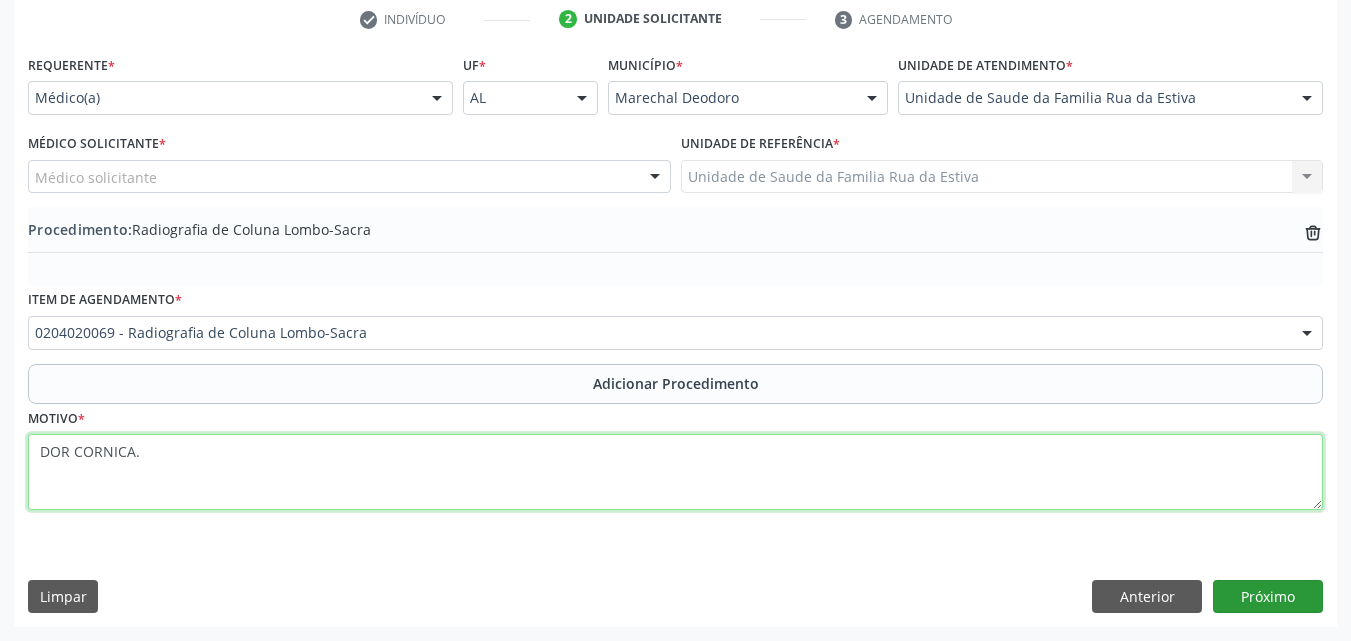 type on "DOR CORNICA." 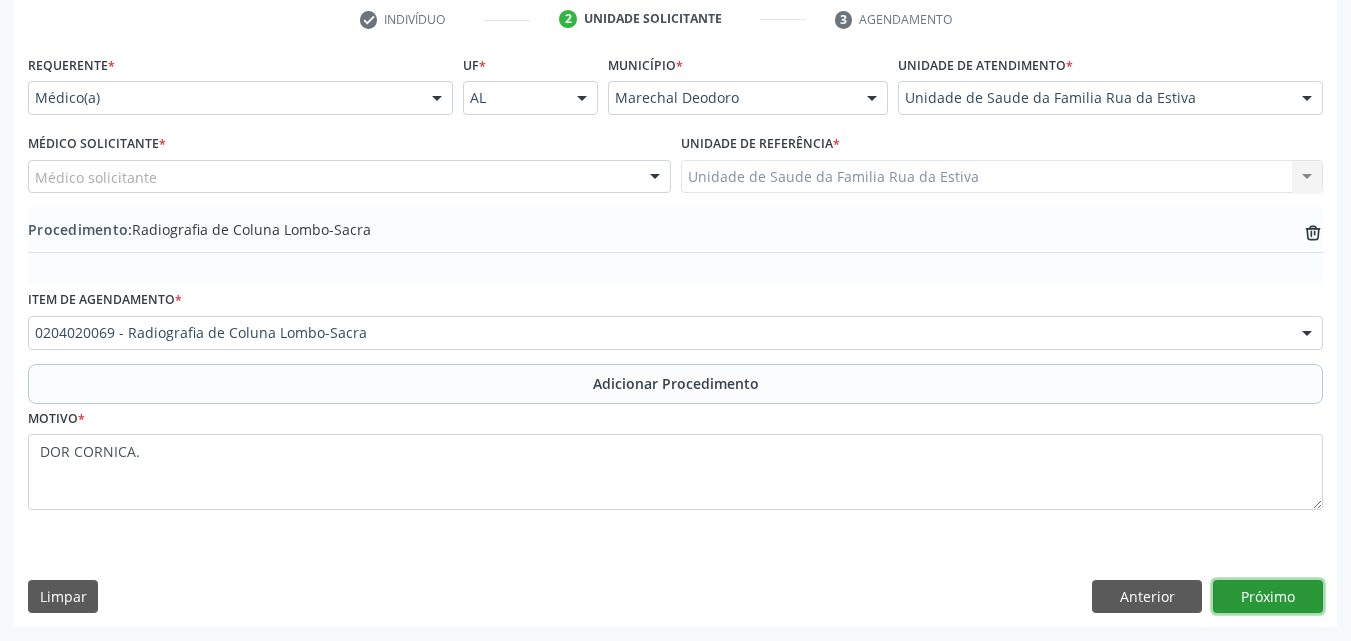 click on "Próximo" at bounding box center [1268, 597] 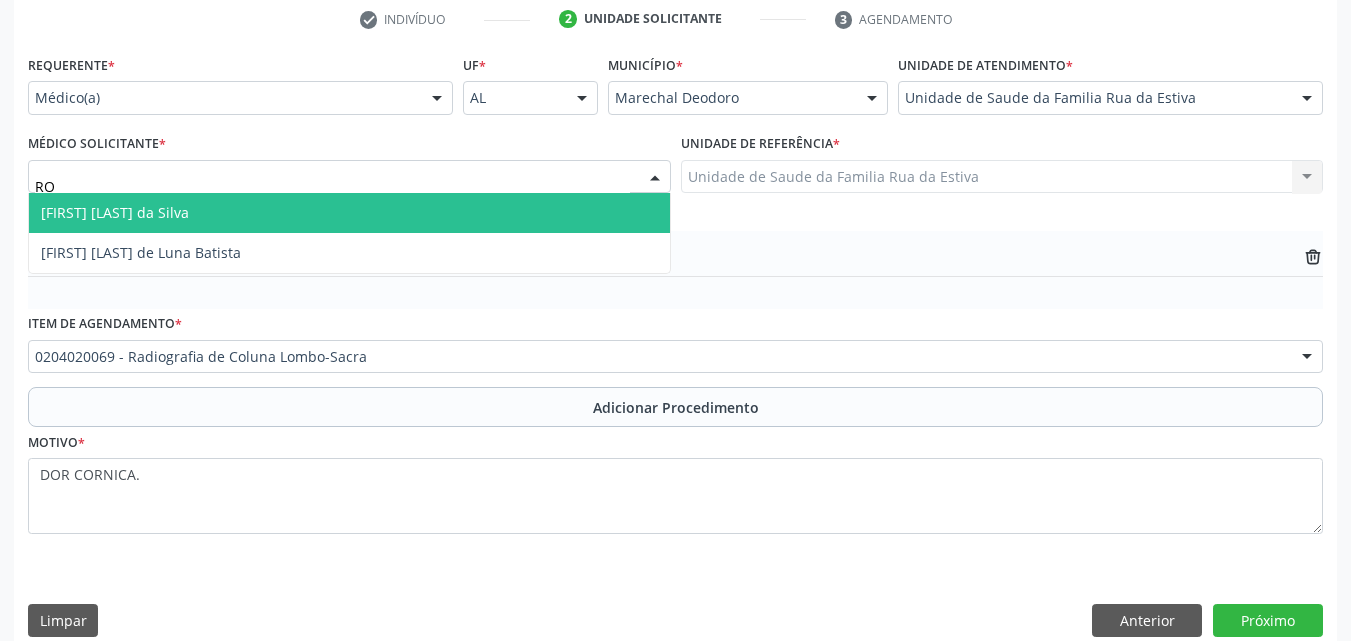 type on "ROD" 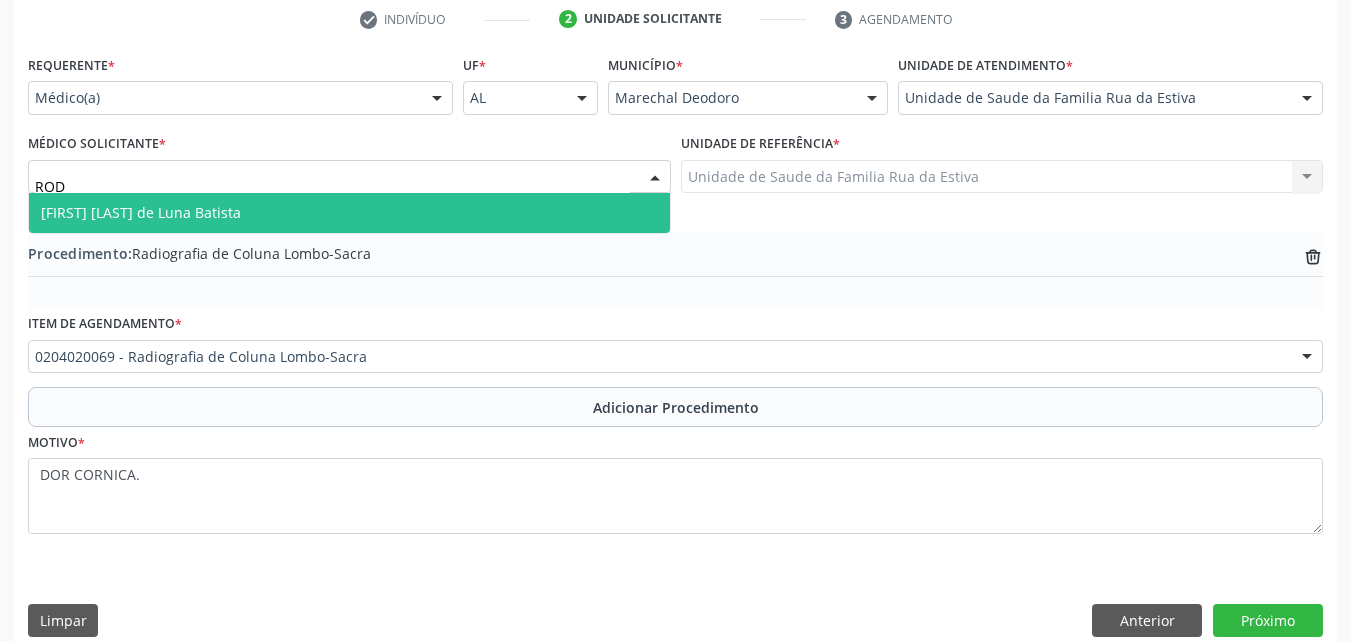 click on "[FIRST] [LAST] de Luna Batista" at bounding box center [141, 212] 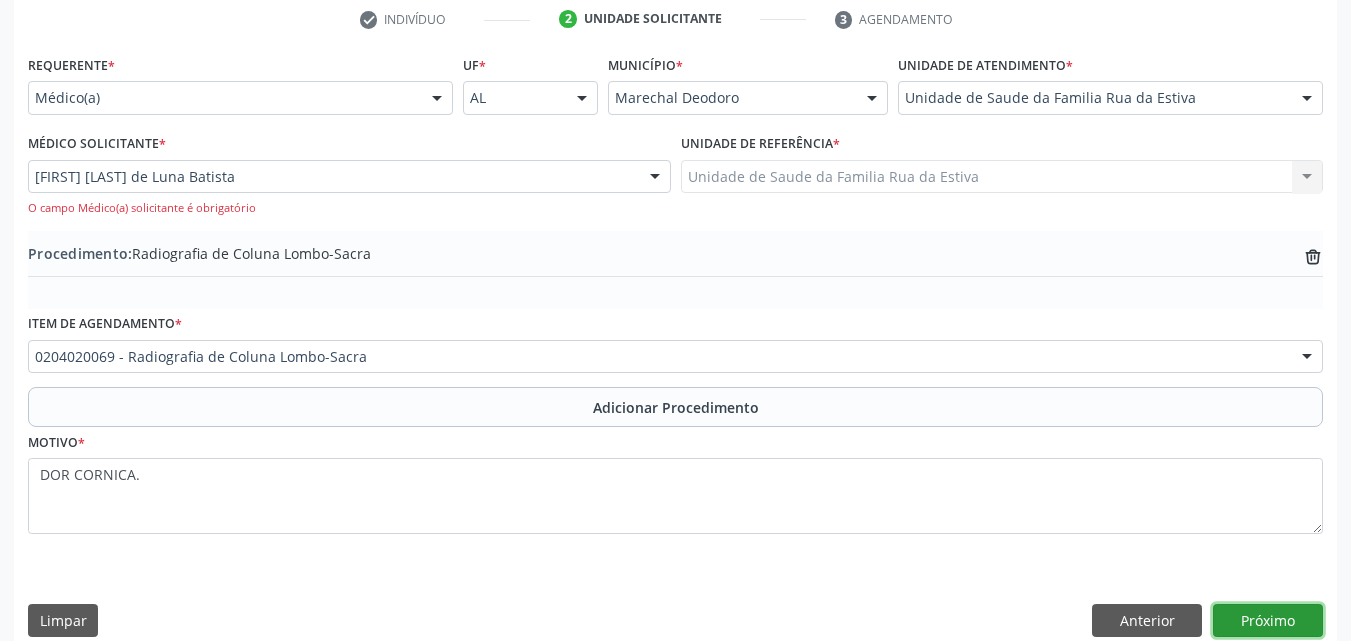 click on "Próximo" at bounding box center (1268, 621) 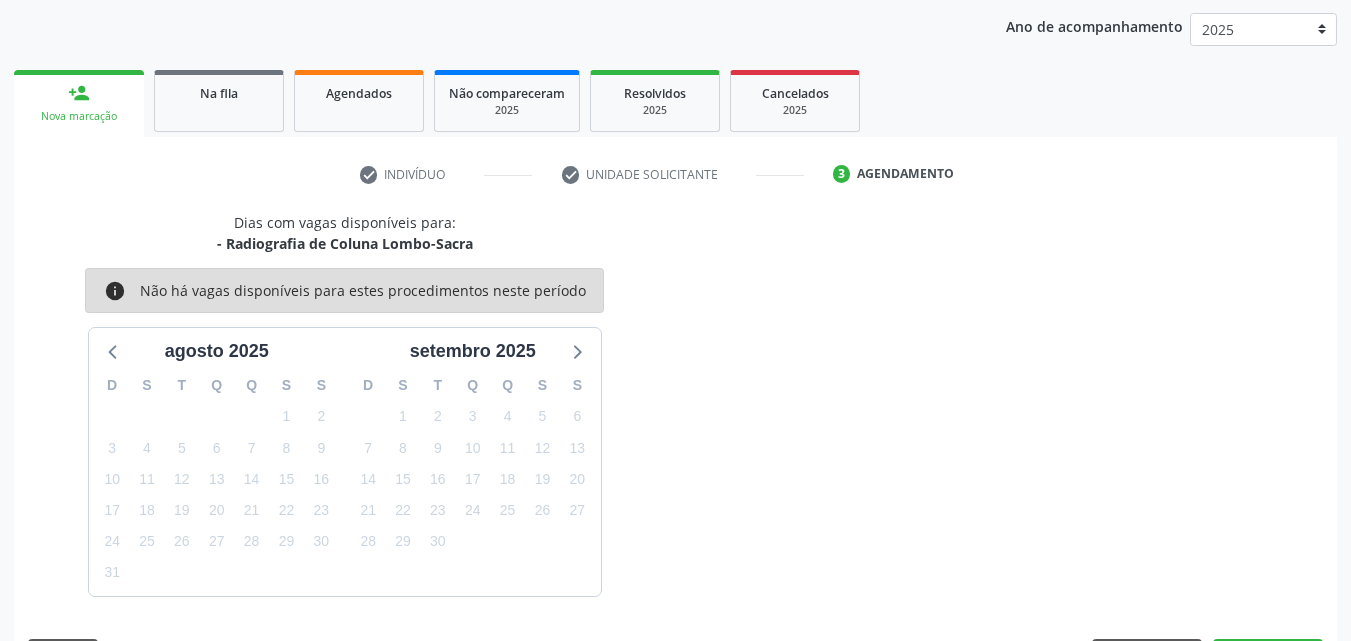 scroll, scrollTop: 316, scrollLeft: 0, axis: vertical 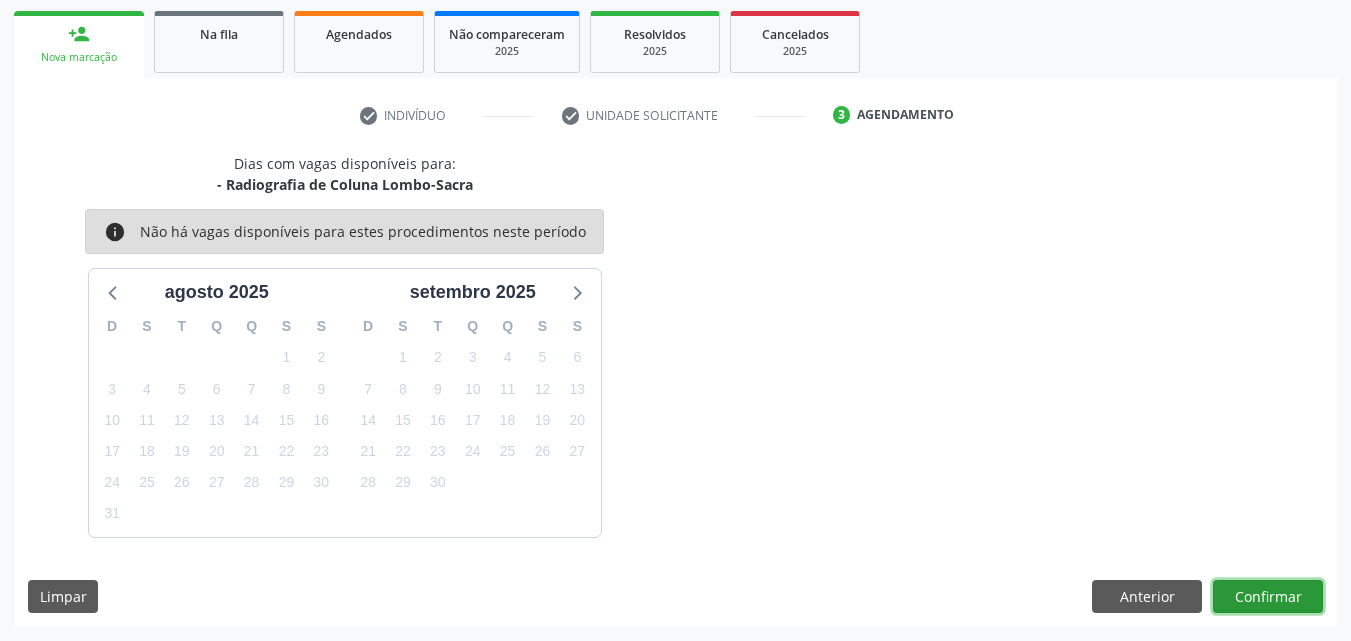 click on "Confirmar" at bounding box center [1268, 597] 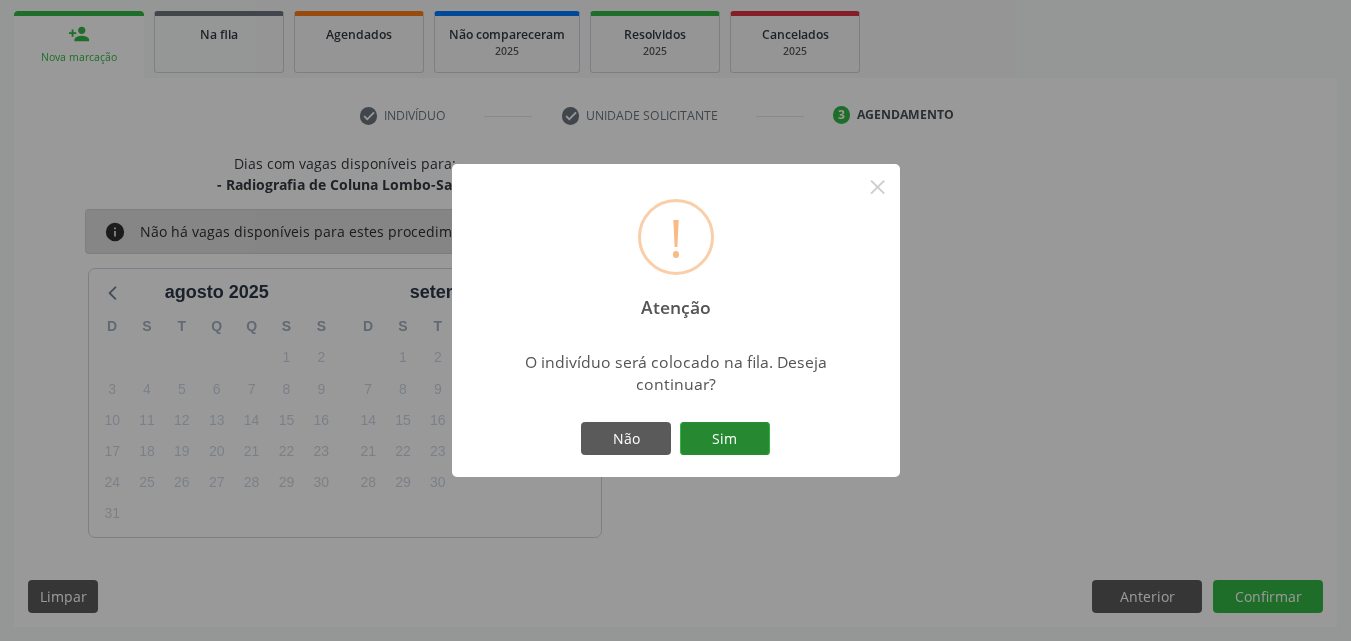click on "Sim" at bounding box center [725, 439] 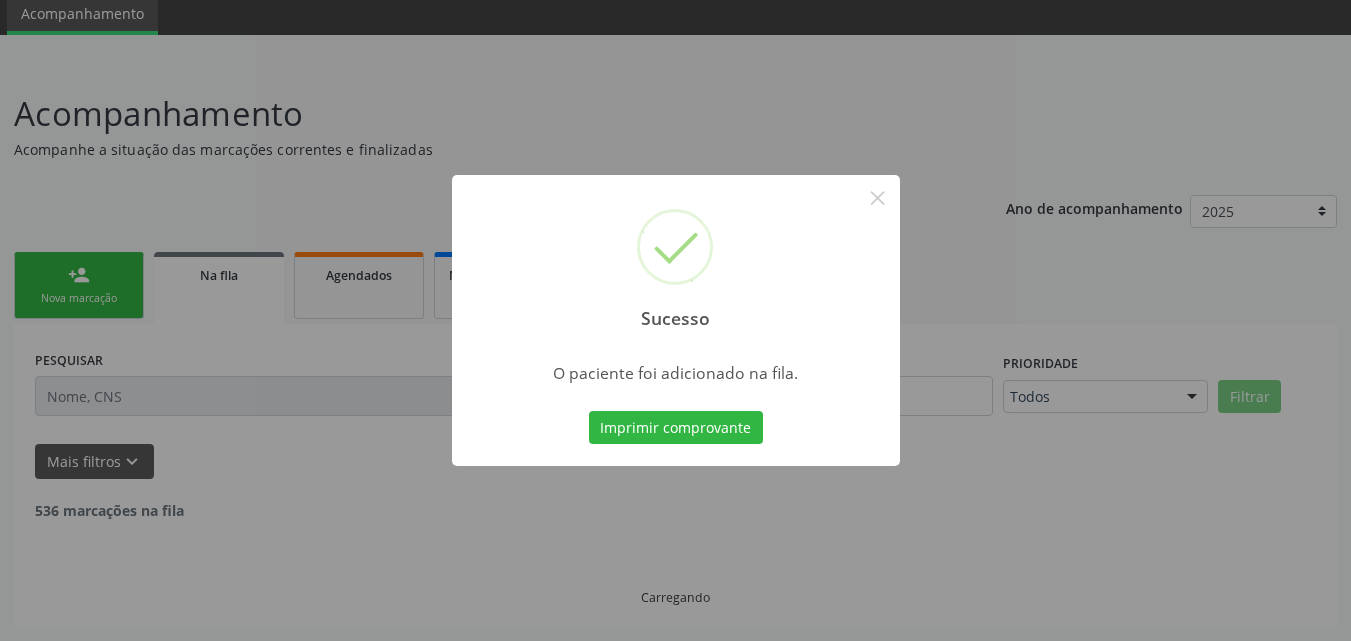 scroll, scrollTop: 54, scrollLeft: 0, axis: vertical 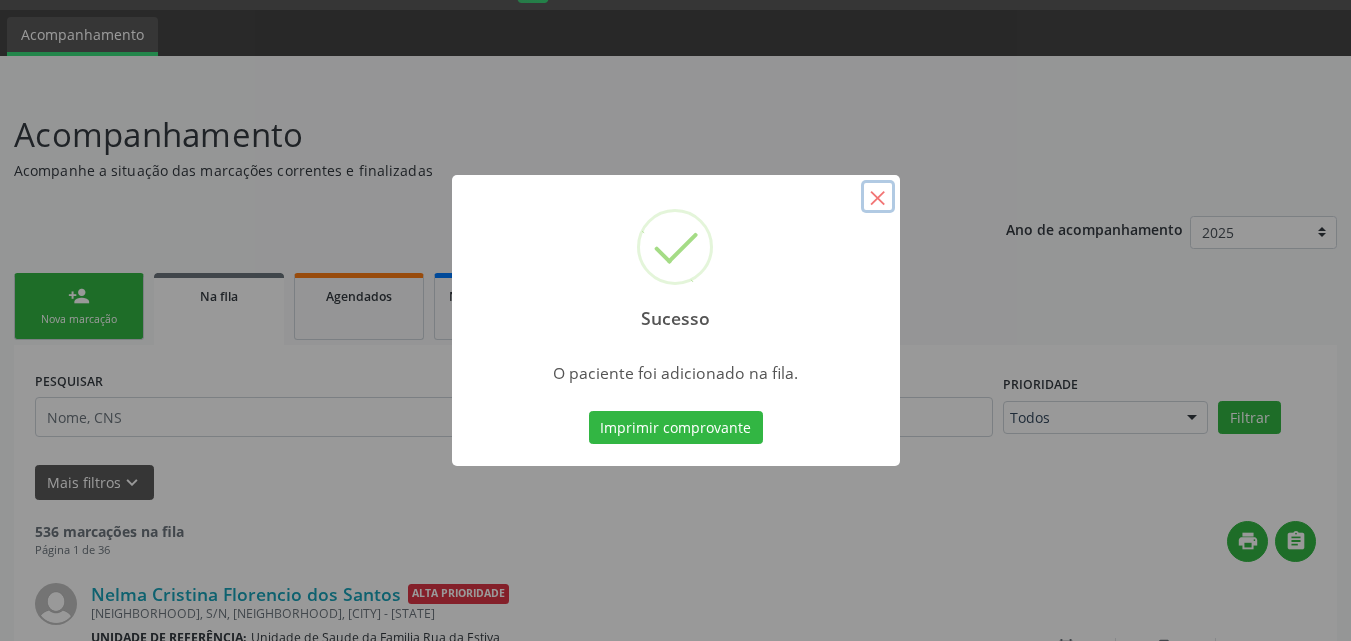 click on "×" at bounding box center (878, 197) 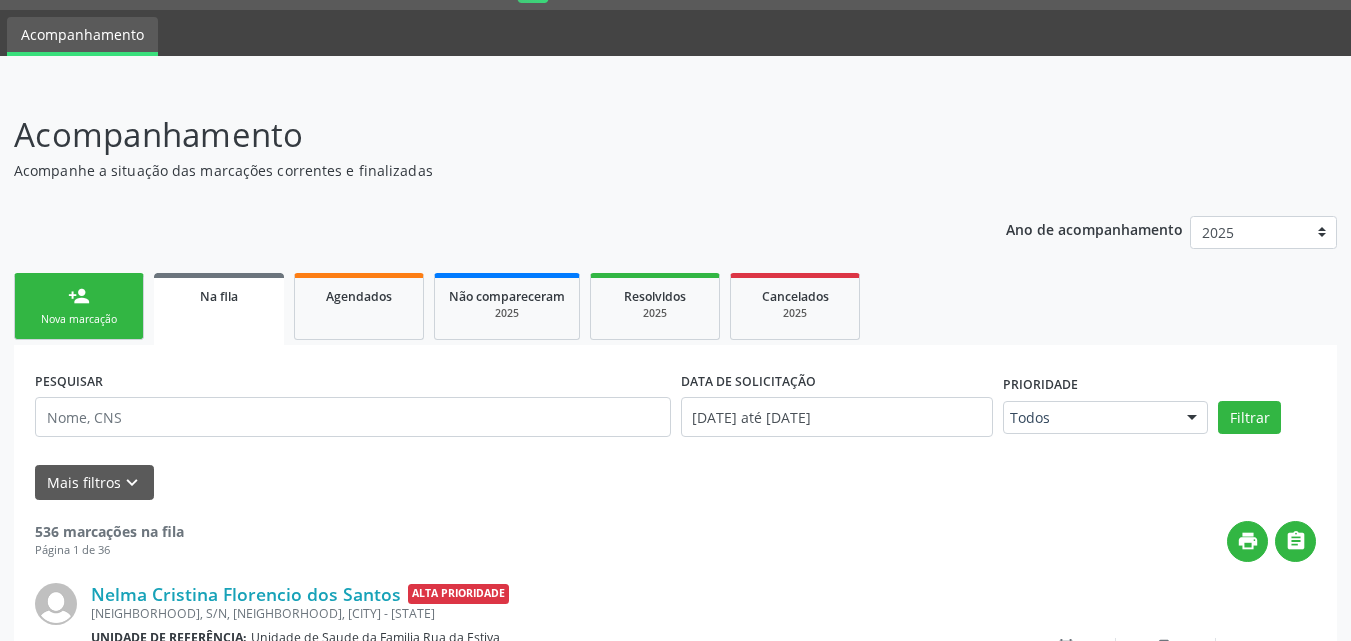 click on "Nova marcação" at bounding box center (79, 319) 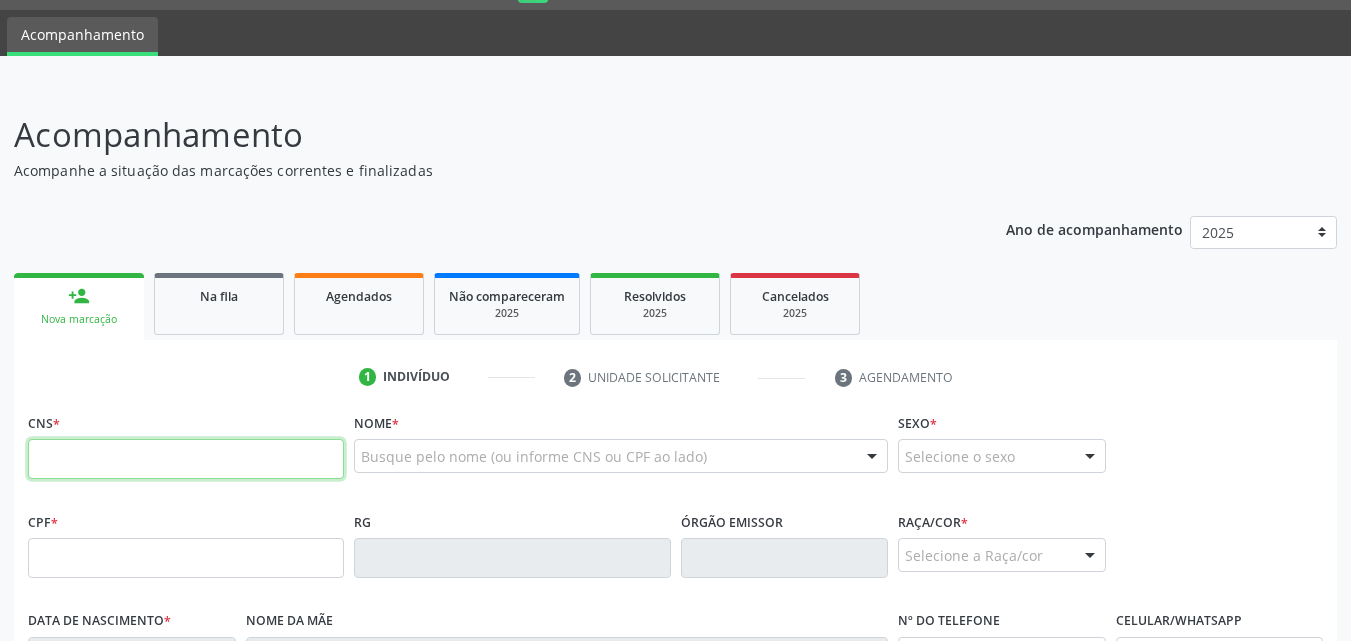 click at bounding box center [186, 459] 